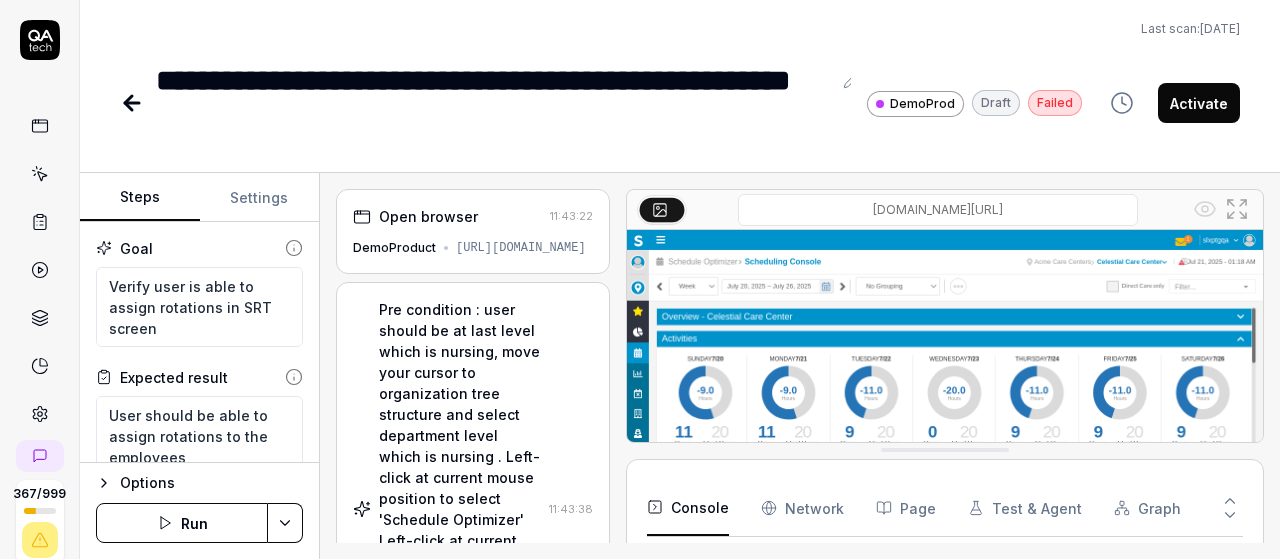 scroll, scrollTop: 0, scrollLeft: 0, axis: both 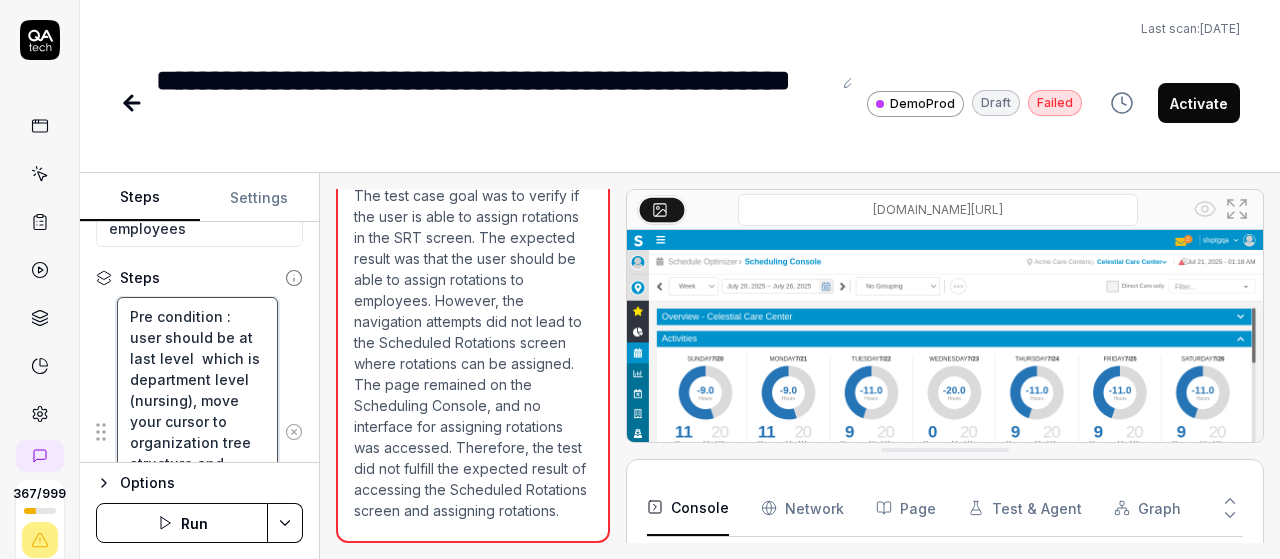 type on "*" 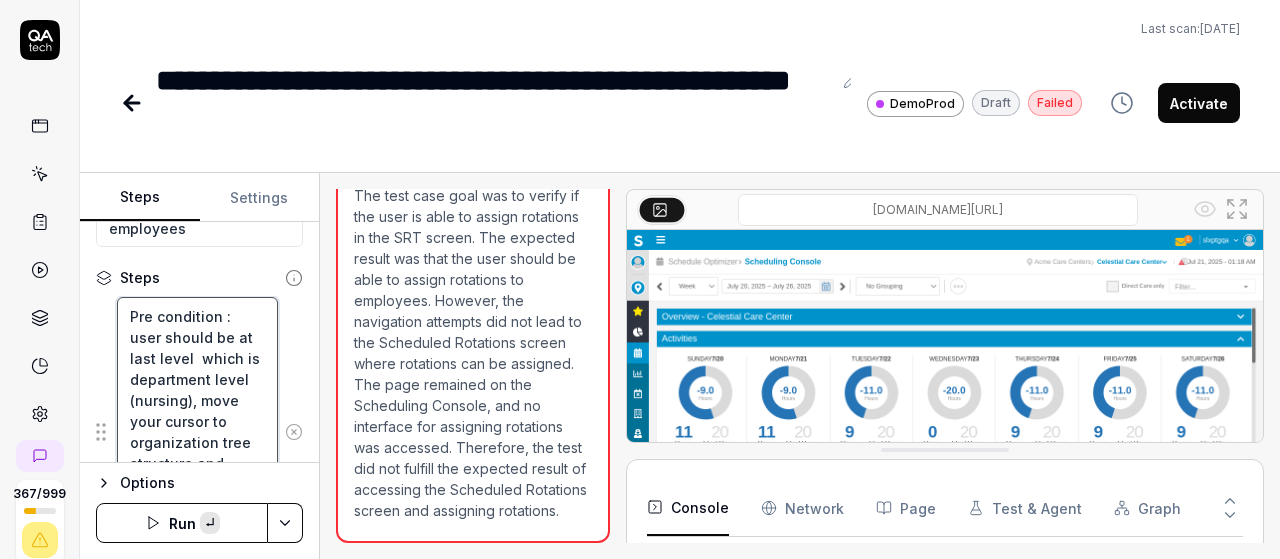 click on "Pre condition : user should be at last level  which is department level (nursing), move your cursor to organization tree structure and select department level which is nursing ." at bounding box center (197, 431) 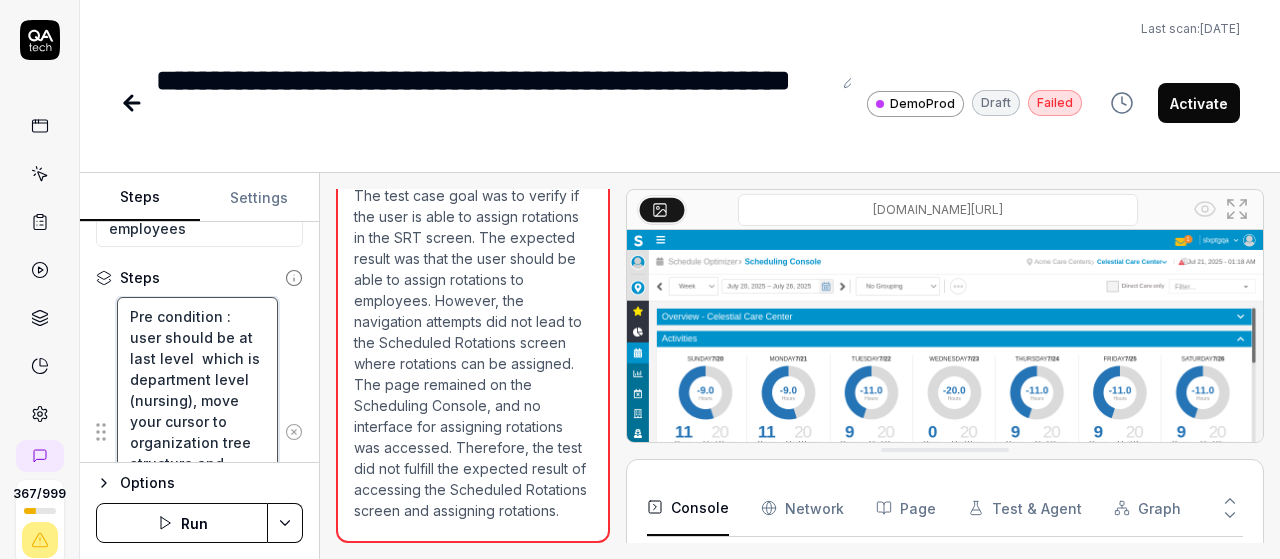 type 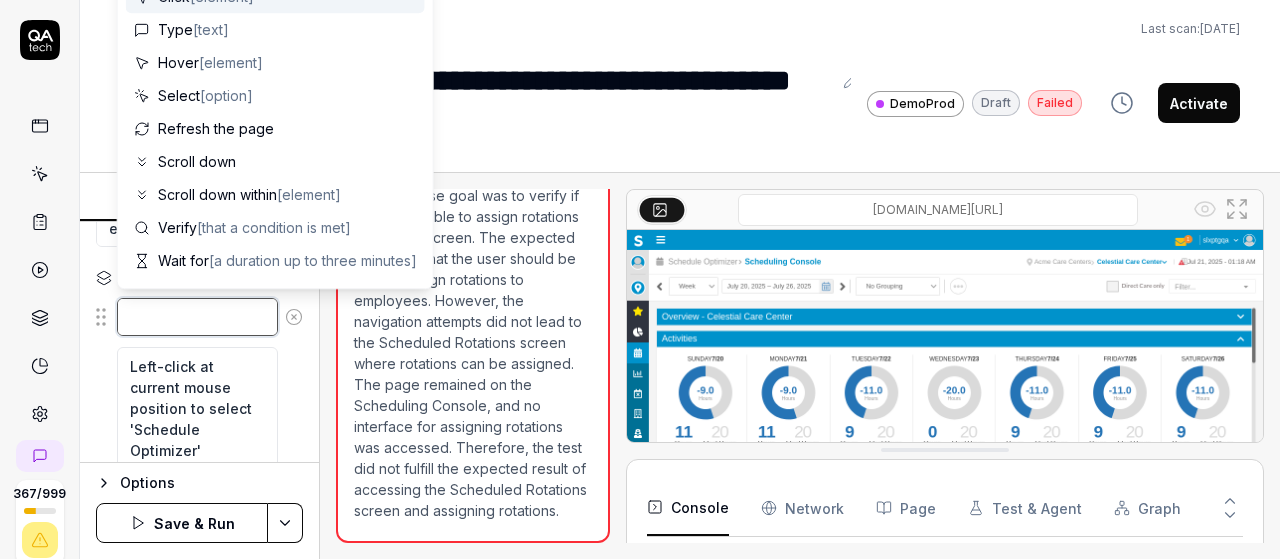 scroll, scrollTop: 0, scrollLeft: 0, axis: both 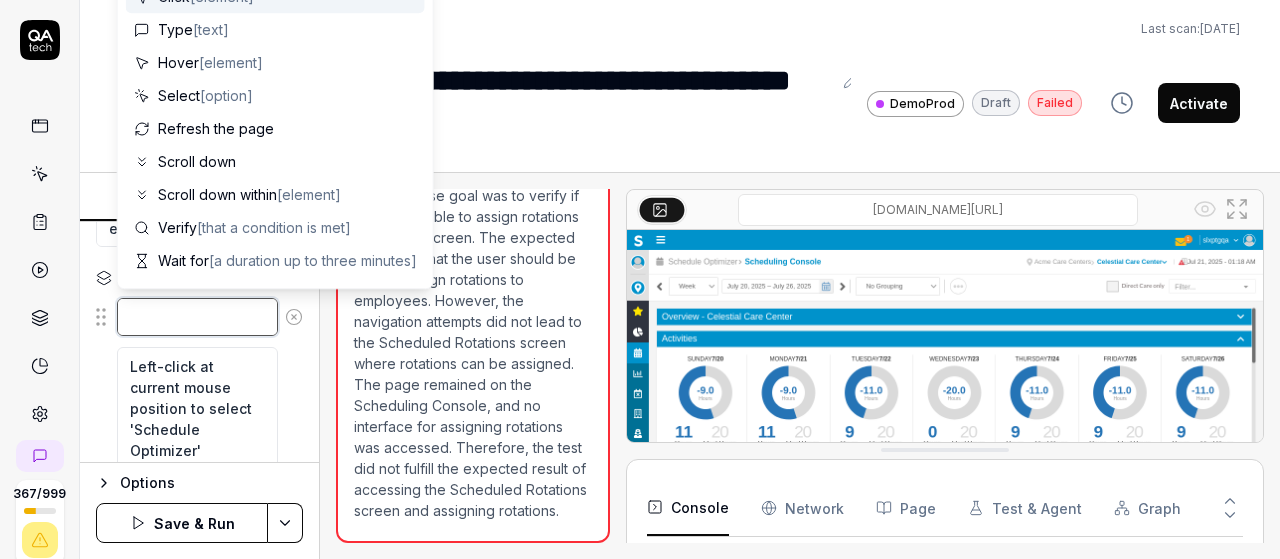 type on "u" 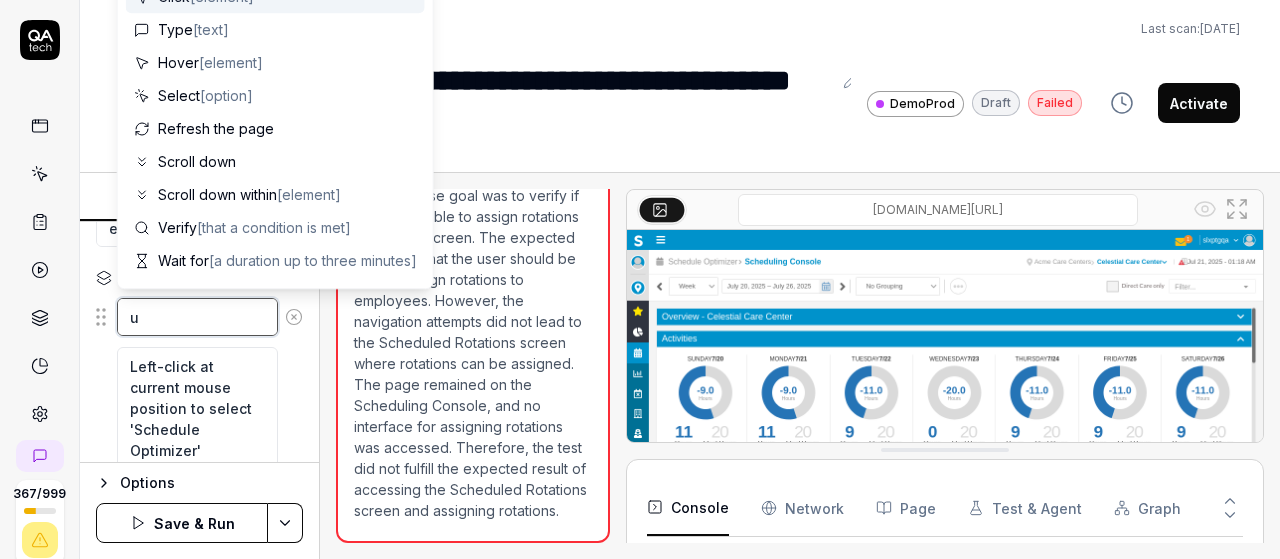 type on "us" 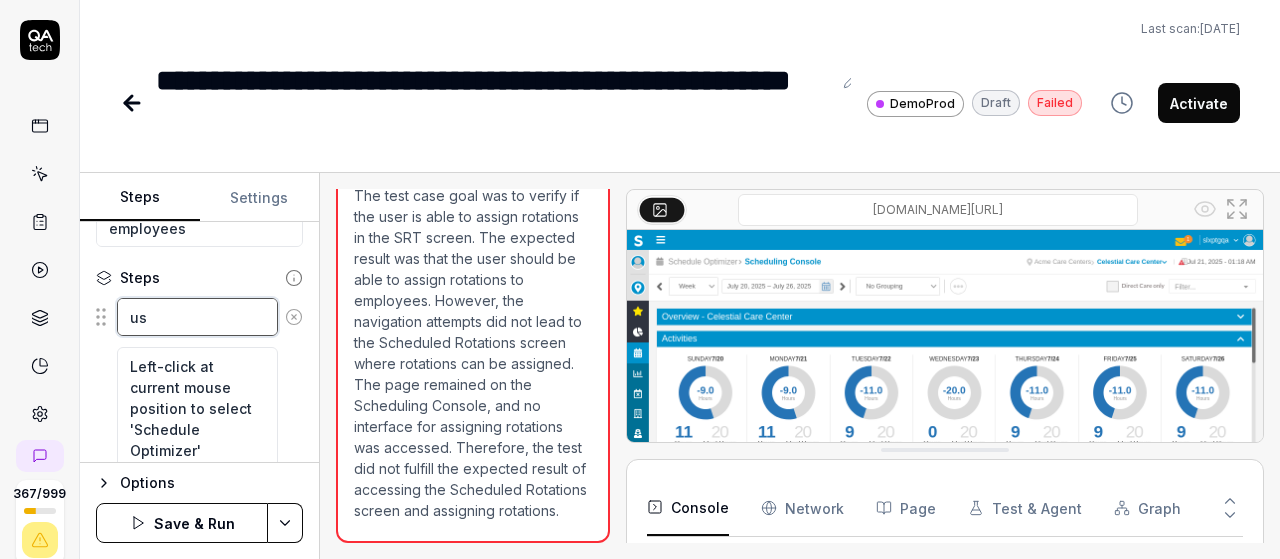 type on "use" 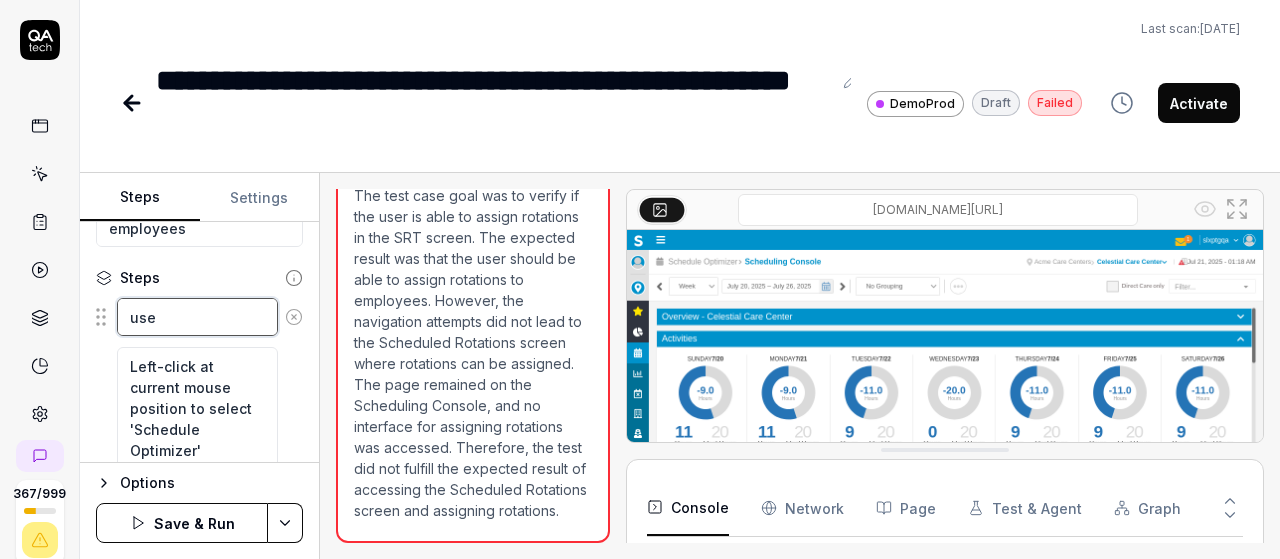type on "user" 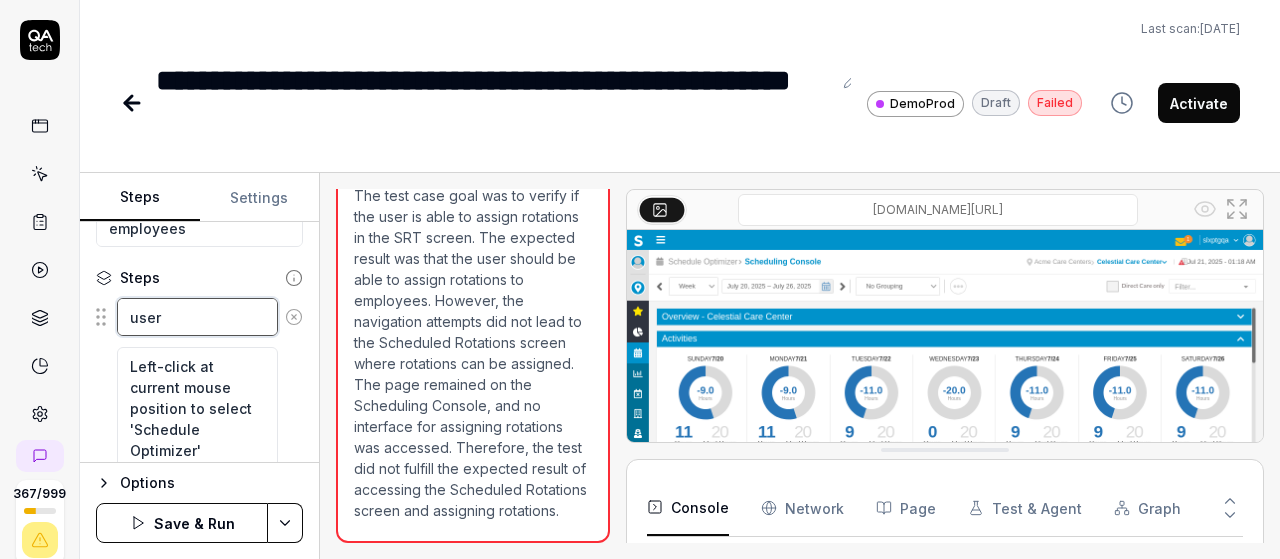 type on "user" 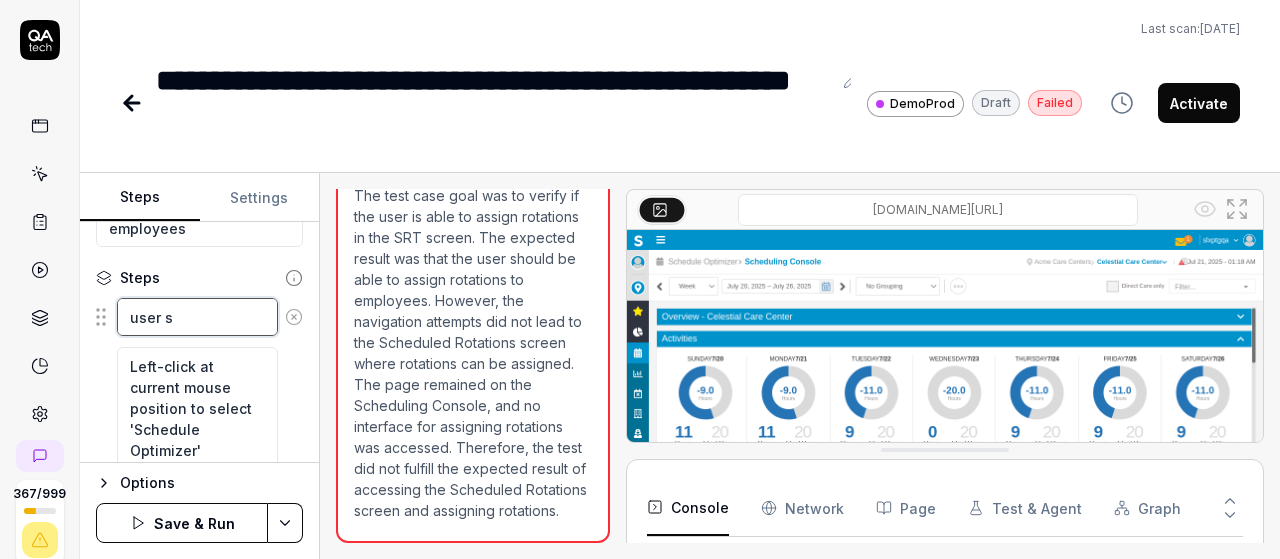 type on "user sh" 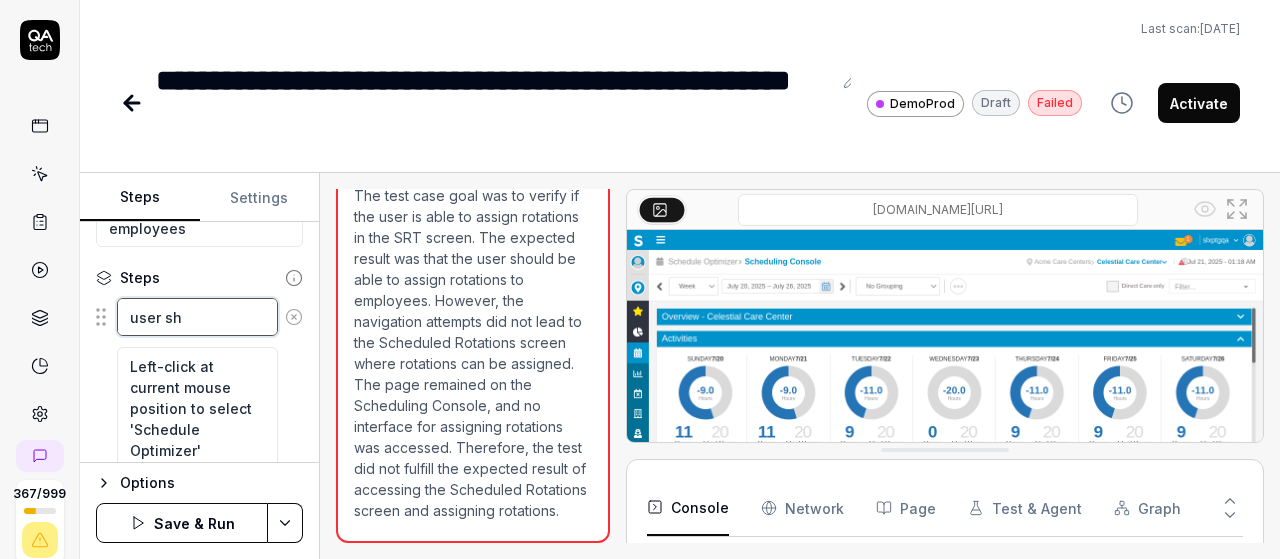 type on "user sho" 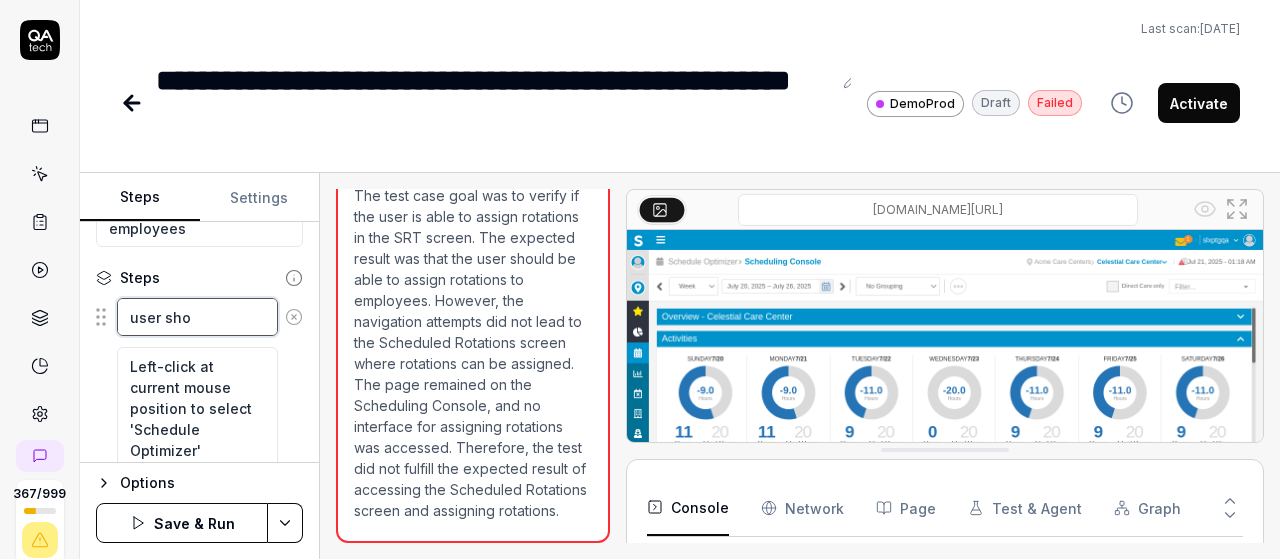 type on "user shou" 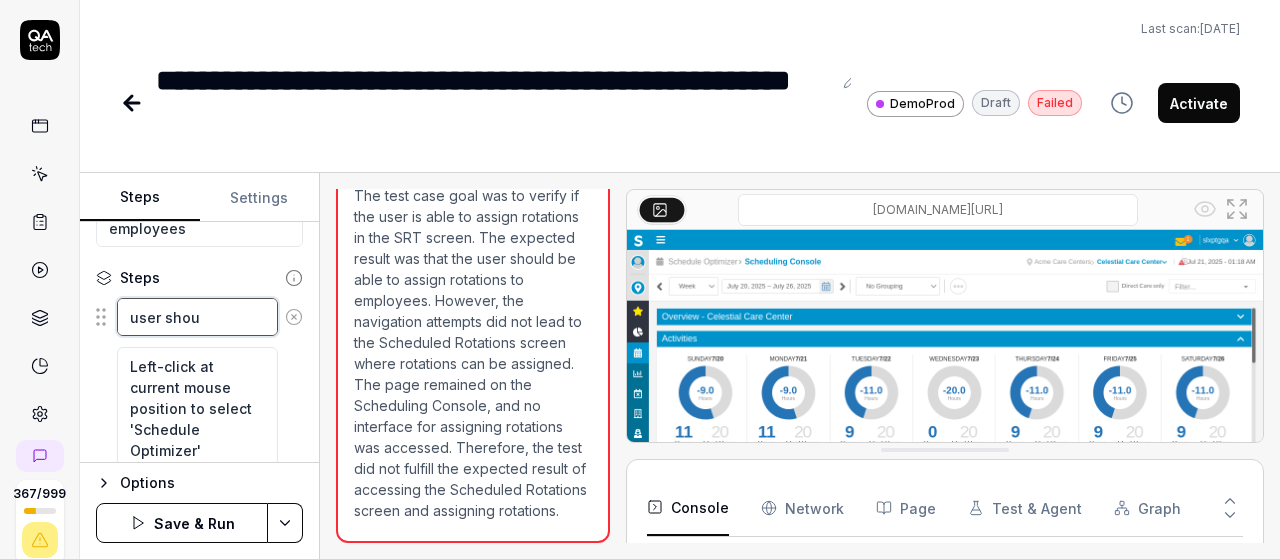 type on "user shoul" 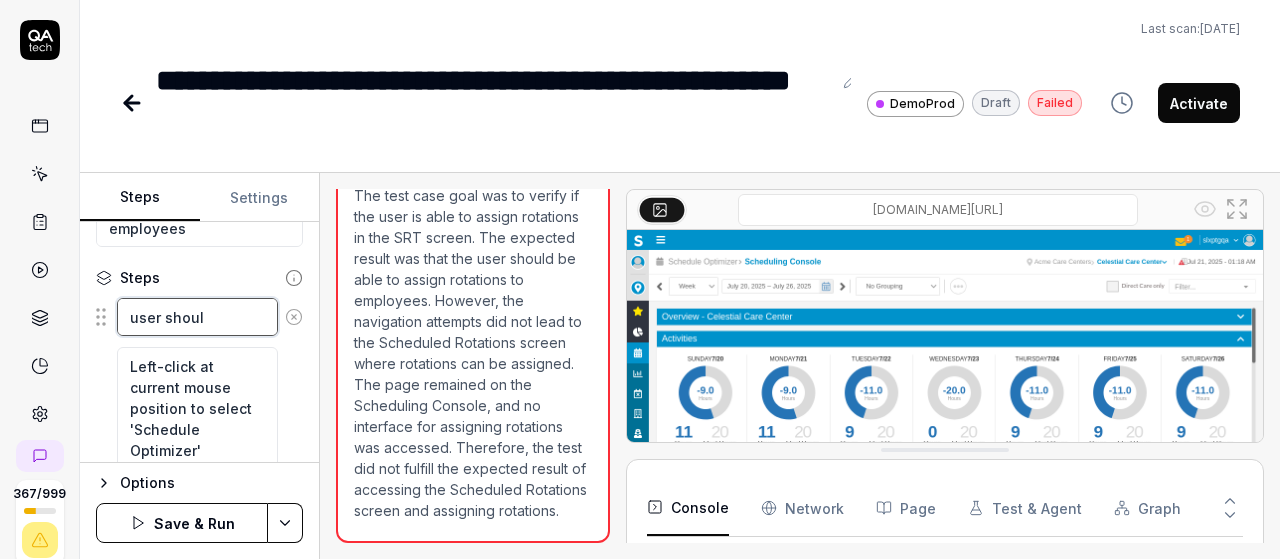 type on "user should" 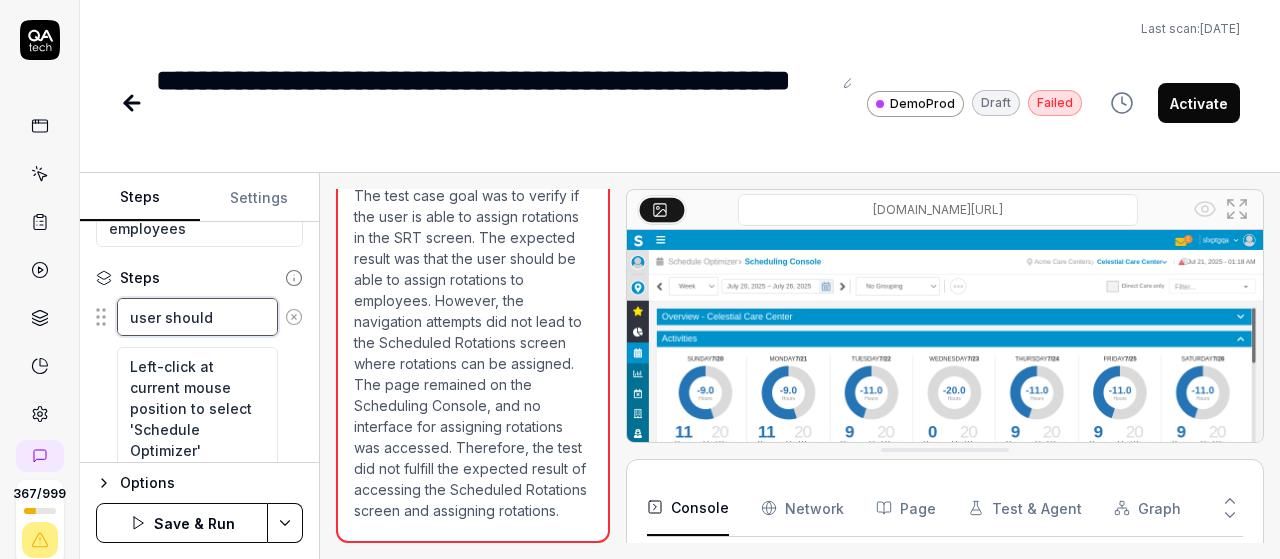 type on "user should" 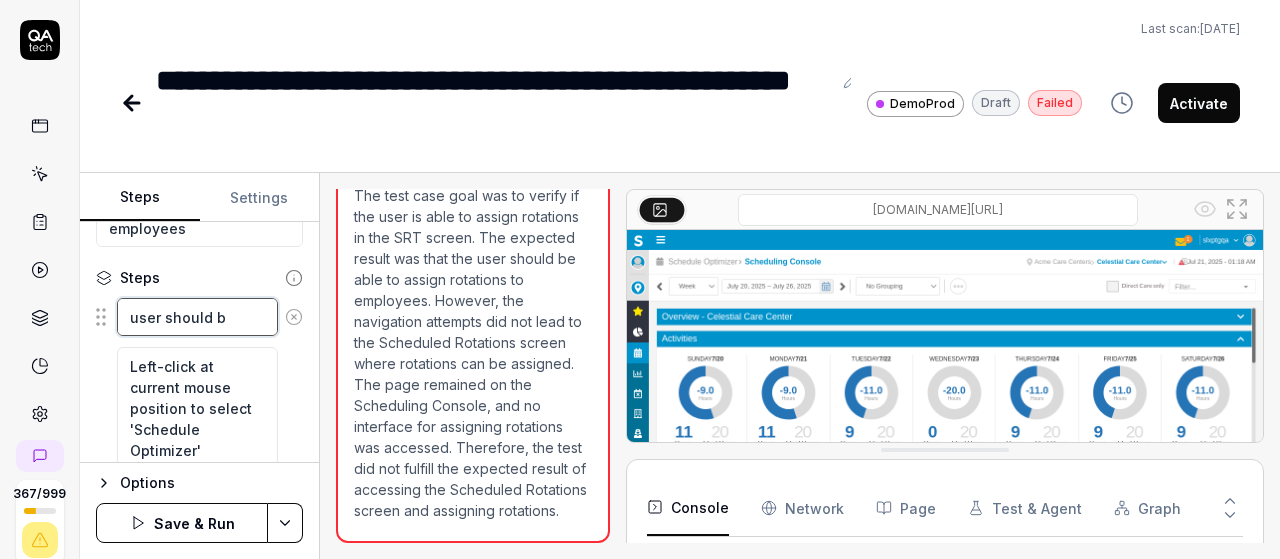 type on "user should be" 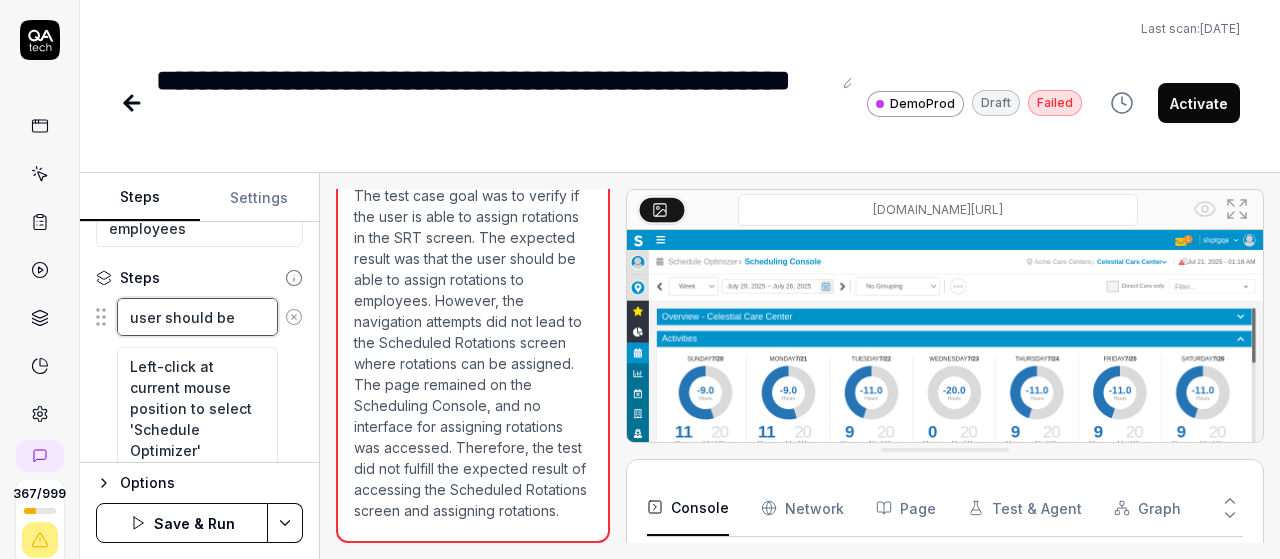 type on "user should be" 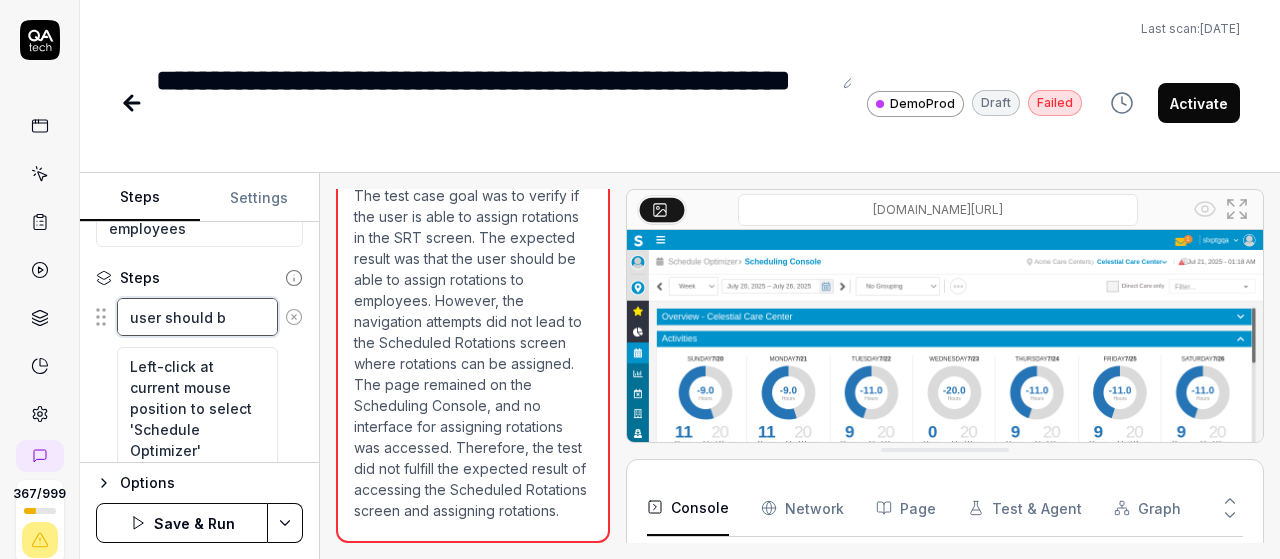 type on "user should" 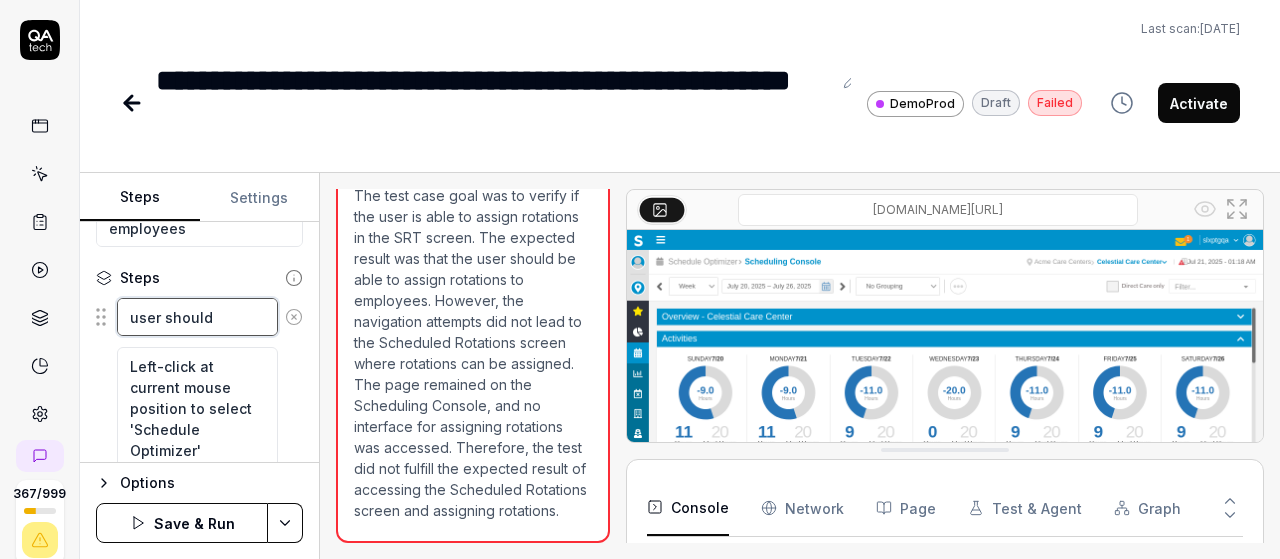 type on "user should" 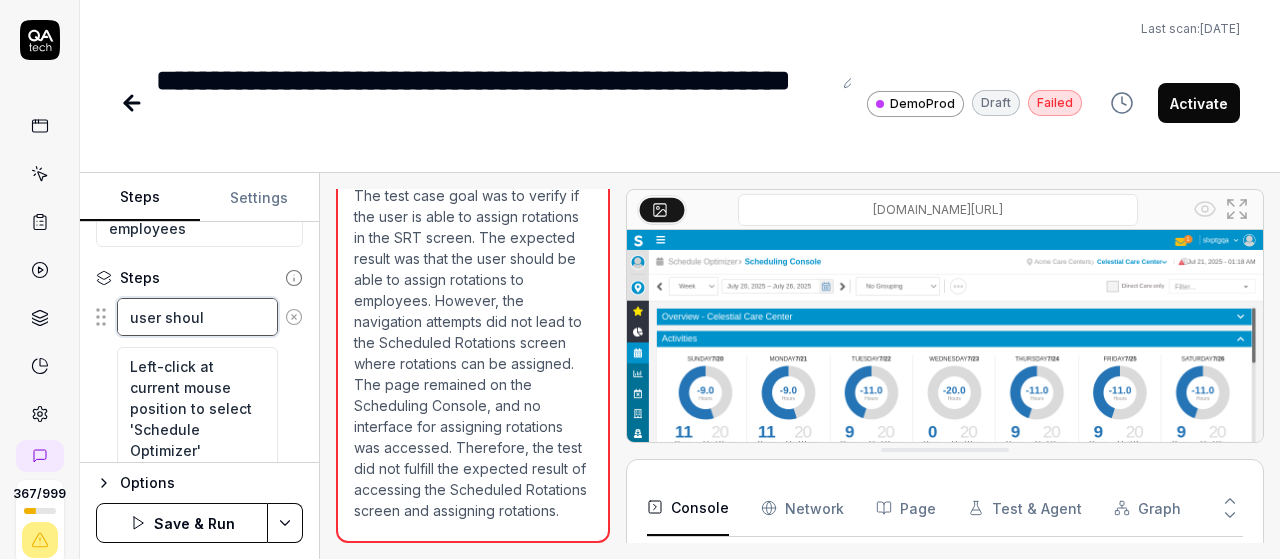 type on "user shou" 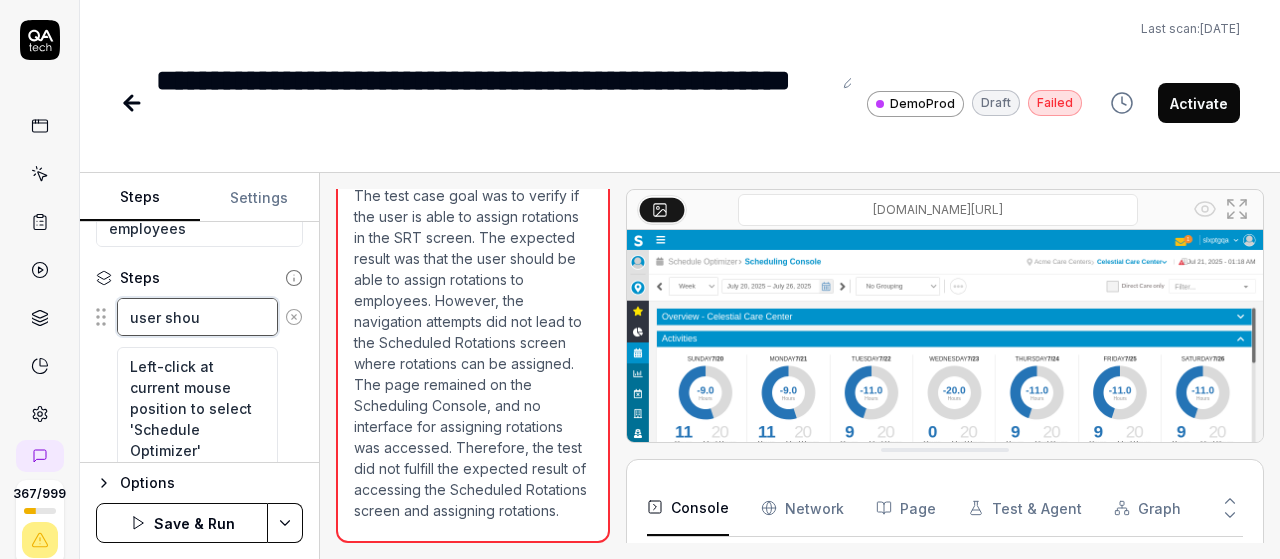 type on "user sho" 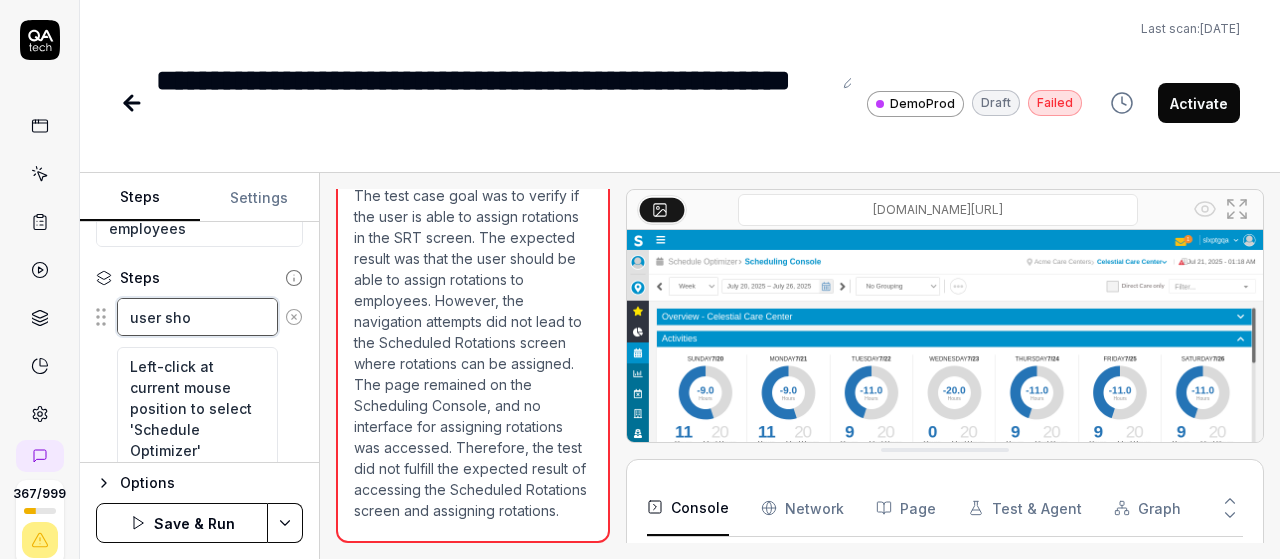 type on "user sh" 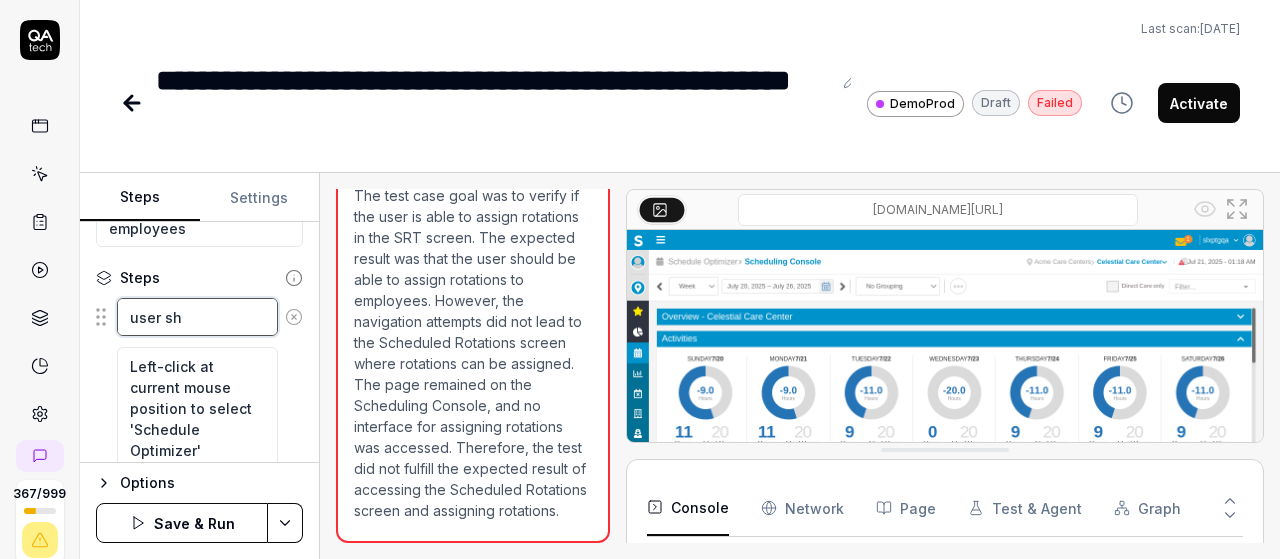 type on "user s" 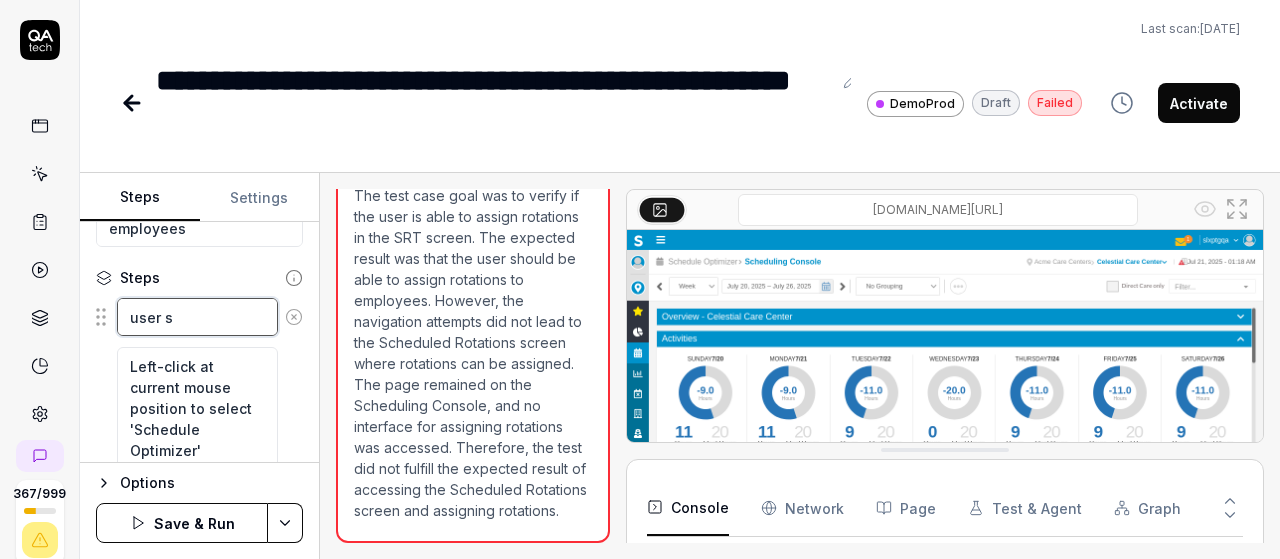 type on "user" 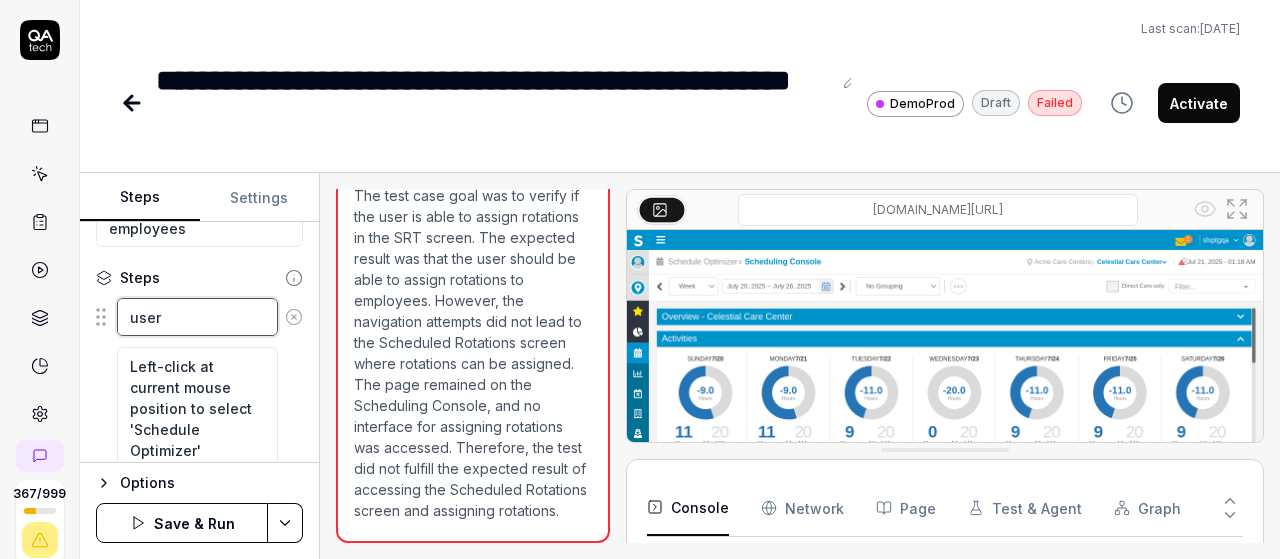 type on "user" 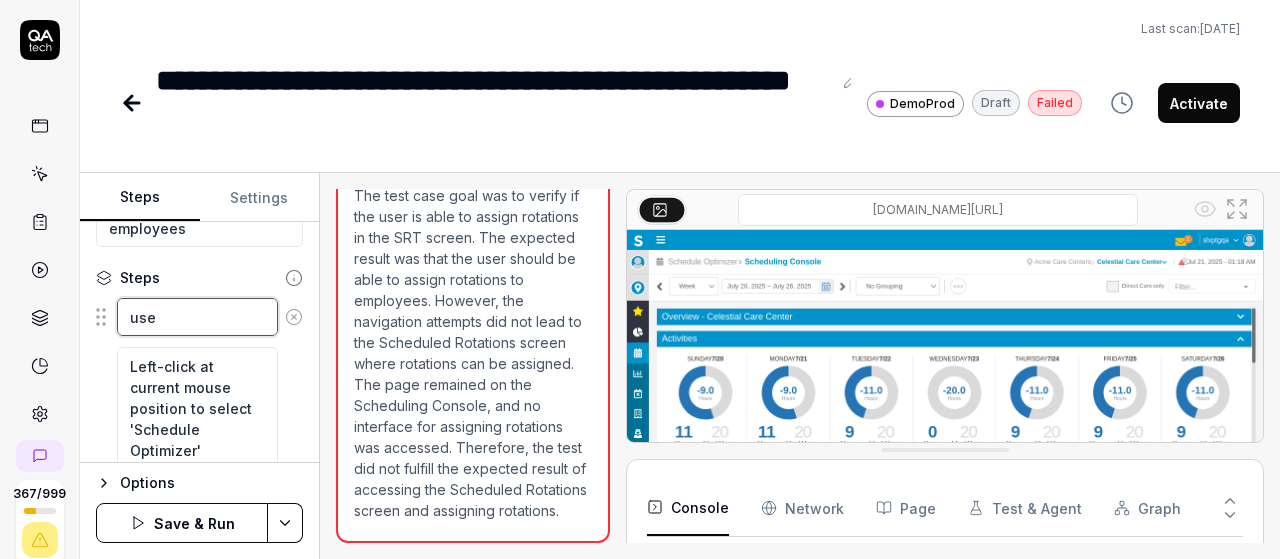 type on "us" 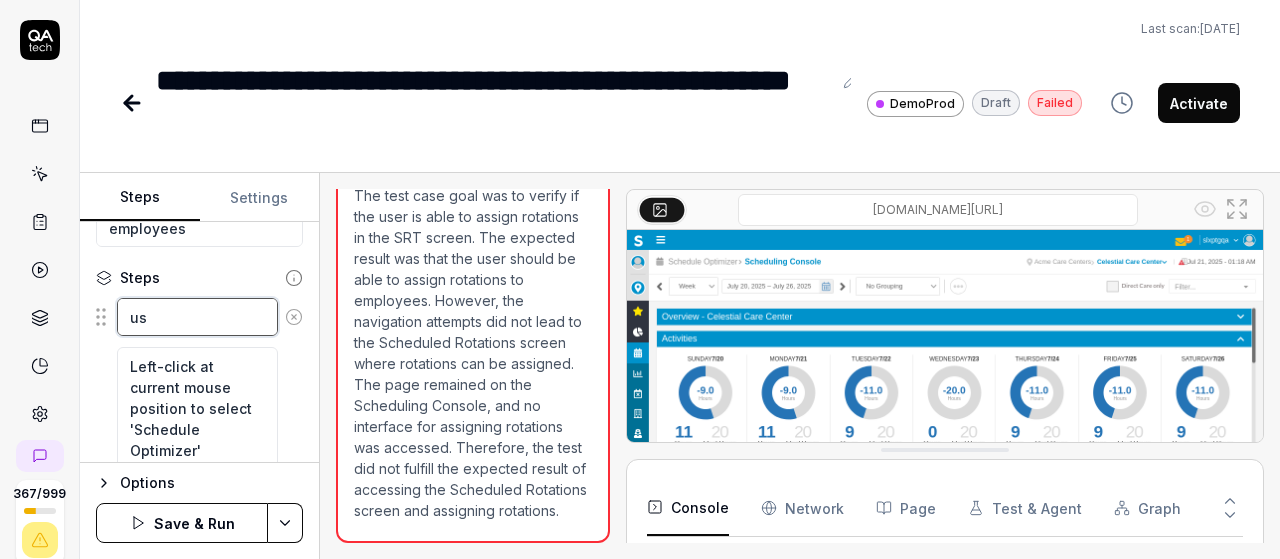 type on "u" 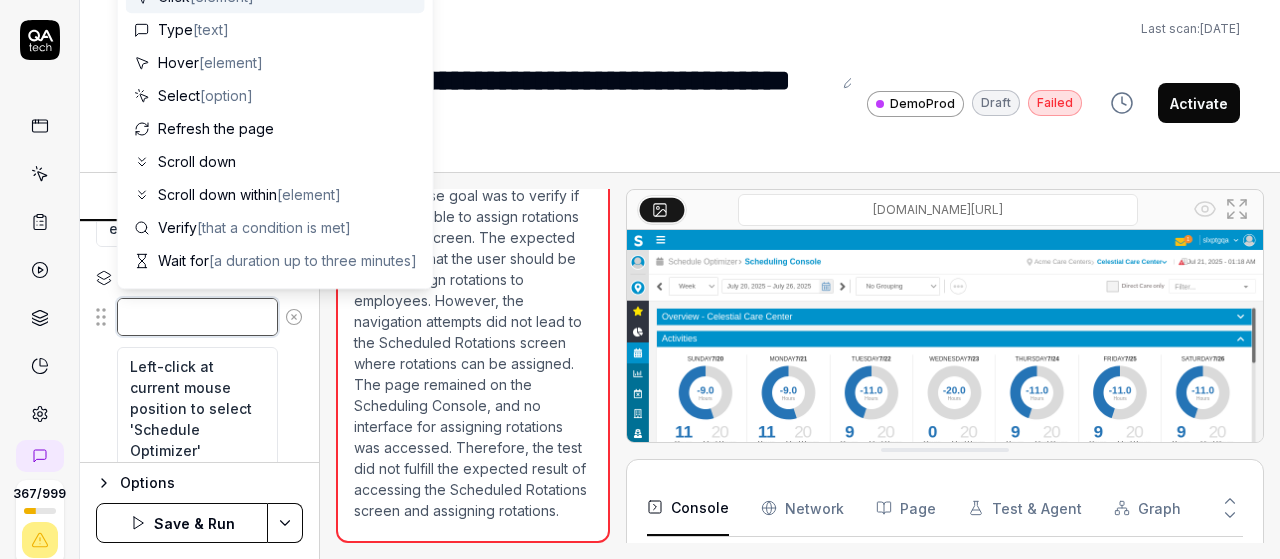 type on "M" 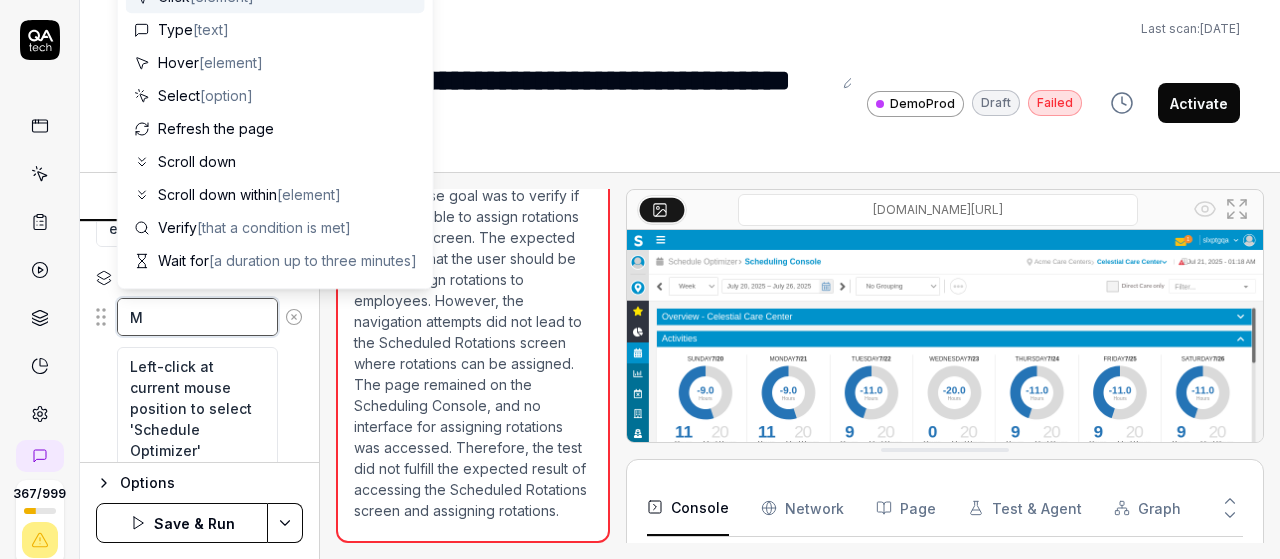 type on "Mo" 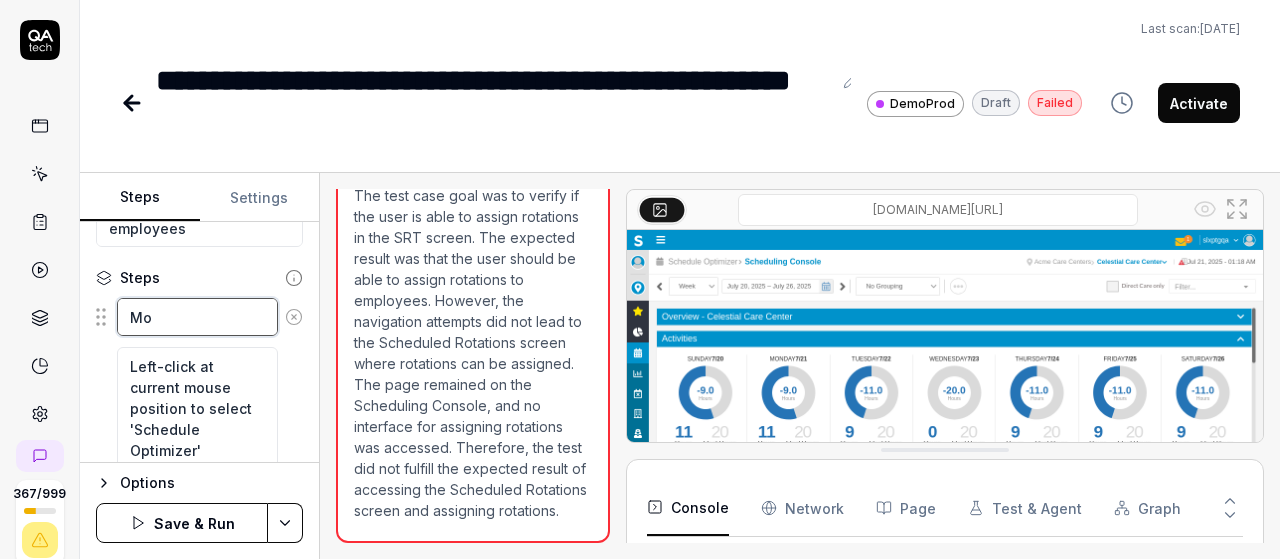 type on "Mov" 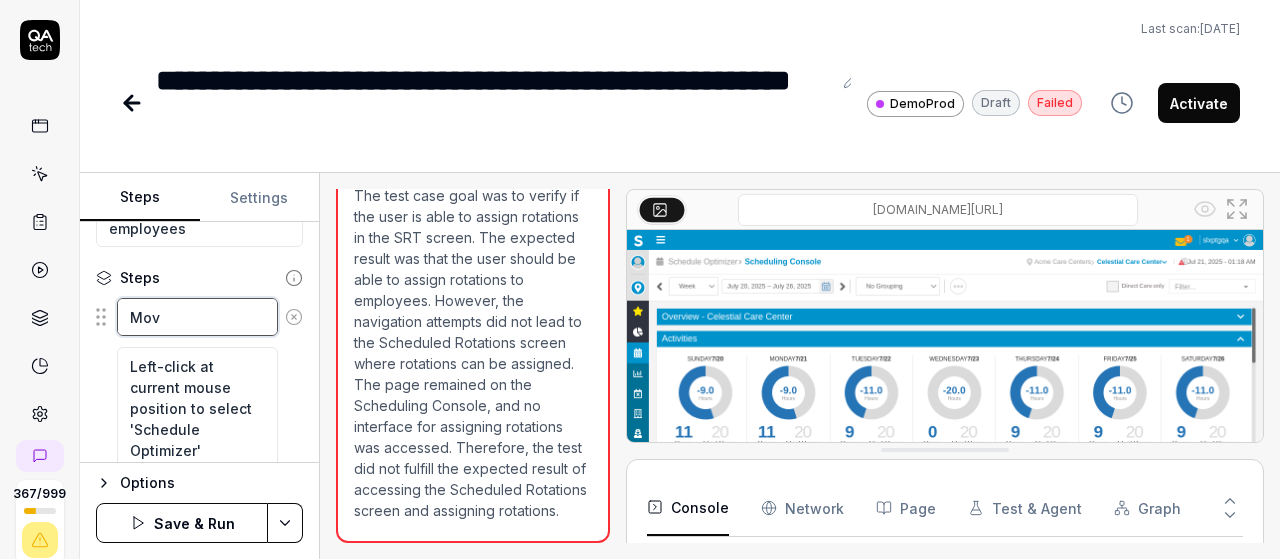 type on "Move" 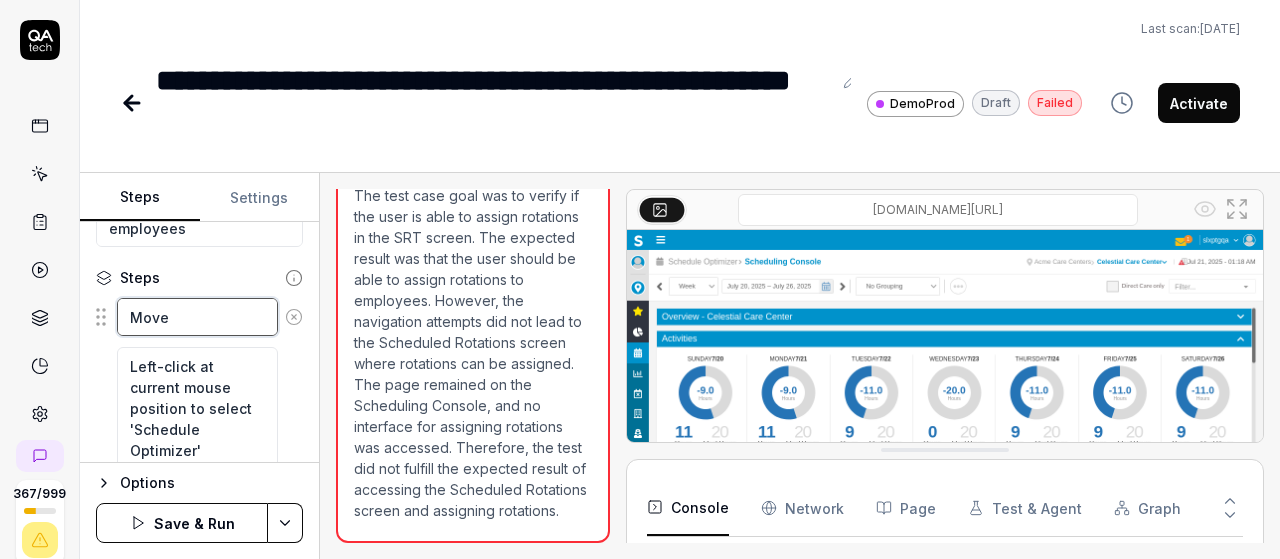 type on "Move" 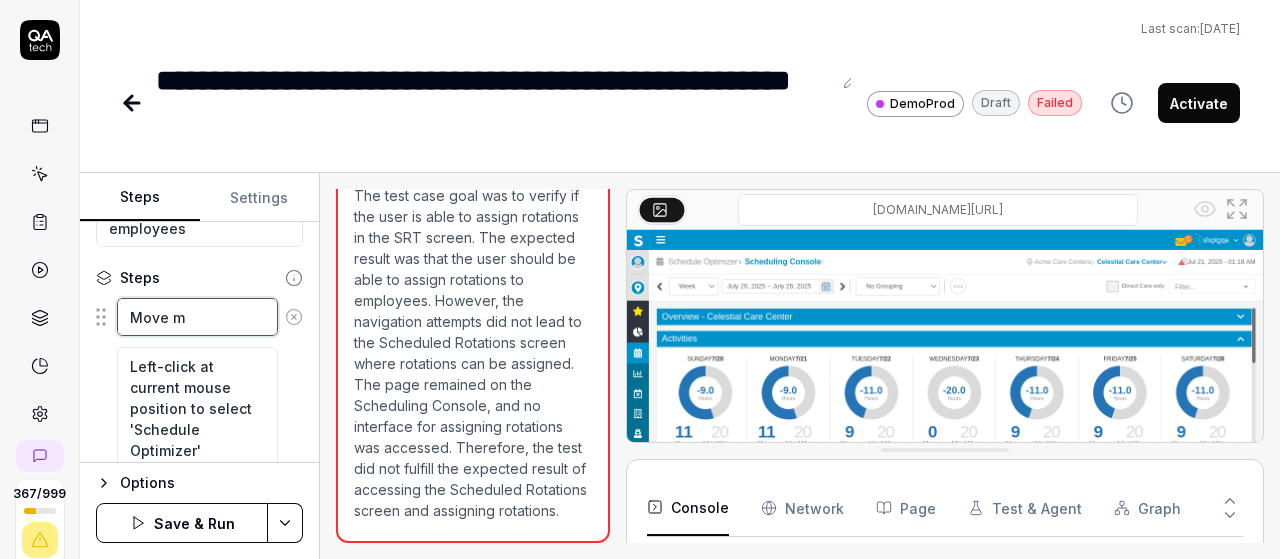 type on "Move mo" 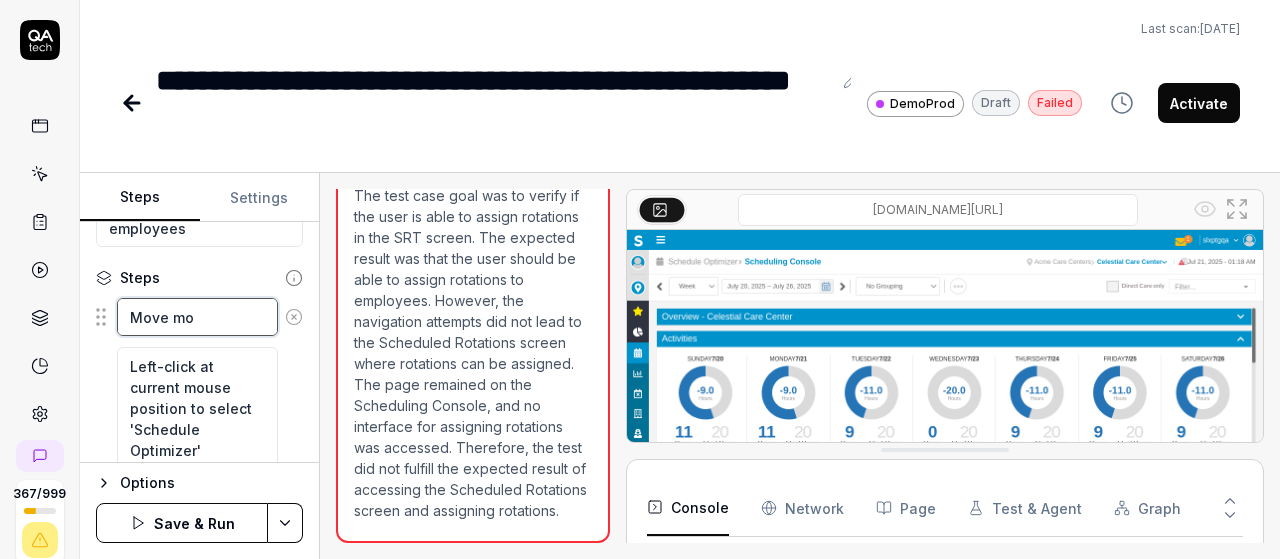 type on "Move mou" 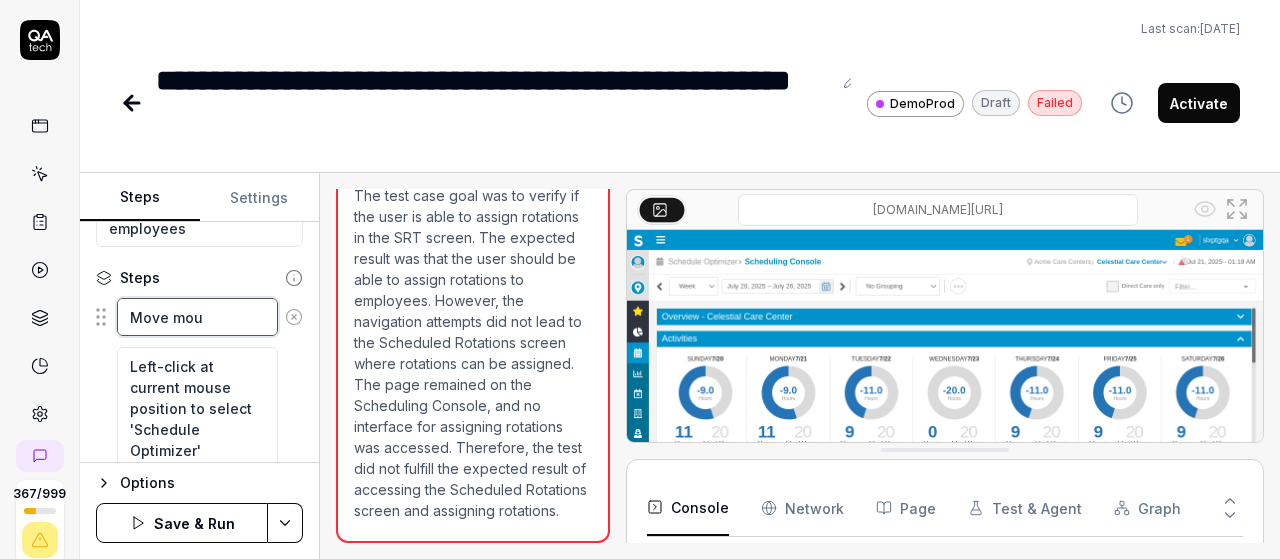 type on "Move mous" 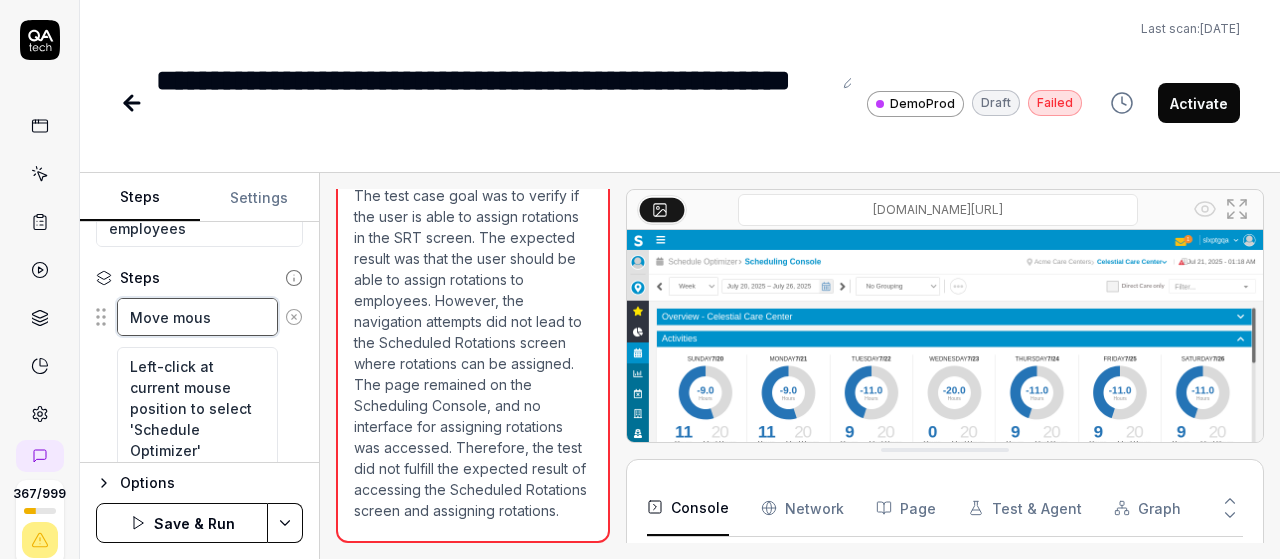 type on "Move mouse" 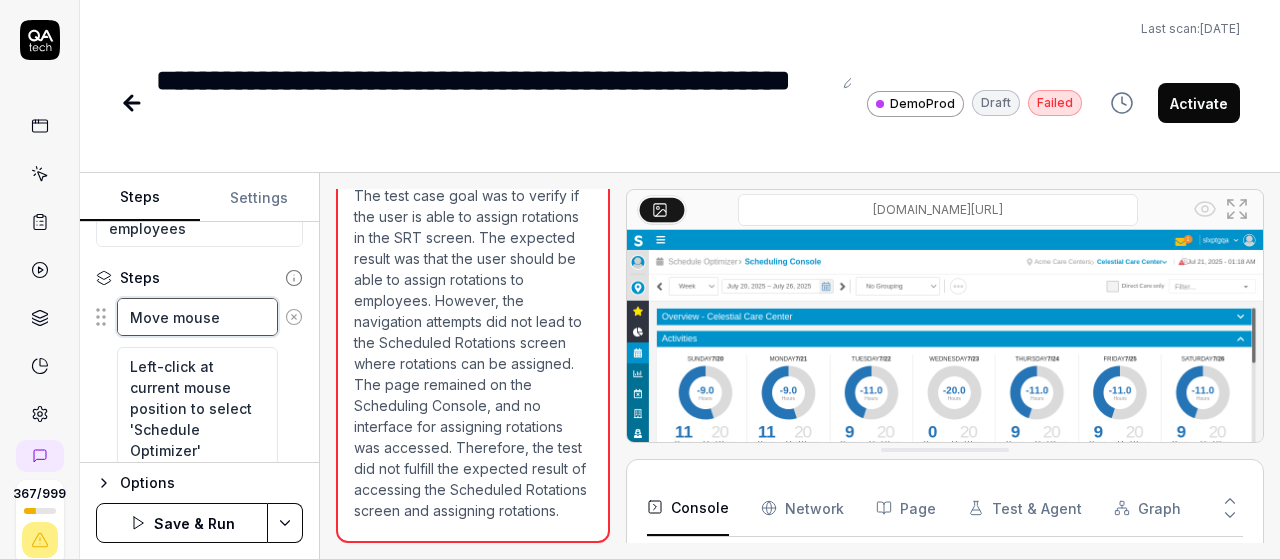 type on "Move mouse" 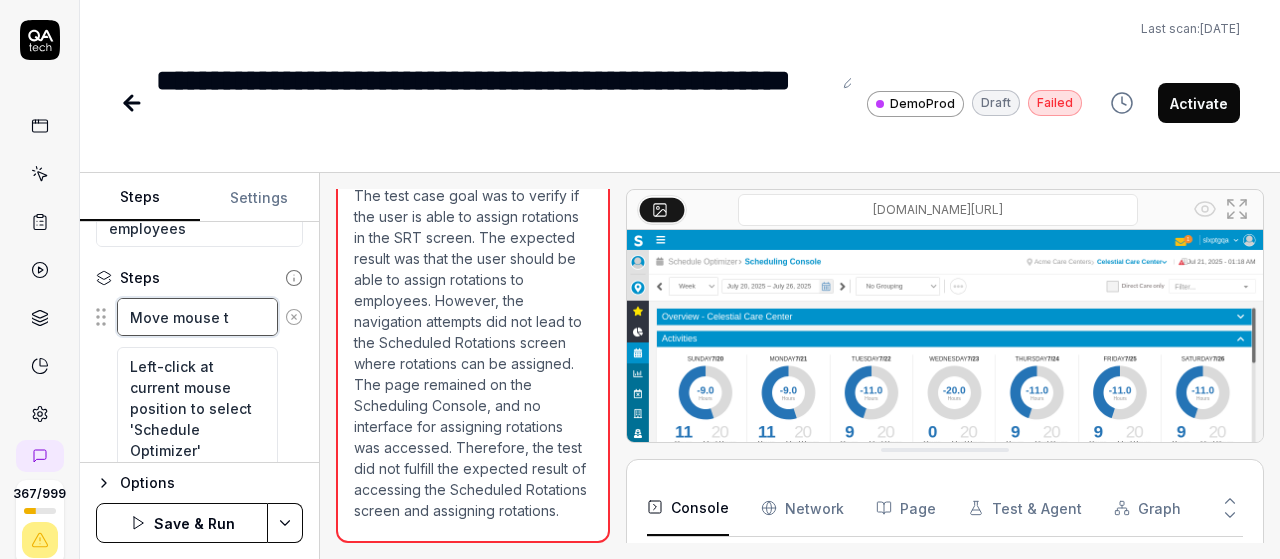 type on "Move mouse to" 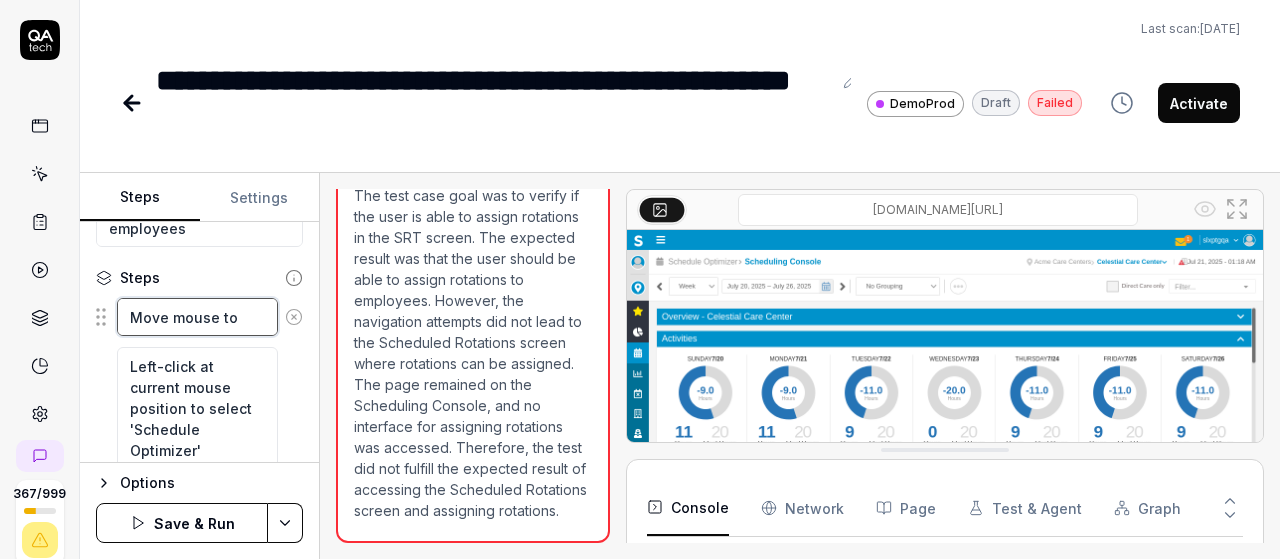 type on "Move mouse to" 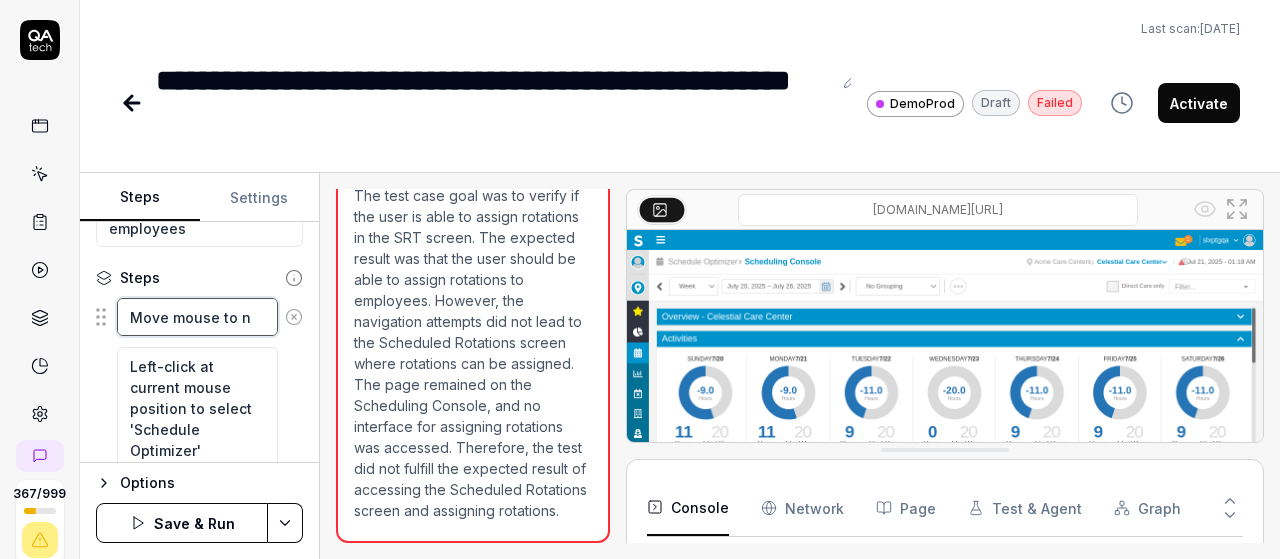 type on "Move mouse to na" 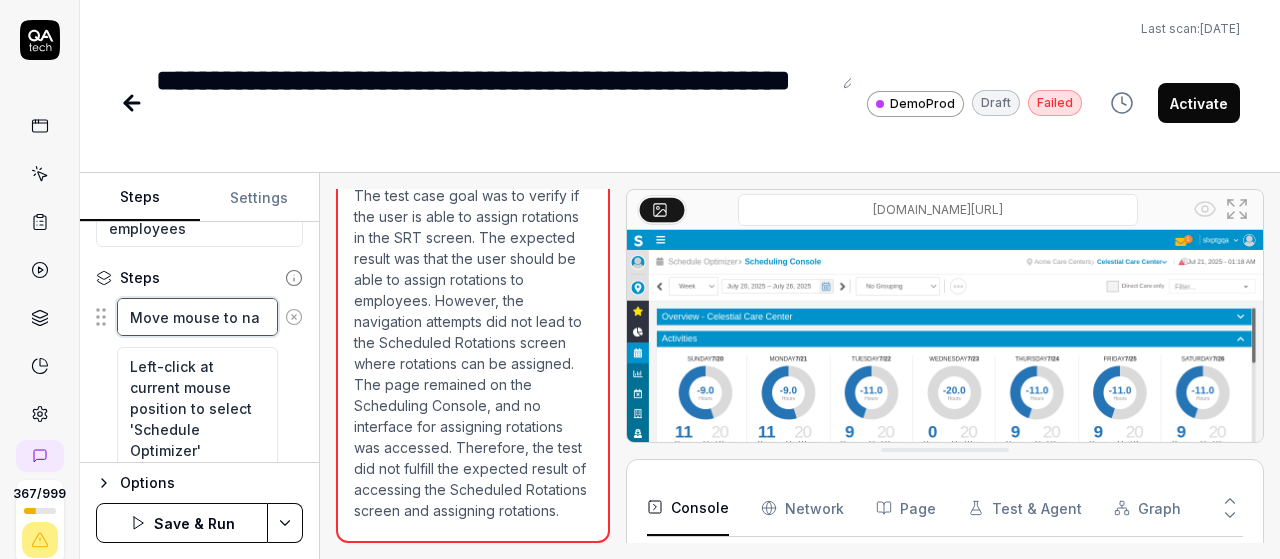 type on "Move mouse to nav" 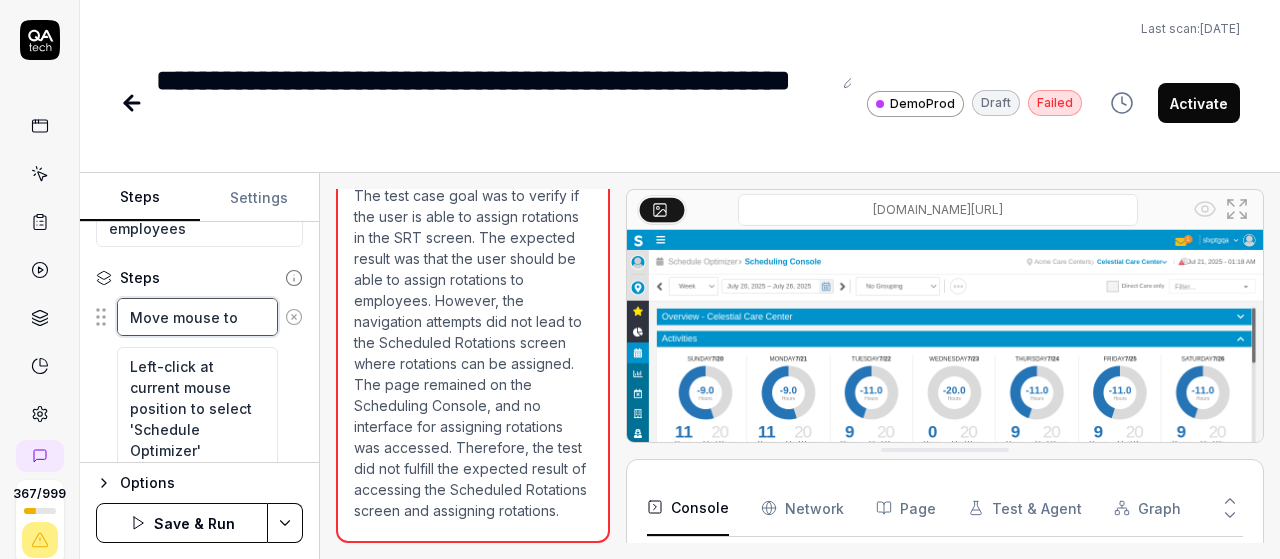 type on "*" 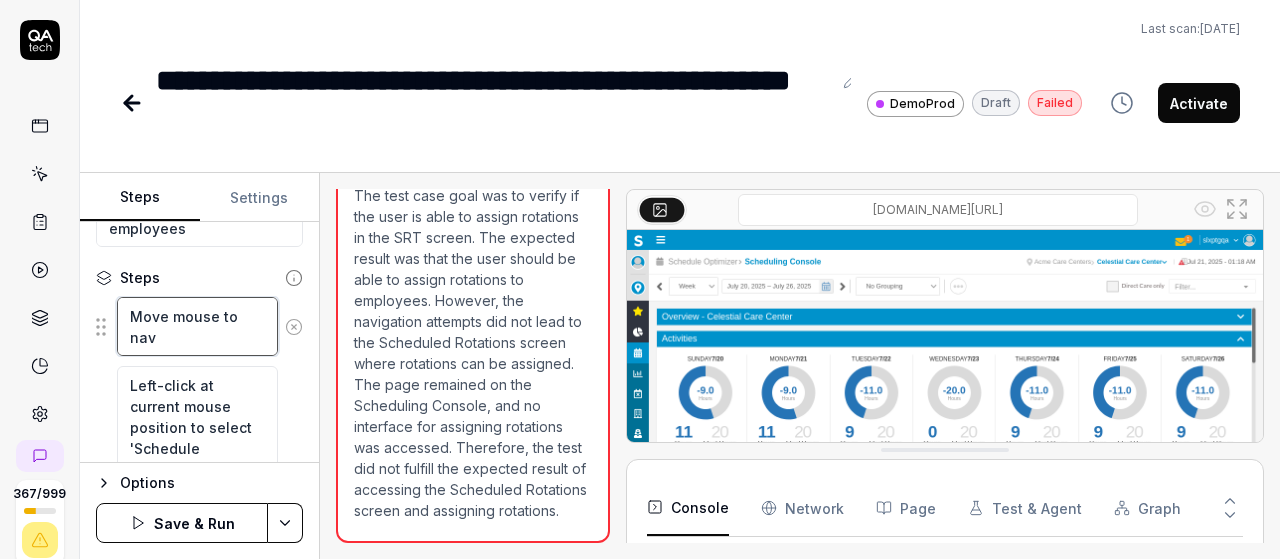 type on "Move mouse to navi" 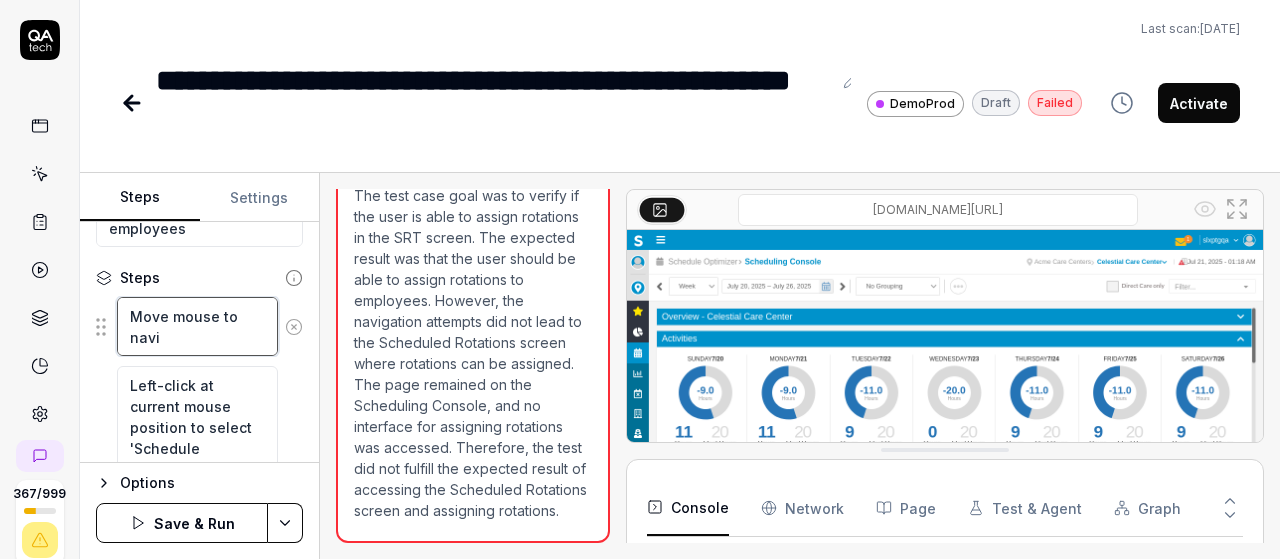 type on "Move mouse to navig" 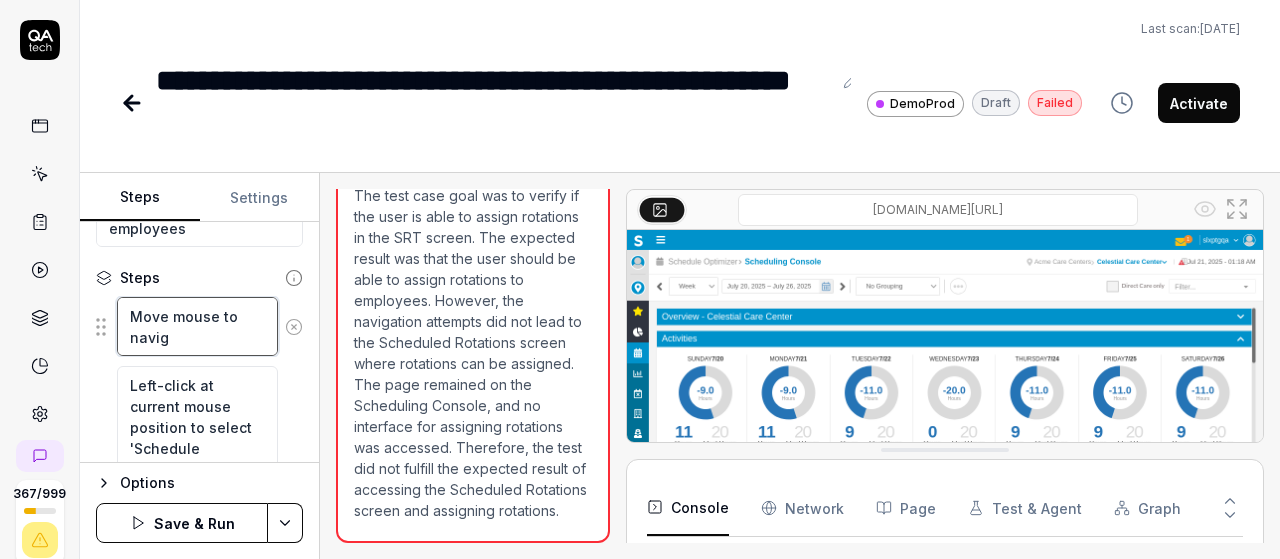 type on "Move mouse to naviga" 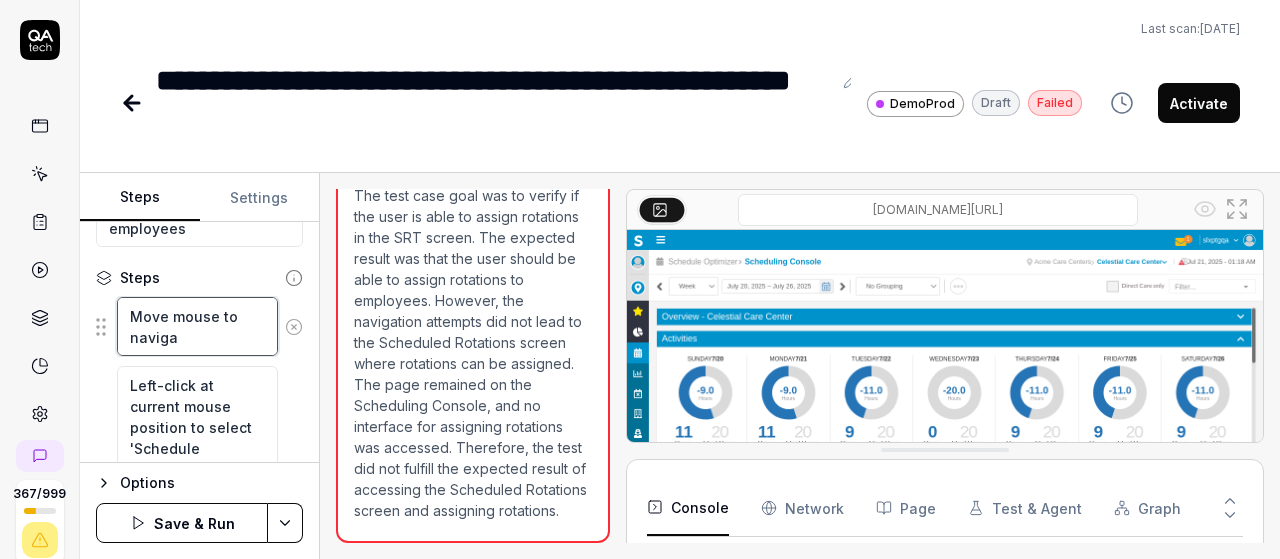 type on "Move mouse to navigat" 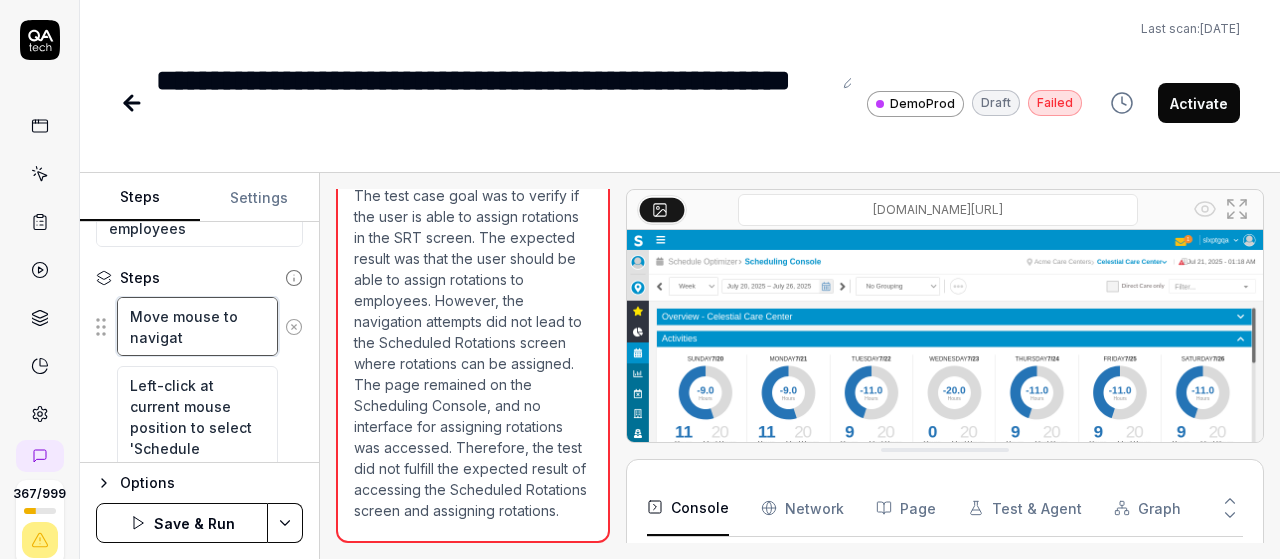 type on "Move mouse to navigati" 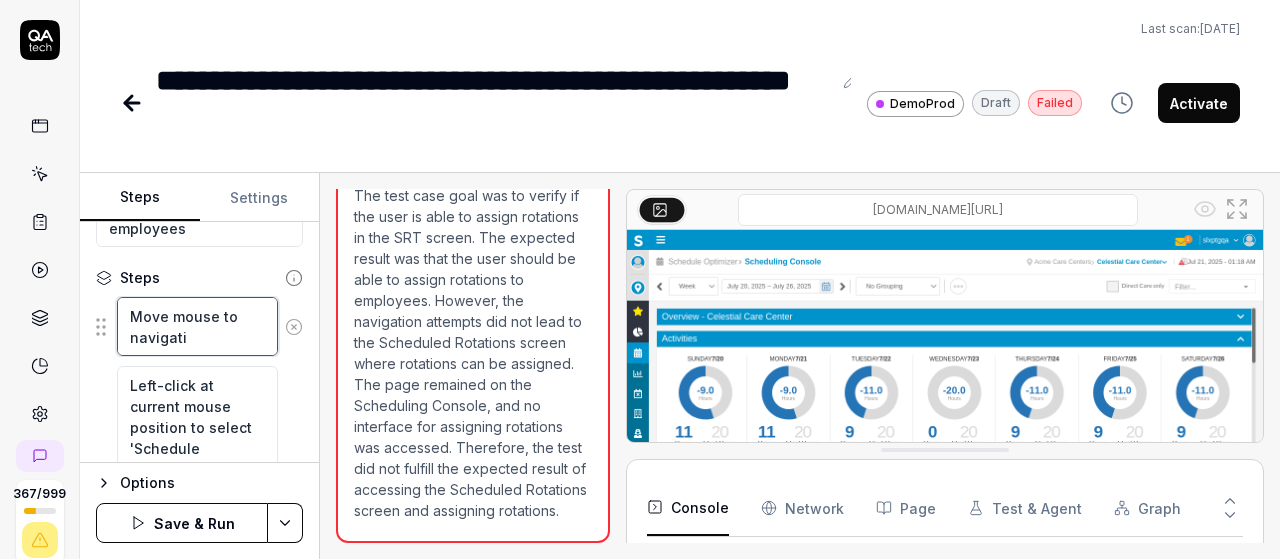 type on "Move mouse to navigatio" 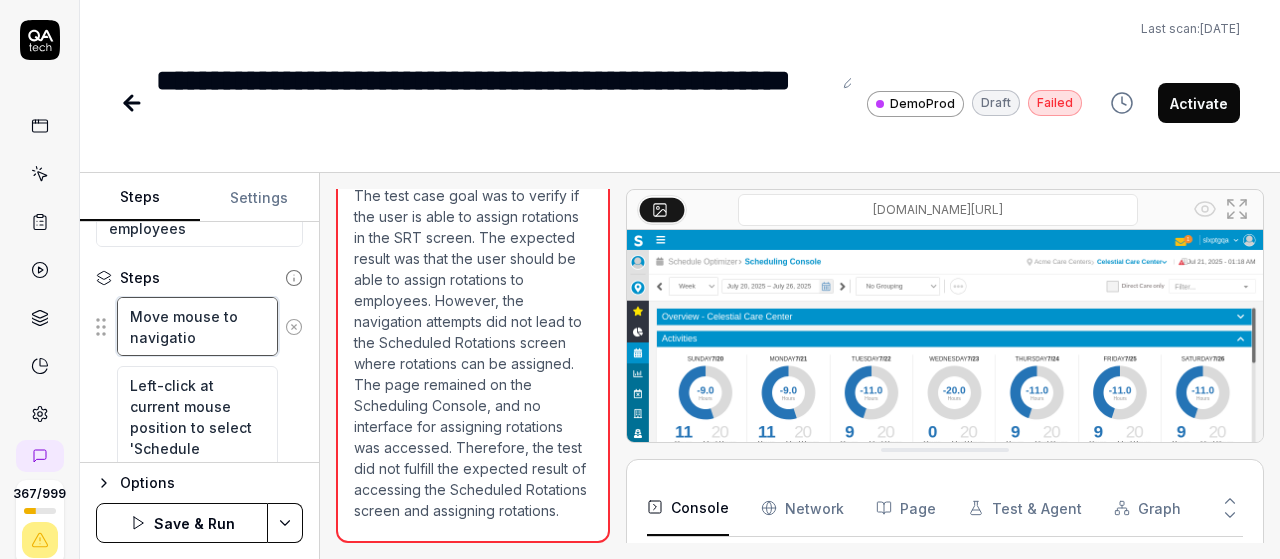 type on "Move mouse to navigatiop" 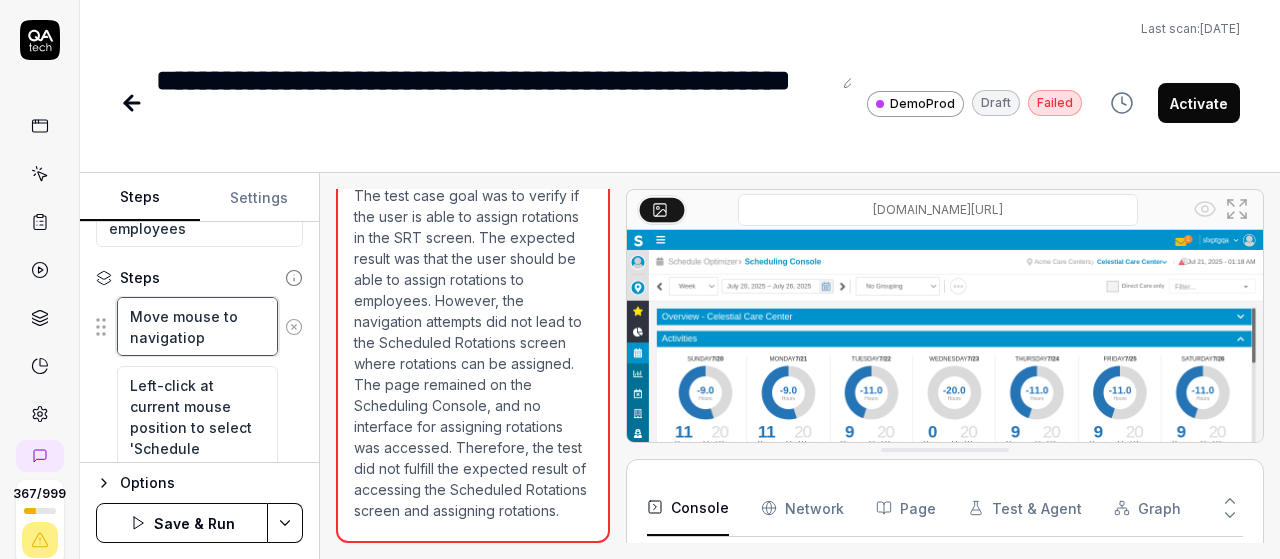 type on "*" 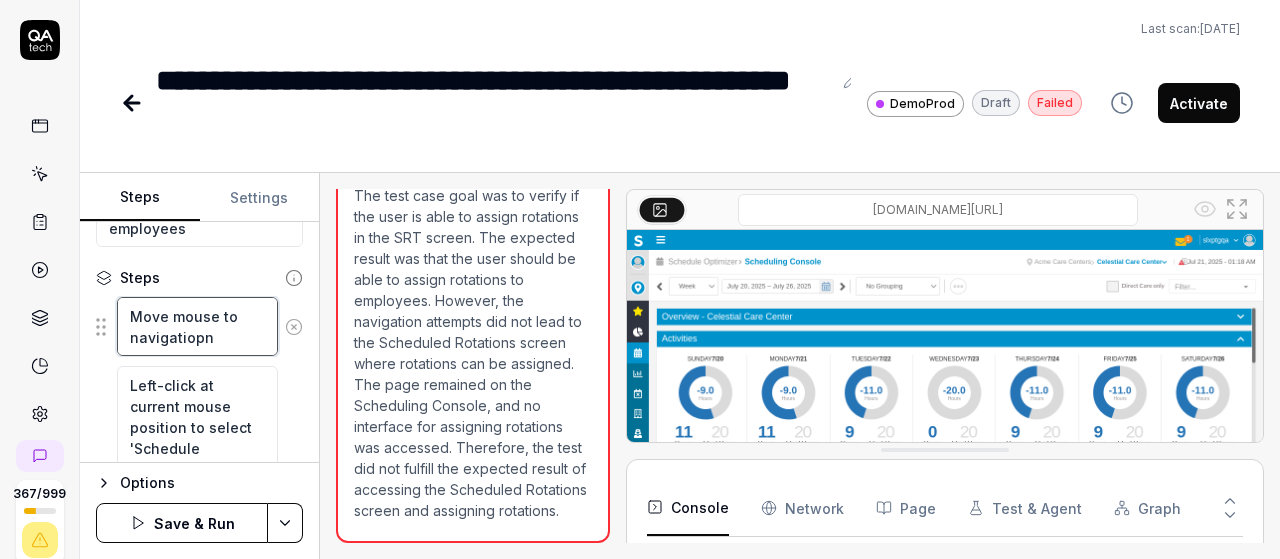 type on "Move mouse to navigatiop" 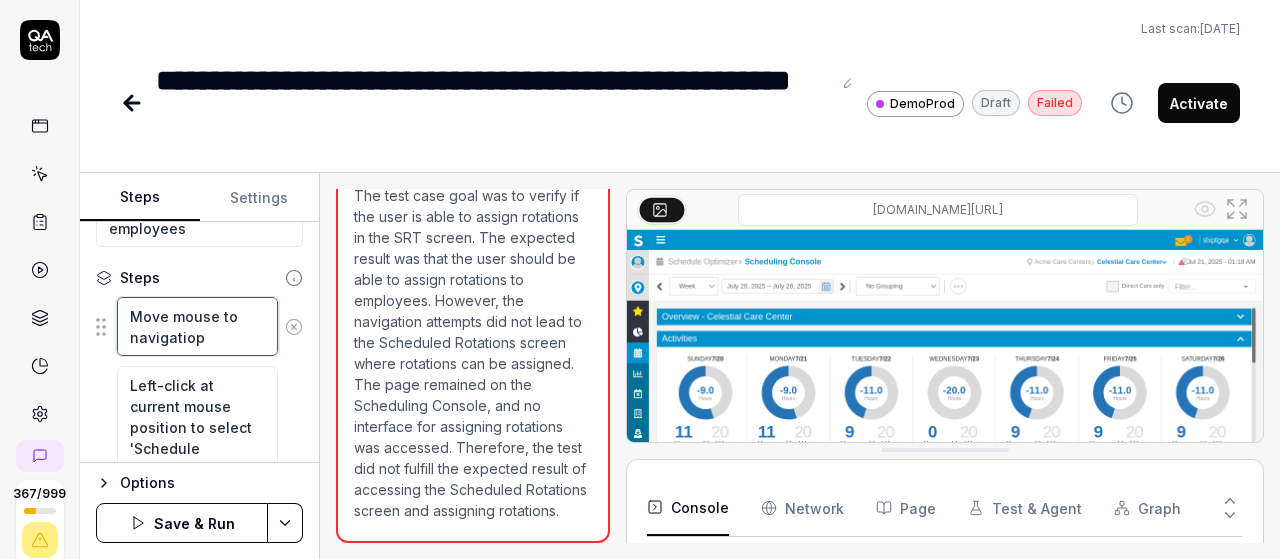 type on "Move mouse to navigatio" 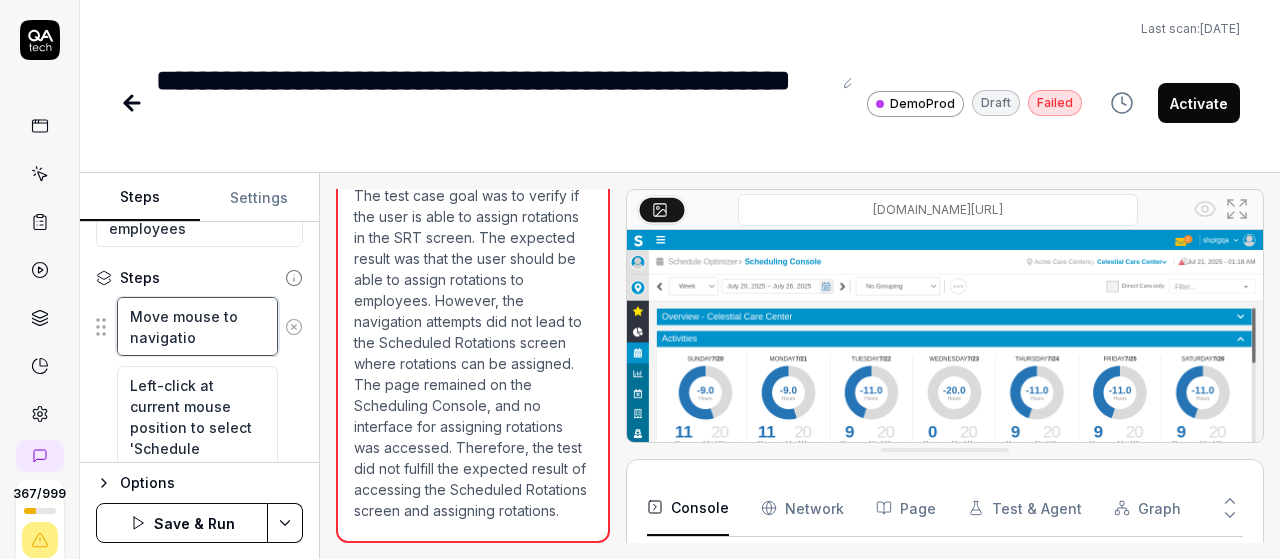 type on "Move mouse to navigation" 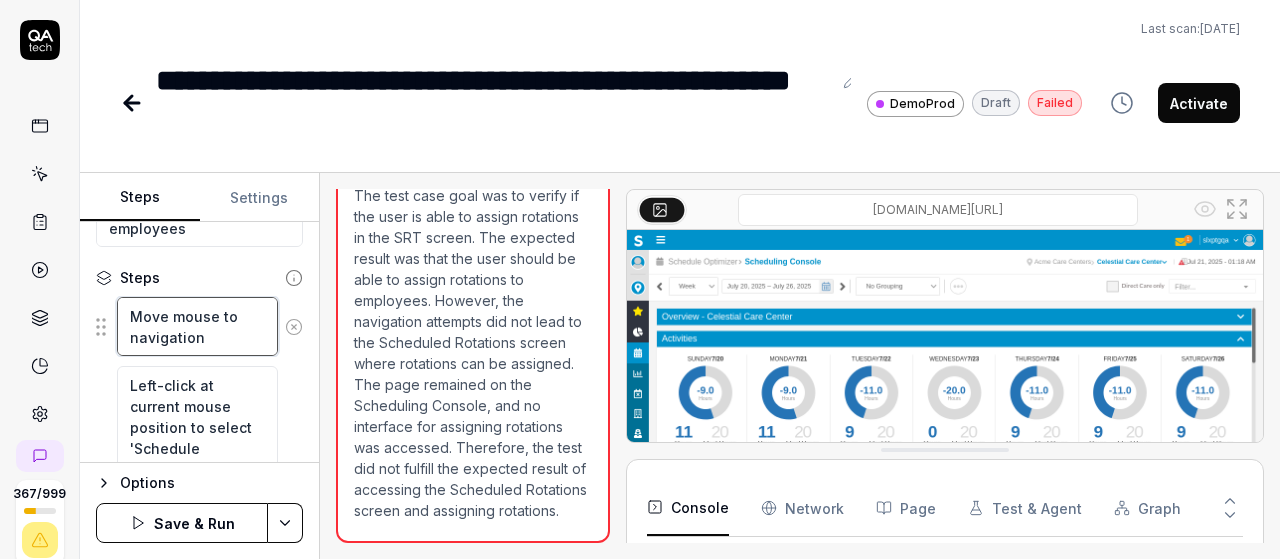 type on "Move mouse to navigation" 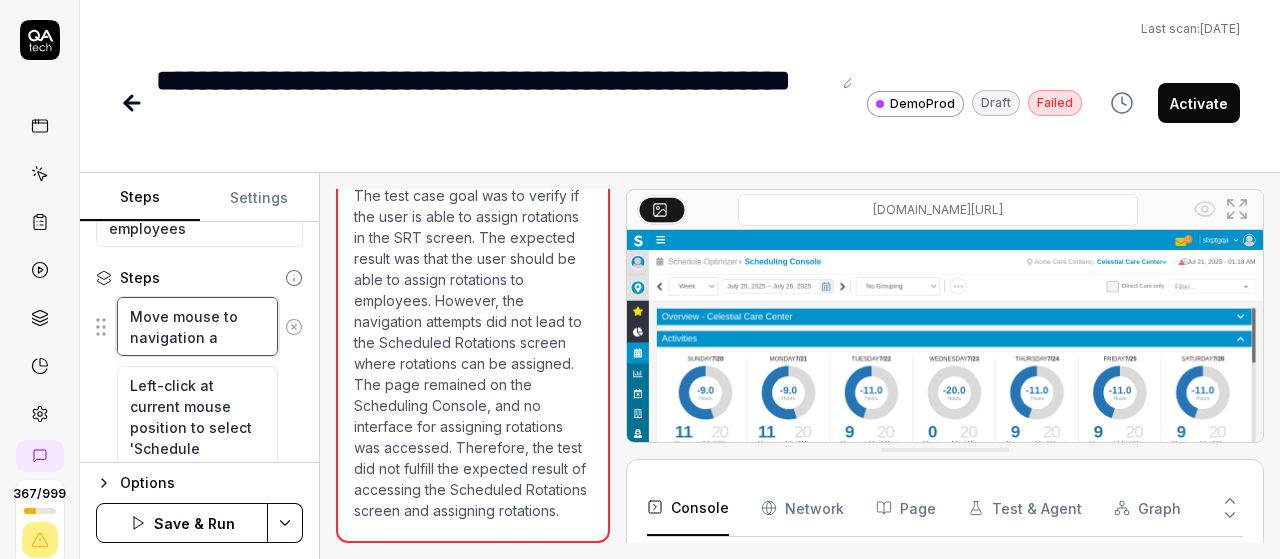 type on "Move mouse to navigation an" 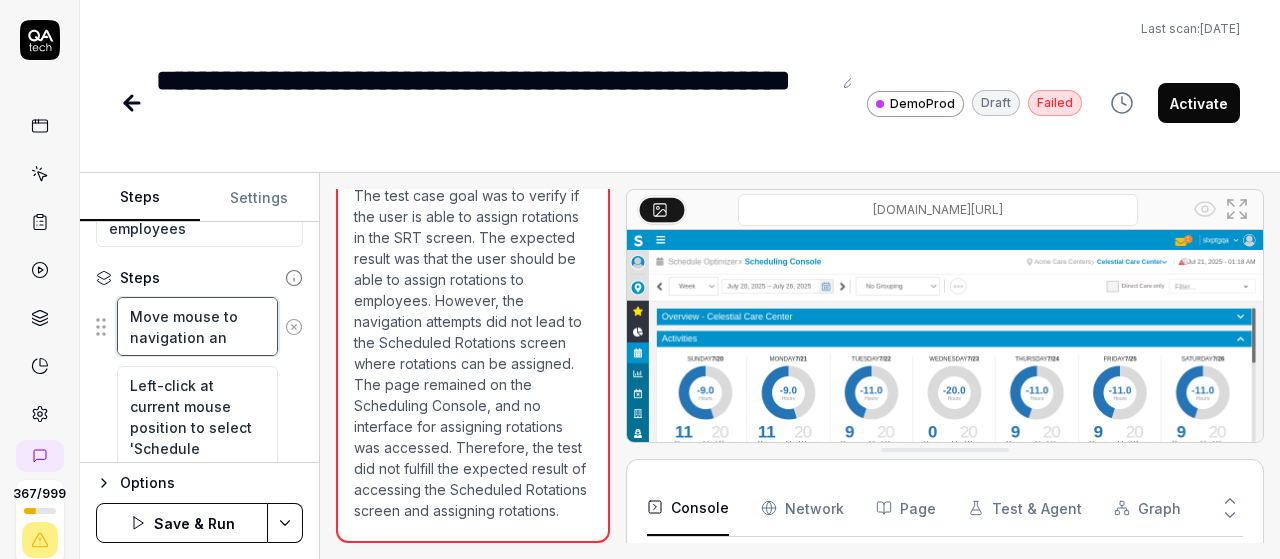 type on "Move mouse to navigation and" 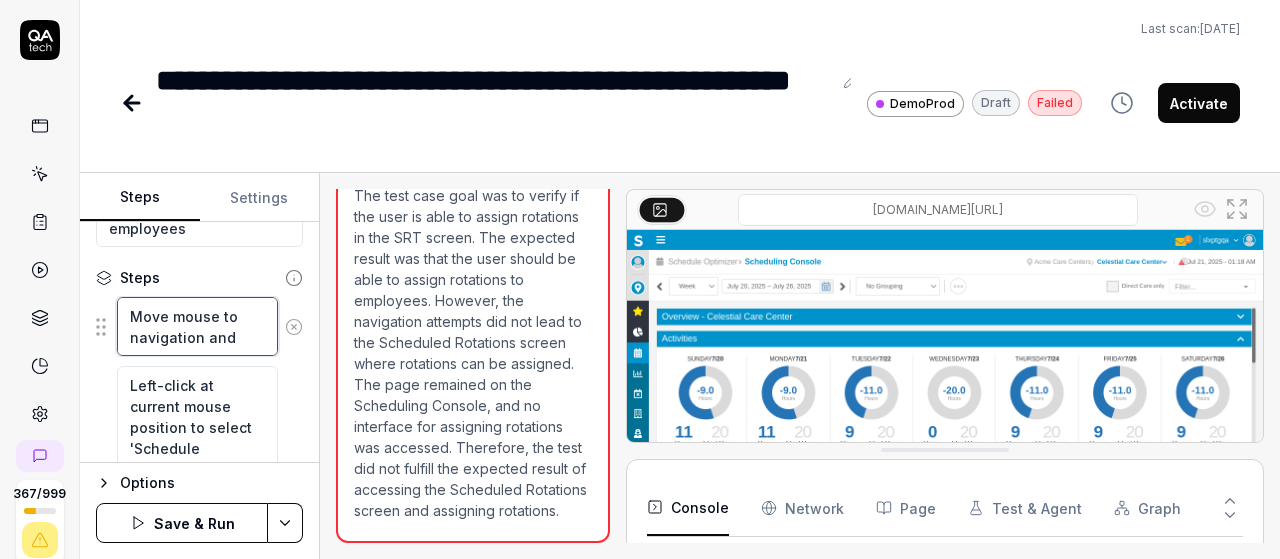 type on "Move mouse to navigation and" 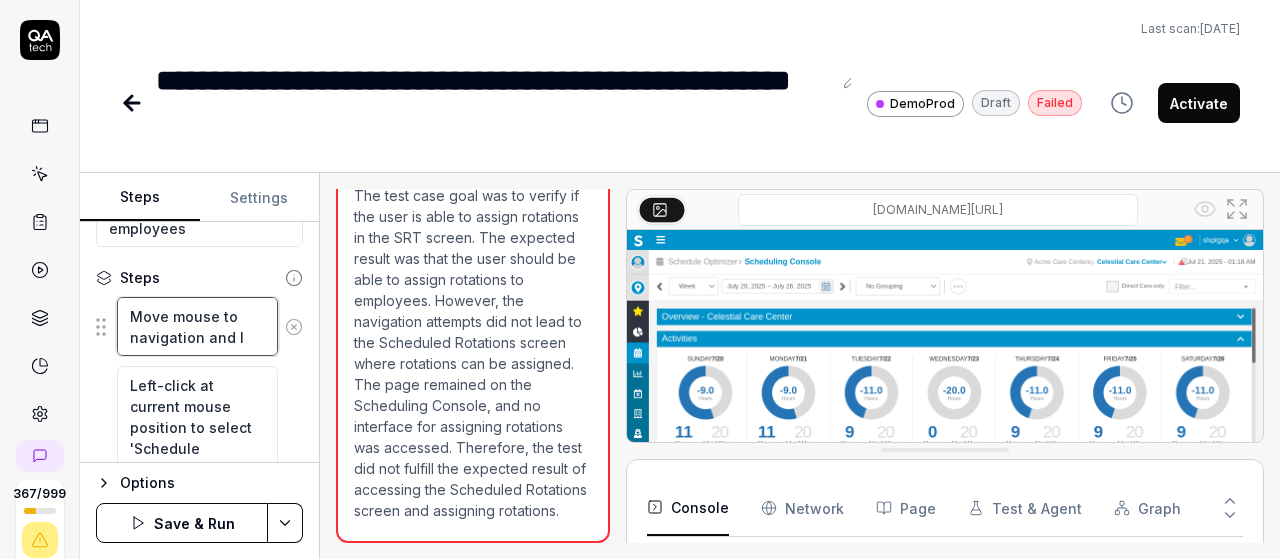 type on "Move mouse to navigation and lc" 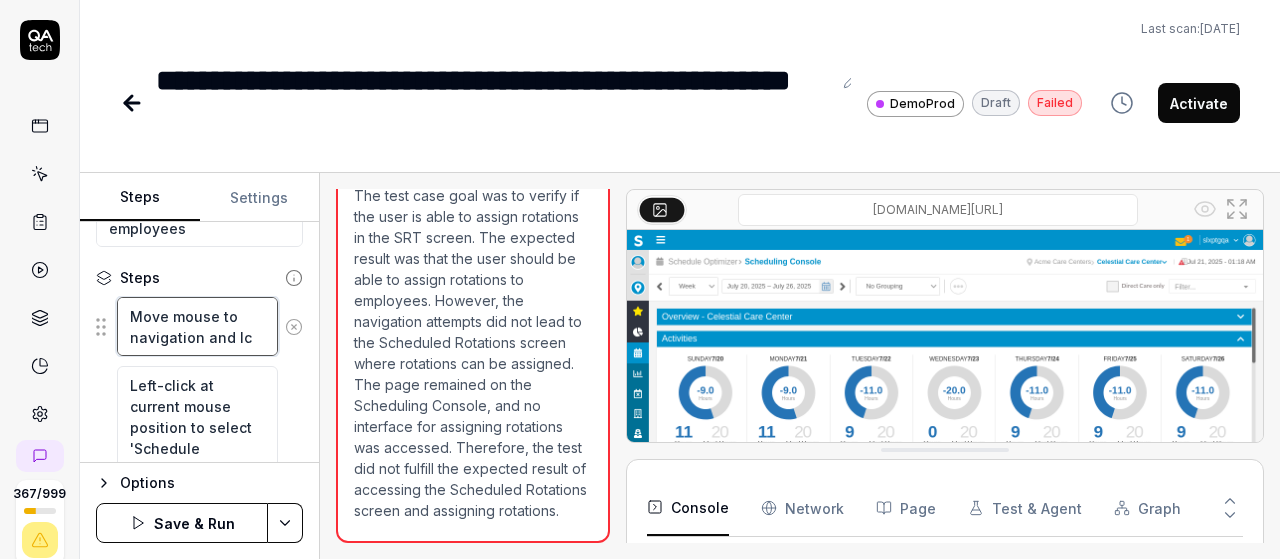 type on "Move mouse to navigation and lci" 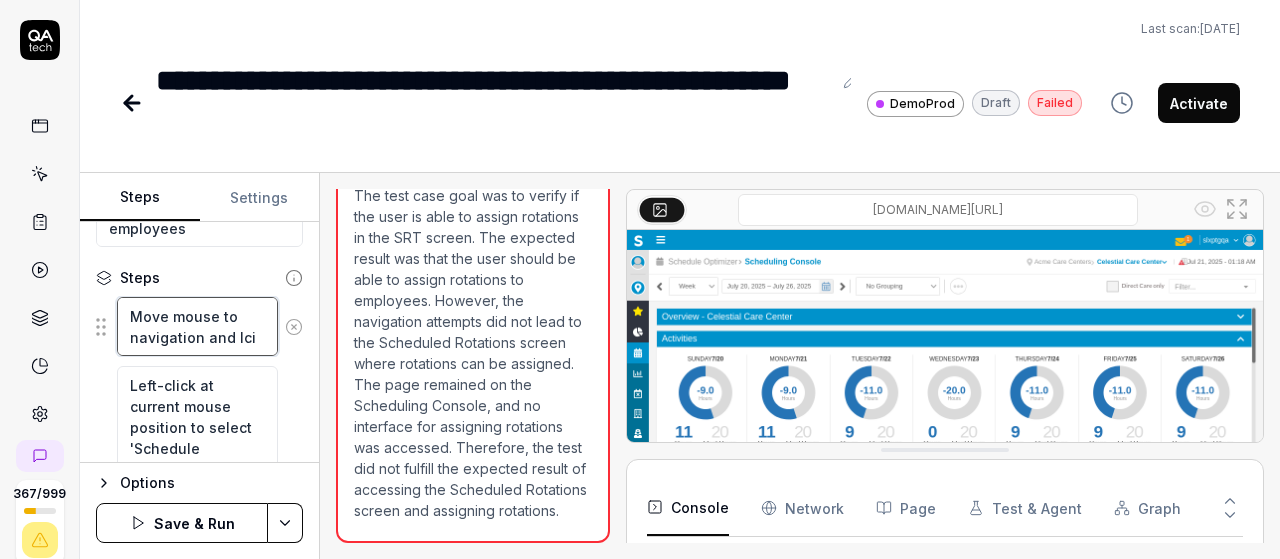 type on "Move mouse to navigation and lcik" 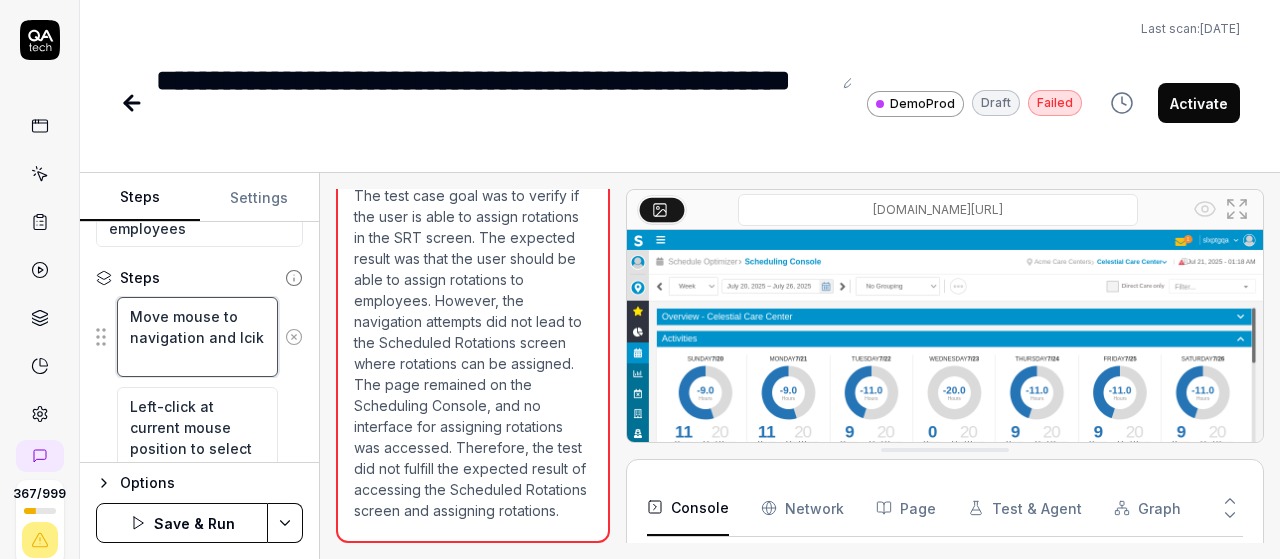 type on "Move mouse to navigation and lci" 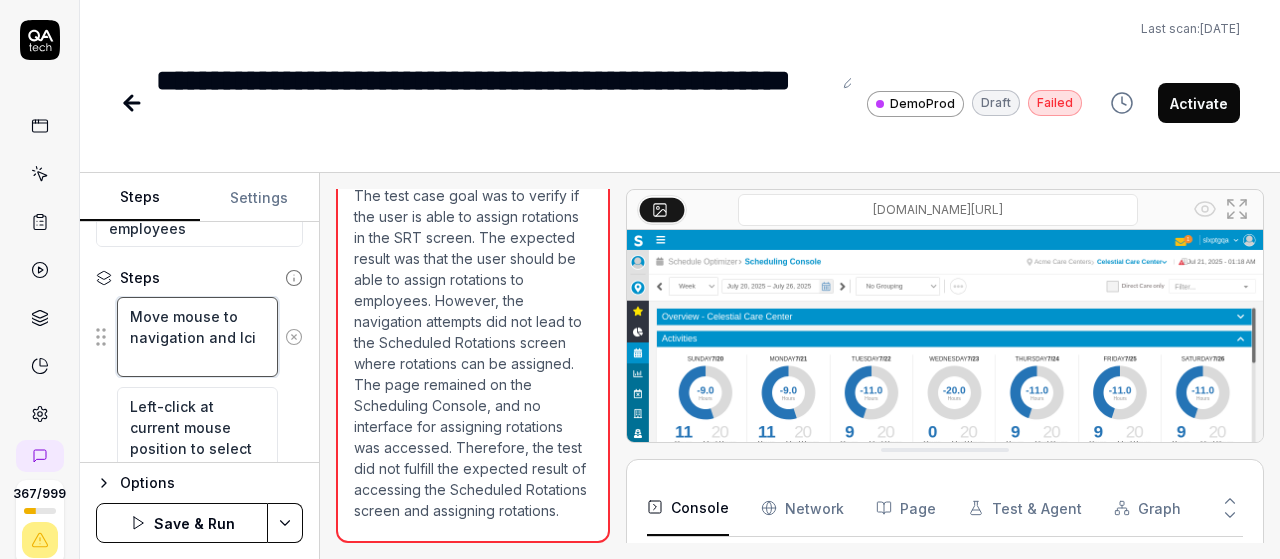 type on "Move mouse to navigation and lc" 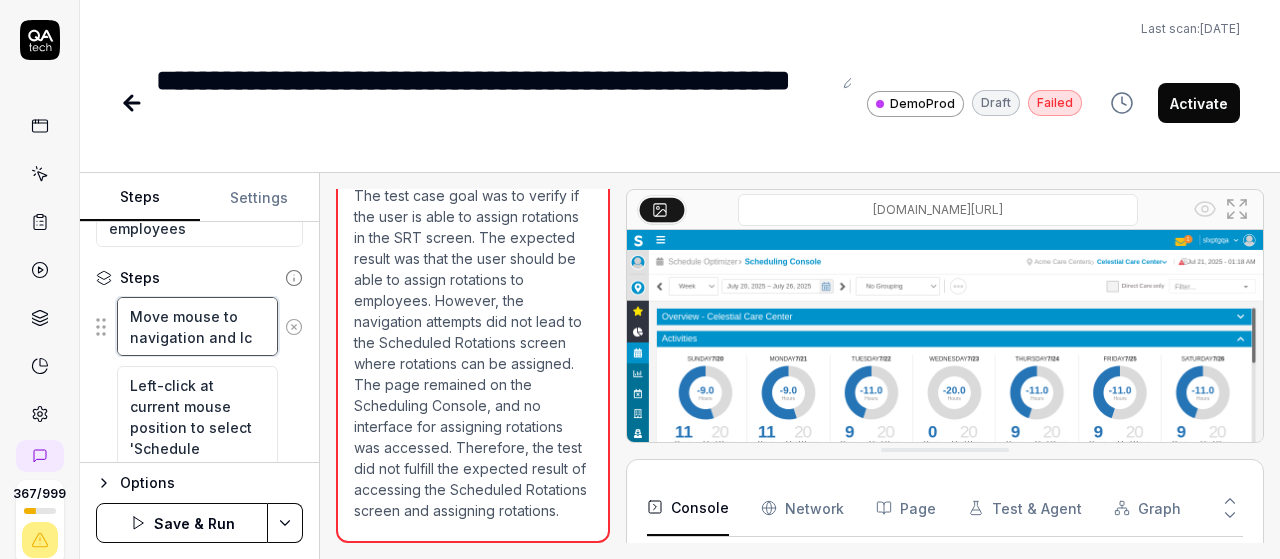 type on "Move mouse to navigation and l" 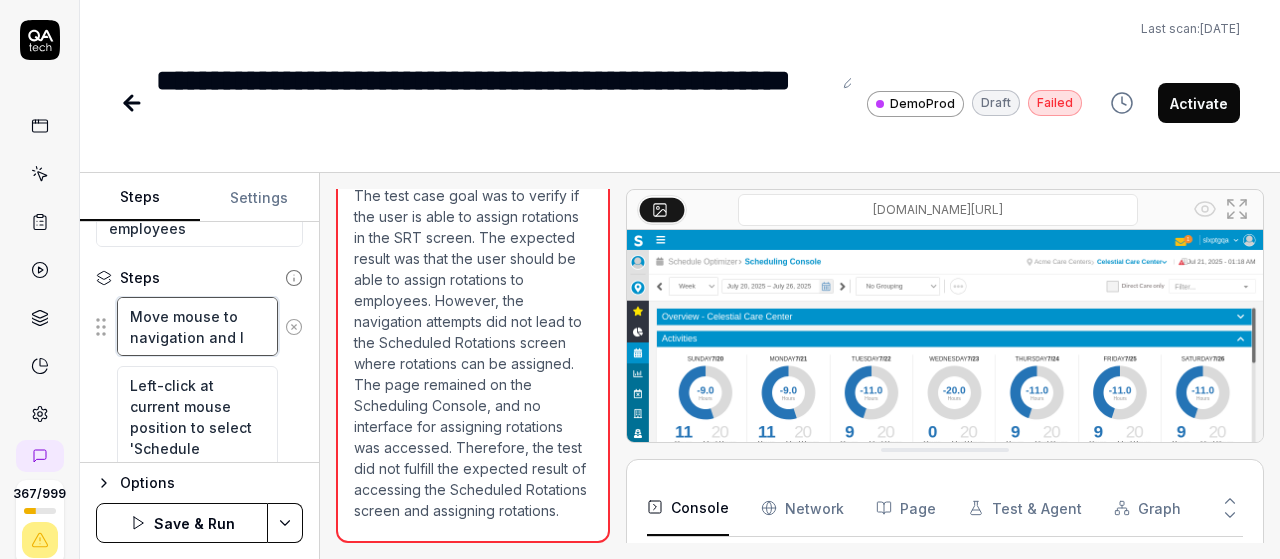 type on "Move mouse to navigation and" 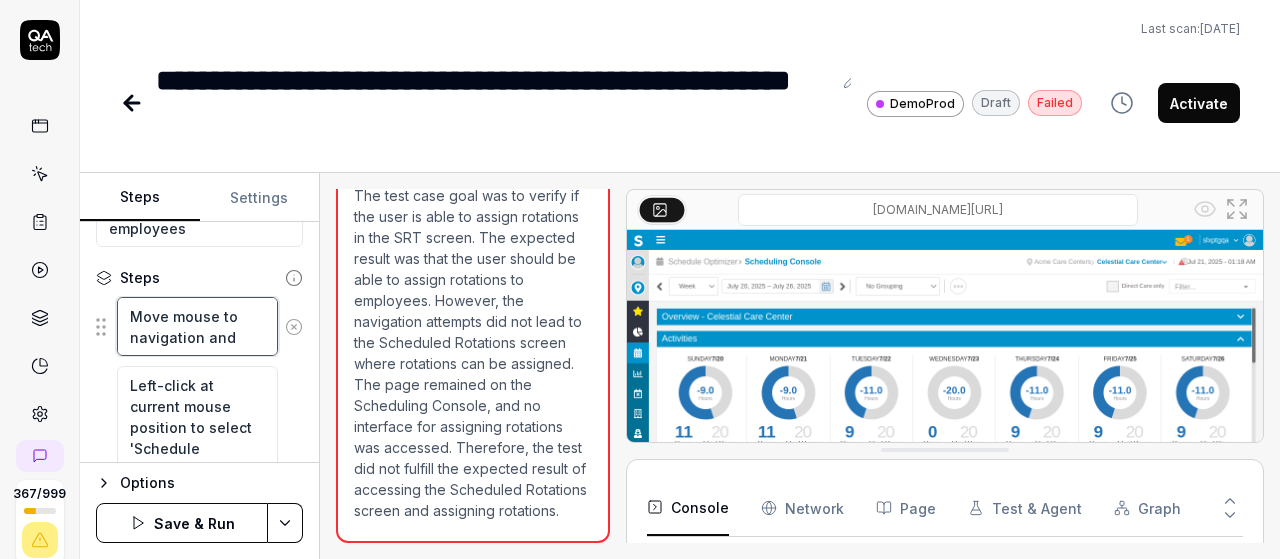 type on "Move mouse to navigation and c" 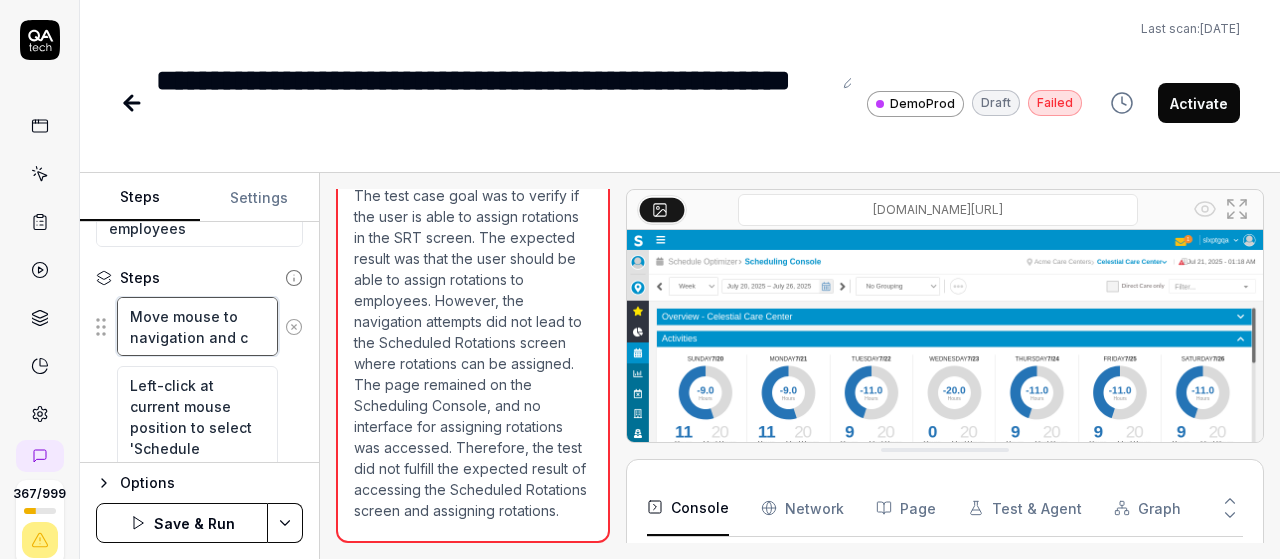 type on "Move mouse to navigation and cl" 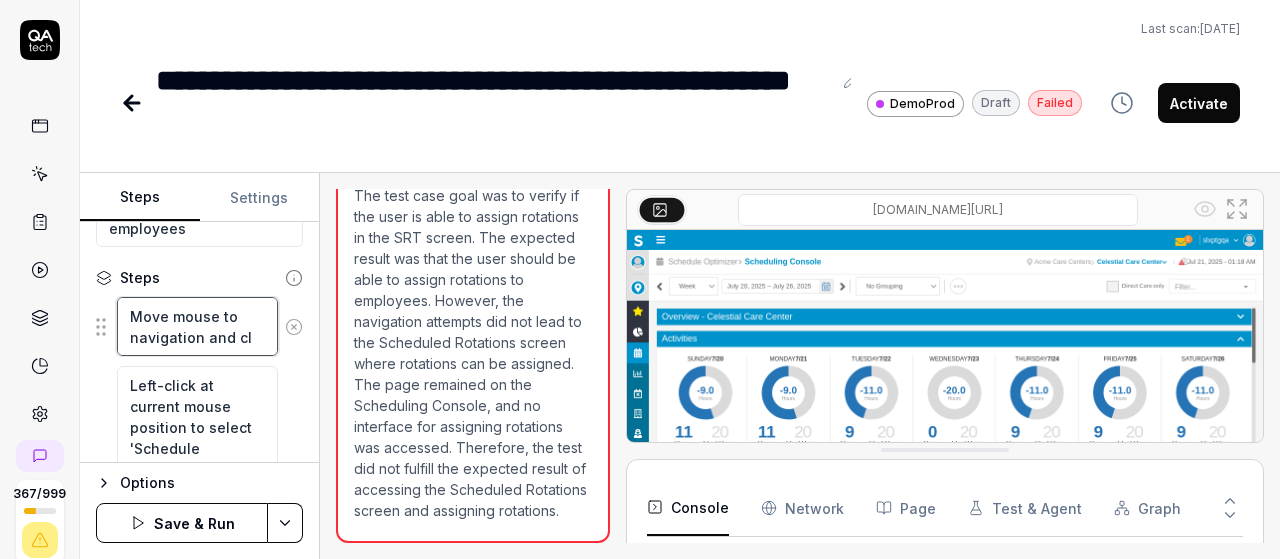 type on "Move mouse to navigation and clc" 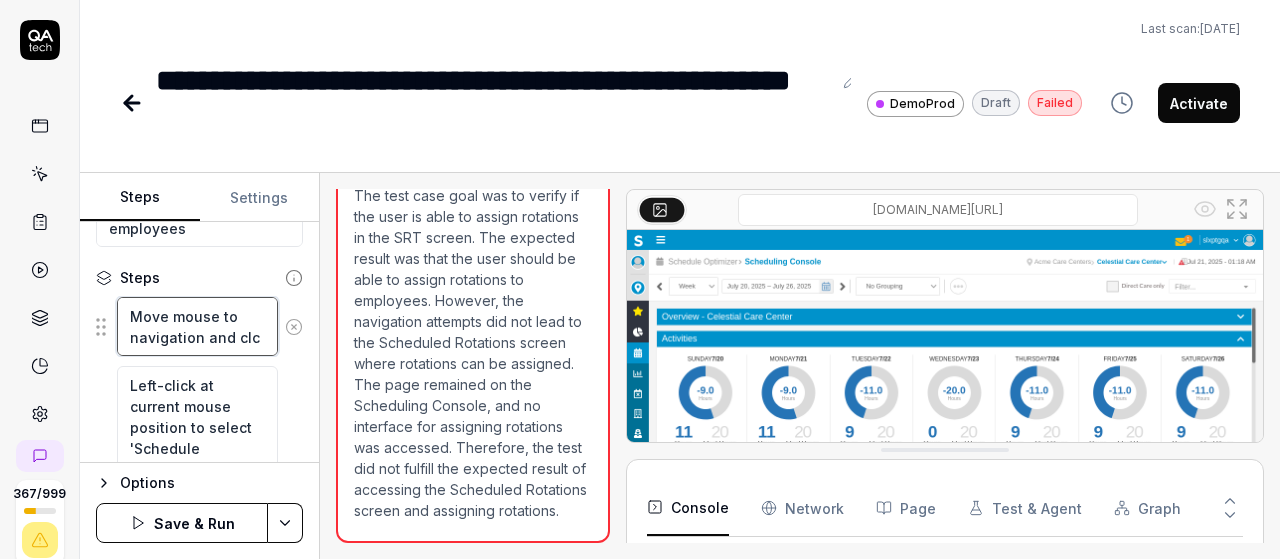type on "Move mouse to navigation and clci" 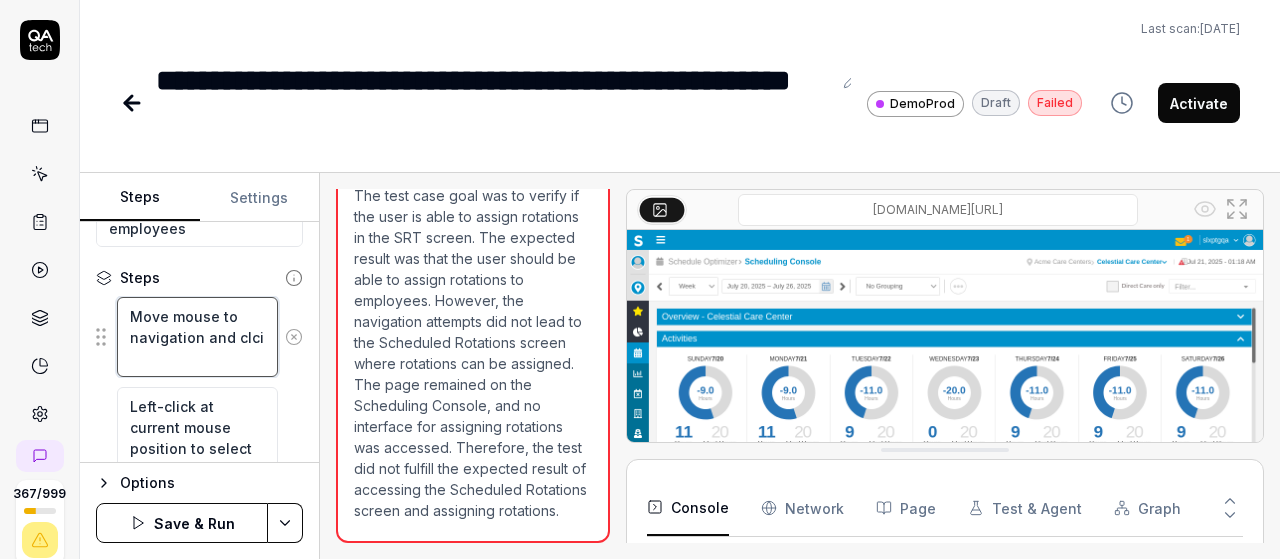 type on "Move mouse to navigation and clcik" 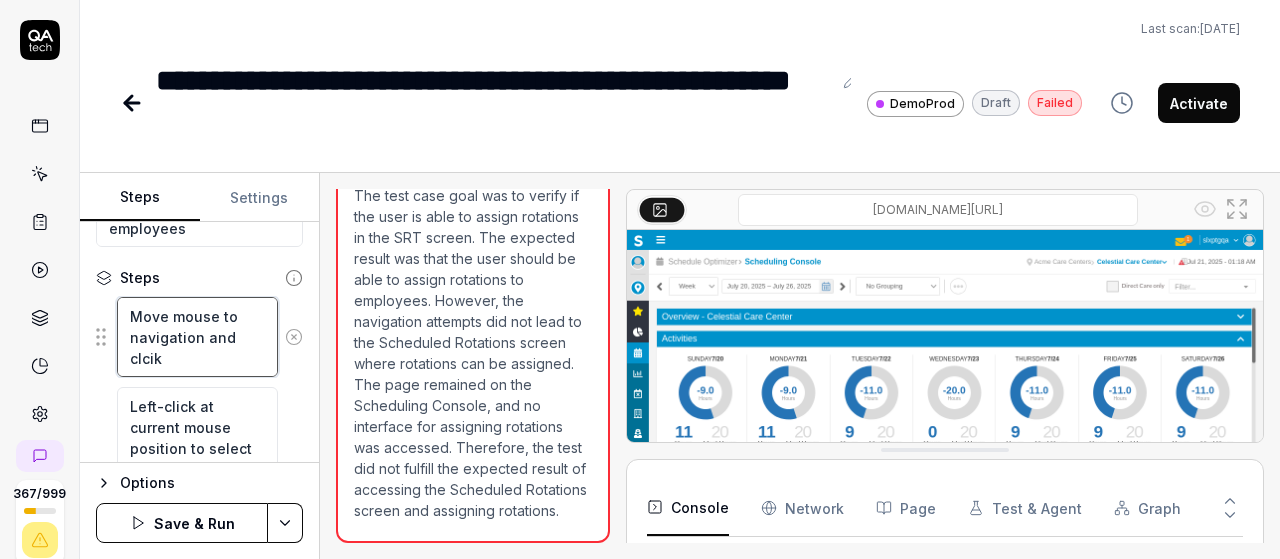 type on "Move mouse to navigation and clci" 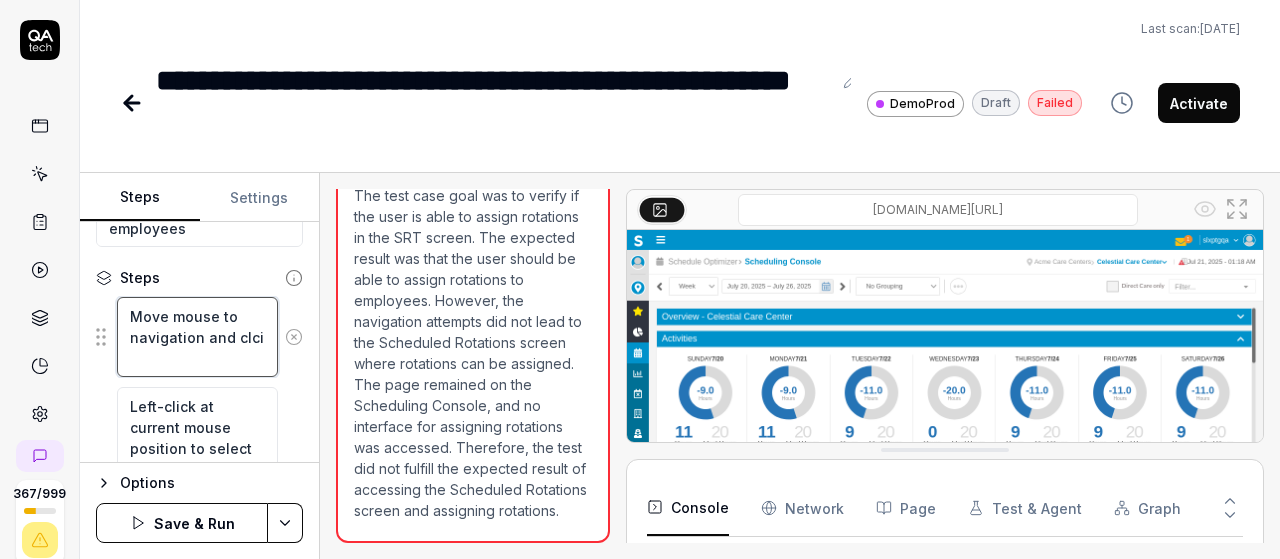 type on "Move mouse to navigation and clc" 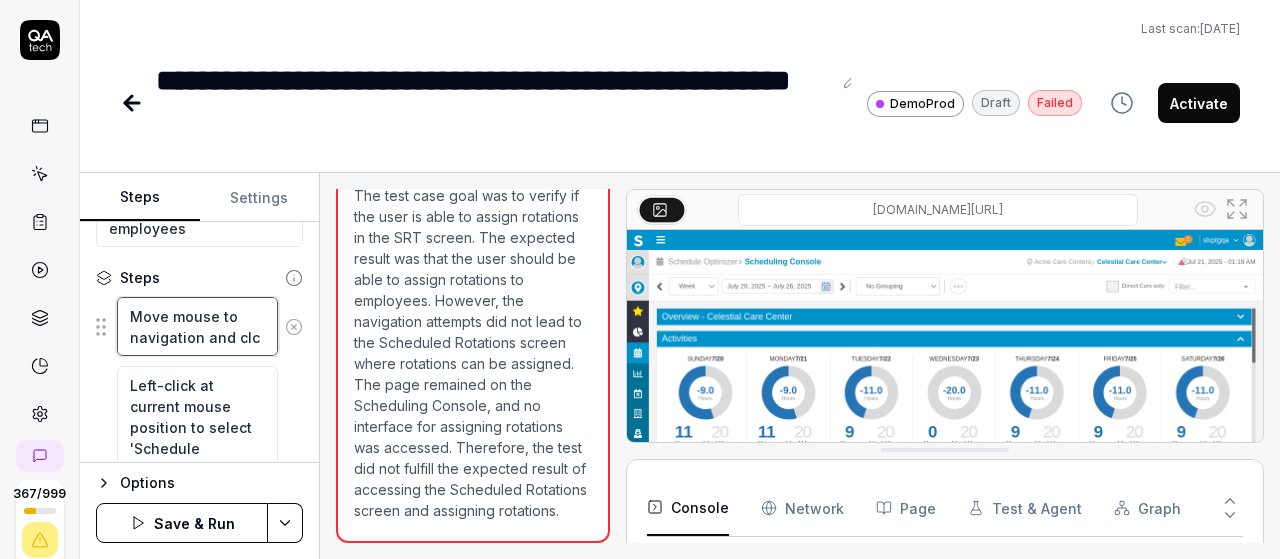 type on "Move mouse to navigation and cl" 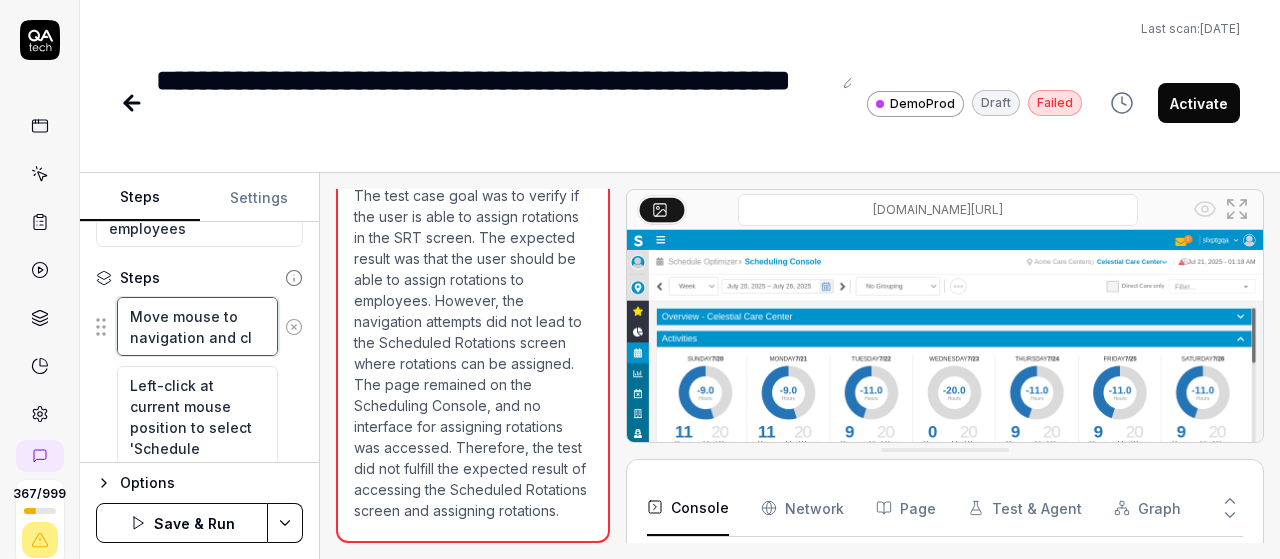 type on "Move mouse to navigation and cli" 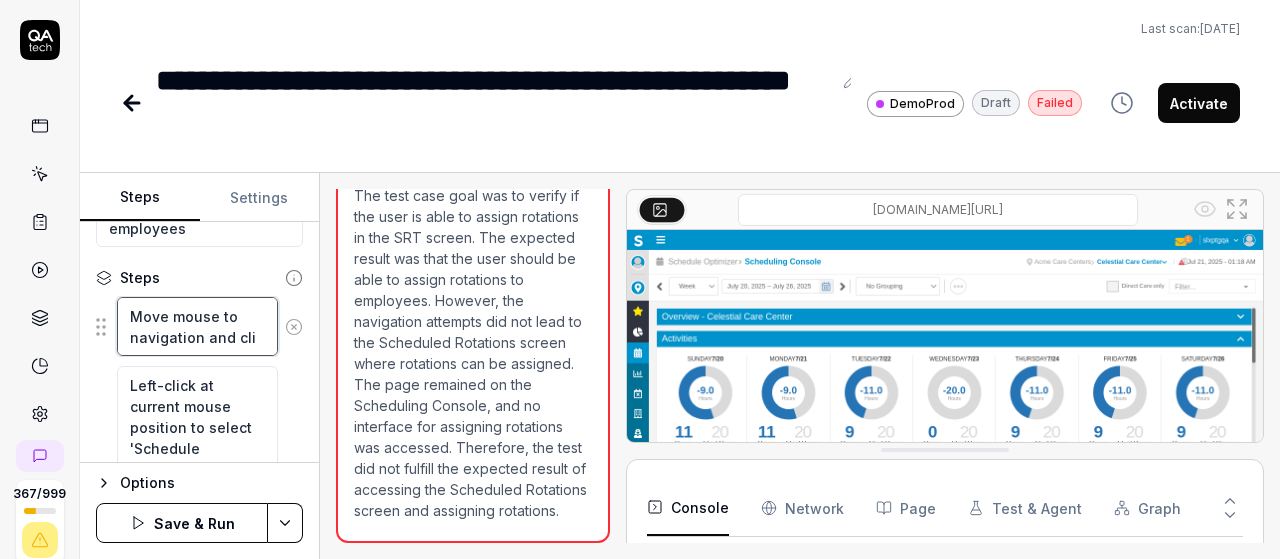 type on "Move mouse to navigation and clio" 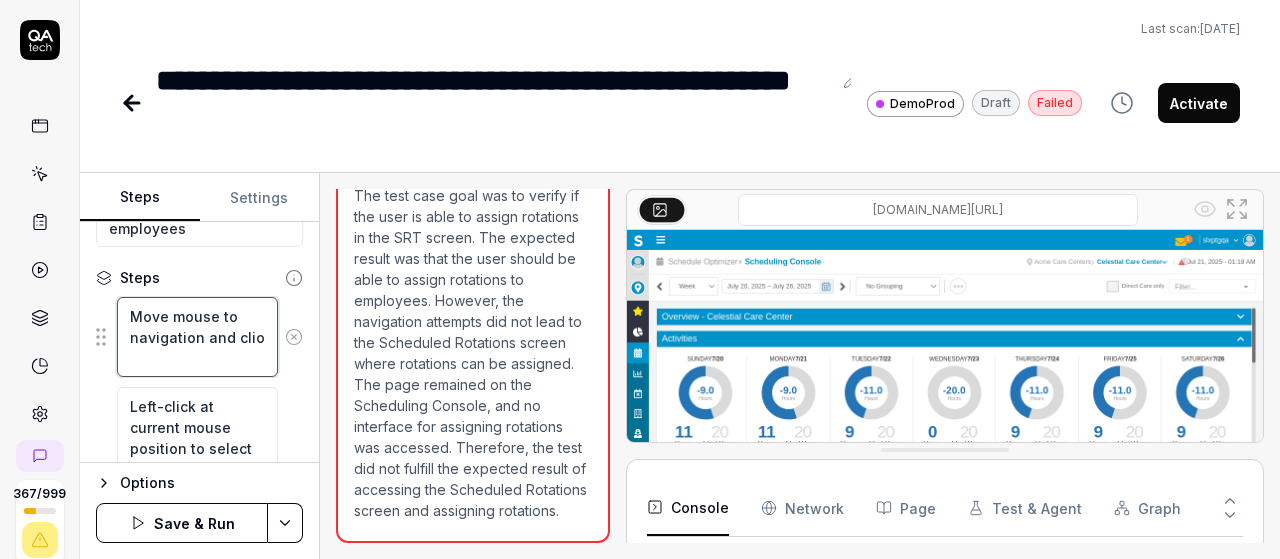 type on "Move mouse to navigation and cli" 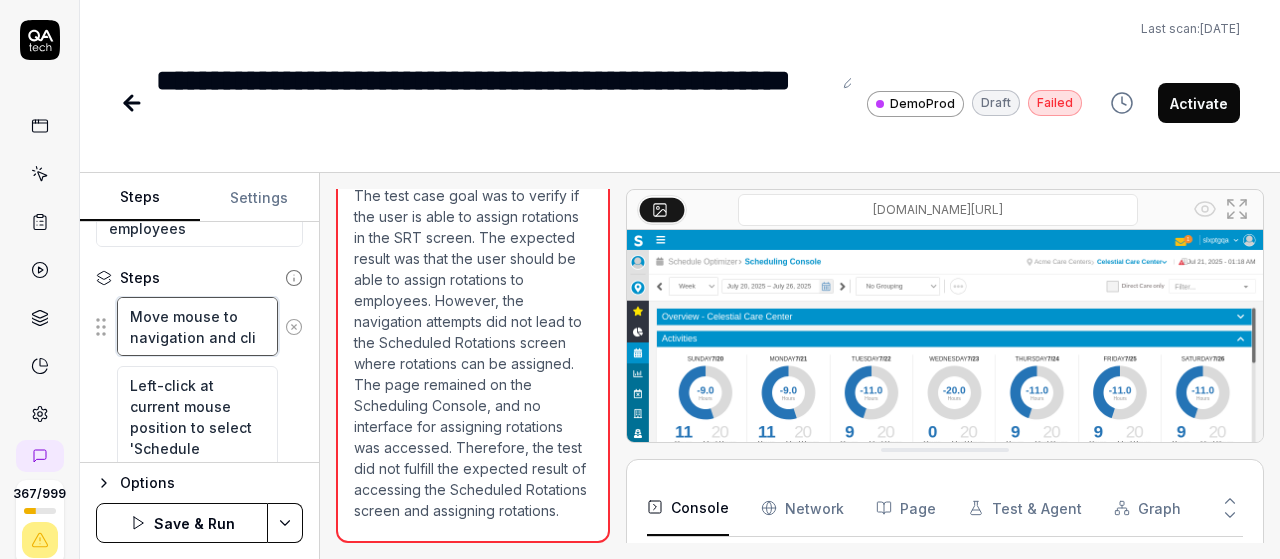 type on "Move mouse to navigation and clic" 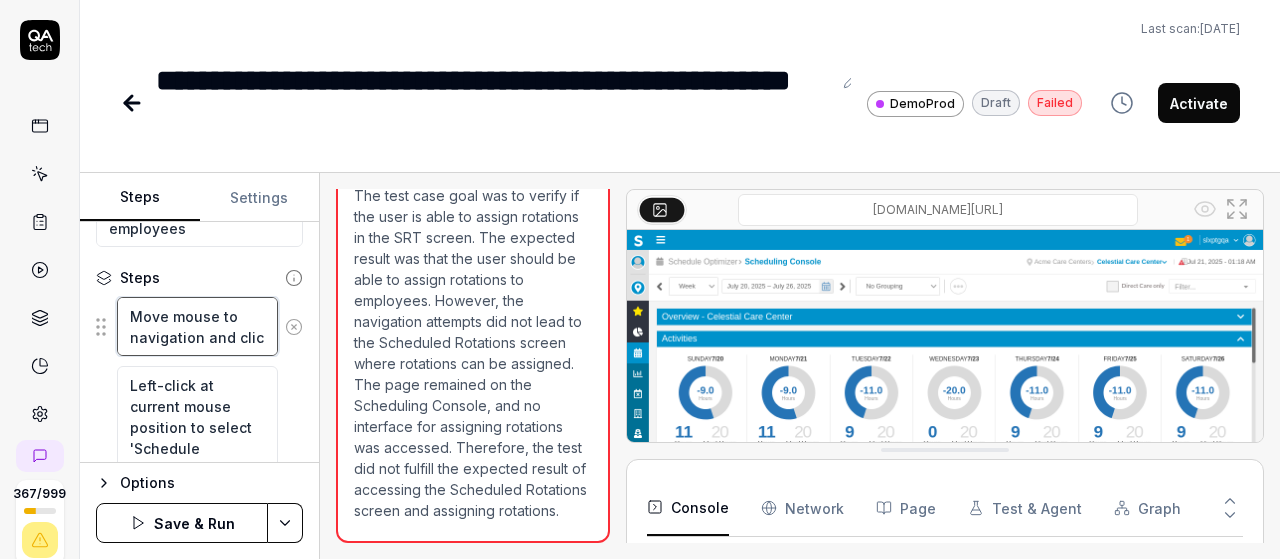type on "Move mouse to navigation and click" 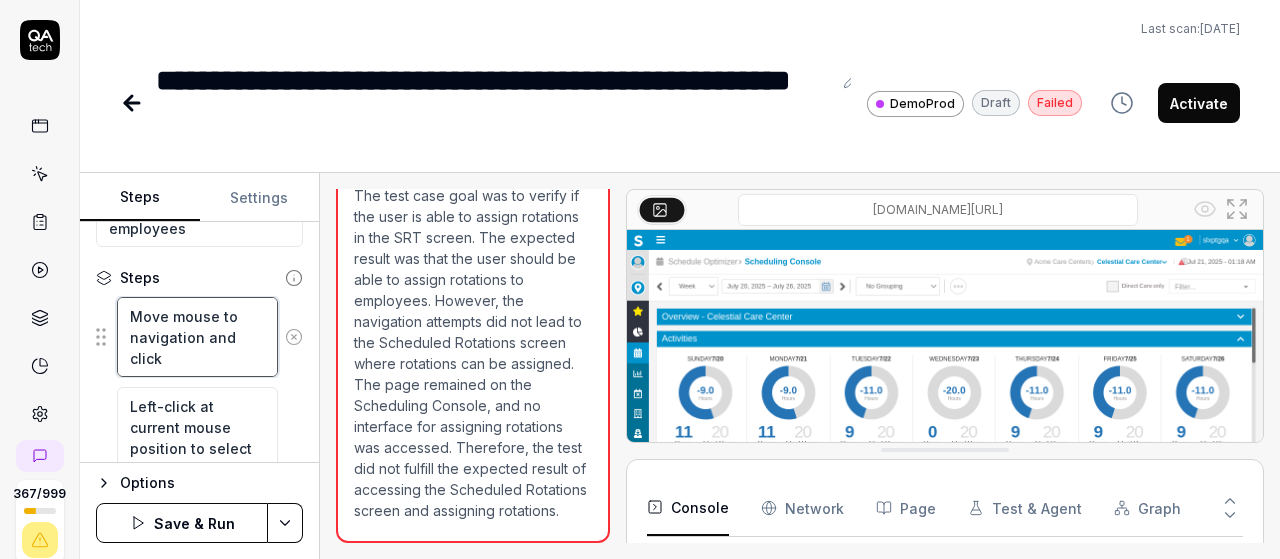 type on "Move mouse to navigation and click" 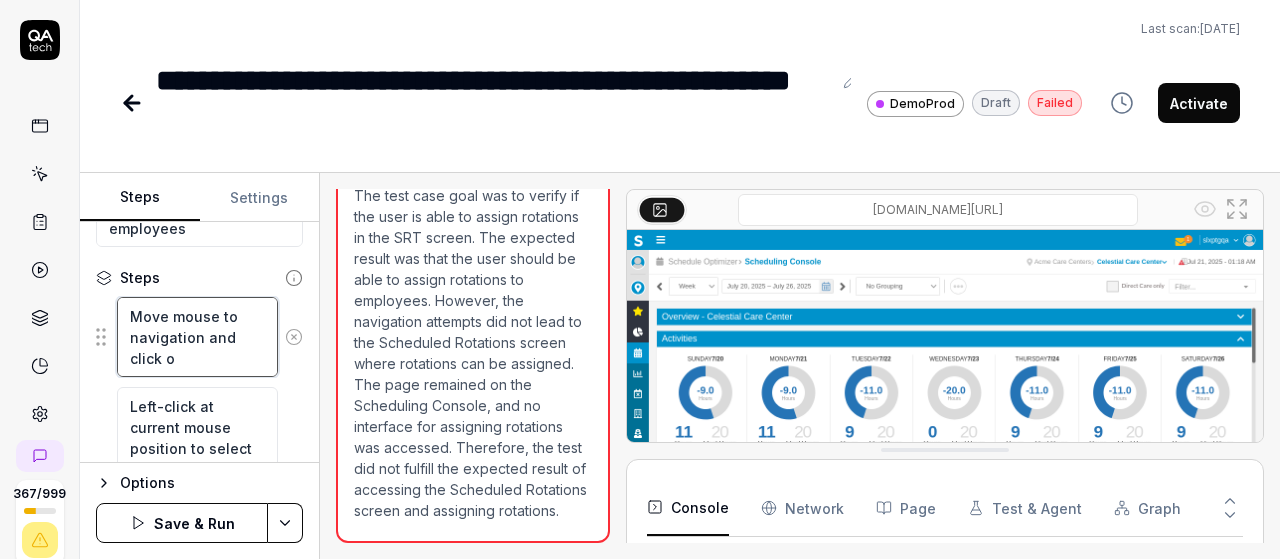 type on "Move mouse to navigation and click on" 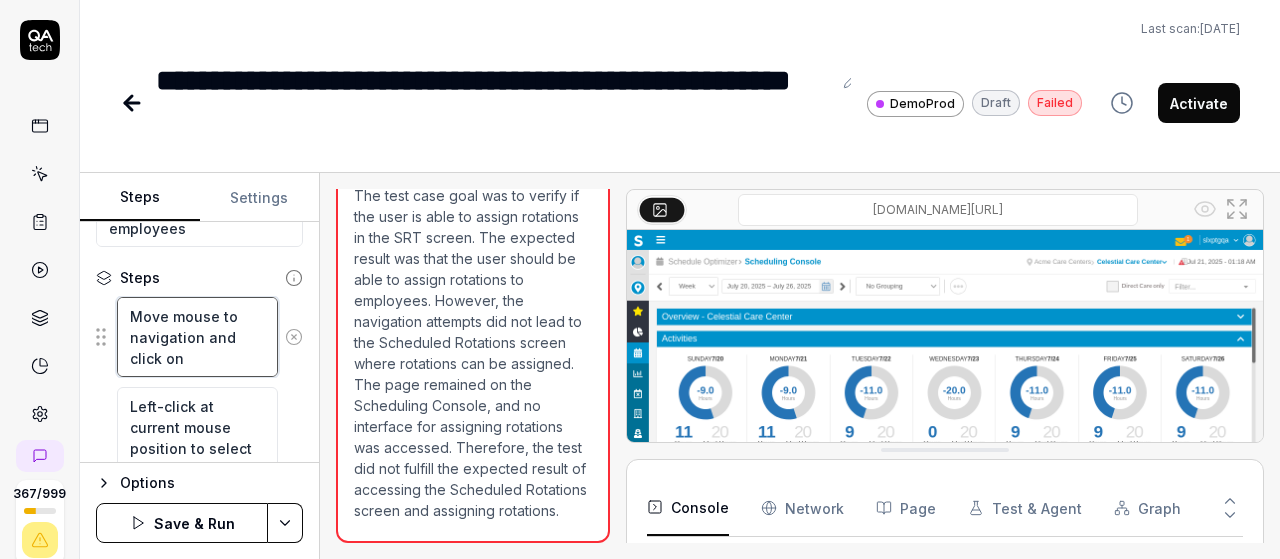 type on "Move mouse to navigation and click on" 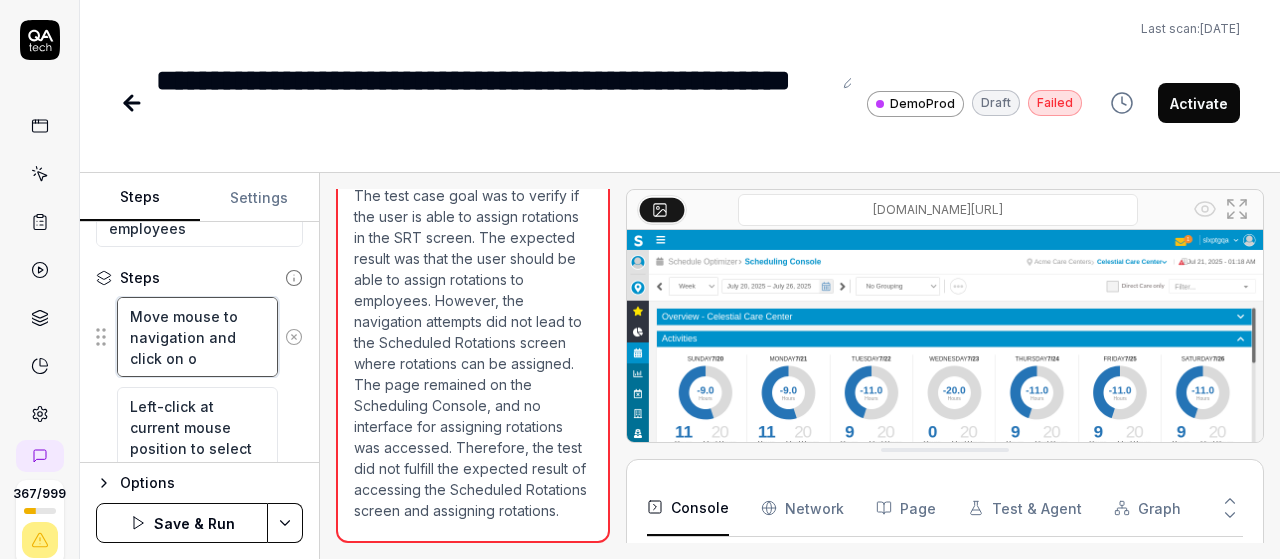 type on "Move mouse to navigation and click on or" 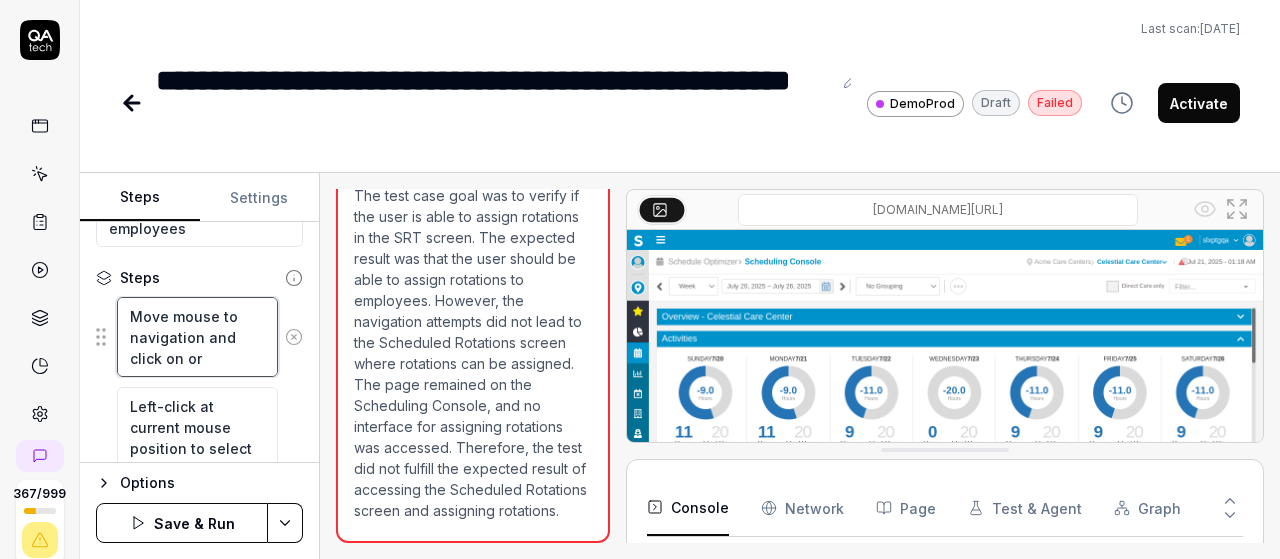 type on "Move mouse to navigation and click on org" 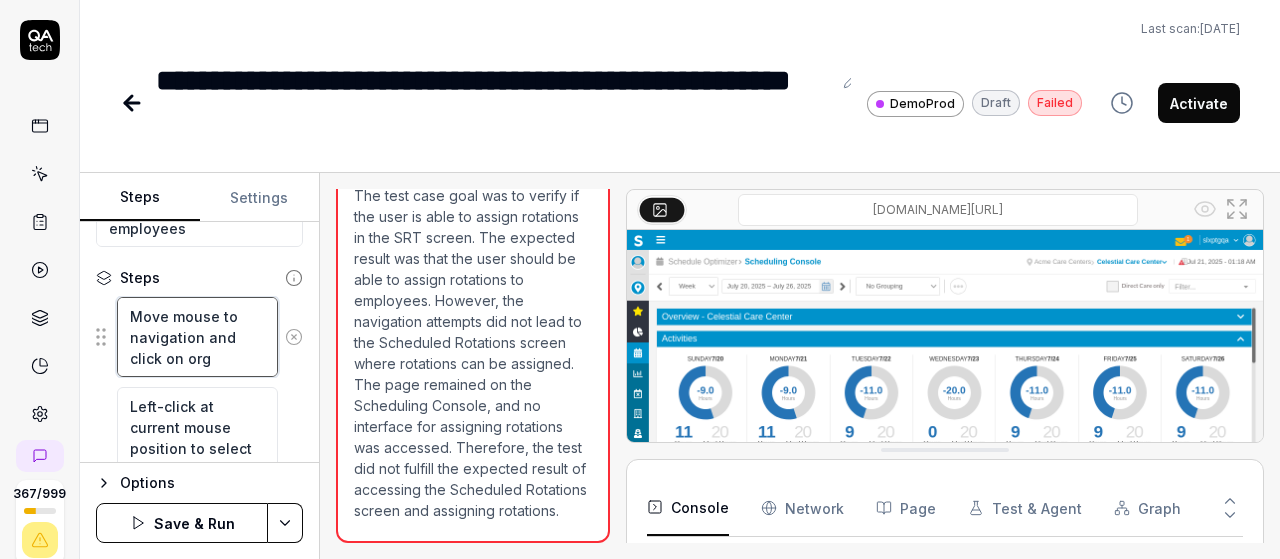 type on "Move mouse to navigation and click on orga" 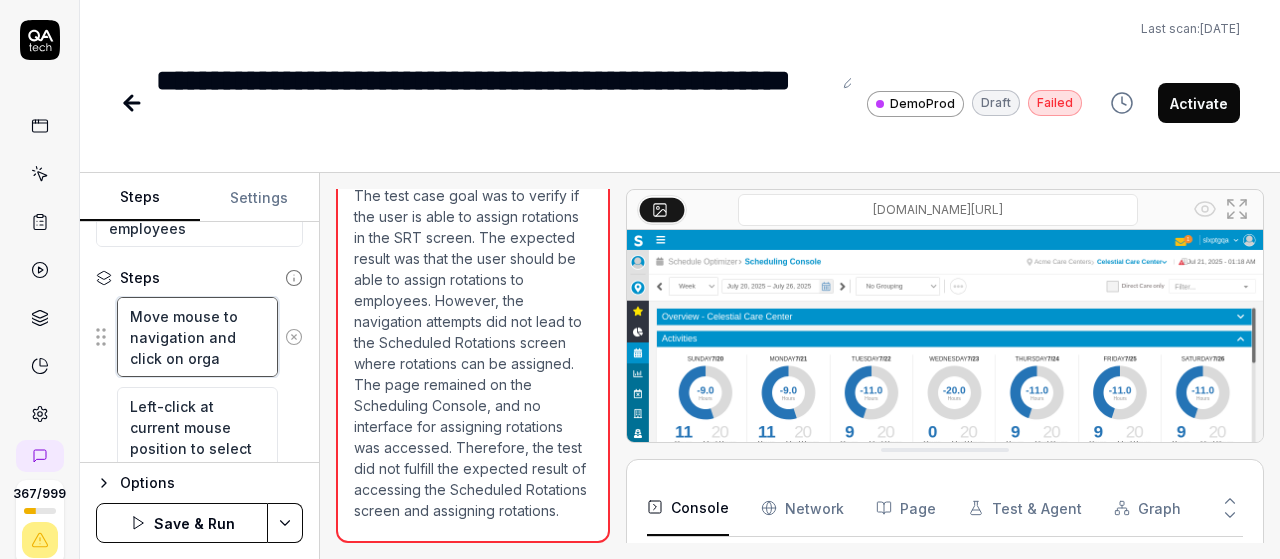 type on "Move mouse to navigation and click on organ" 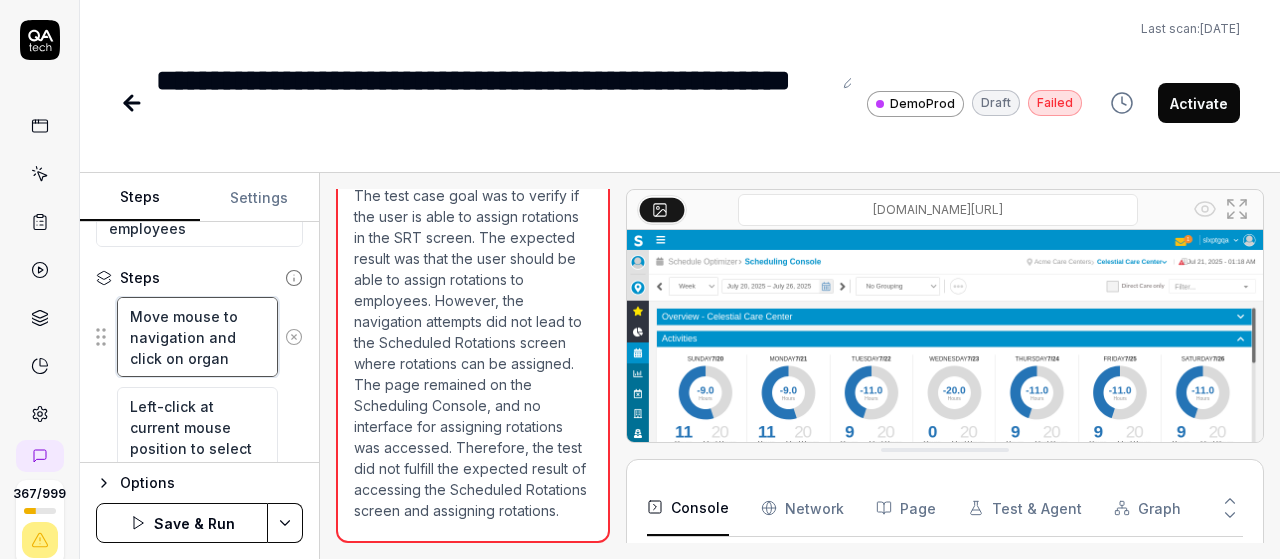 type on "Move mouse to navigation and click on organi" 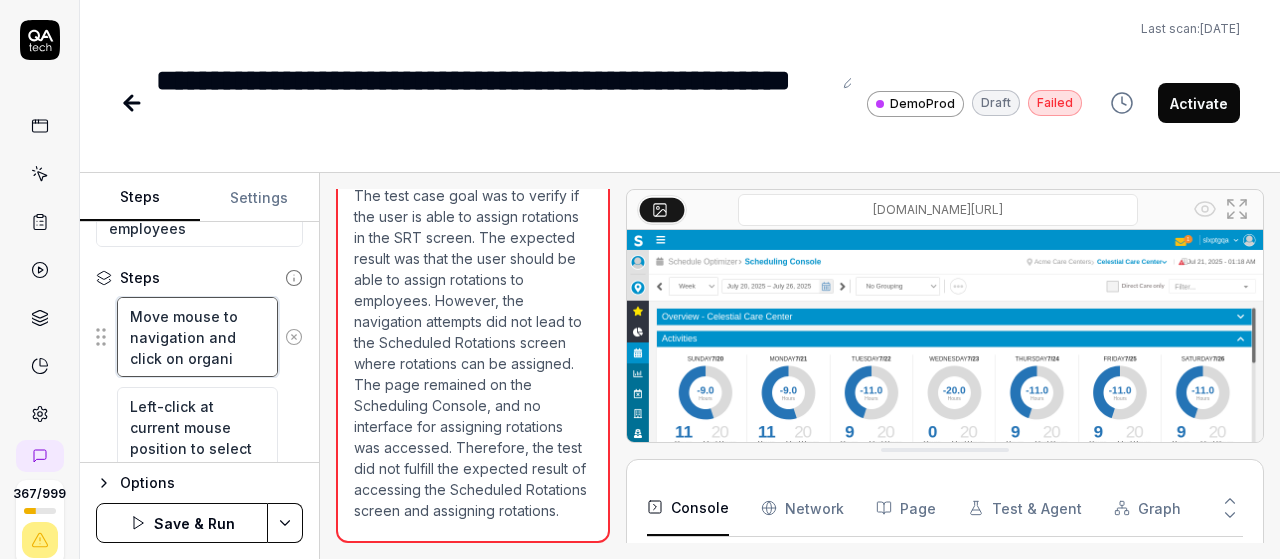 type on "Move mouse to navigation and click on organiz" 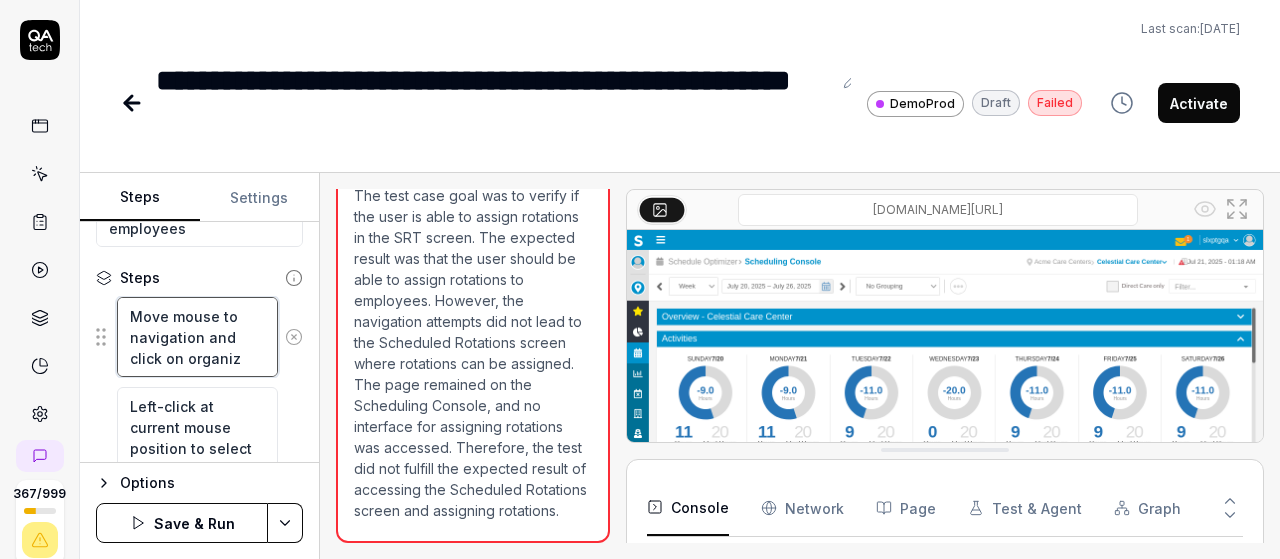 type on "Move mouse to navigation and click on organiza" 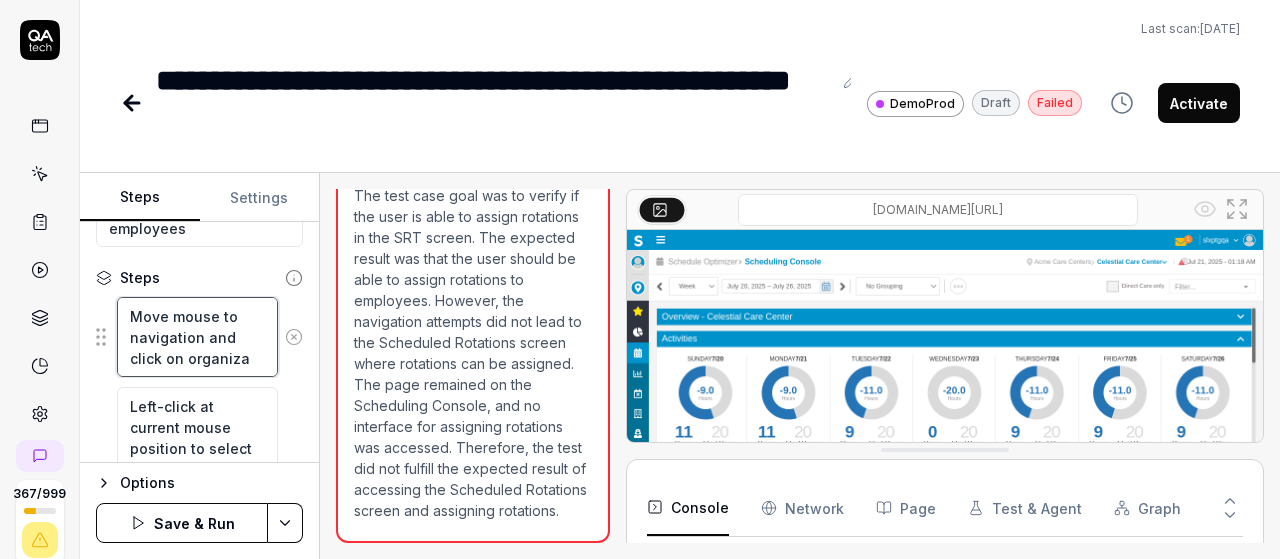 type on "Move mouse to navigation and click on organizat" 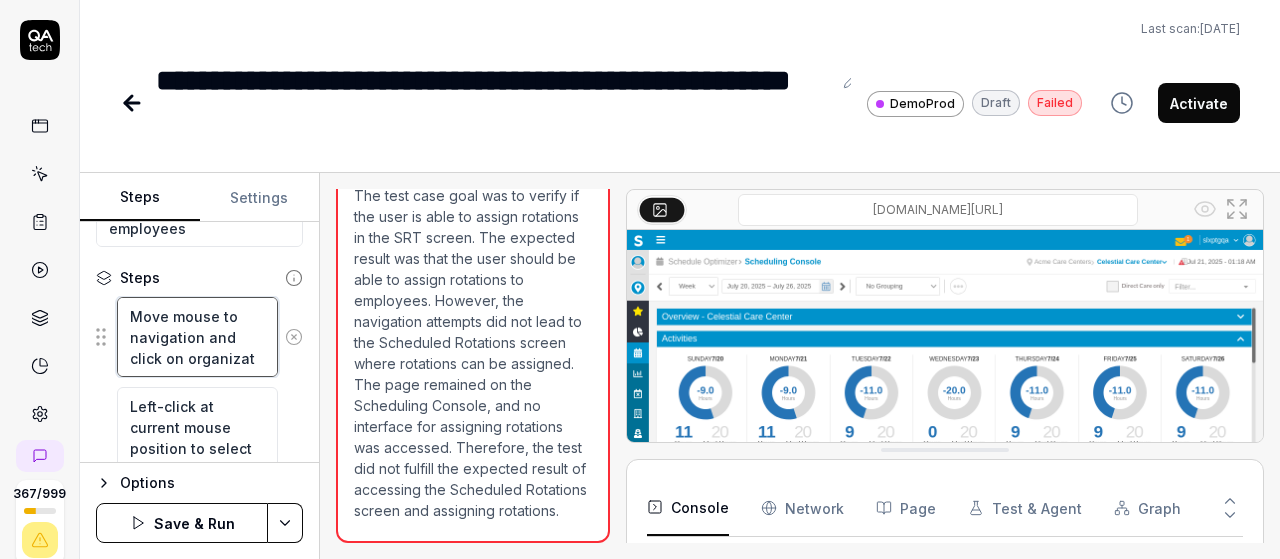 type on "Move mouse to navigation and click on organizati" 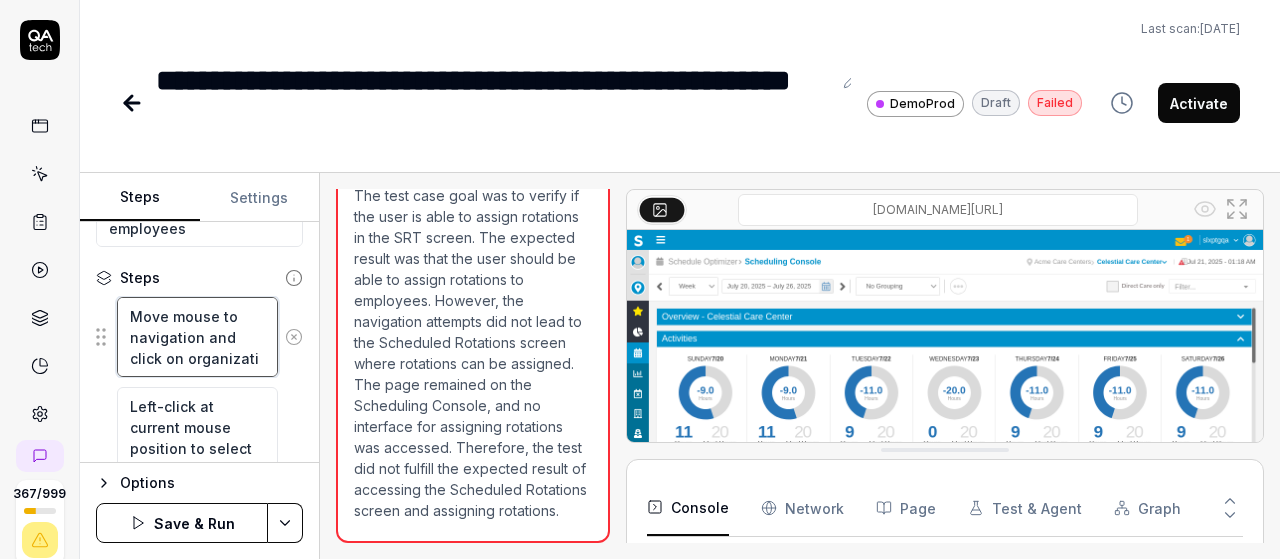 type on "Move mouse to navigation and click on organizatio" 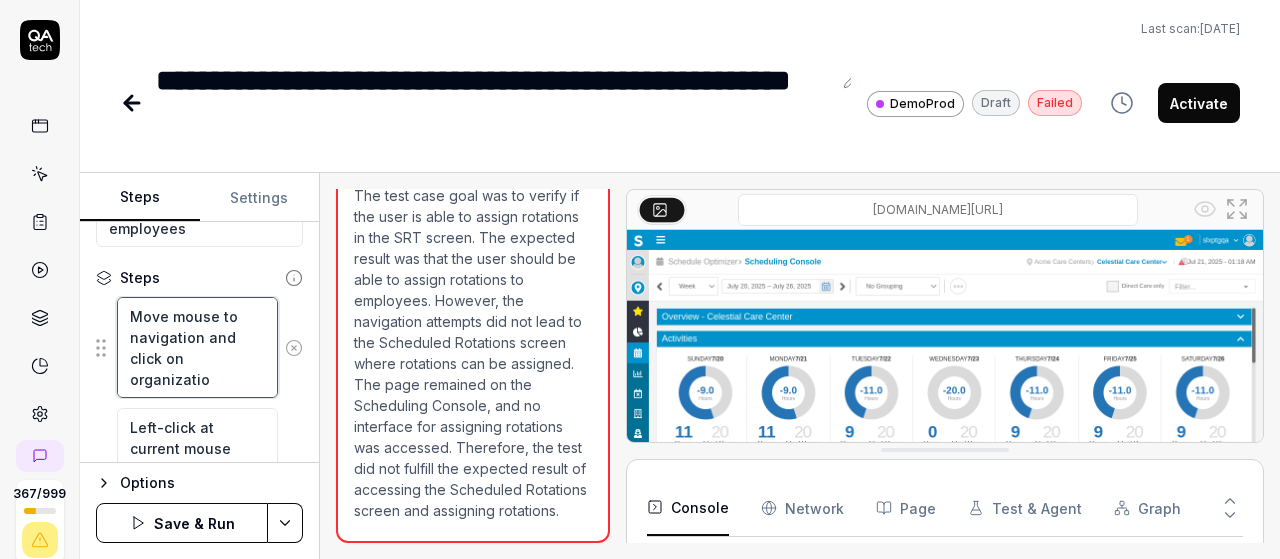 type on "Move mouse to navigation and click on organization" 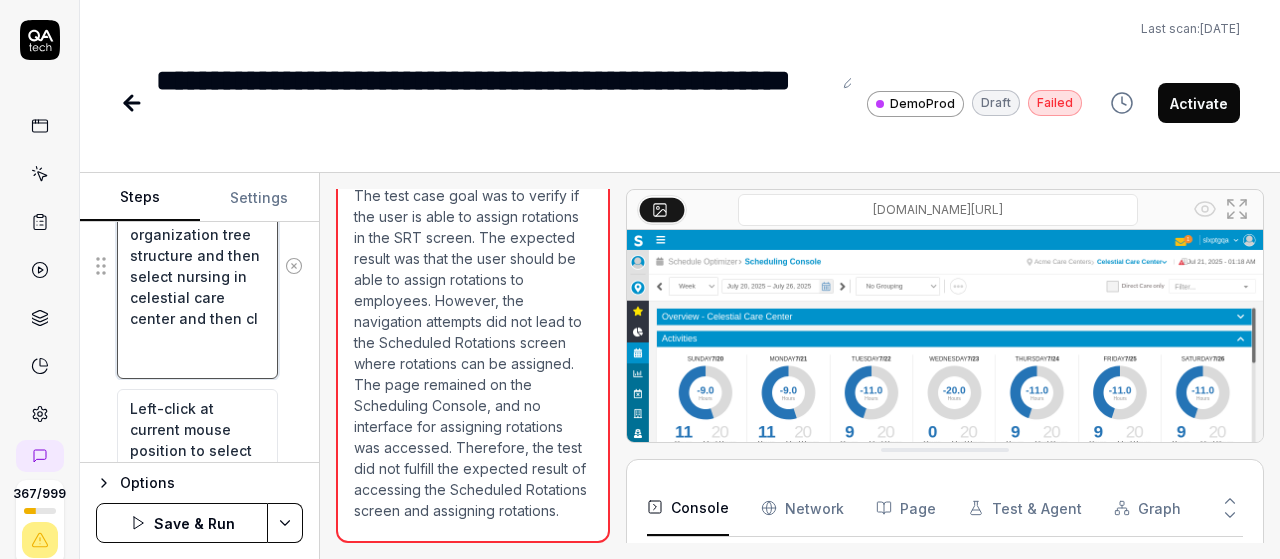 scroll, scrollTop: 364, scrollLeft: 0, axis: vertical 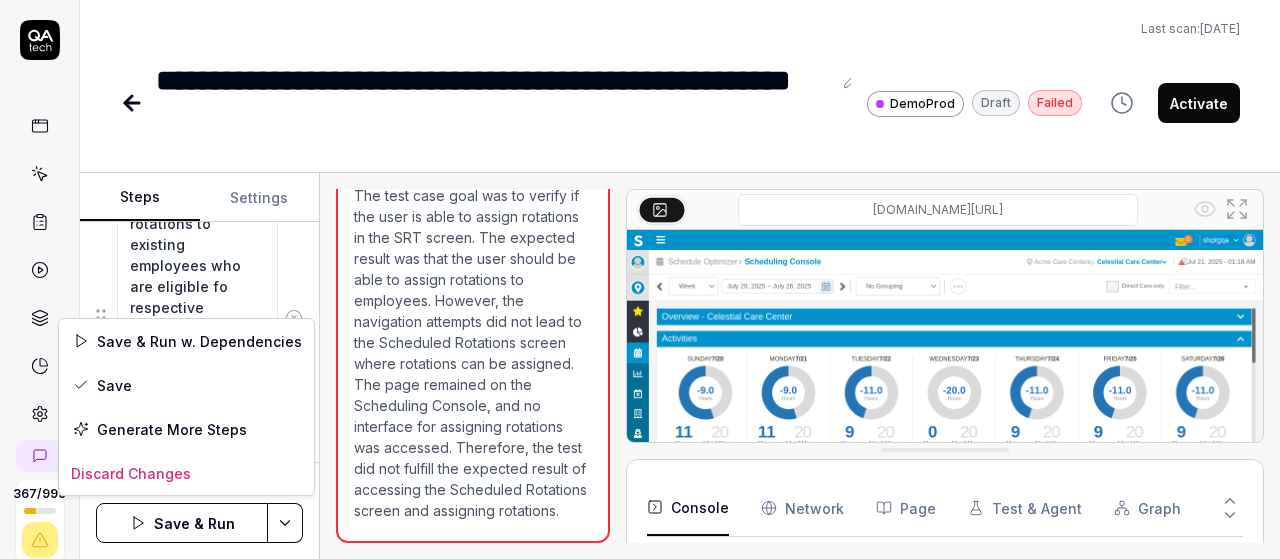 click on "**********" at bounding box center (640, 279) 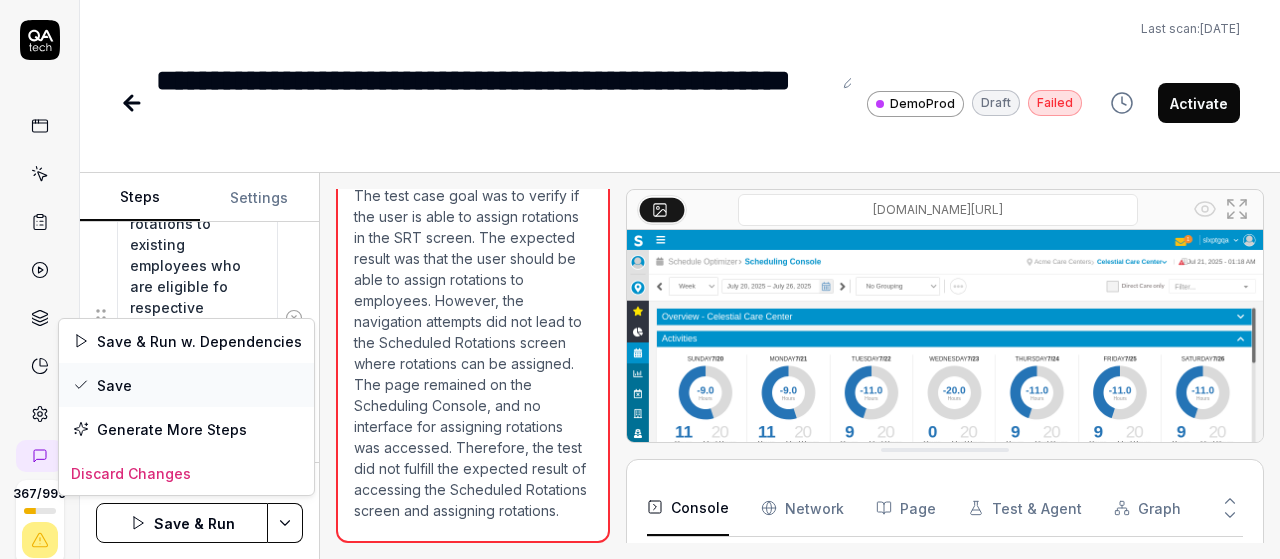 click on "Save" at bounding box center (186, 385) 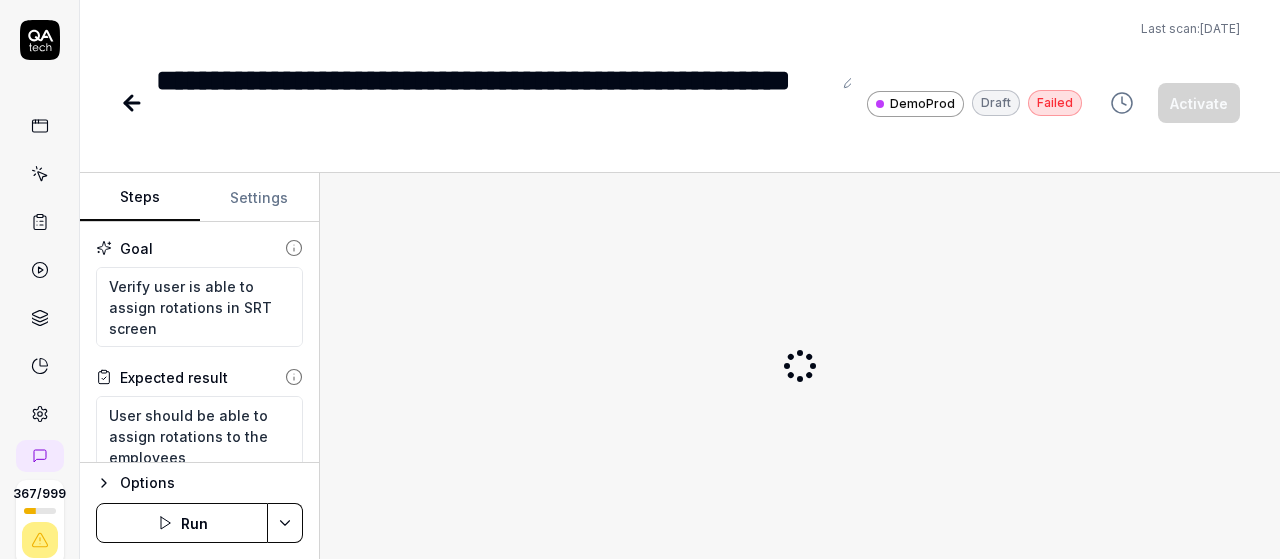 scroll, scrollTop: 0, scrollLeft: 0, axis: both 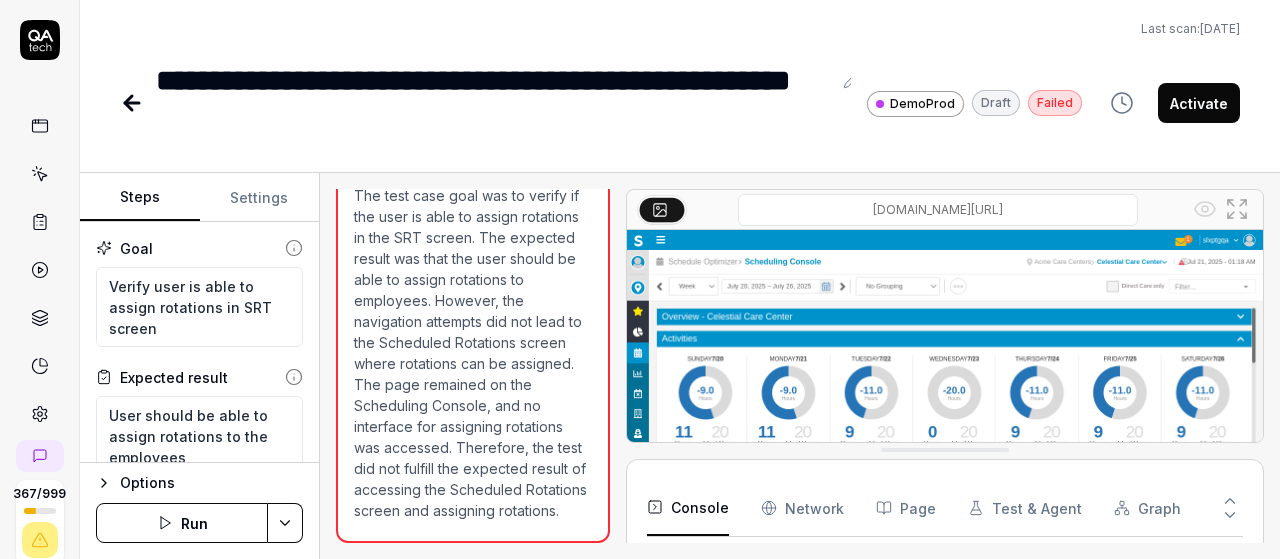 click on "Run" at bounding box center [182, 523] 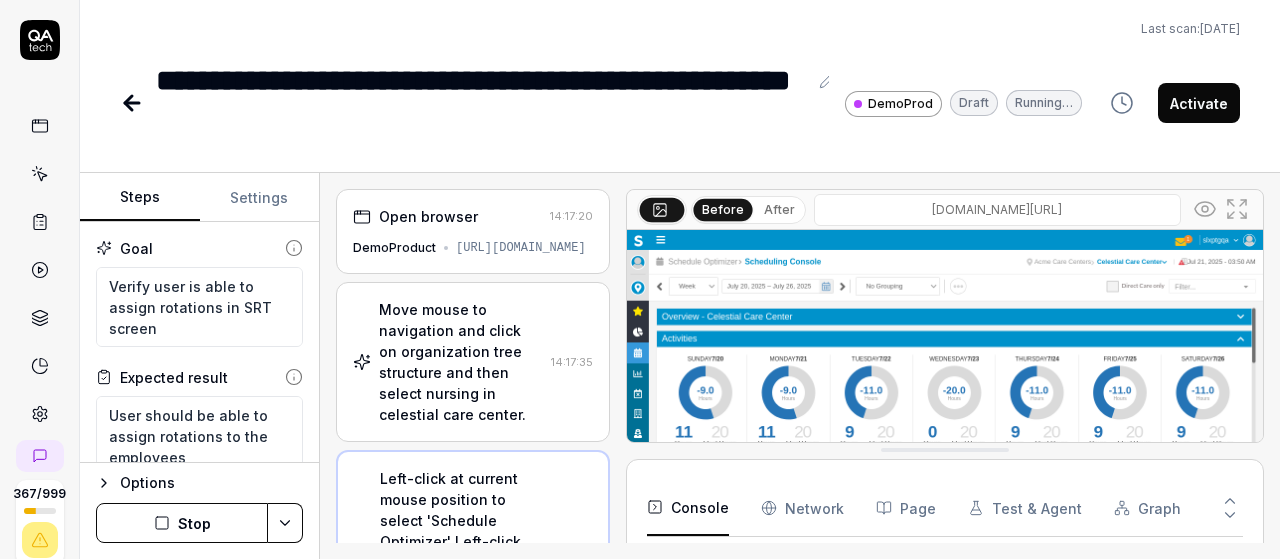 scroll, scrollTop: 669, scrollLeft: 0, axis: vertical 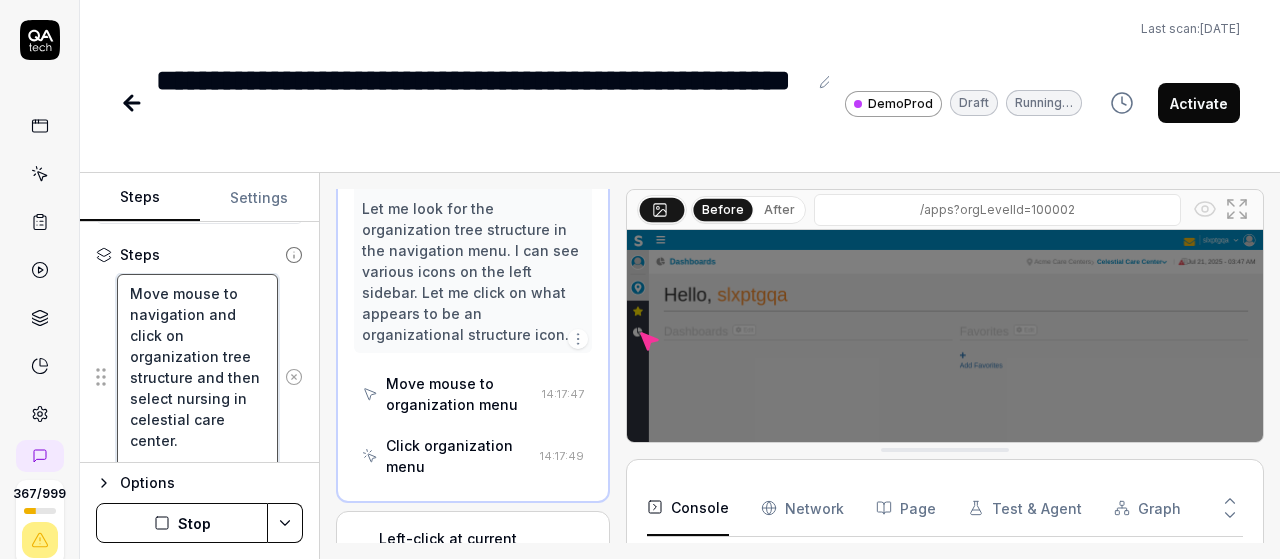 drag, startPoint x: 198, startPoint y: 316, endPoint x: 130, endPoint y: 321, distance: 68.18358 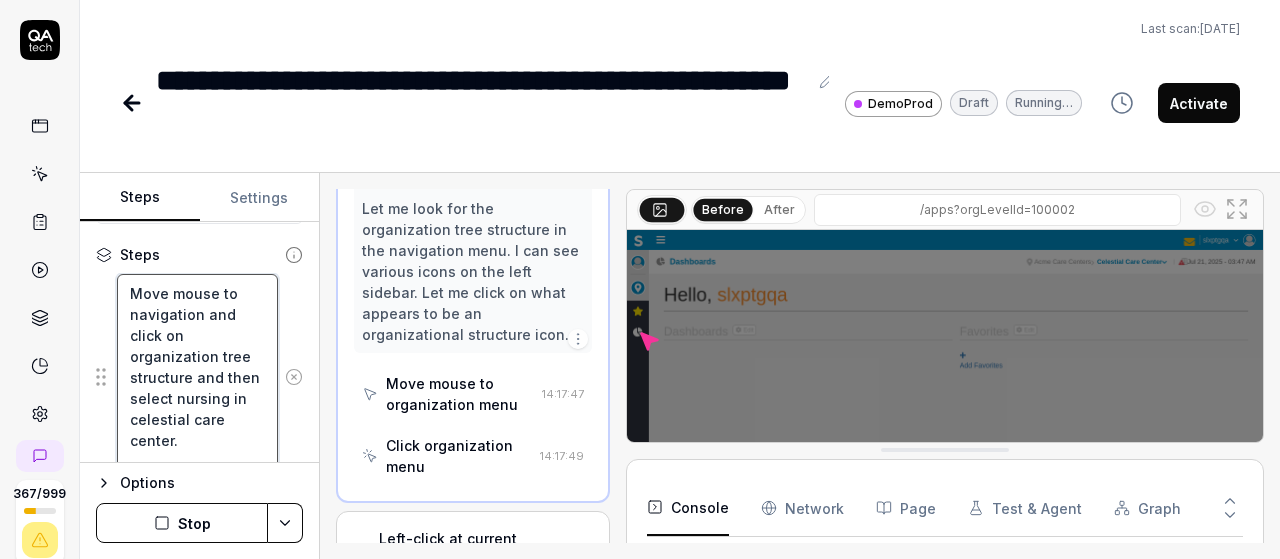 type on "*" 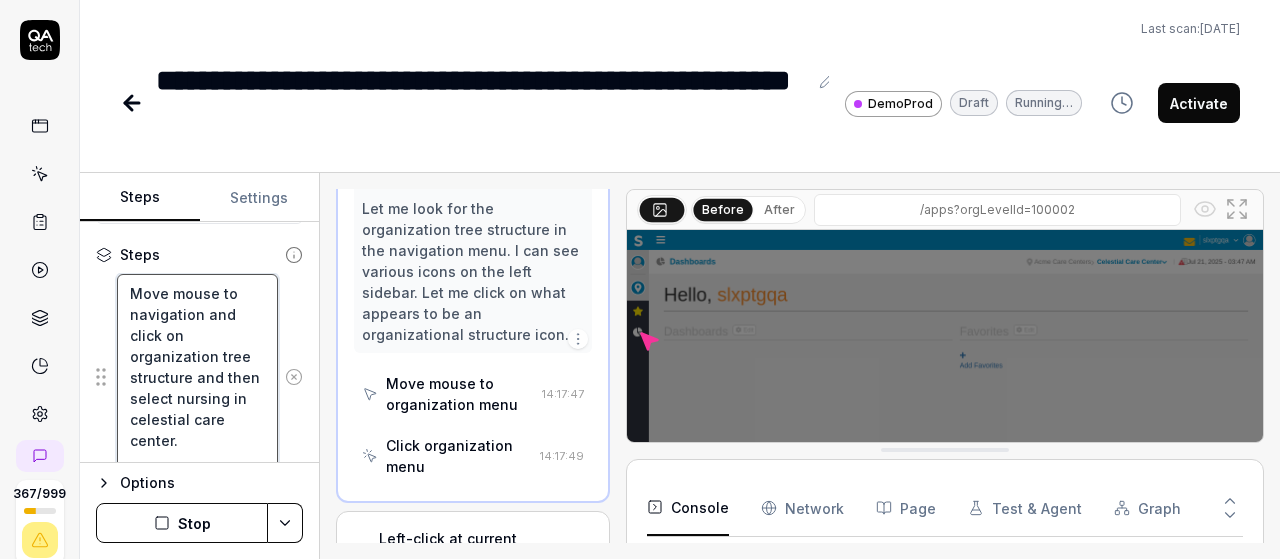 type on "Move mouse to  and click on organization tree structure and then select nursing in celestial care center." 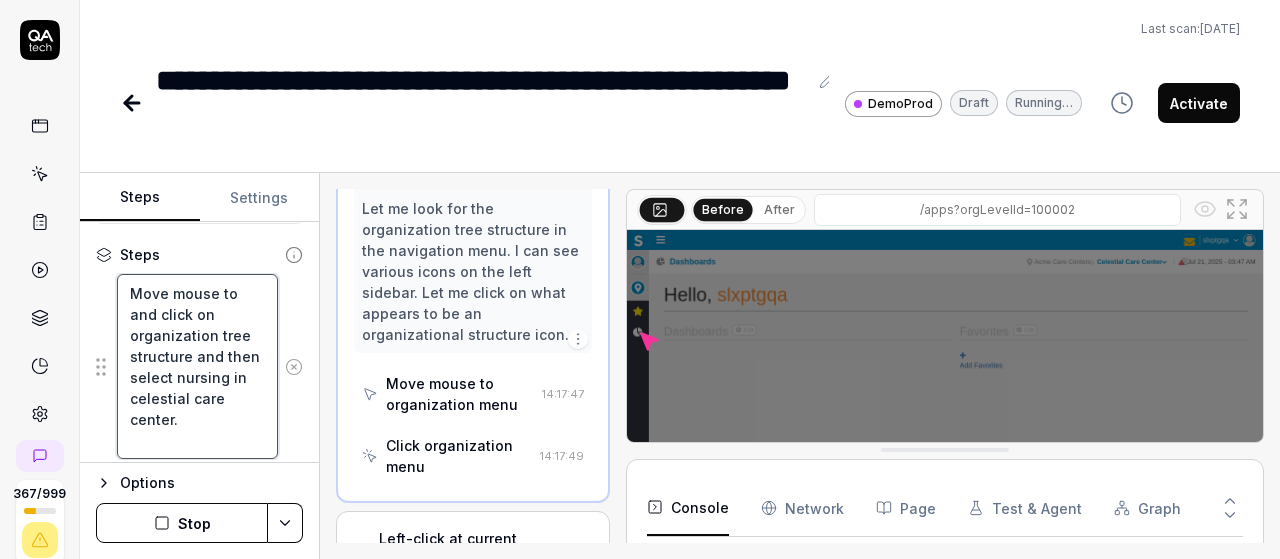 type on "*" 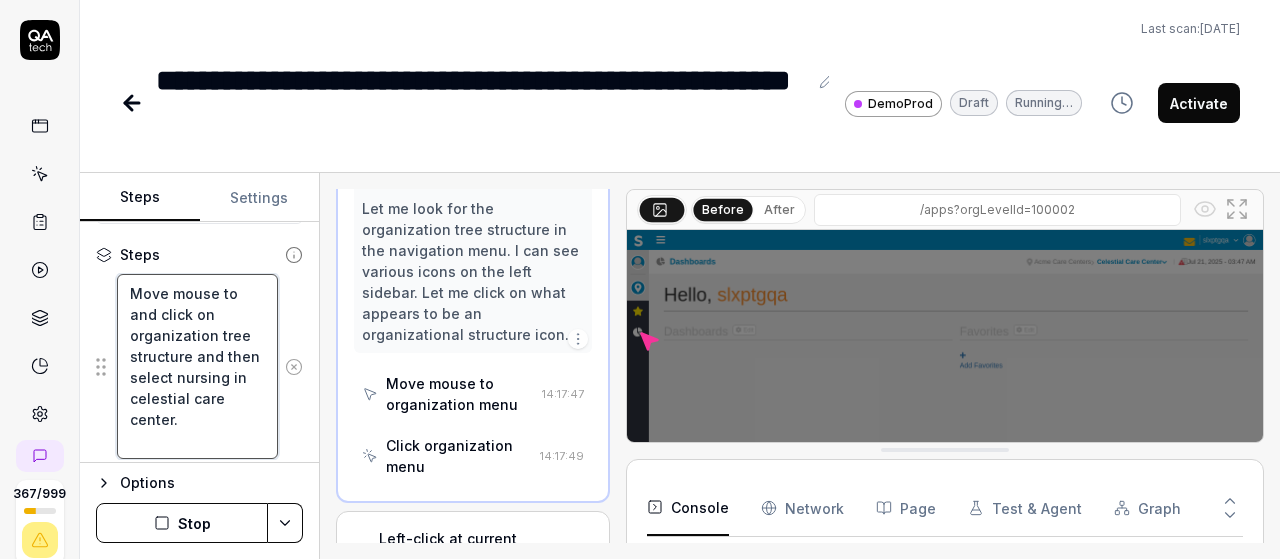 type on "Move mouse to and click on organization tree structure and then select nursing in celestial care center." 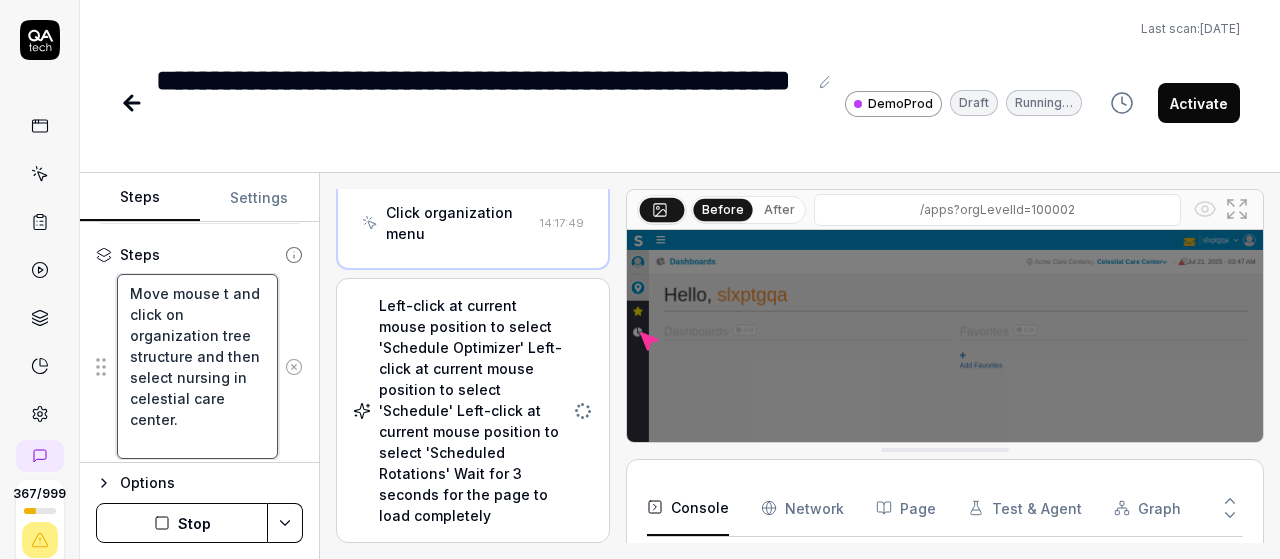 scroll, scrollTop: 1269, scrollLeft: 0, axis: vertical 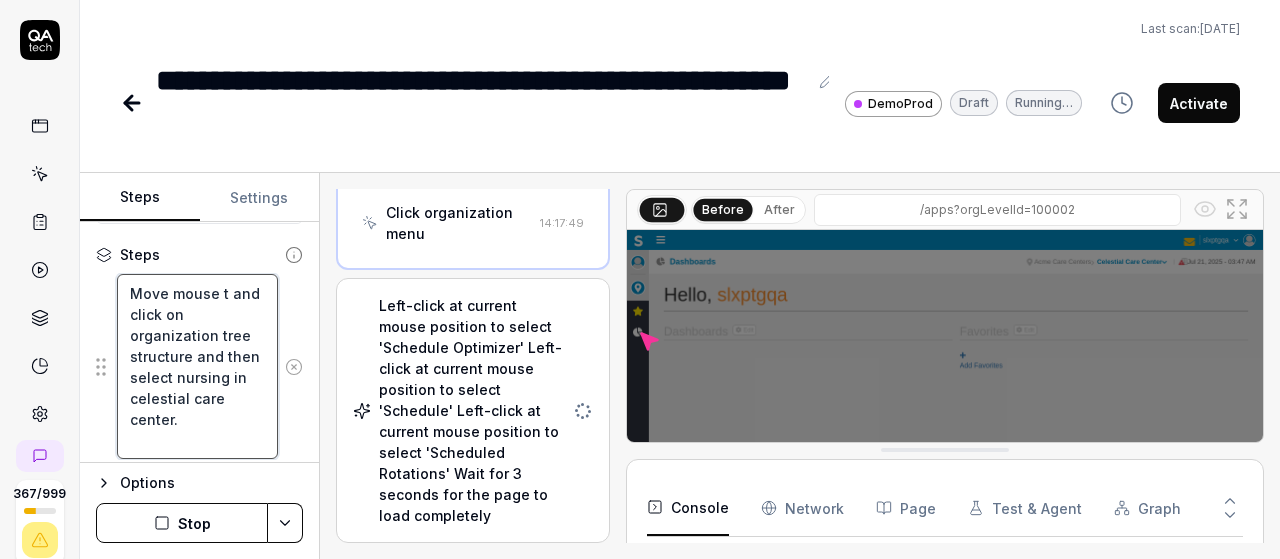 type on "*" 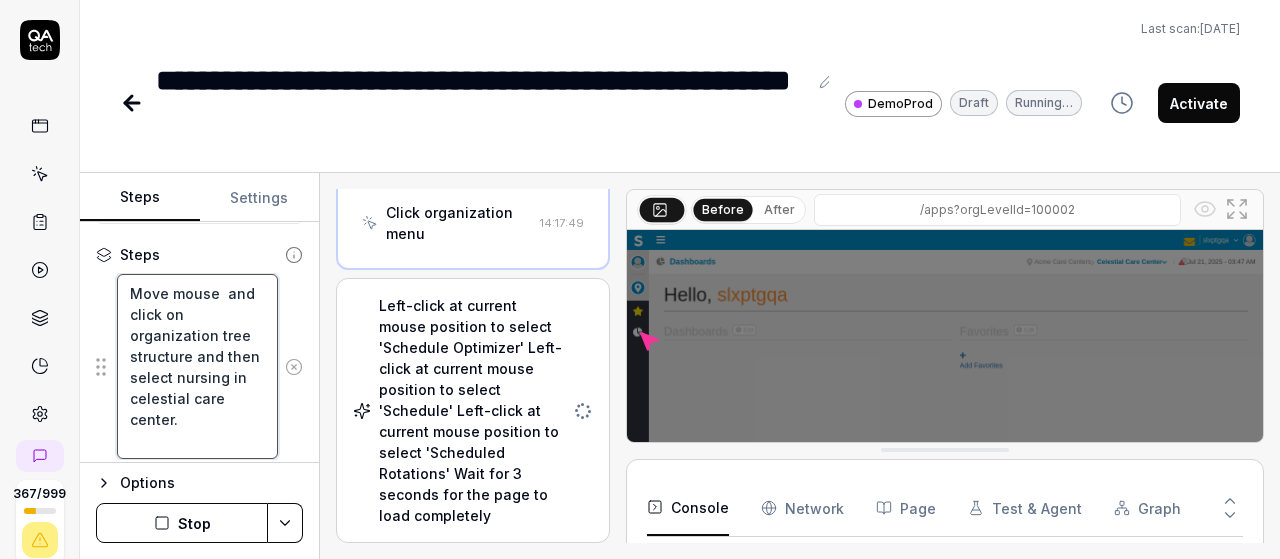 type on "*" 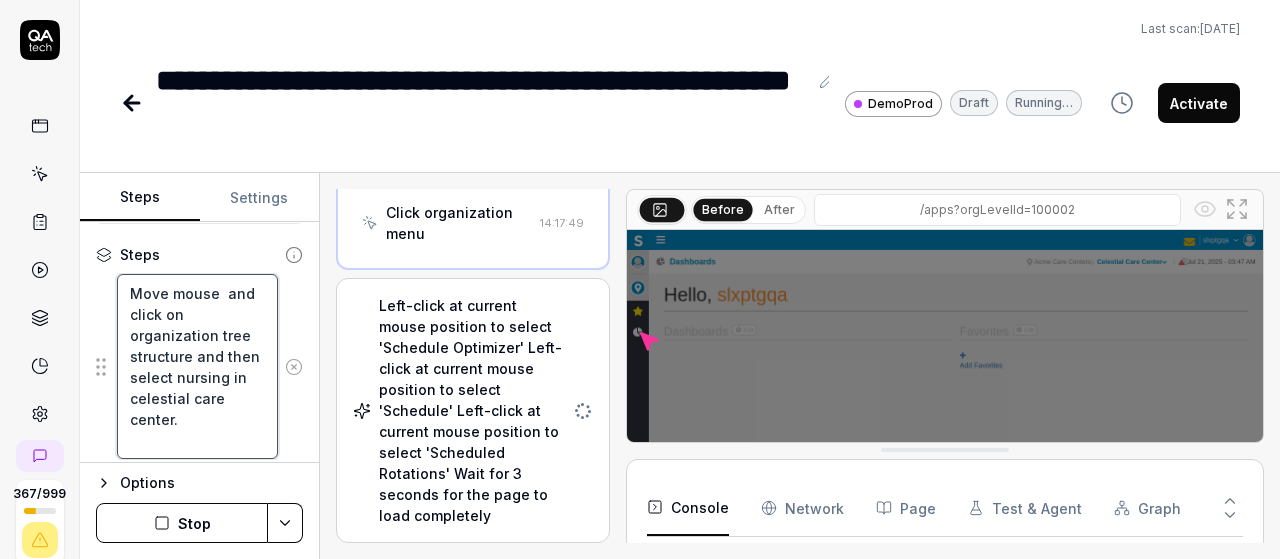 type on "Move mouse   and click on organization tree structure and then select nursing in celestial care center." 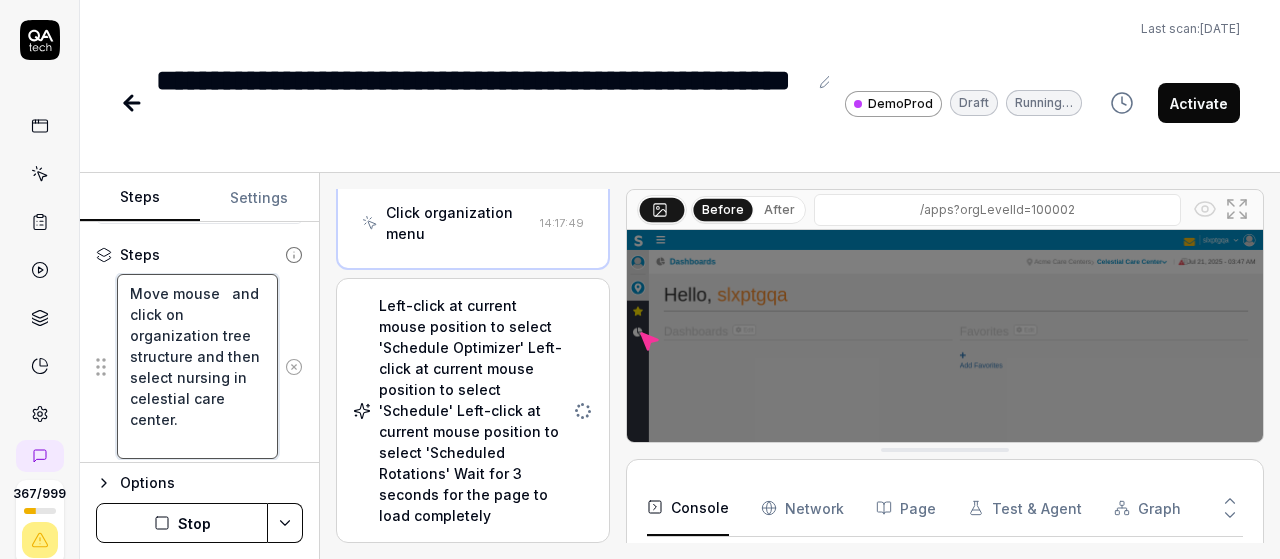 type on "*" 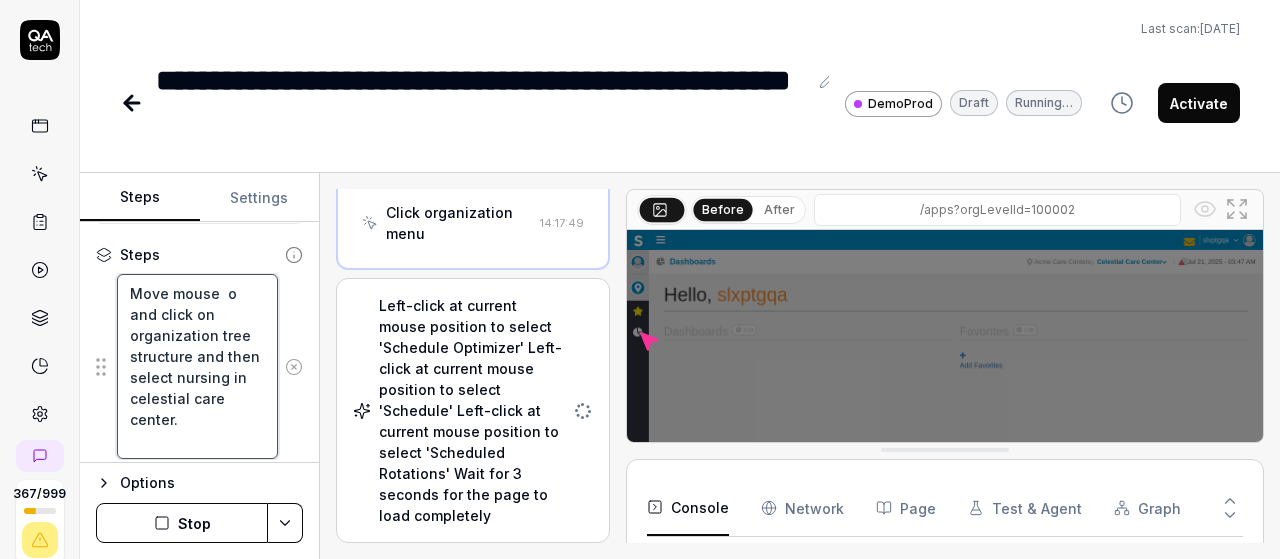 type on "*" 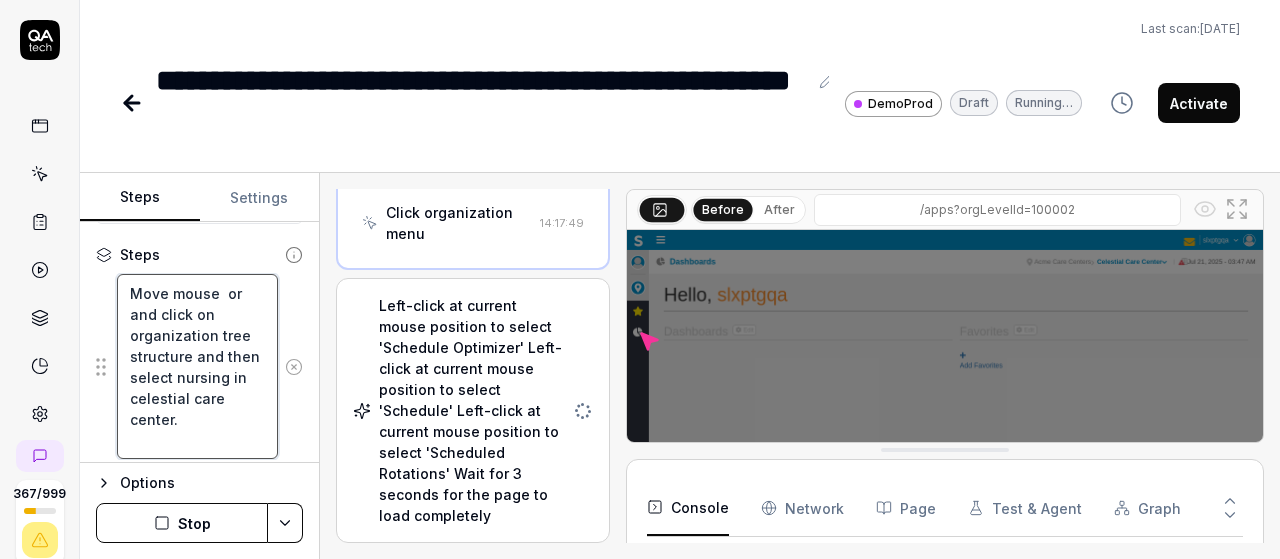 type on "Move mouse  orh and click on organization tree structure and then select nursing in celestial care center." 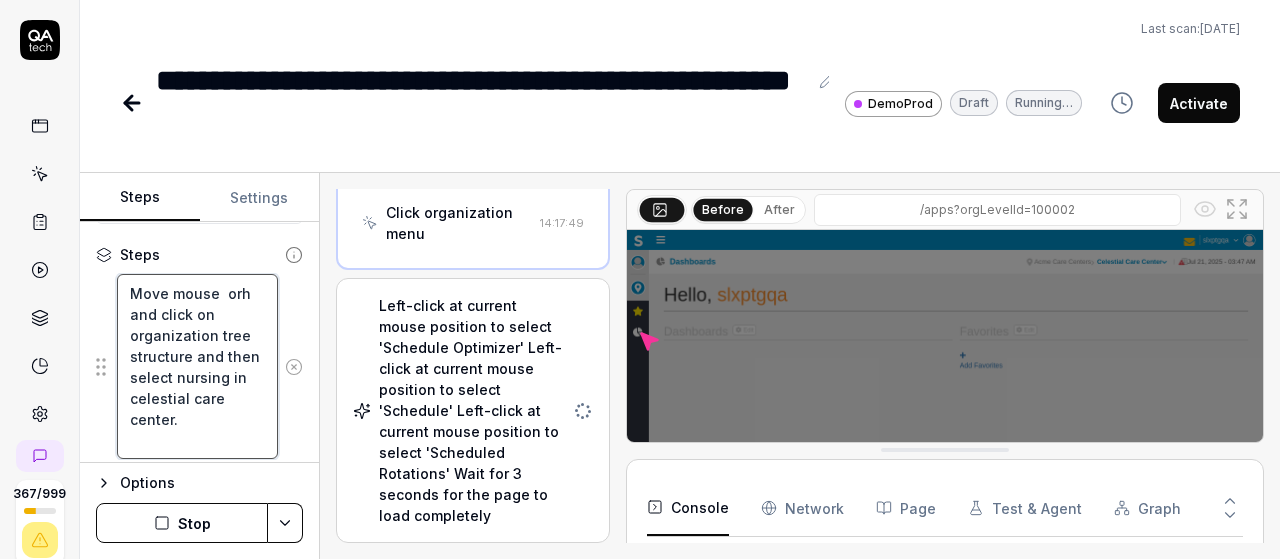 type on "*" 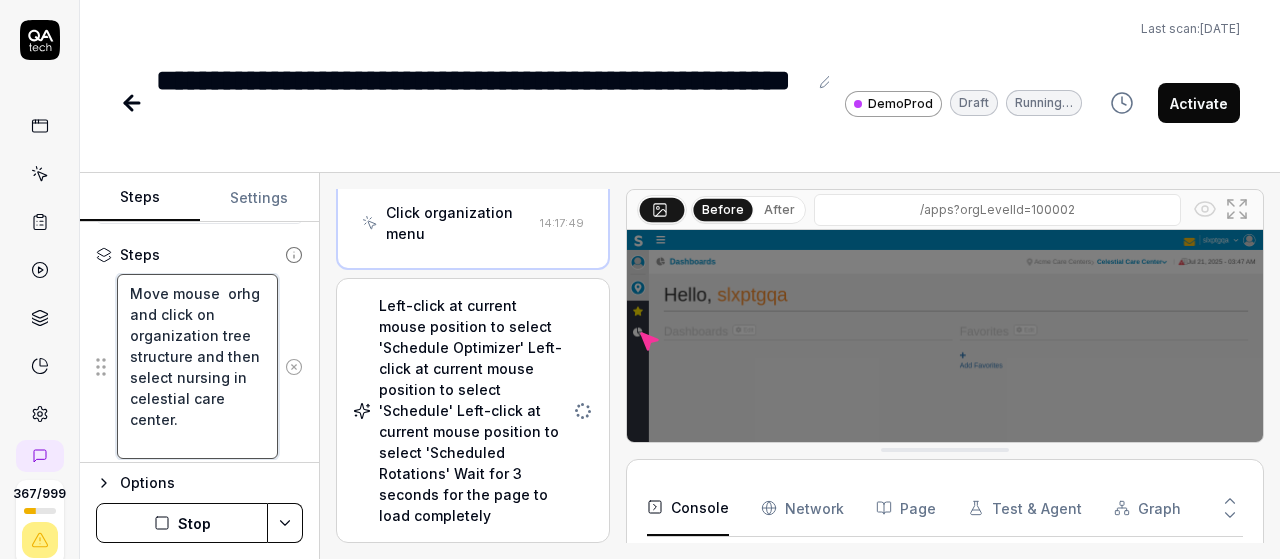 type on "*" 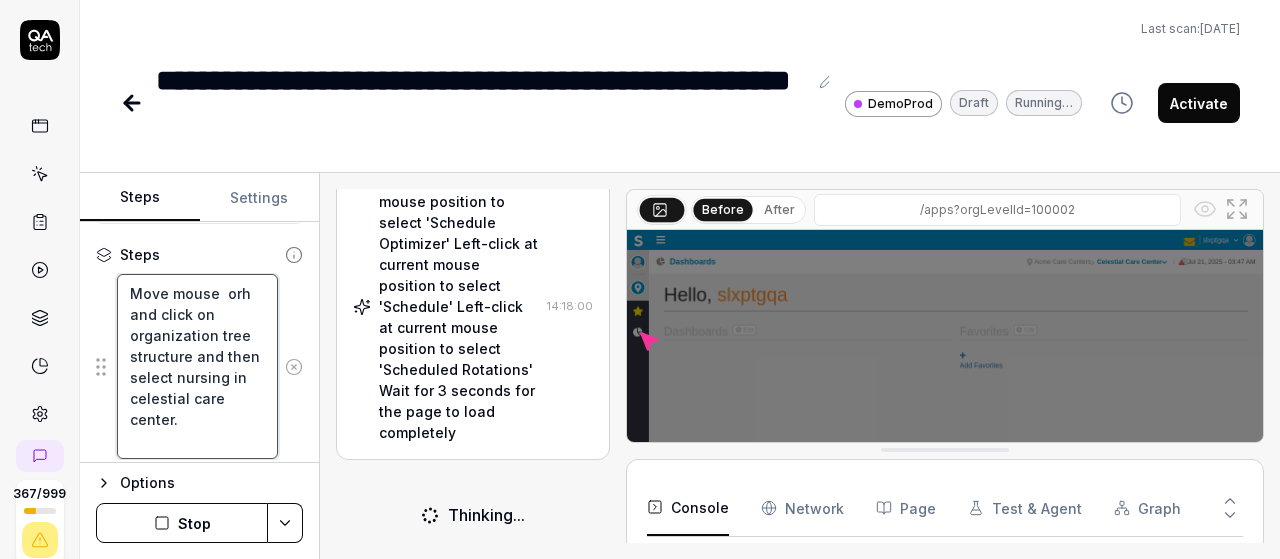 type on "*" 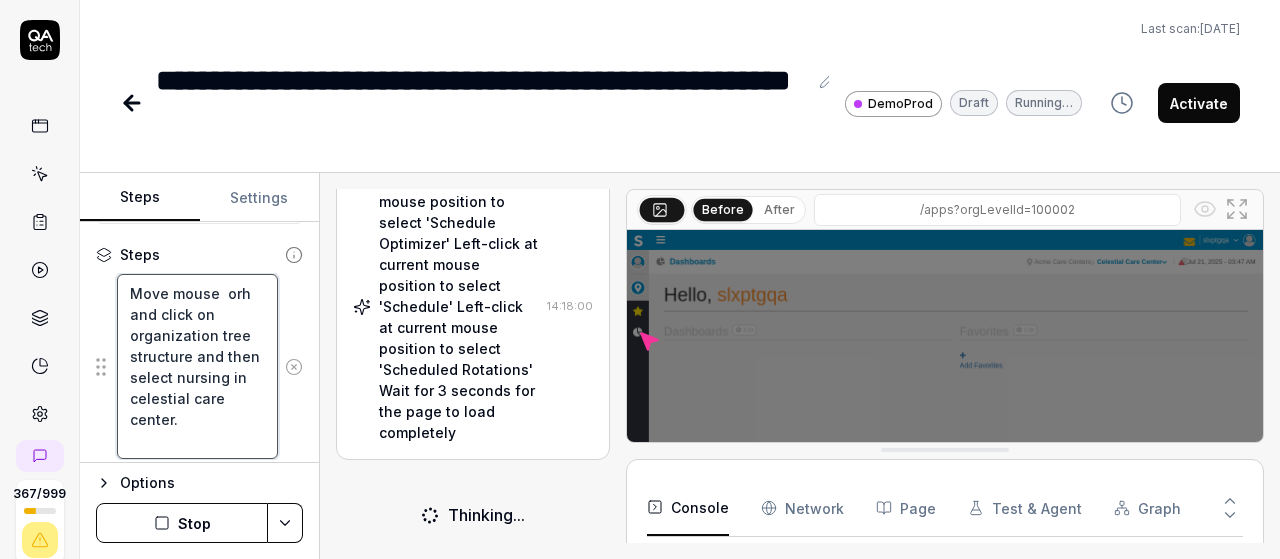 type on "Move mouse  orhg and click on organization tree structure and then select nursing in celestial care center." 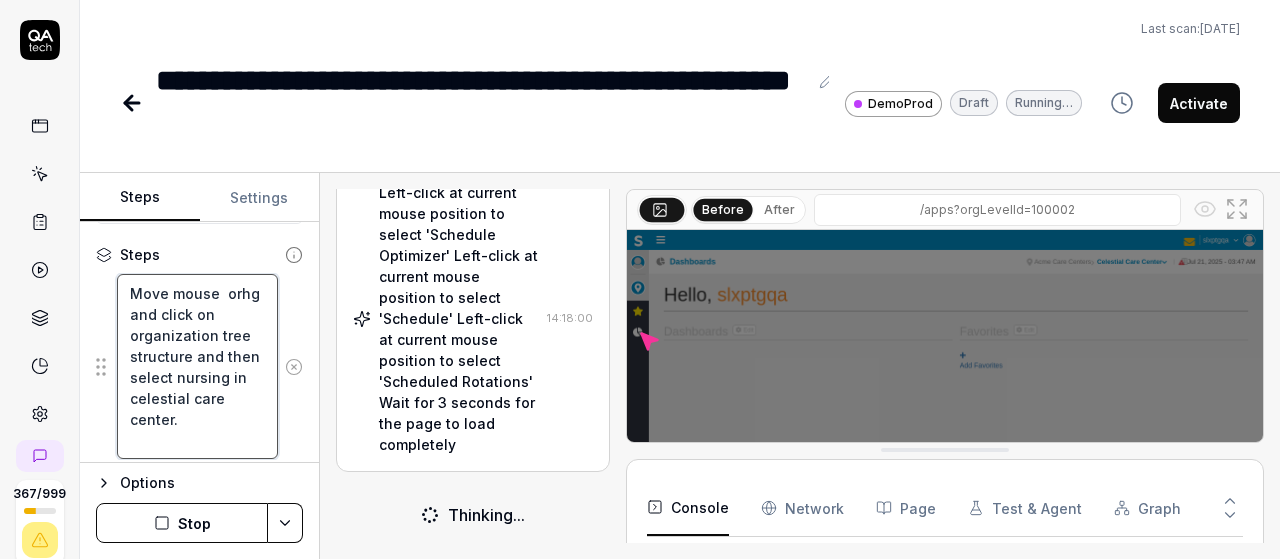 scroll, scrollTop: 1375, scrollLeft: 0, axis: vertical 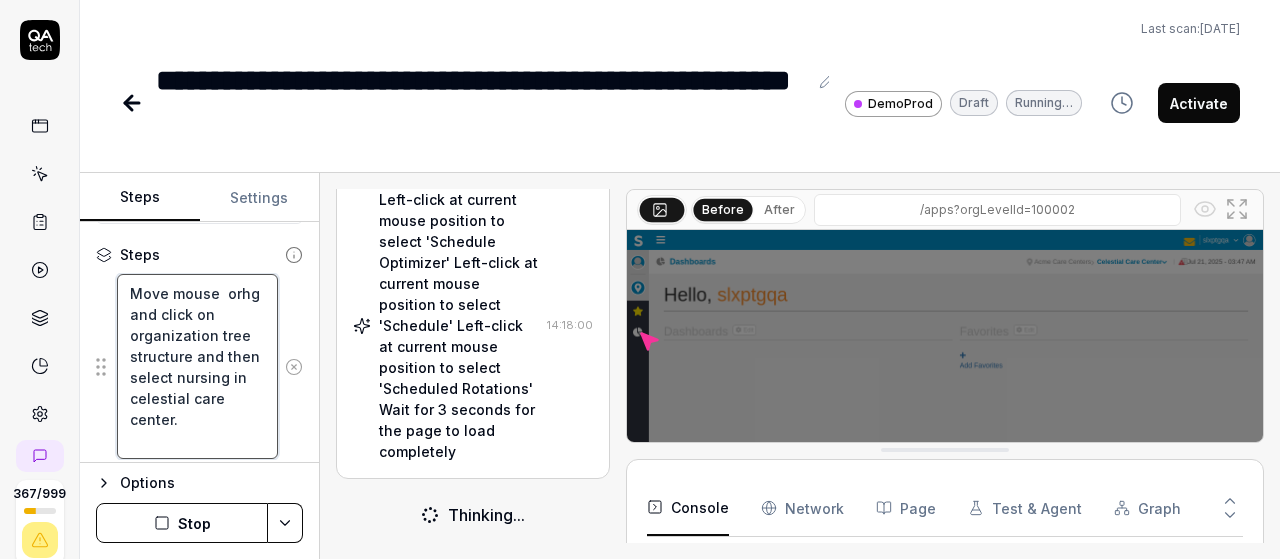 type on "*" 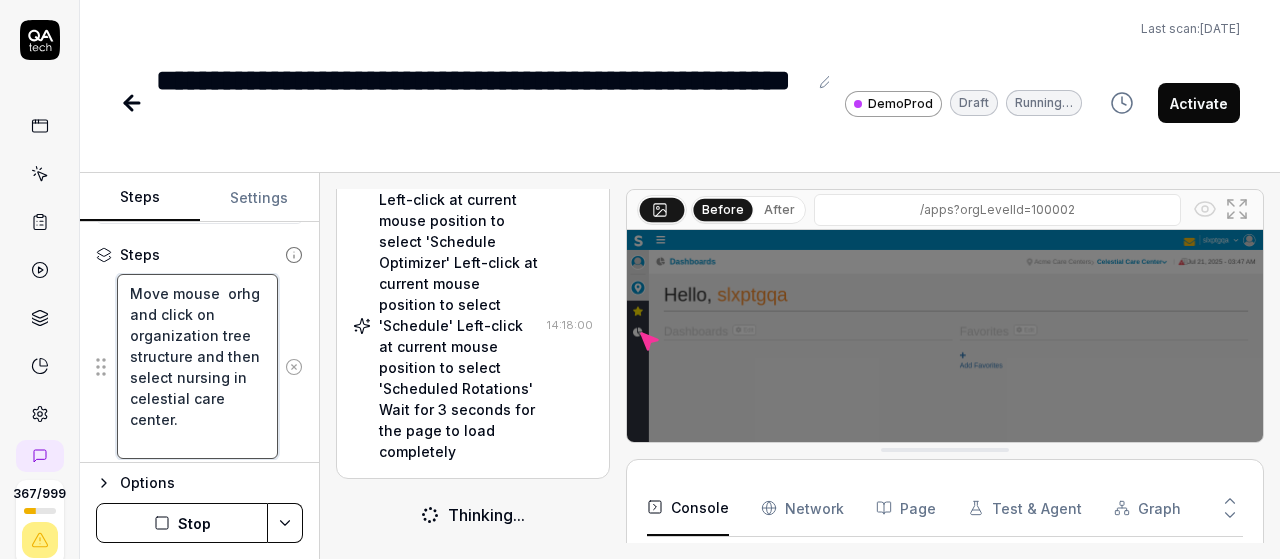 type on "Move mouse  orh and click on organization tree structure and then select nursing in celestial care center." 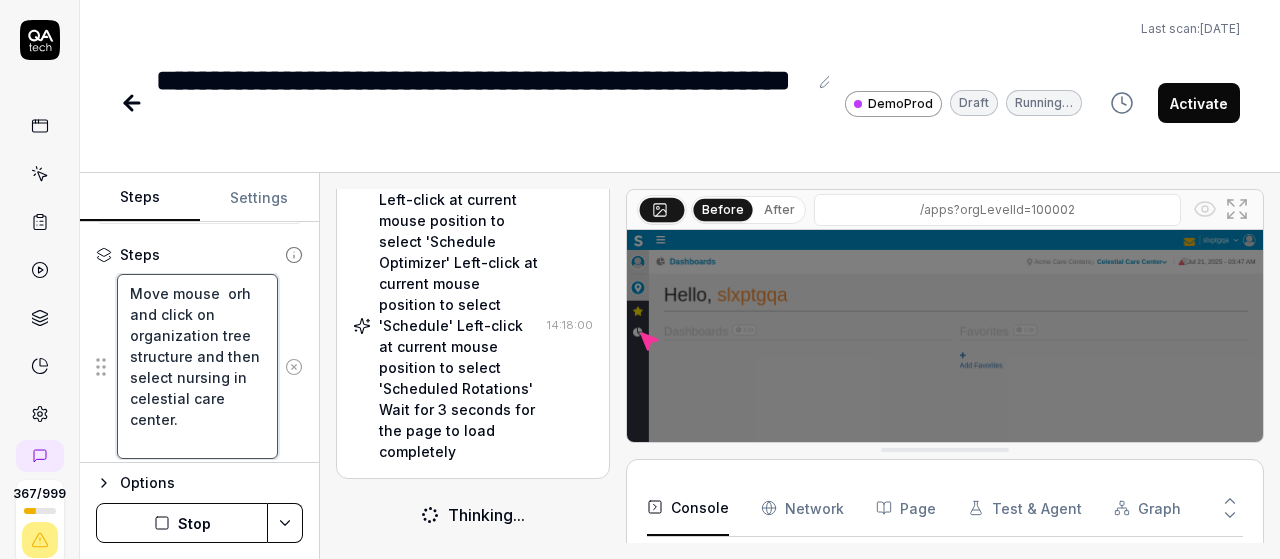 type on "*" 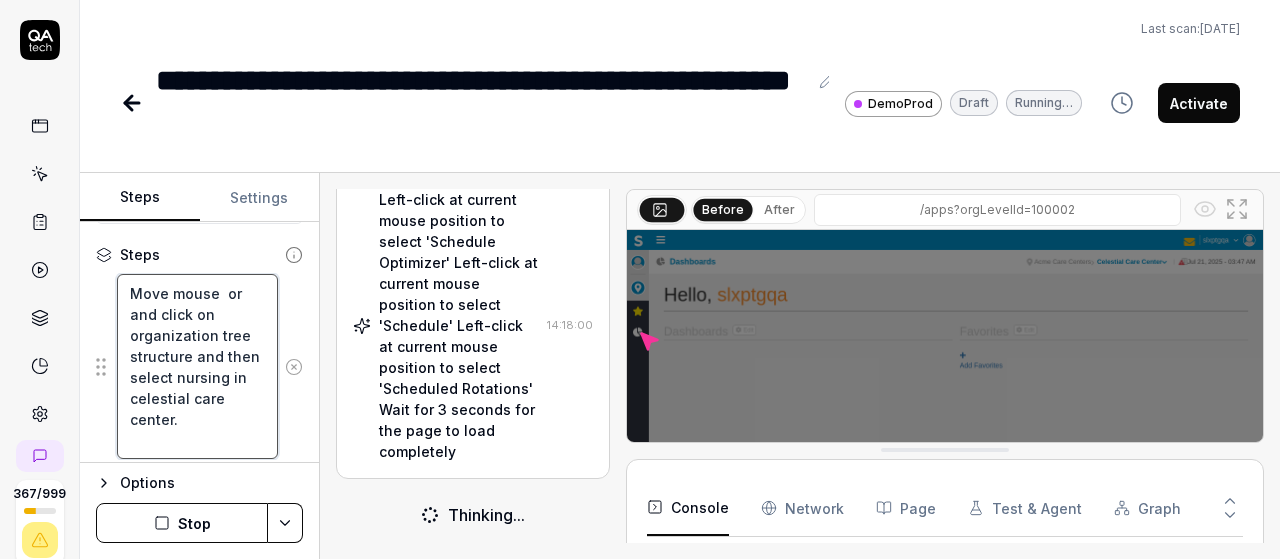 type on "*" 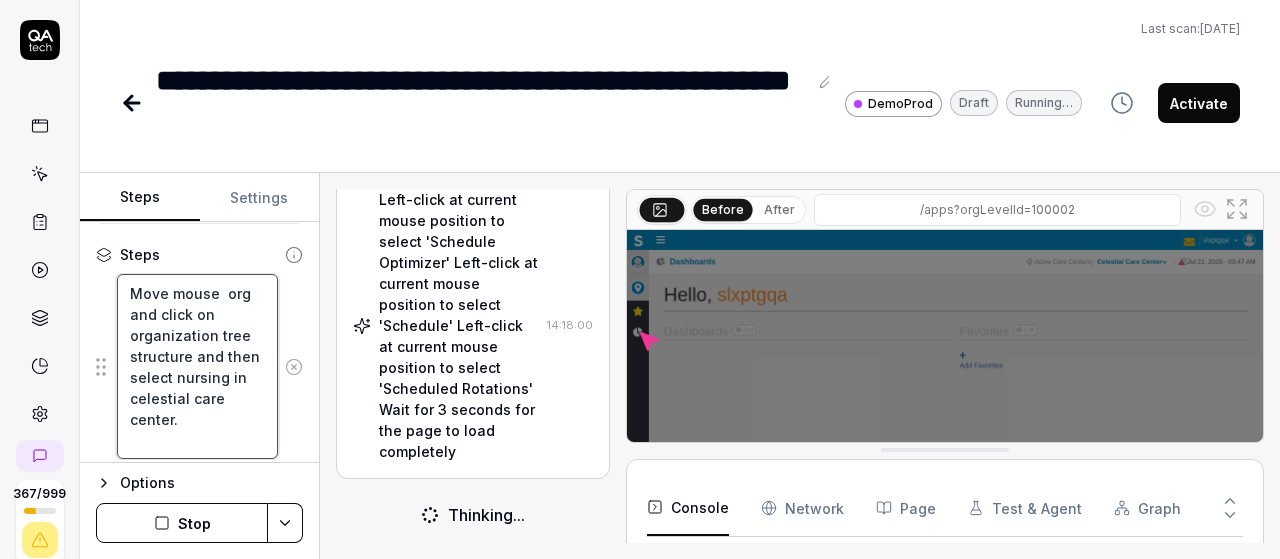type on "*" 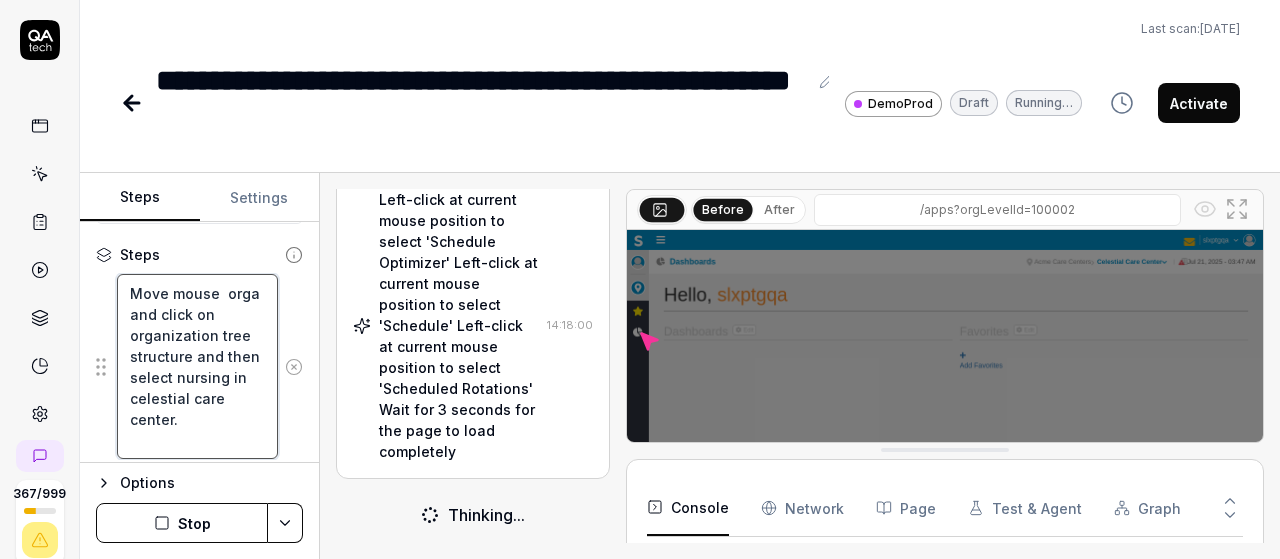 type on "*" 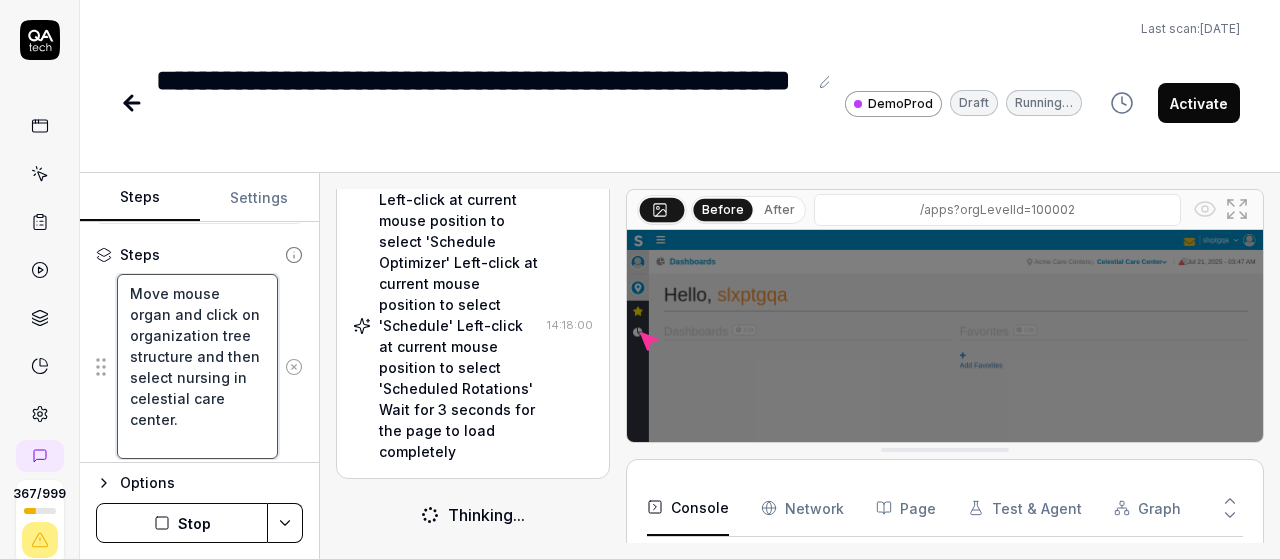 type on "*" 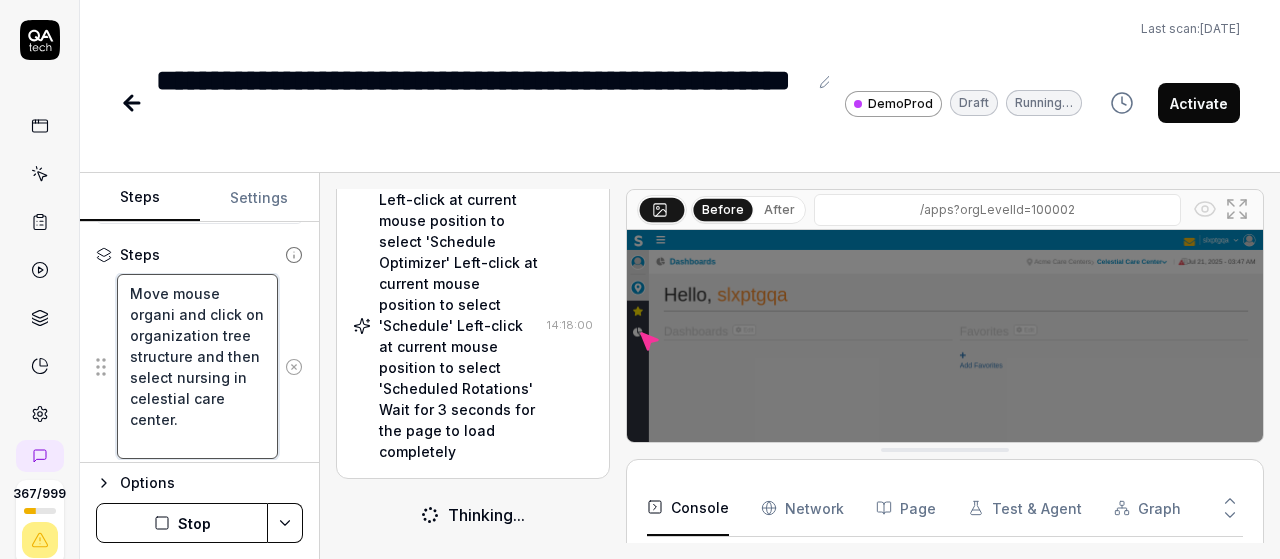 type on "*" 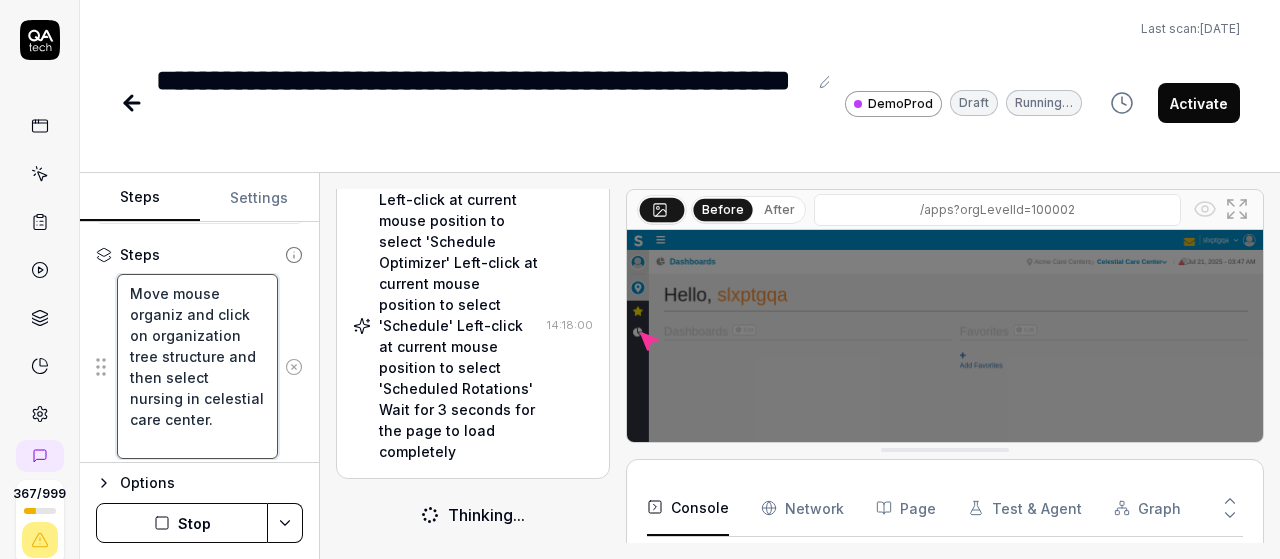 type on "*" 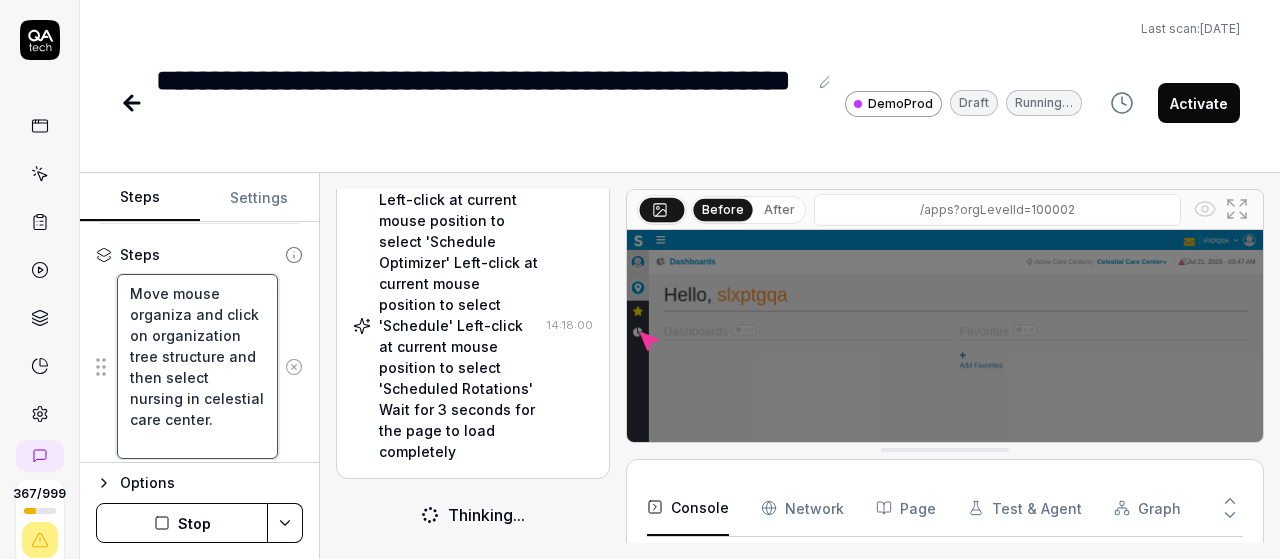 type on "*" 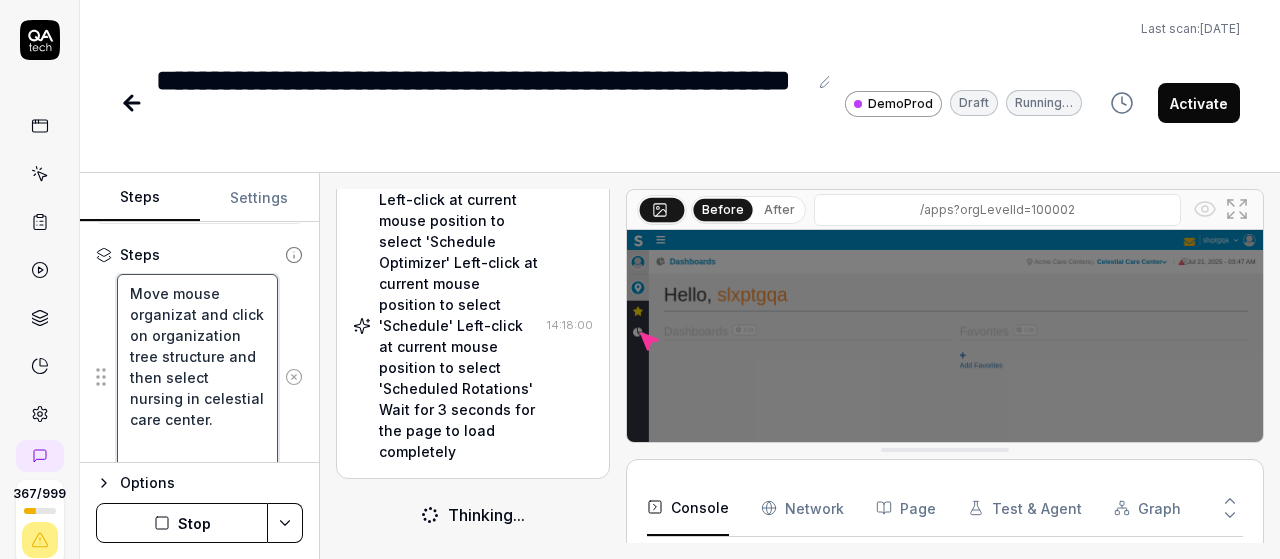 type on "*" 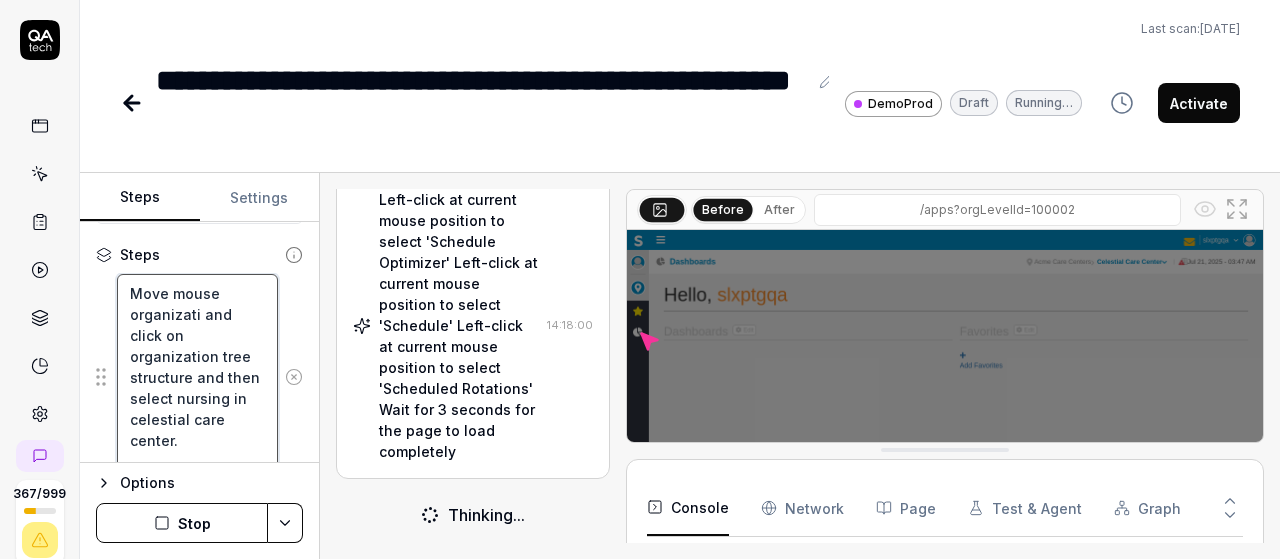 type on "*" 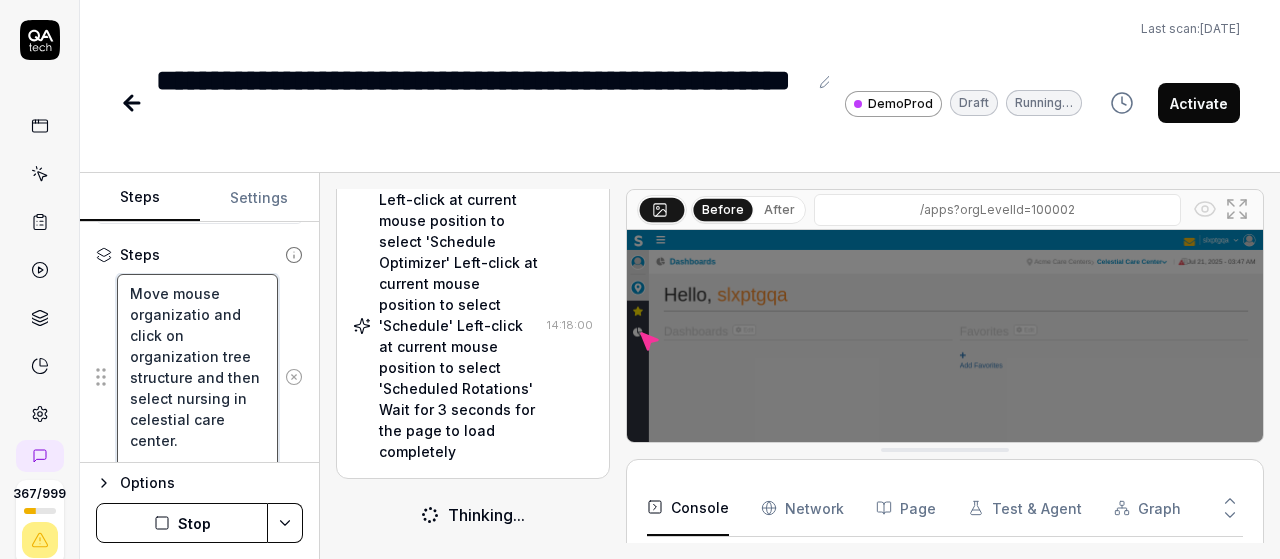 type on "*" 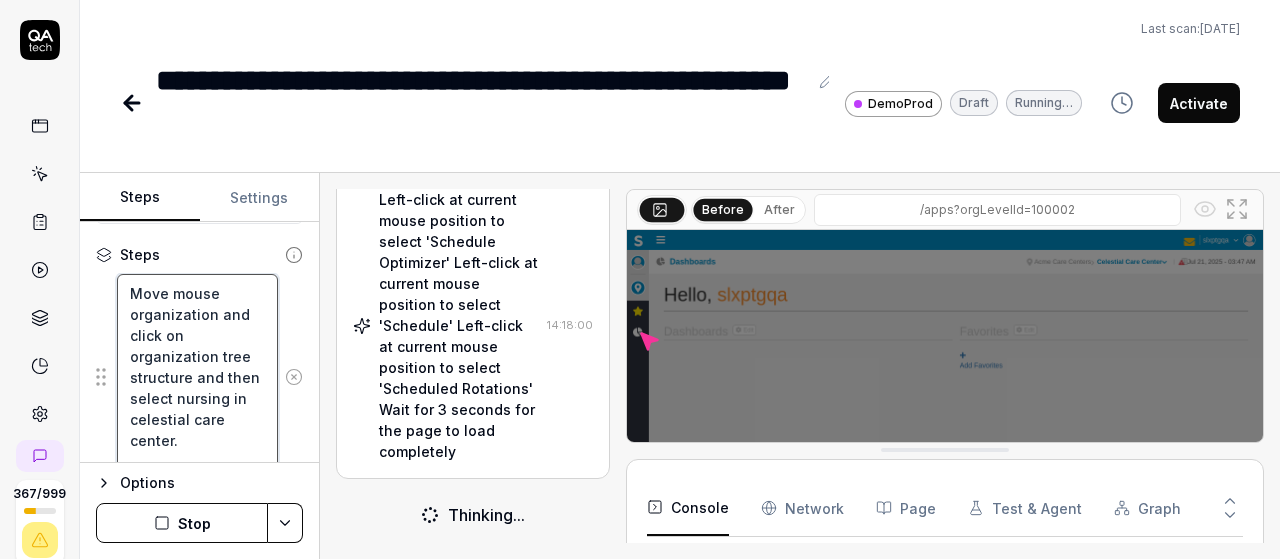 type on "*" 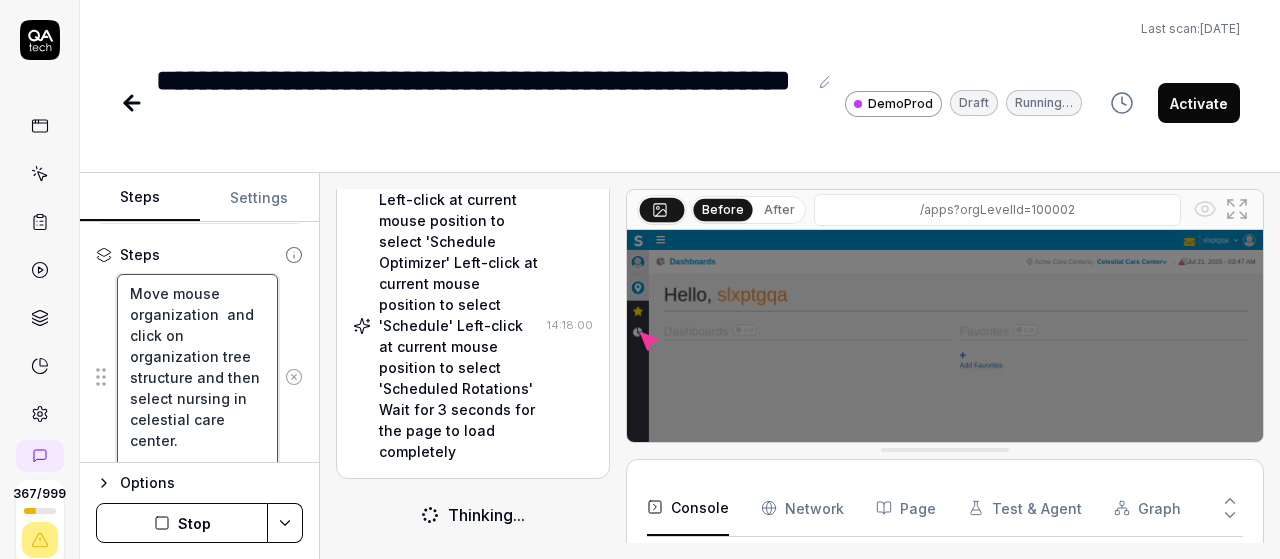 type on "*" 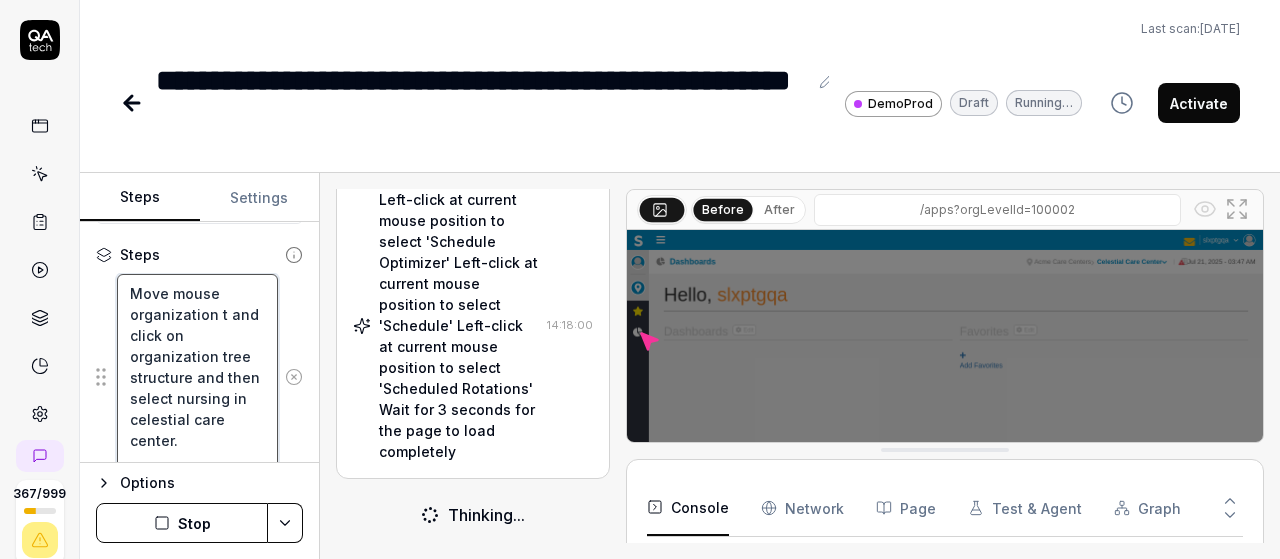 type on "*" 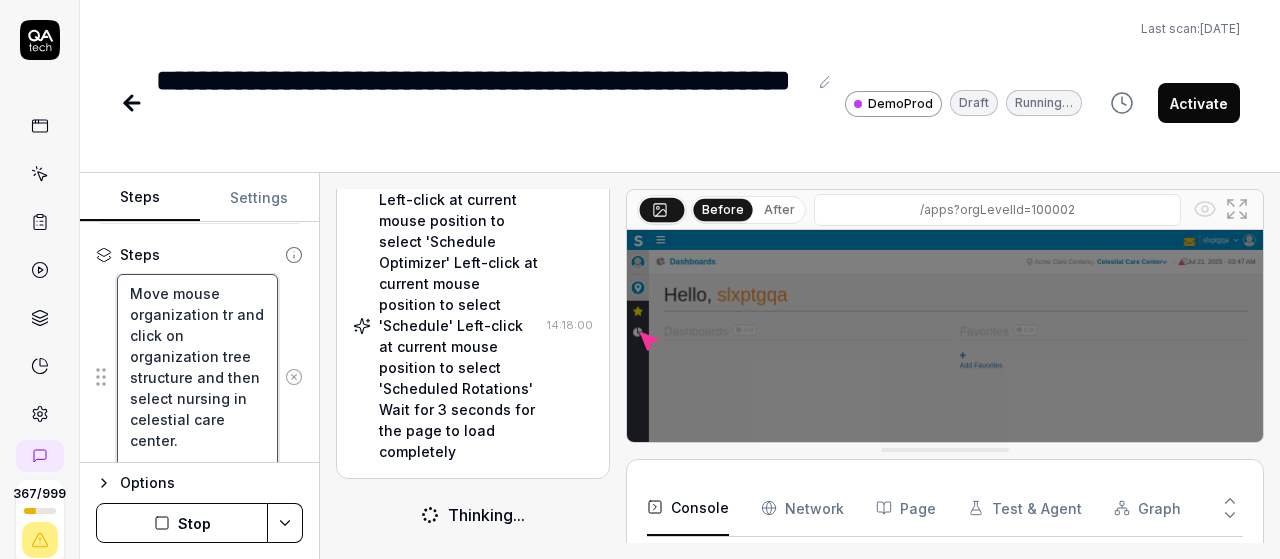 type on "*" 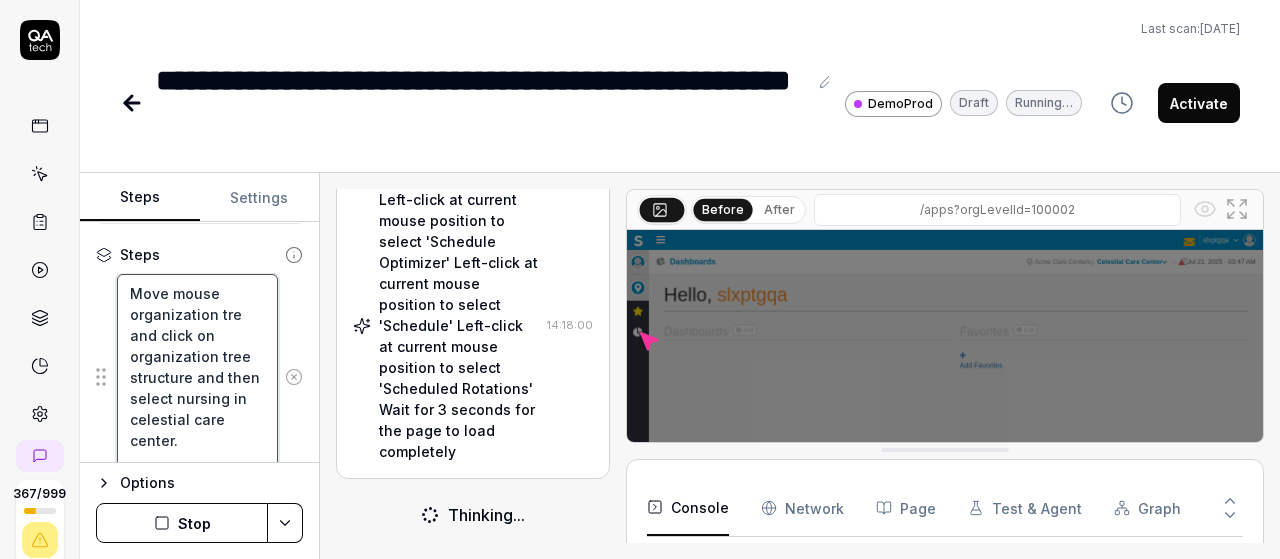 type on "*" 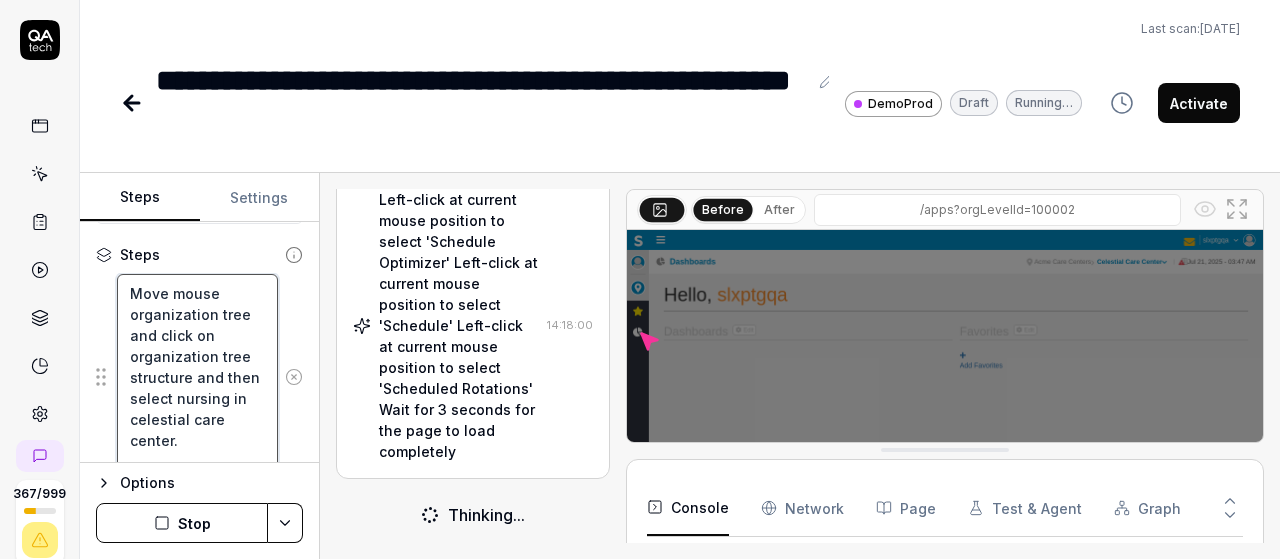 type on "*" 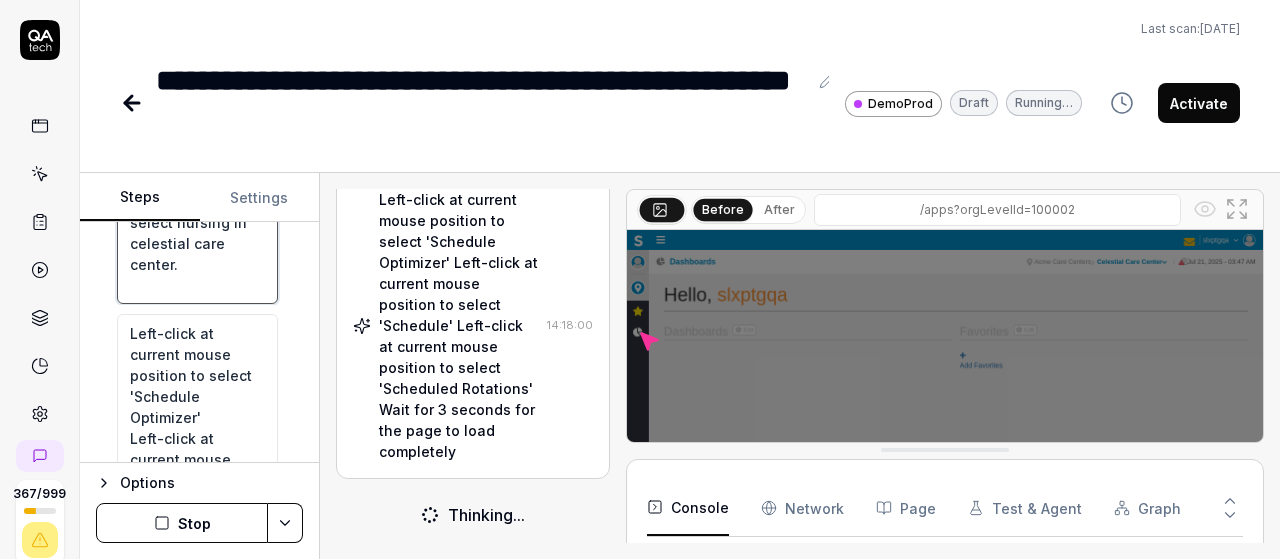 scroll, scrollTop: 428, scrollLeft: 0, axis: vertical 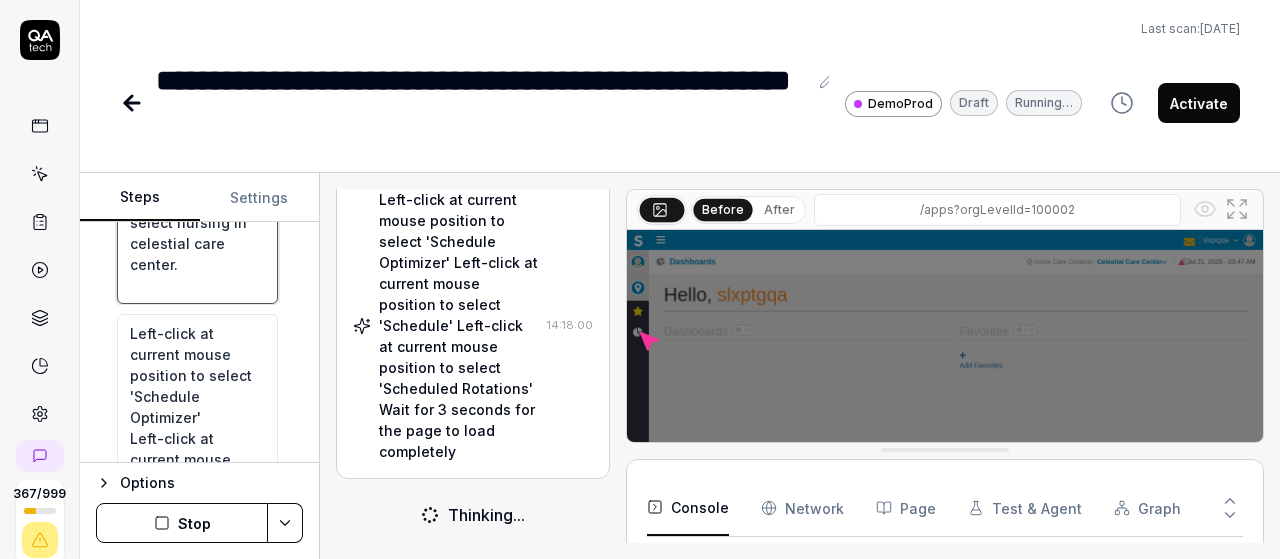 type on "Move mouse  organization tree  and click on organization tree structure and then select nursing in celestial care center." 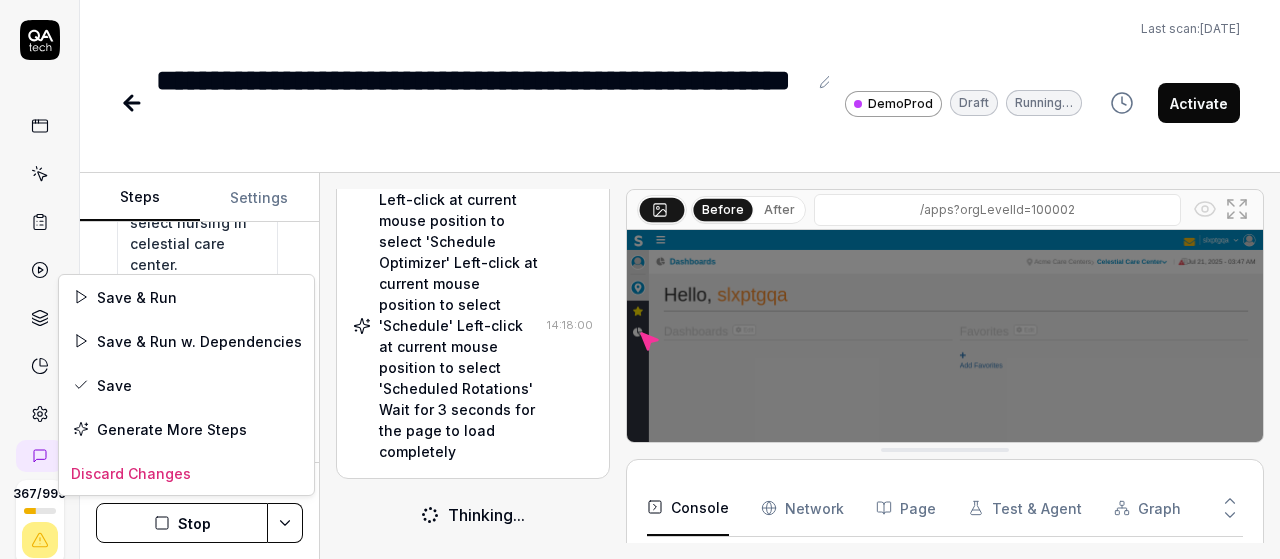 click on "**********" at bounding box center (640, 279) 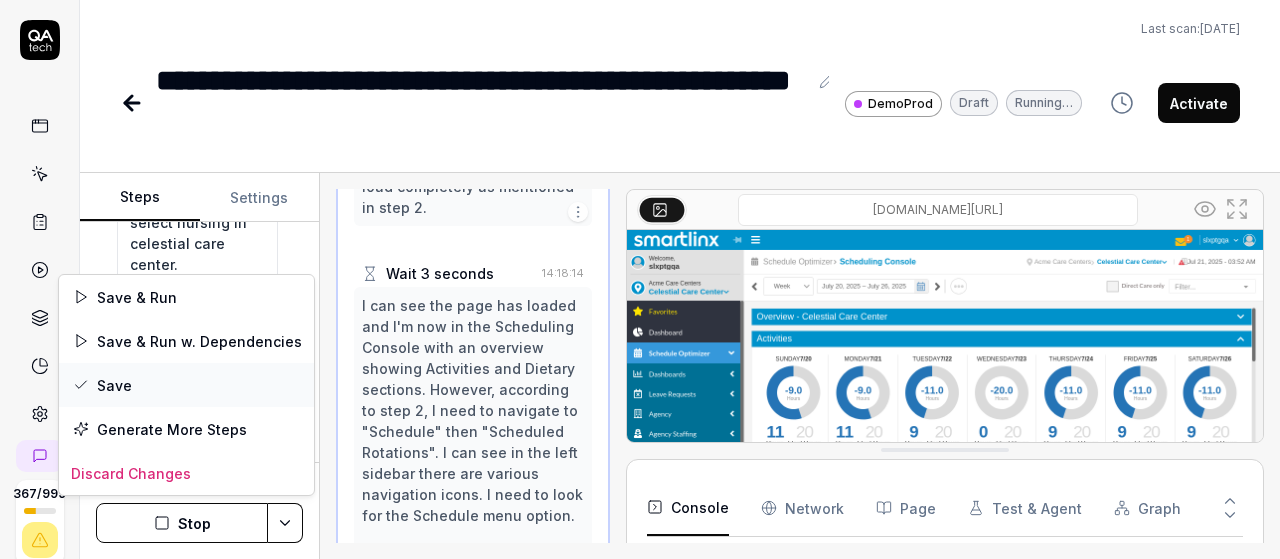 click on "Save" at bounding box center [186, 385] 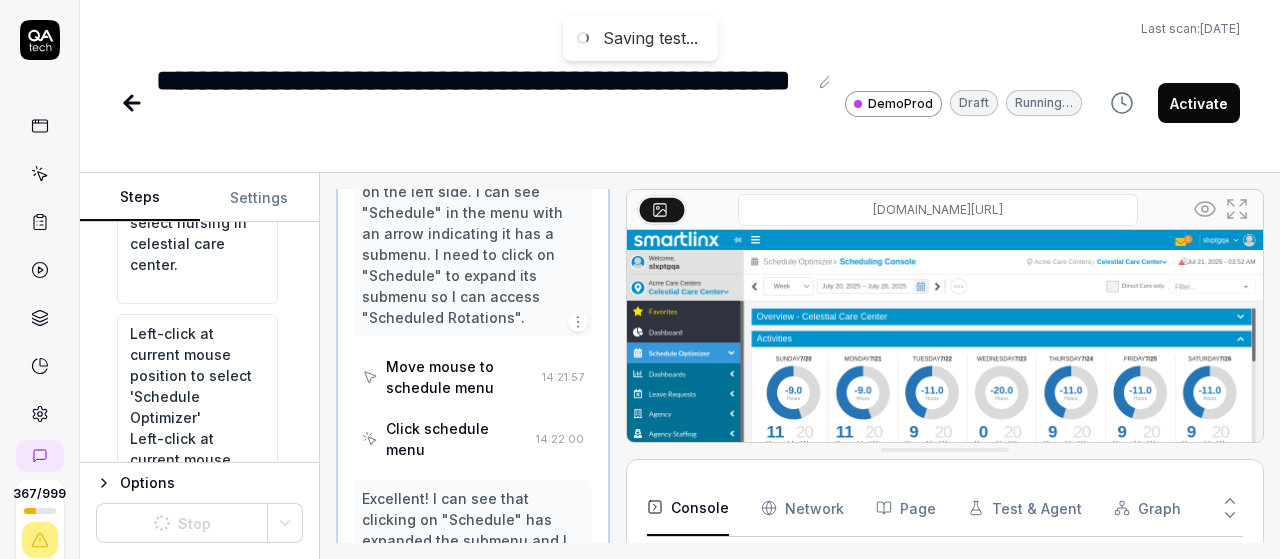 scroll, scrollTop: 5323, scrollLeft: 0, axis: vertical 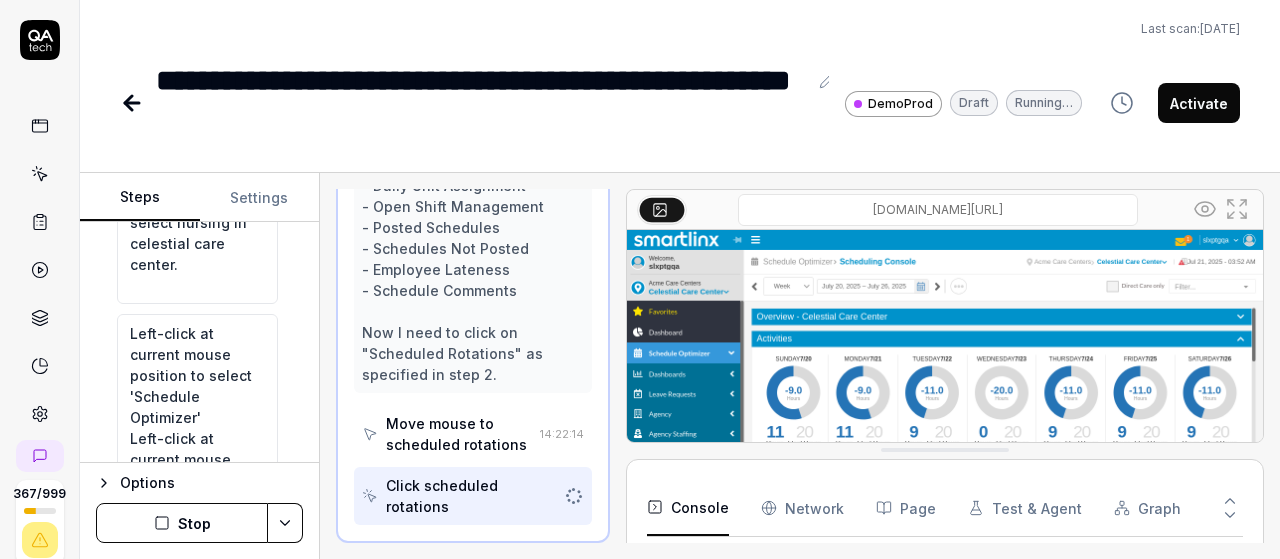 type on "*" 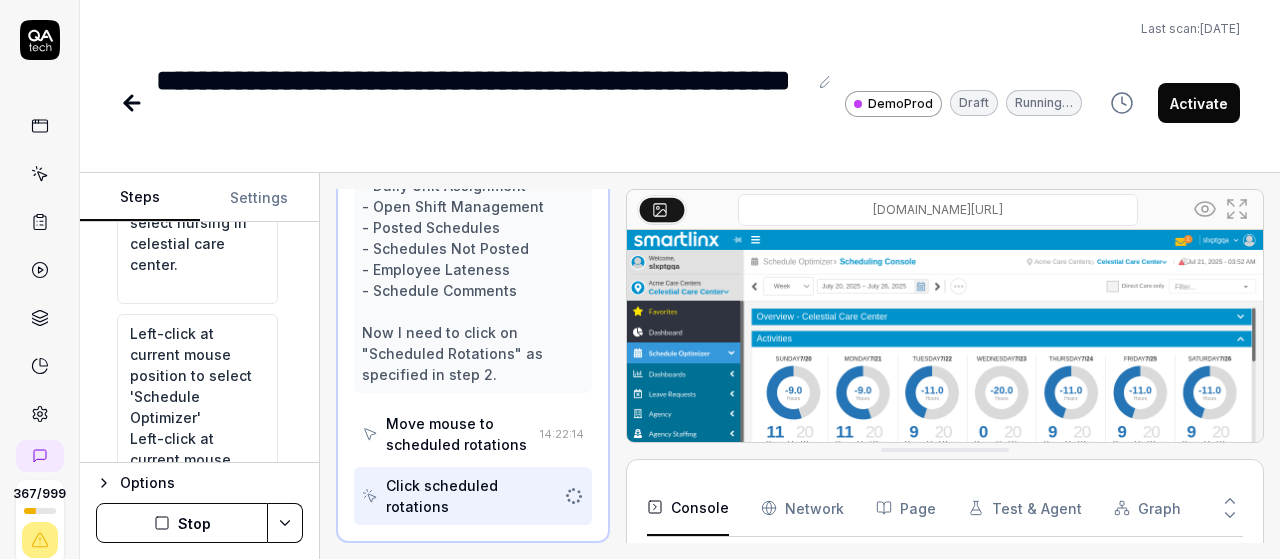scroll, scrollTop: 5962, scrollLeft: 0, axis: vertical 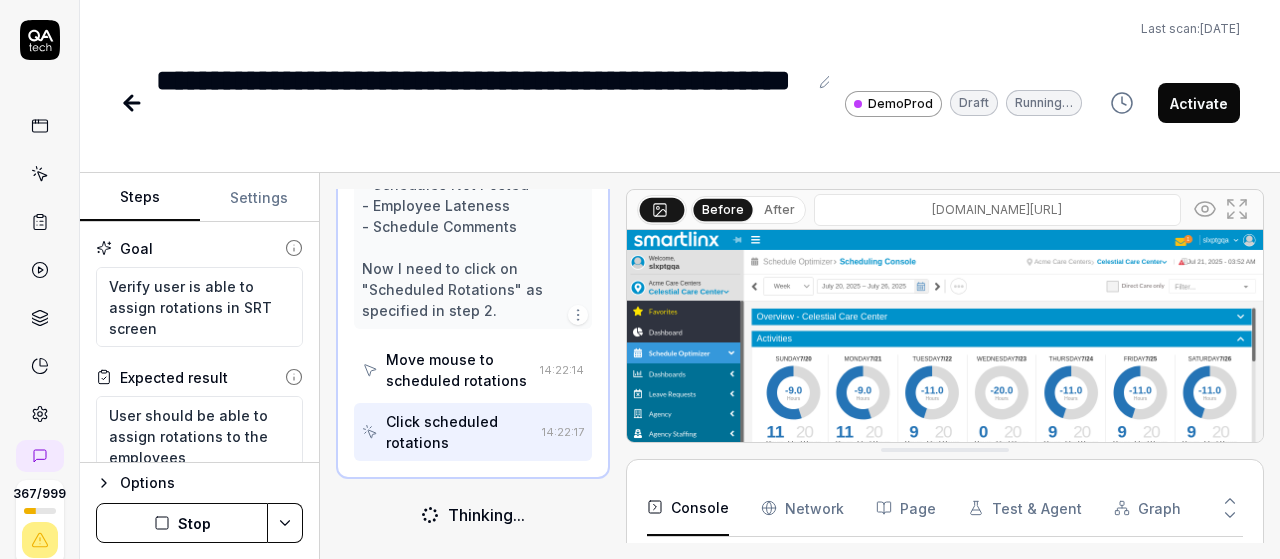 click on "Stop" at bounding box center [182, 523] 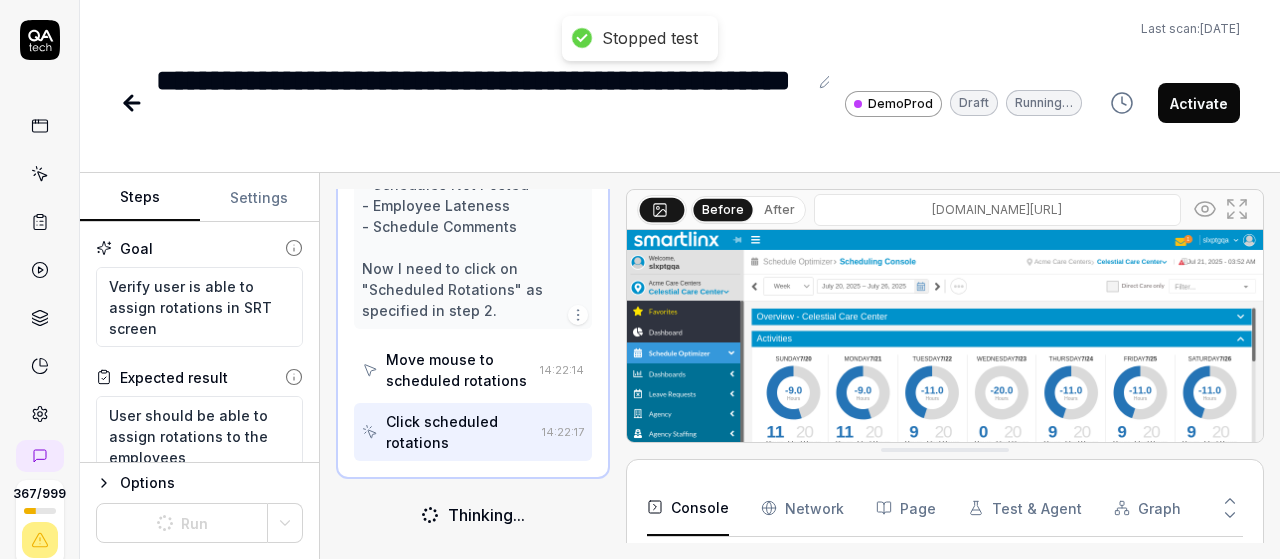 scroll, scrollTop: 6070, scrollLeft: 0, axis: vertical 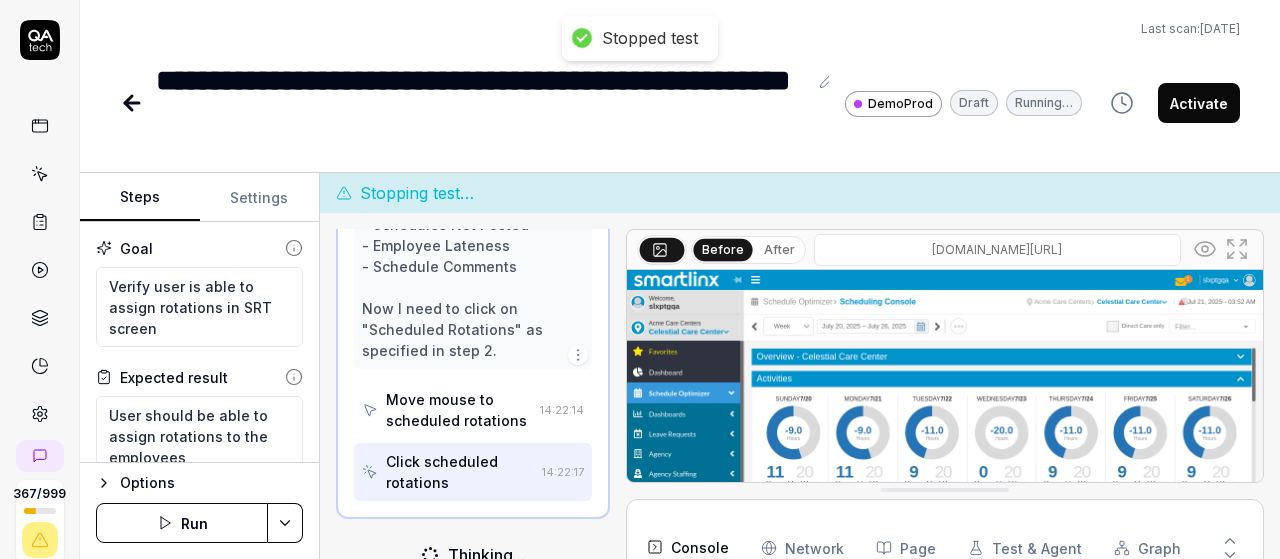 type on "*" 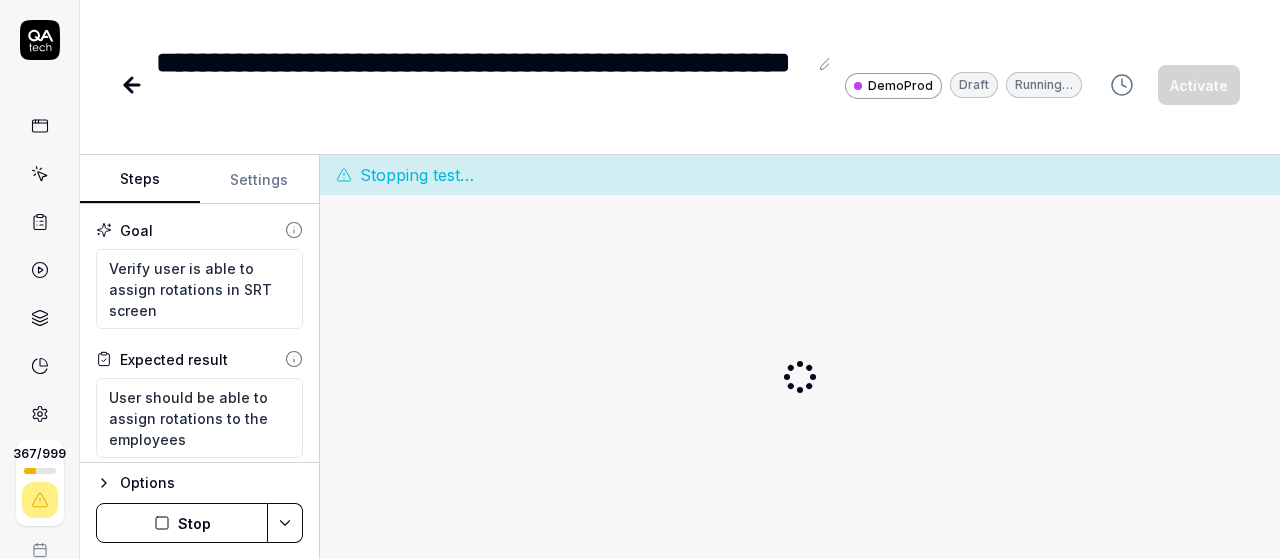 scroll, scrollTop: 0, scrollLeft: 0, axis: both 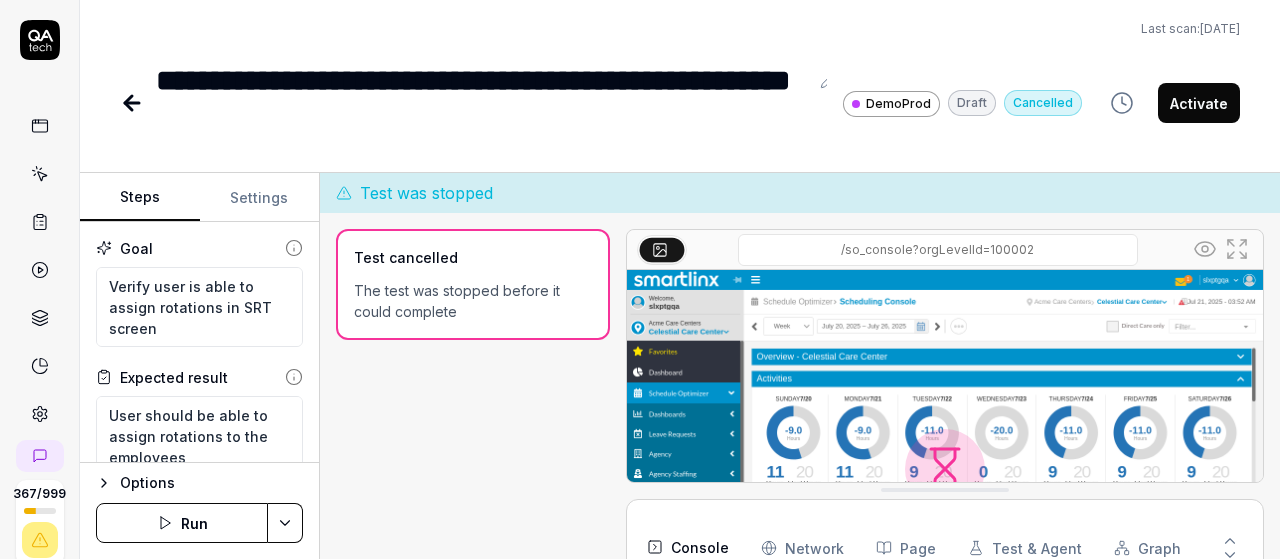 click on "Run" at bounding box center (182, 523) 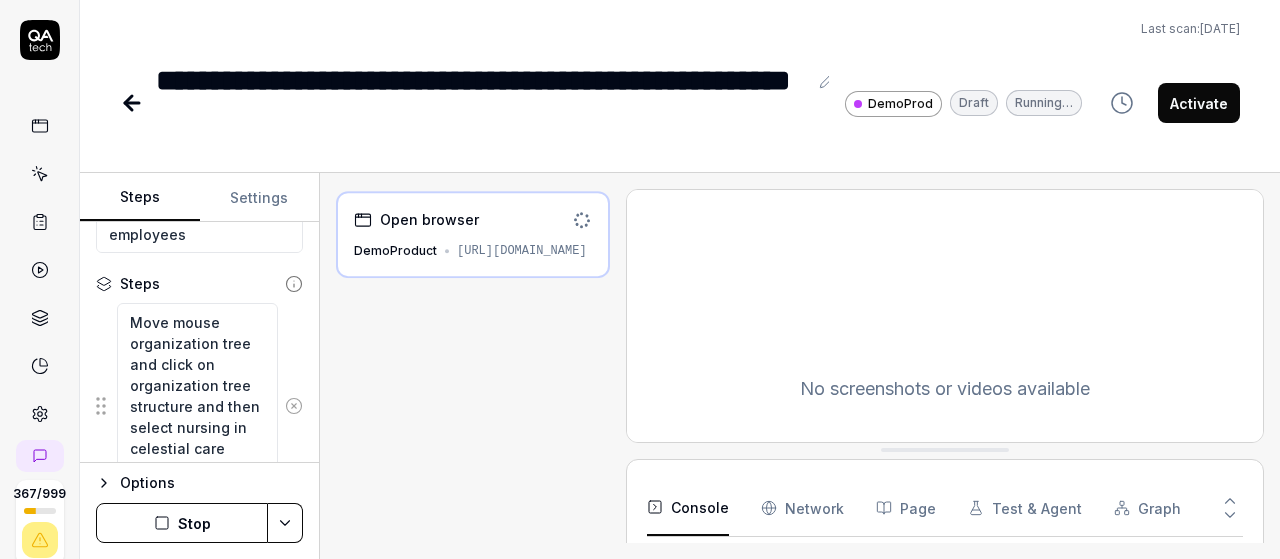 scroll, scrollTop: 253, scrollLeft: 0, axis: vertical 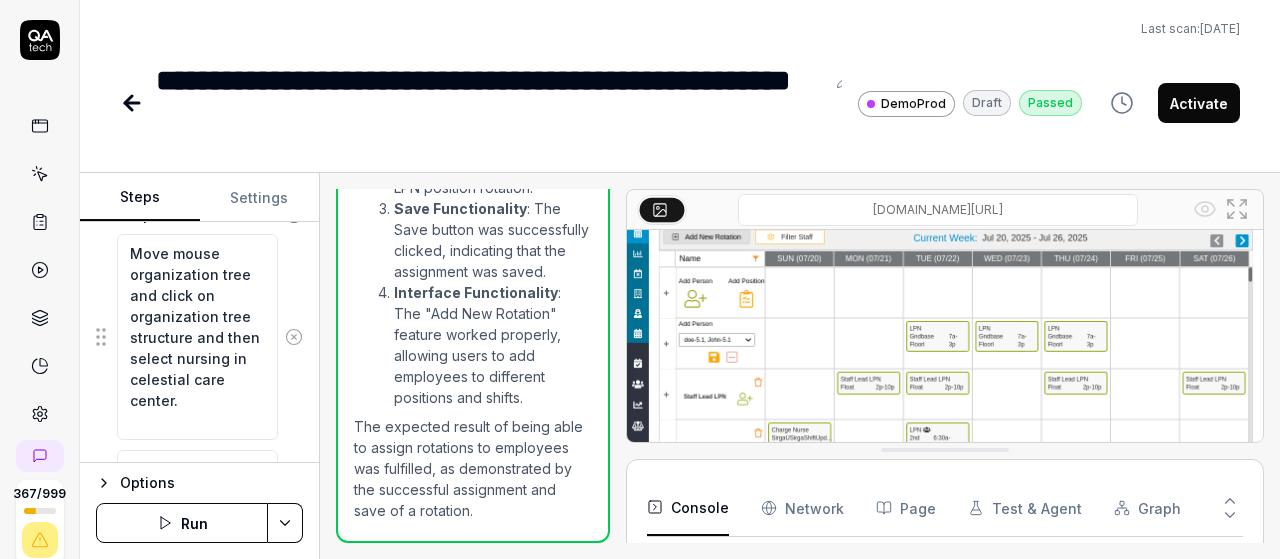 click on "Activate" at bounding box center (1199, 103) 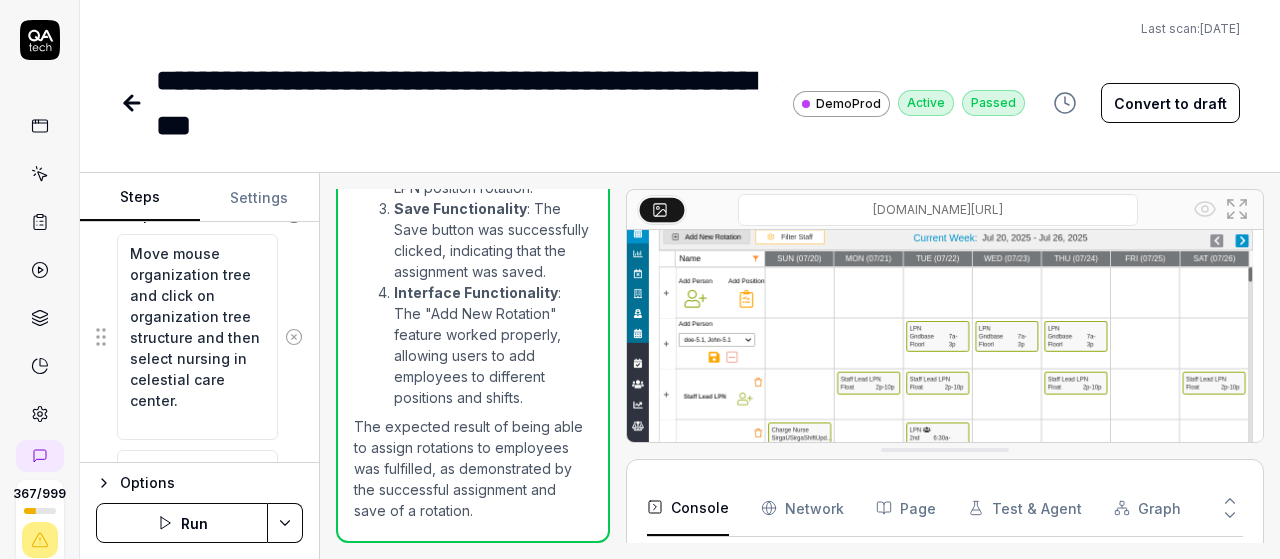 type on "*" 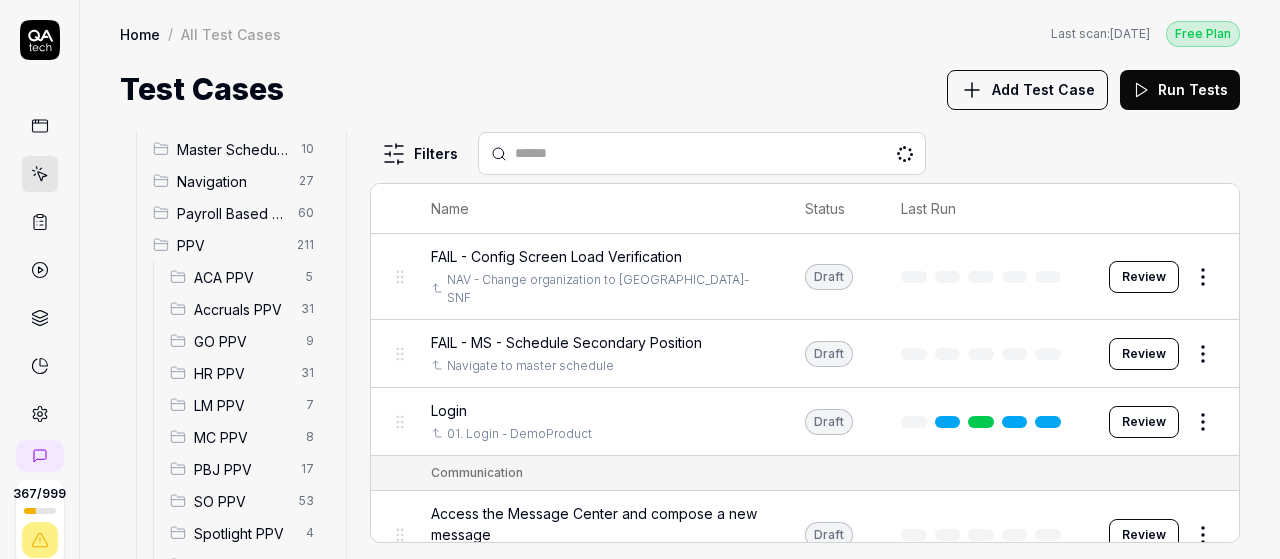 scroll, scrollTop: 384, scrollLeft: 0, axis: vertical 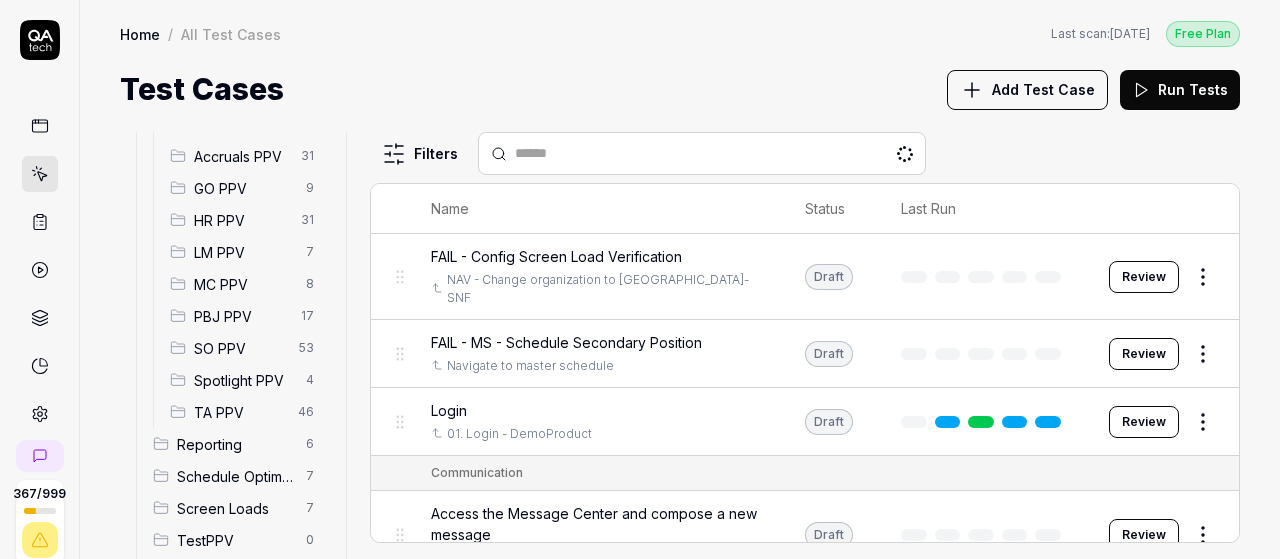 click on "SO PPV" at bounding box center (240, 348) 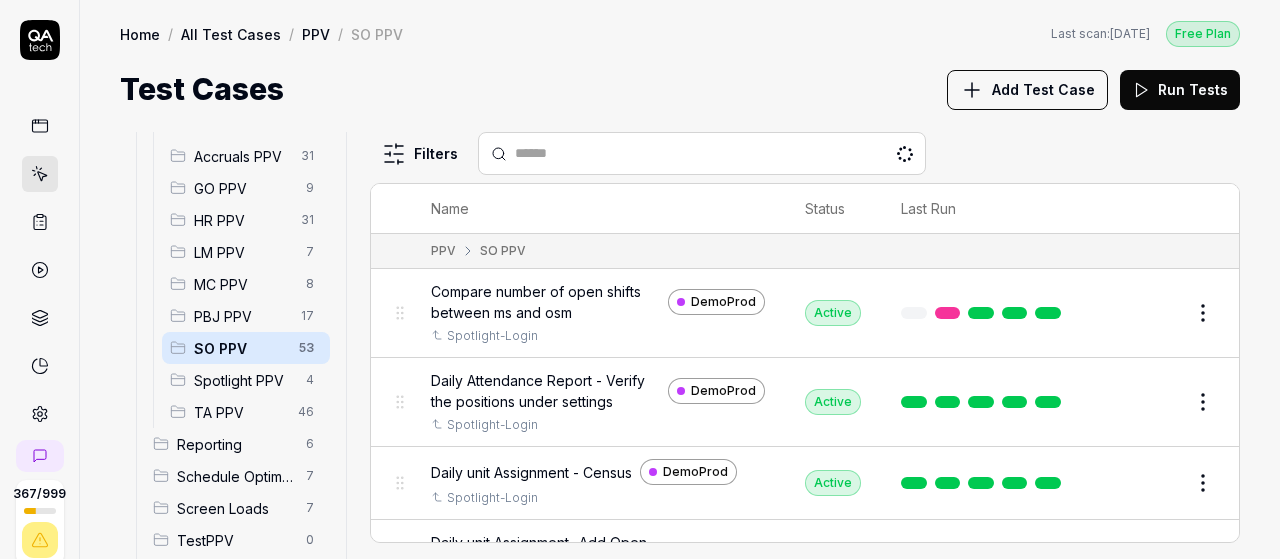 click on "Add Test Case" at bounding box center (1043, 89) 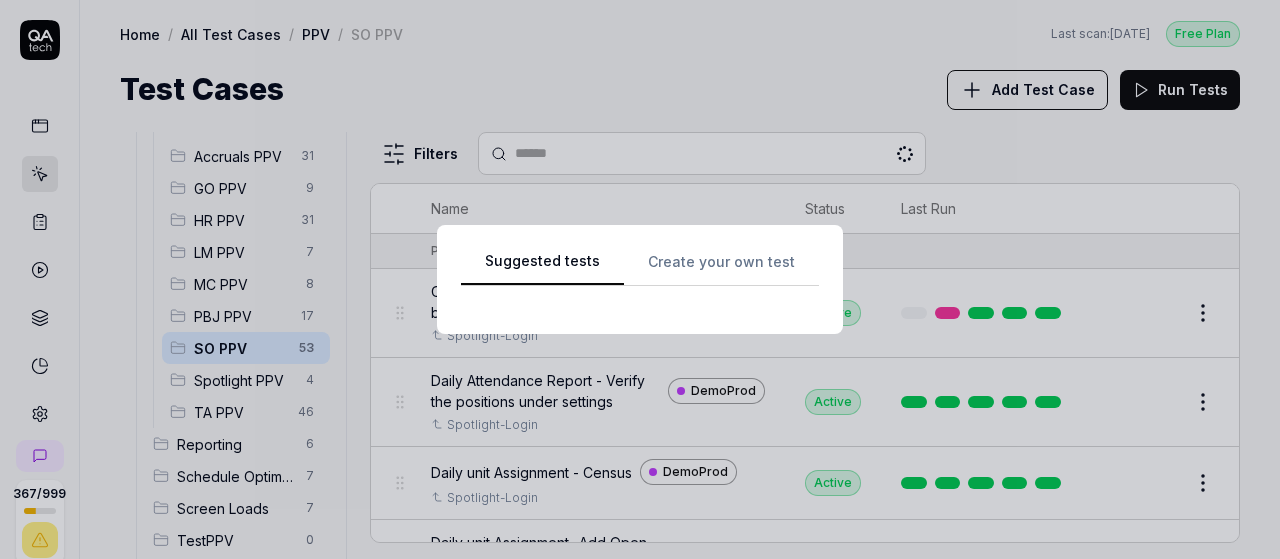 scroll, scrollTop: 0, scrollLeft: 0, axis: both 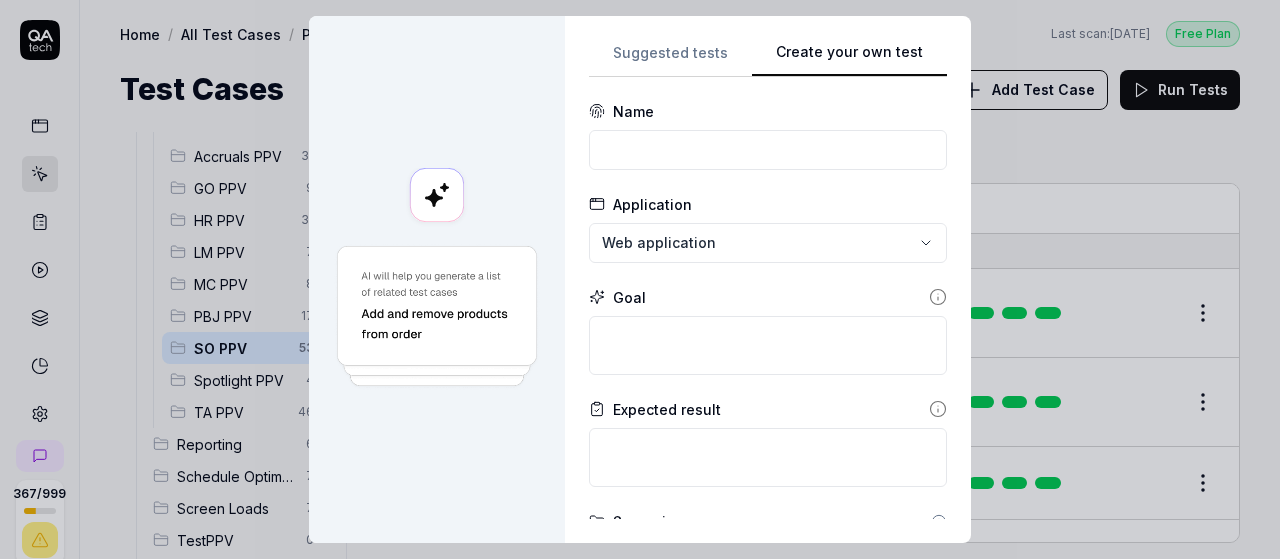 click on "Create your own test" at bounding box center [849, 59] 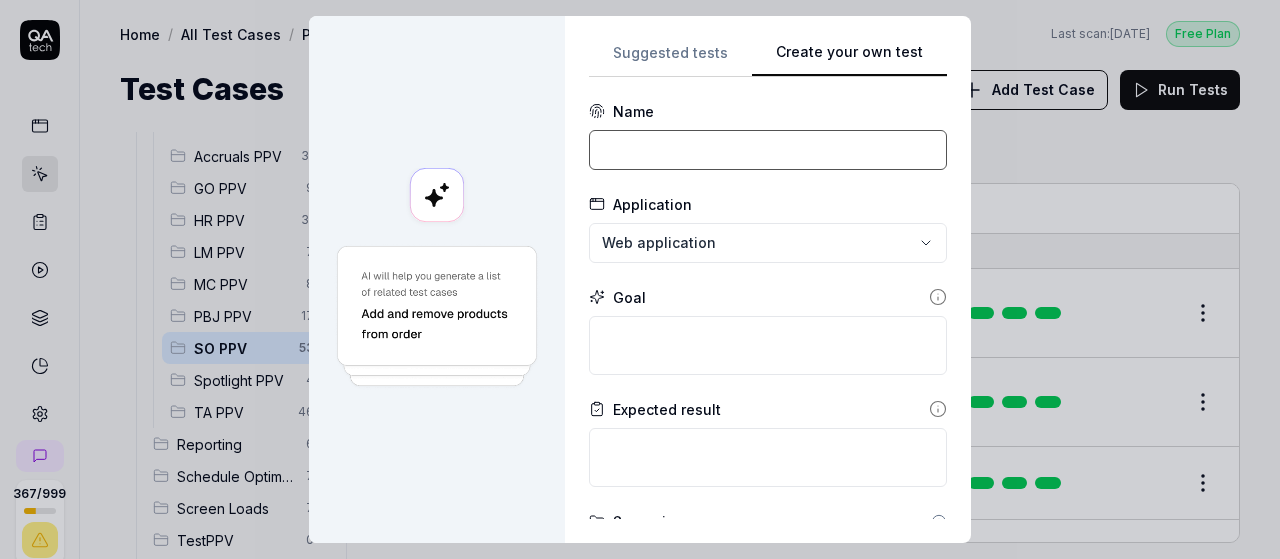 click at bounding box center (768, 150) 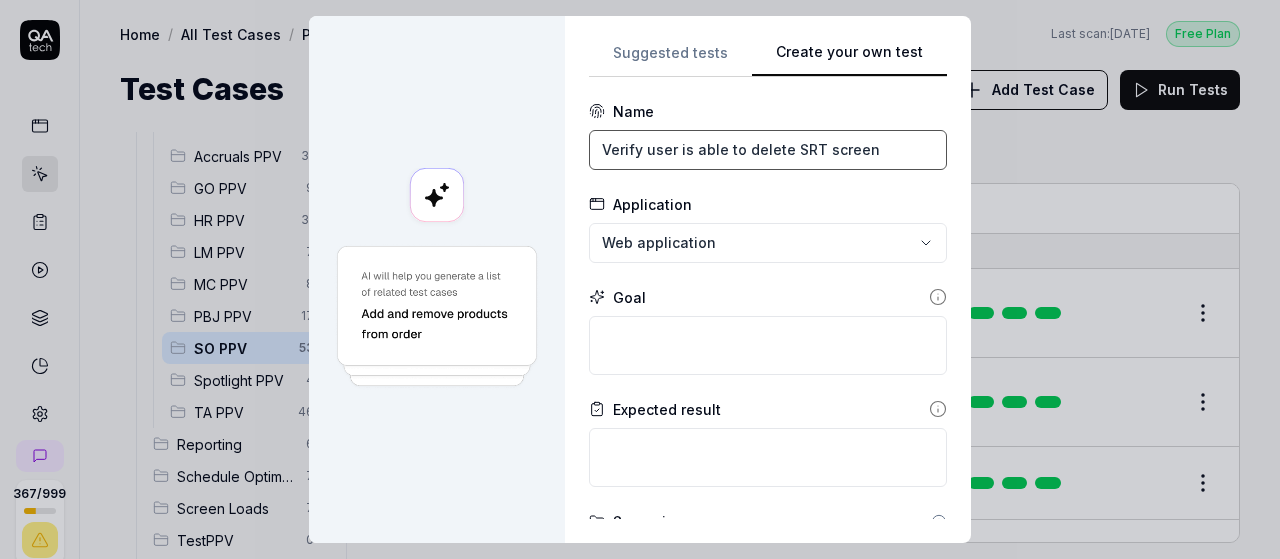 type on "Verify user is able to delete SRT screen" 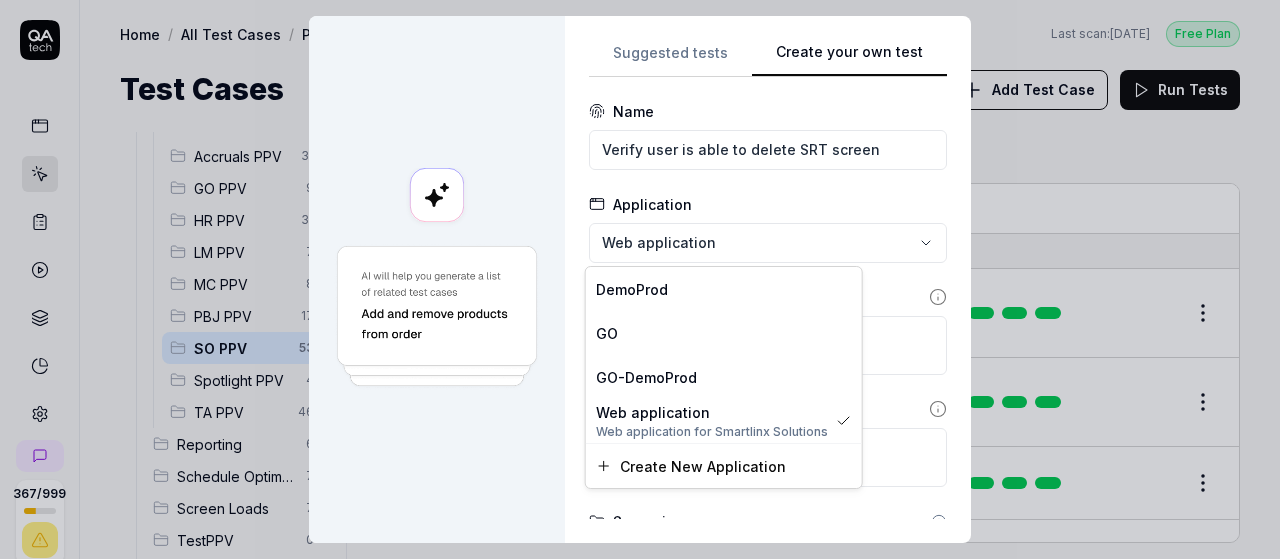 click on "**********" at bounding box center (640, 279) 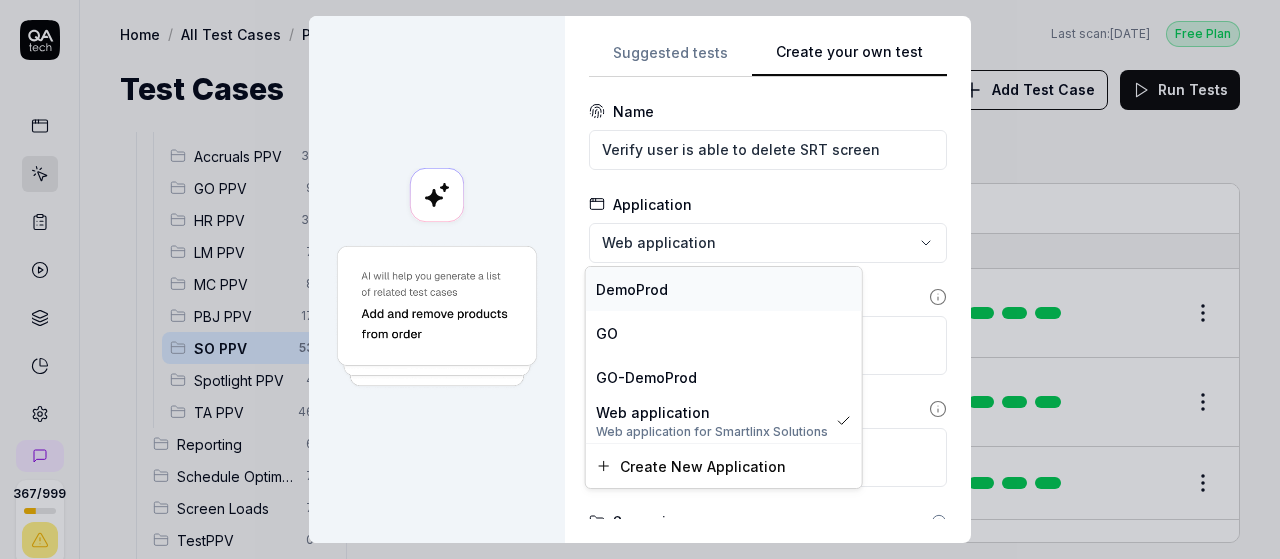 click on "DemoProd" at bounding box center (724, 289) 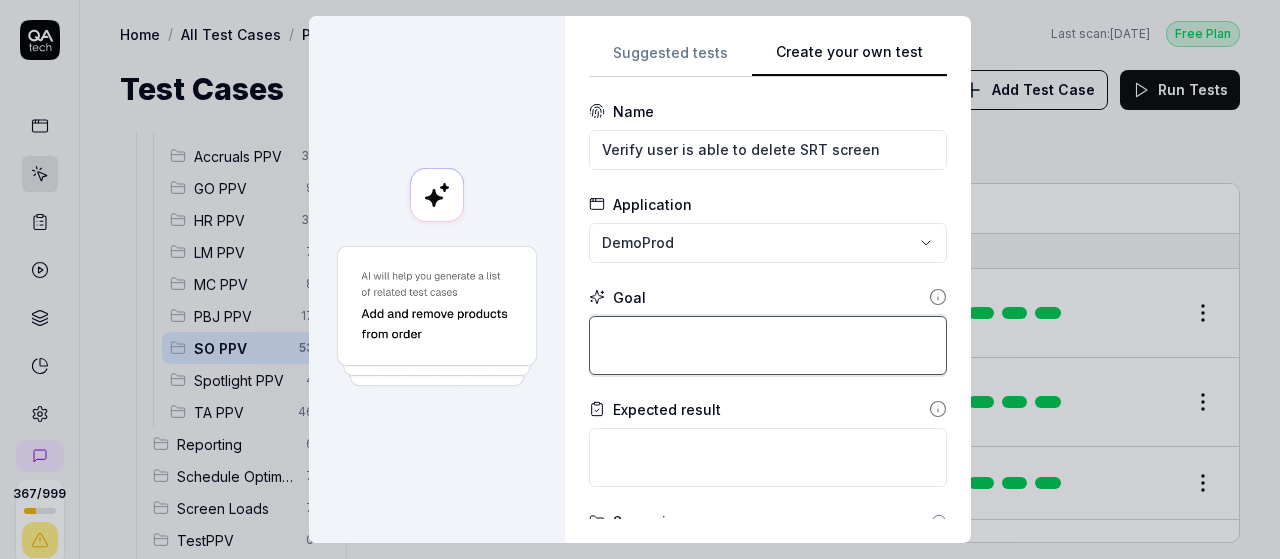 click at bounding box center (768, 345) 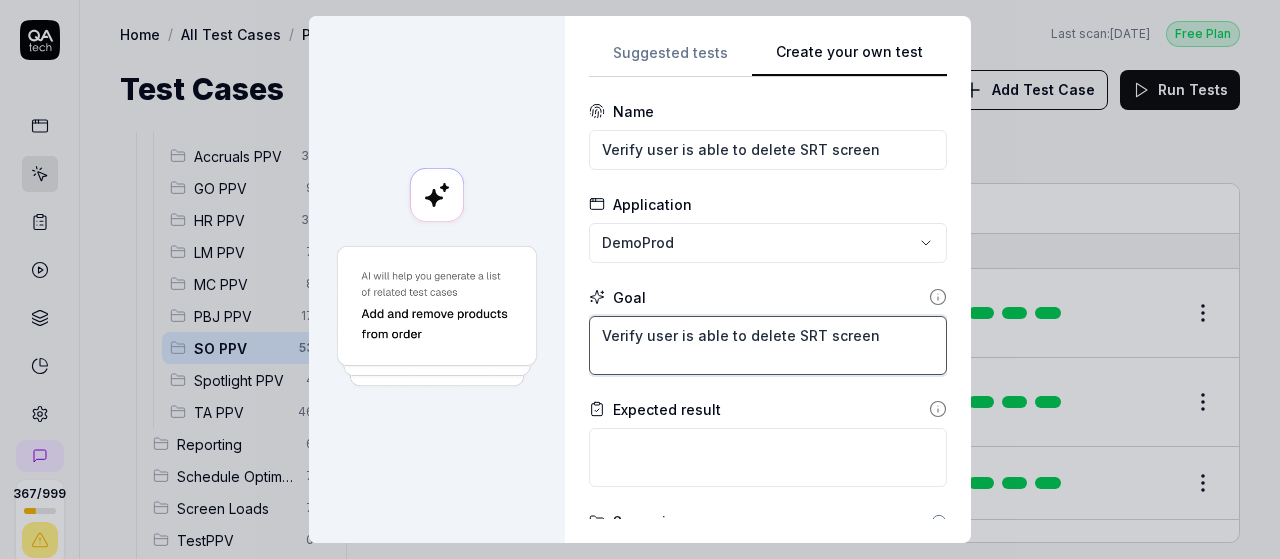 type on "Verify user is able to delete SRT screen" 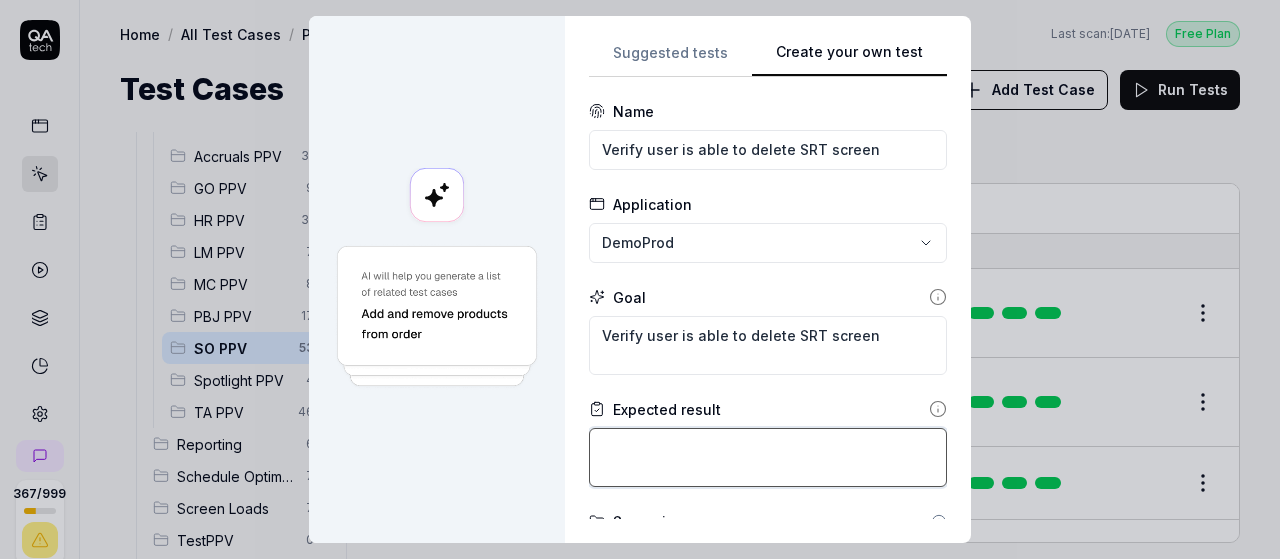 click at bounding box center [768, 457] 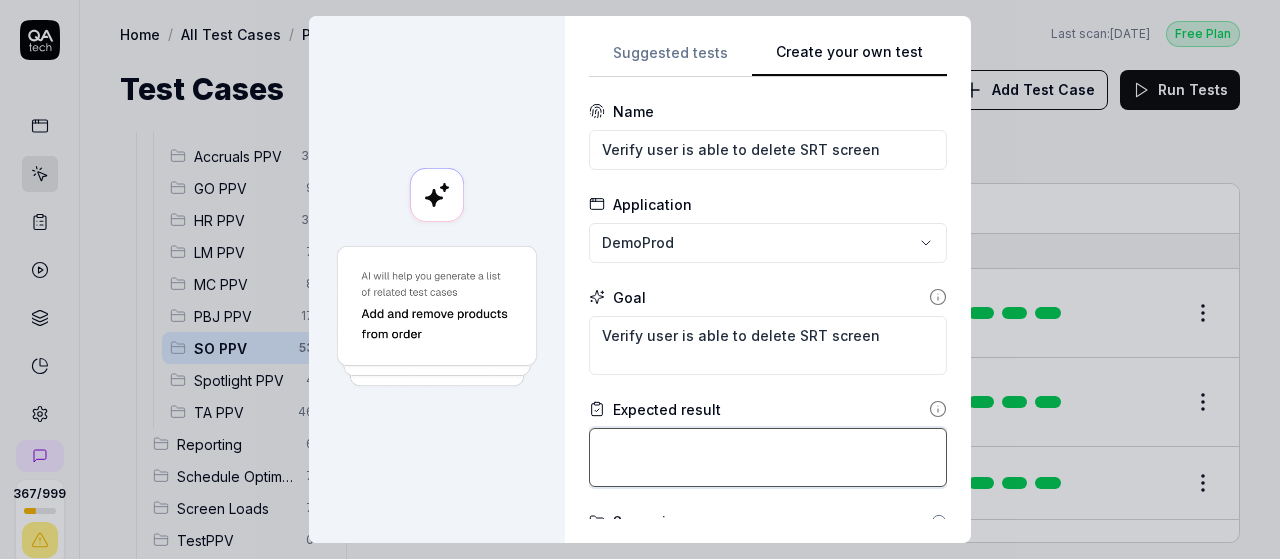 type on "*" 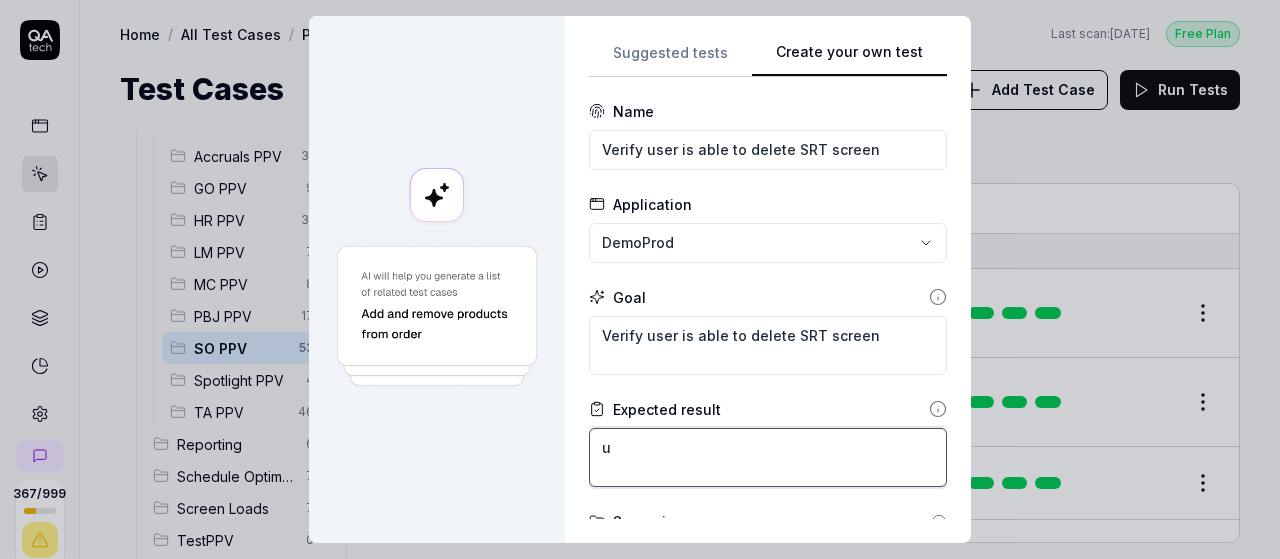 type on "*" 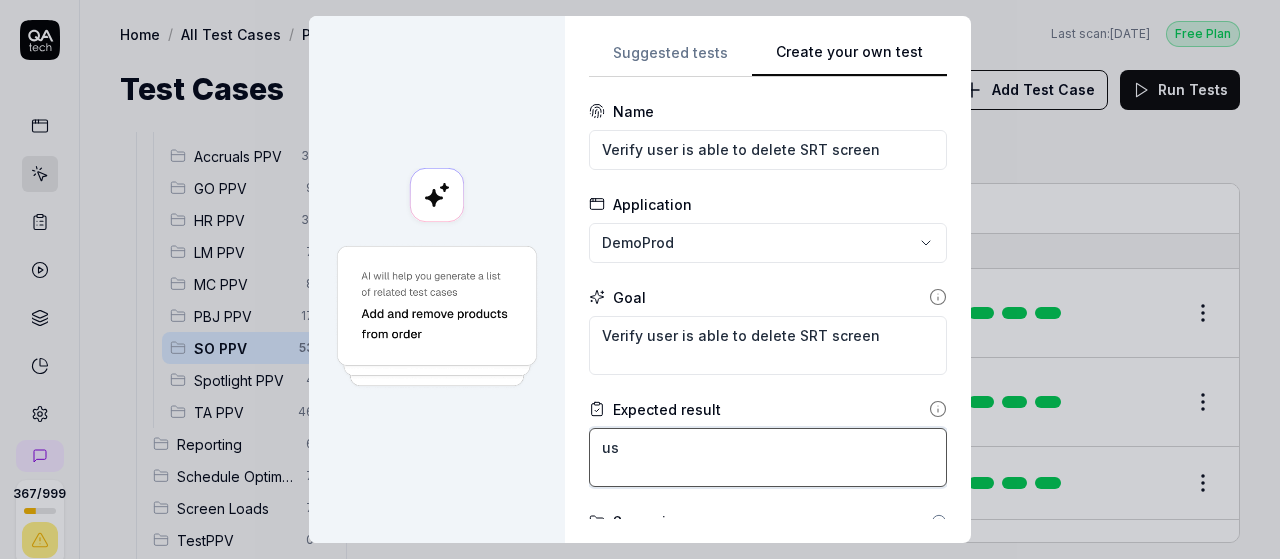 type on "*" 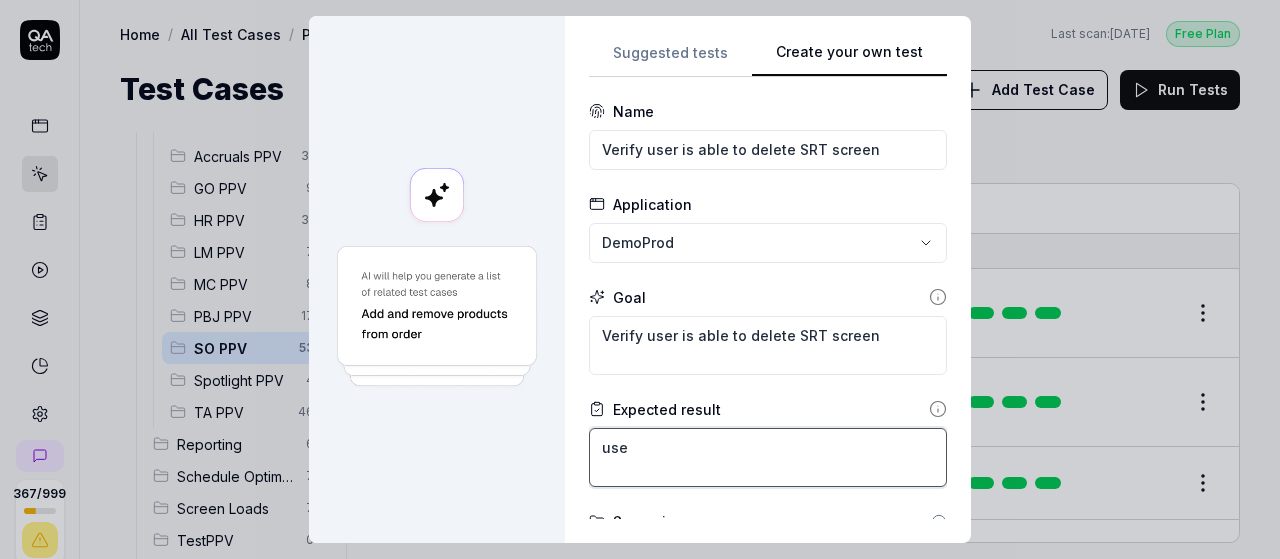 type on "*" 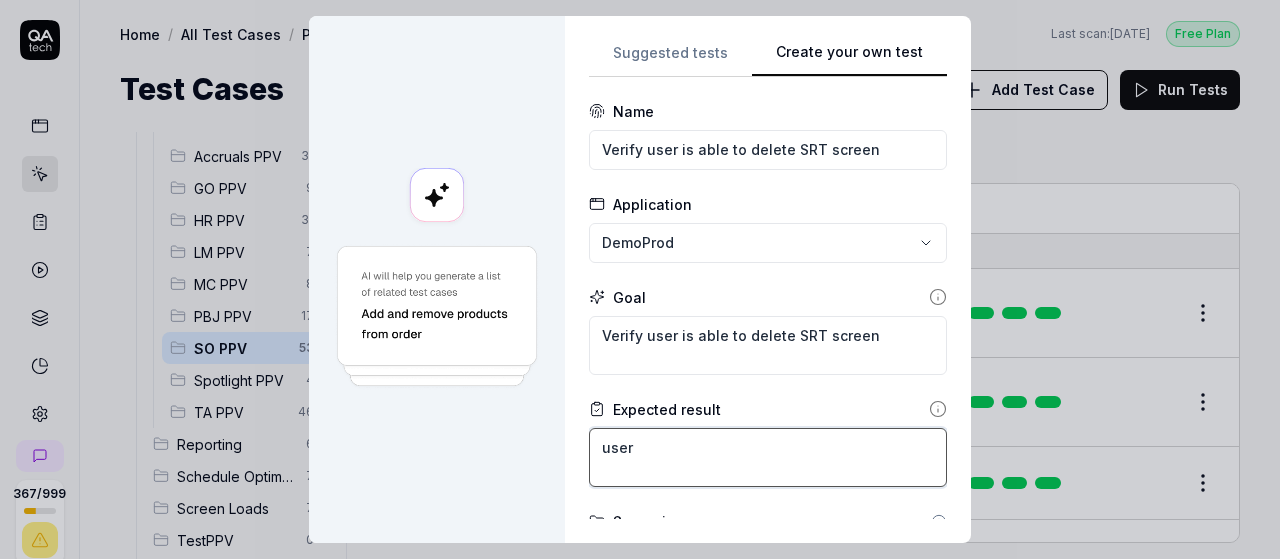 type on "*" 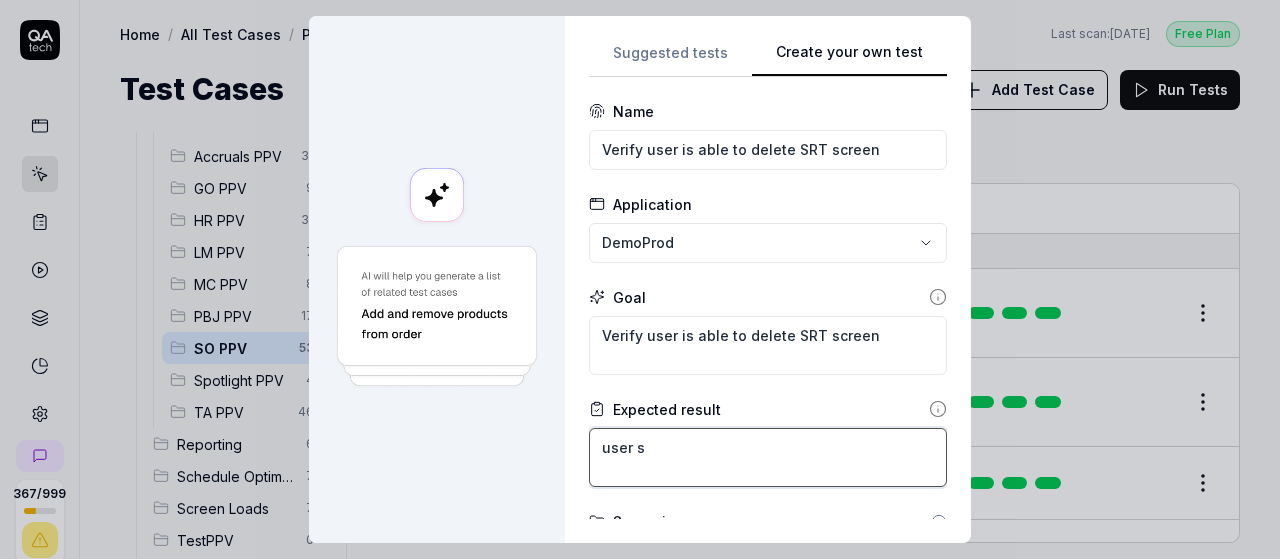 type on "*" 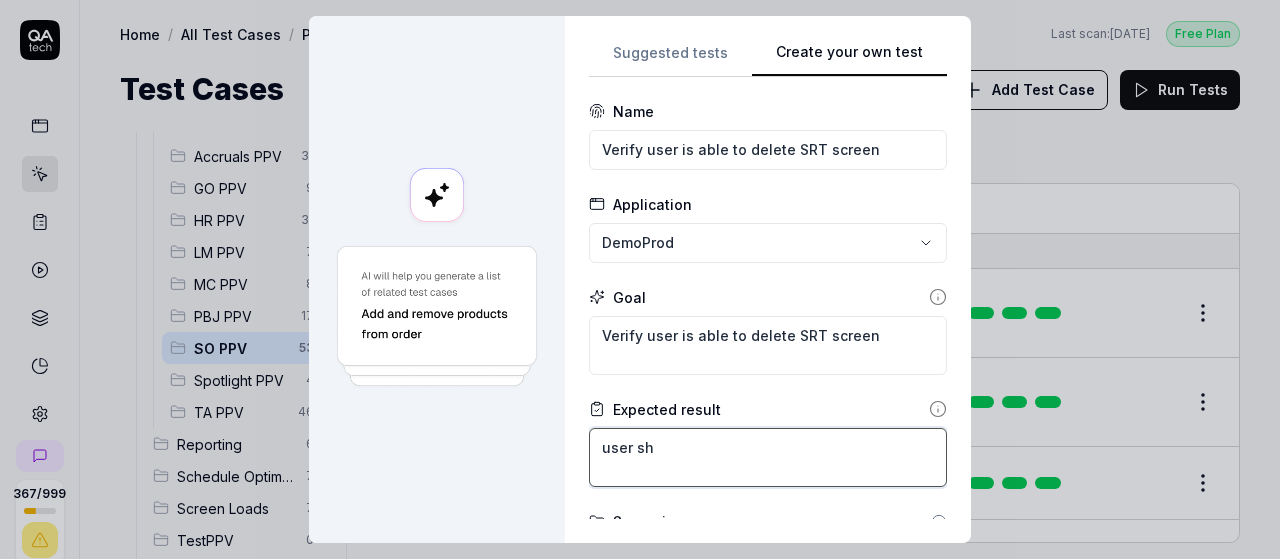 type on "*" 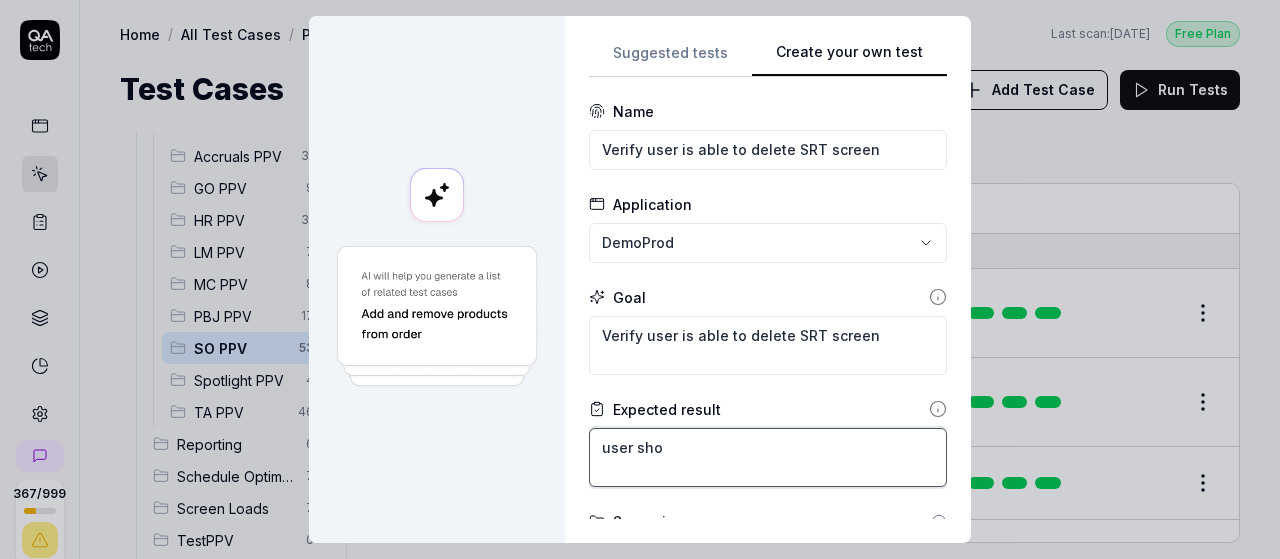 type on "*" 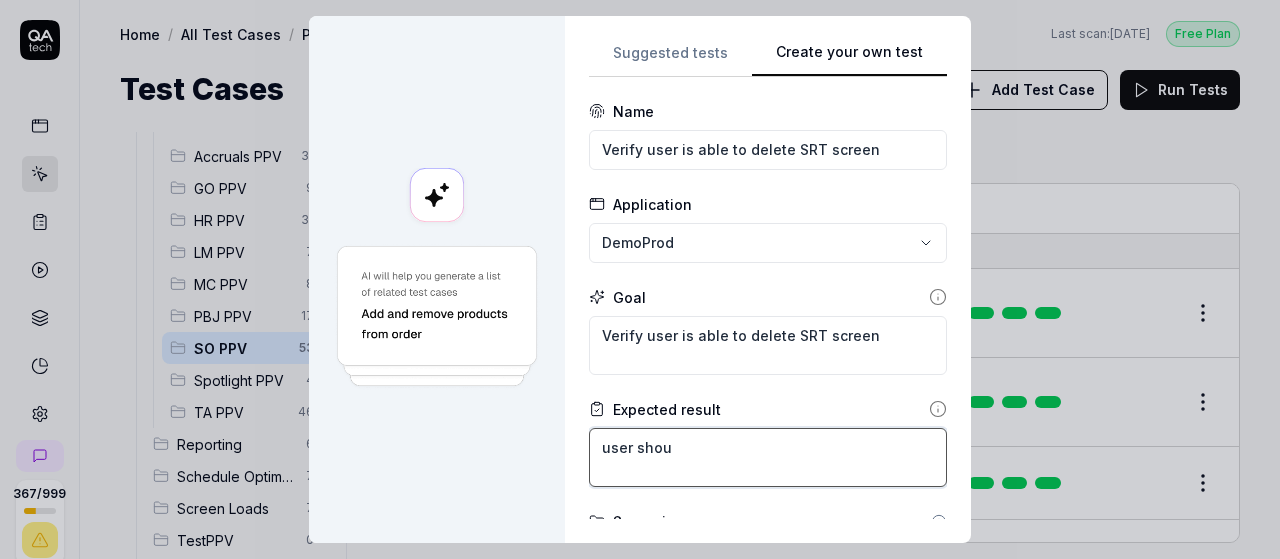 type on "*" 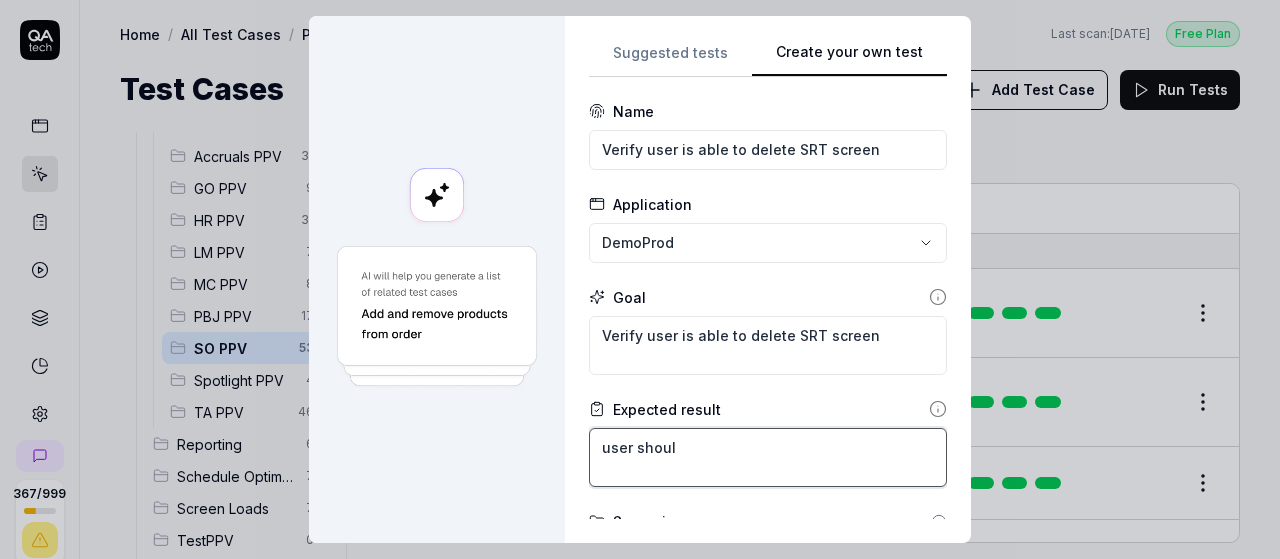 type on "*" 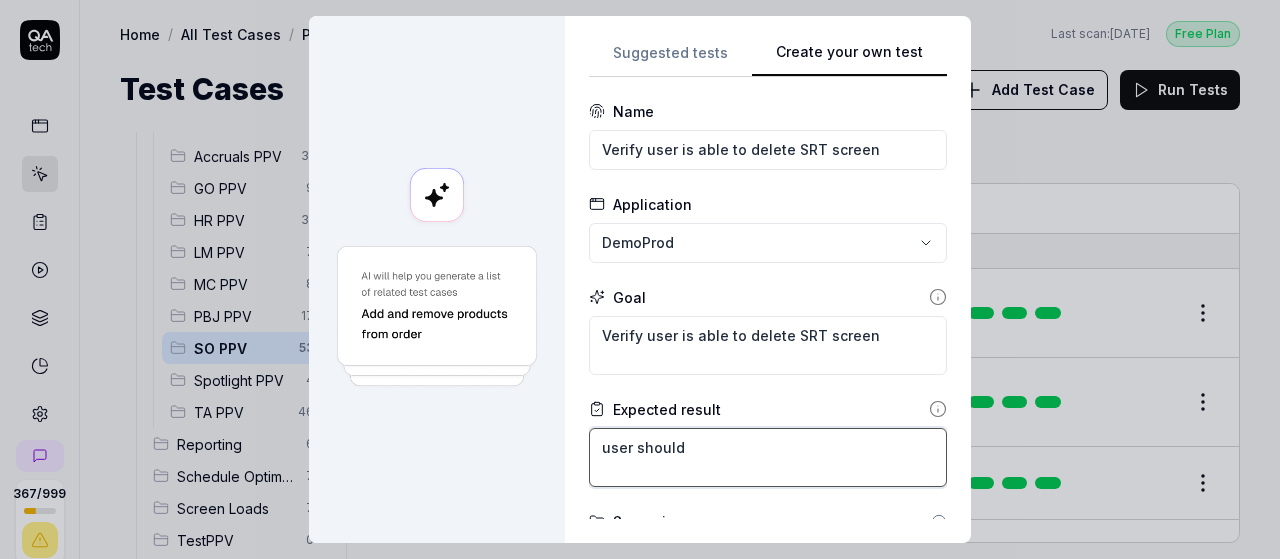 type on "*" 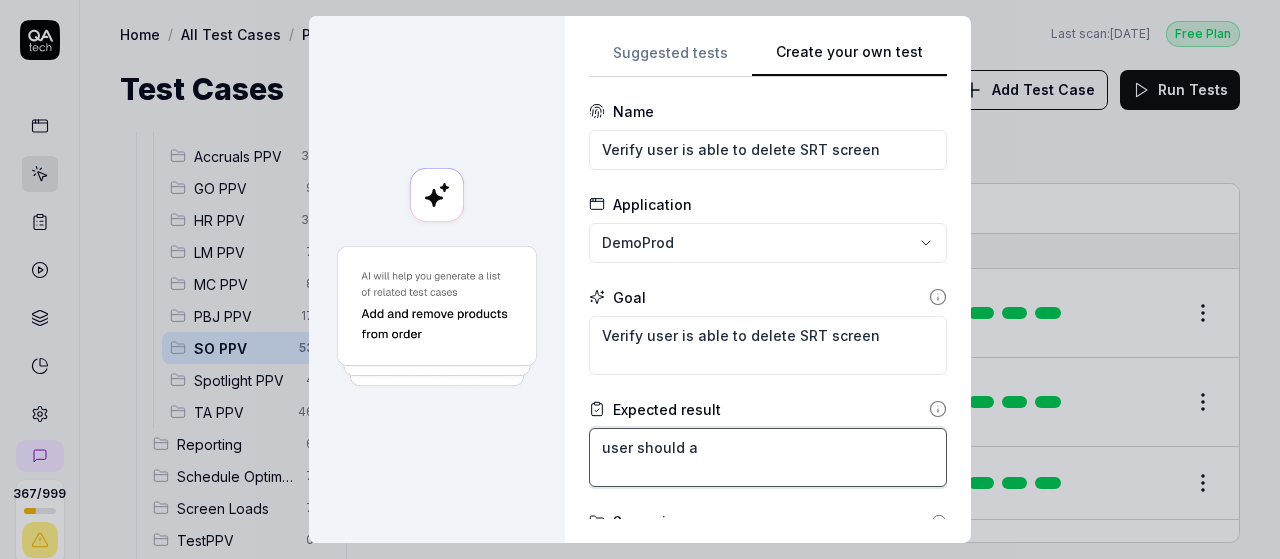 type on "*" 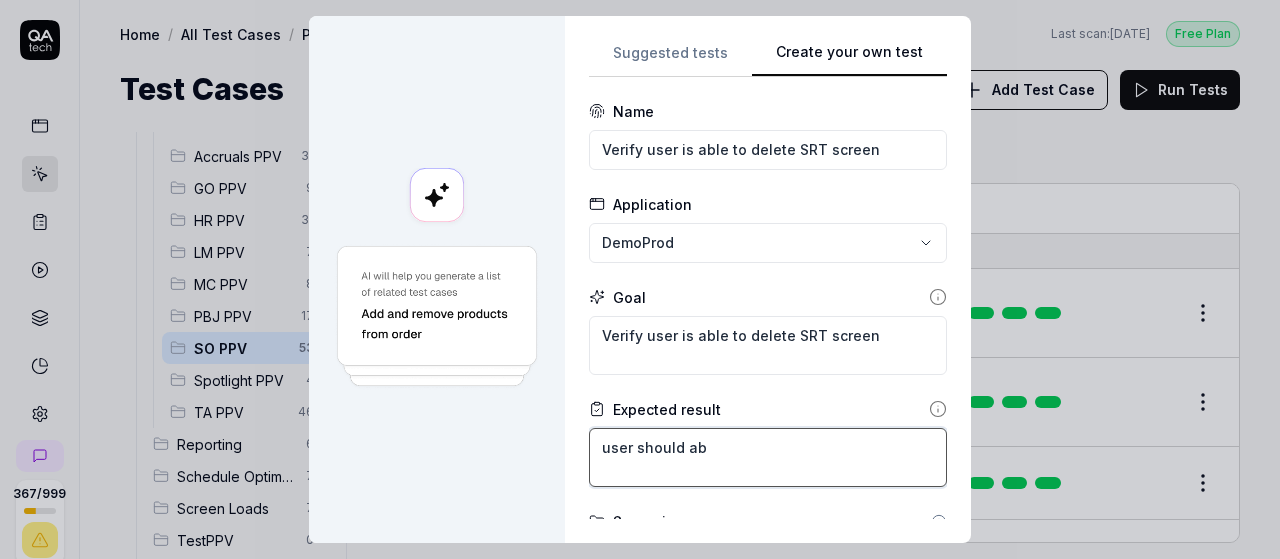type on "*" 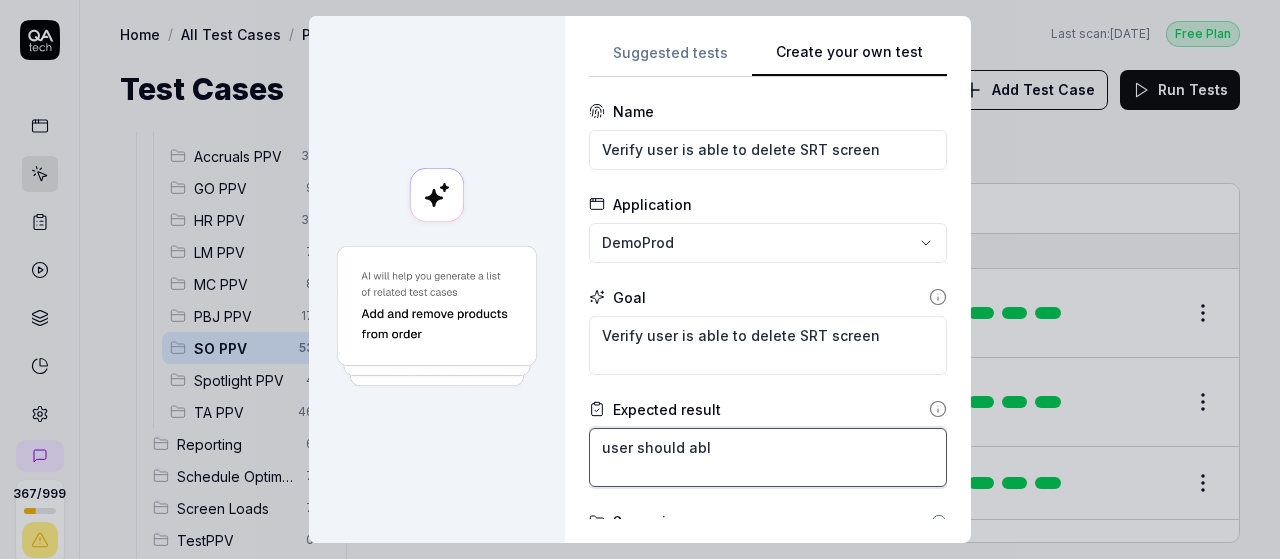 type on "*" 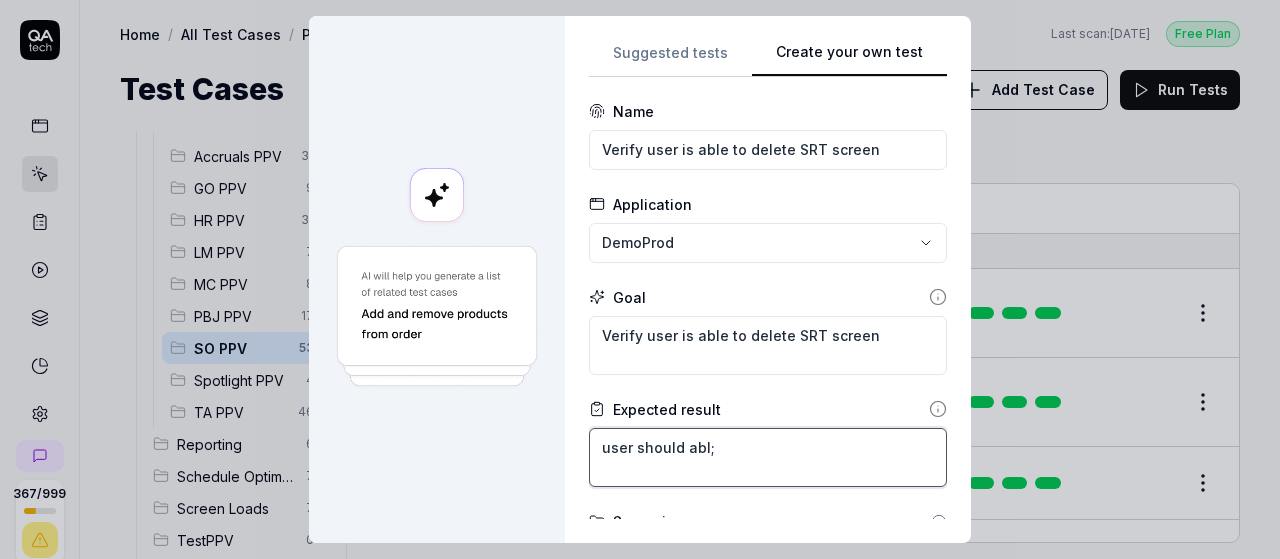 type on "*" 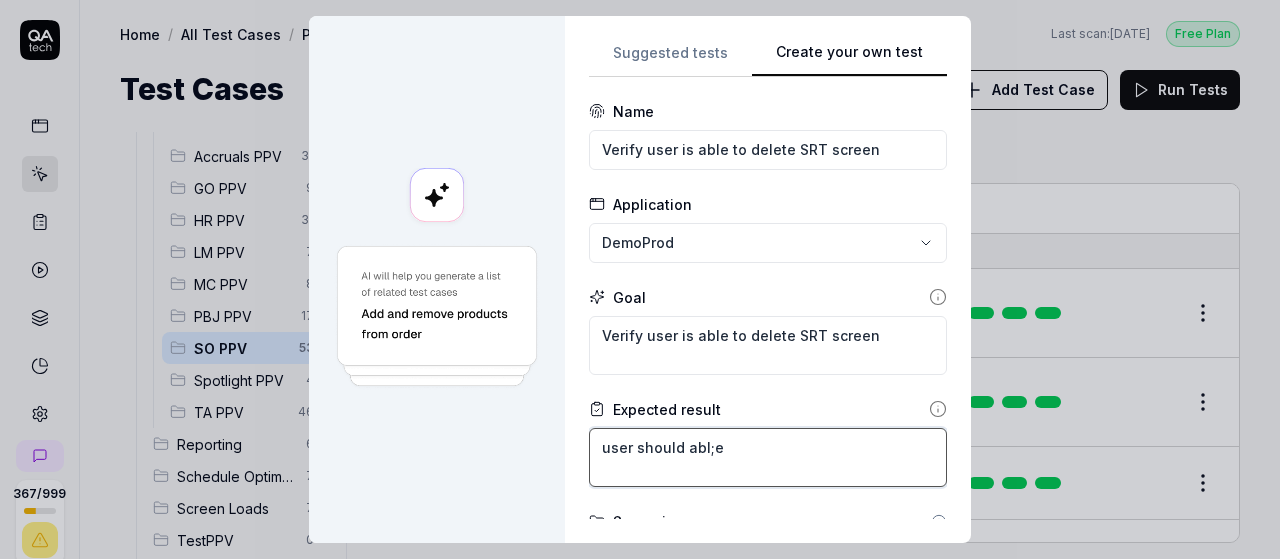 type on "*" 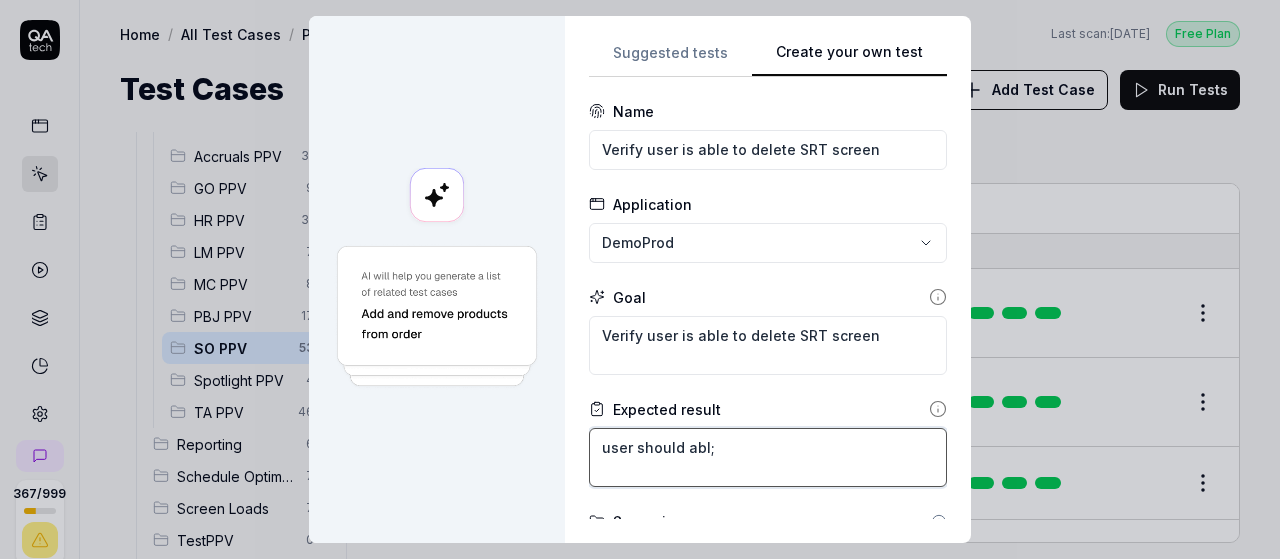 type on "*" 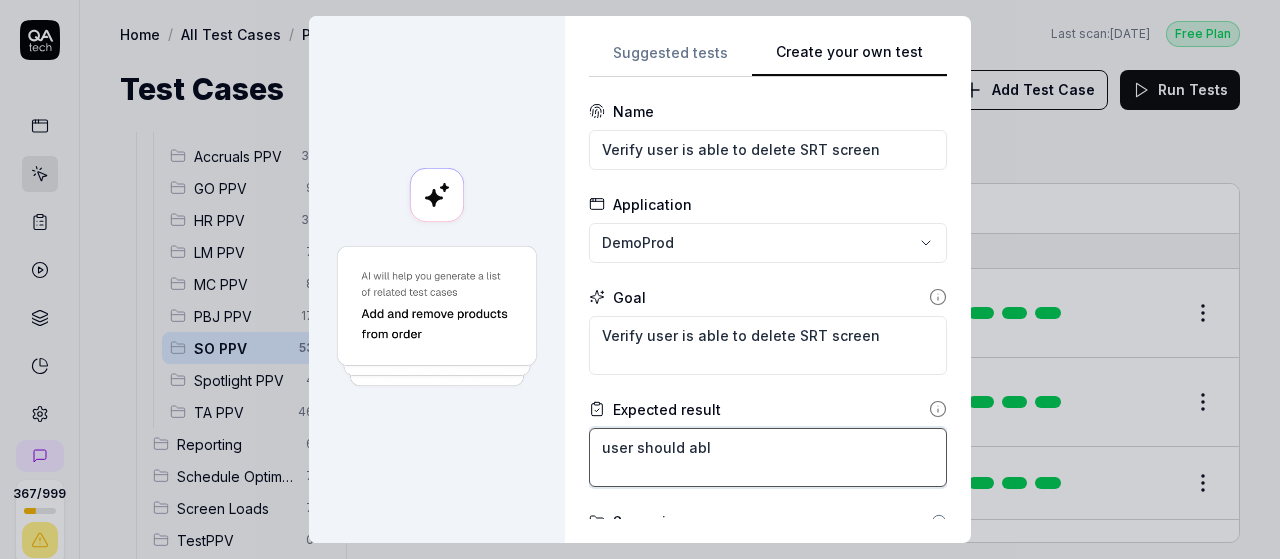 type on "*" 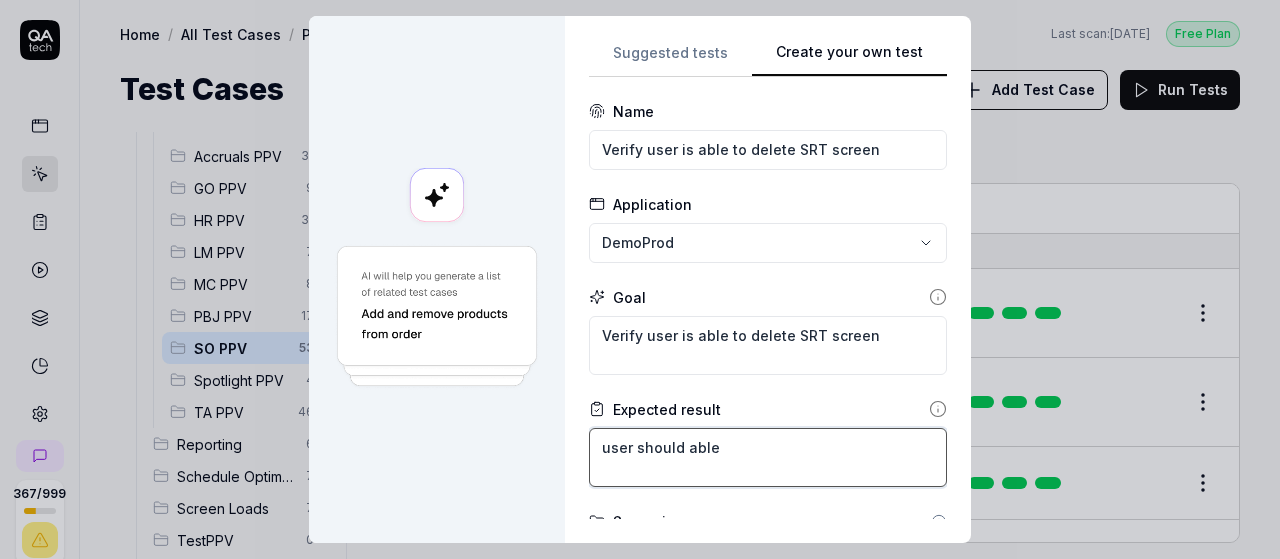 type on "*" 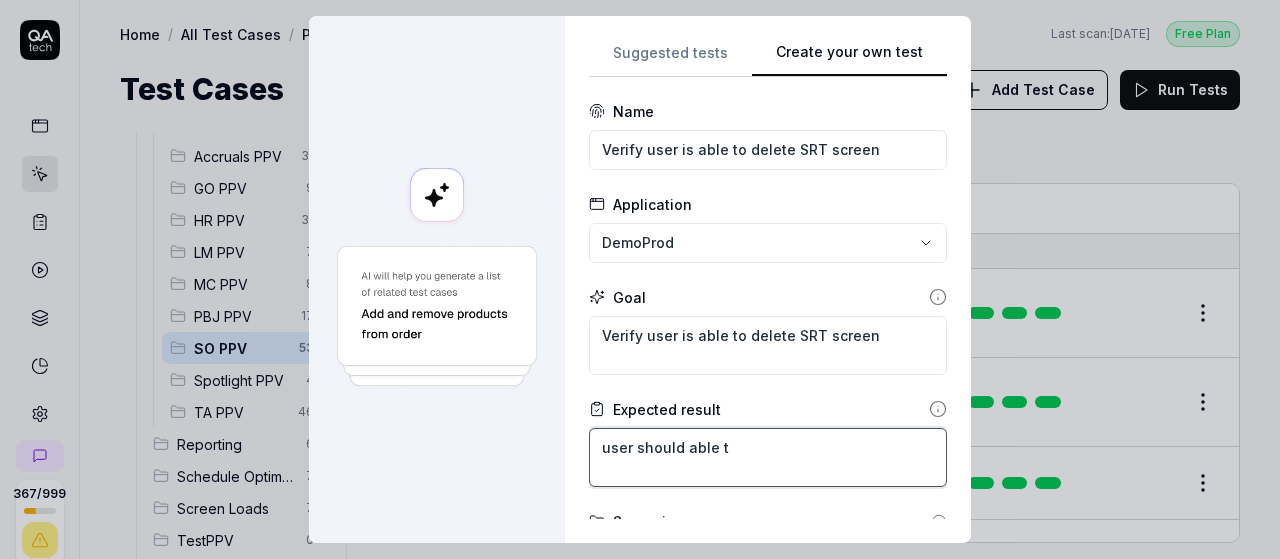type on "*" 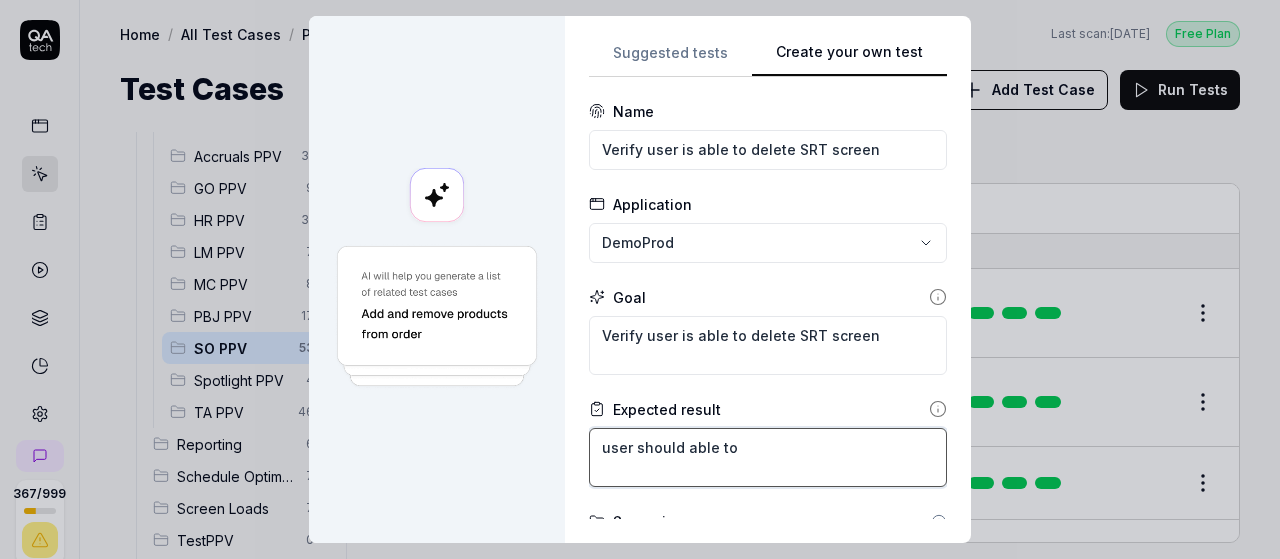 type on "*" 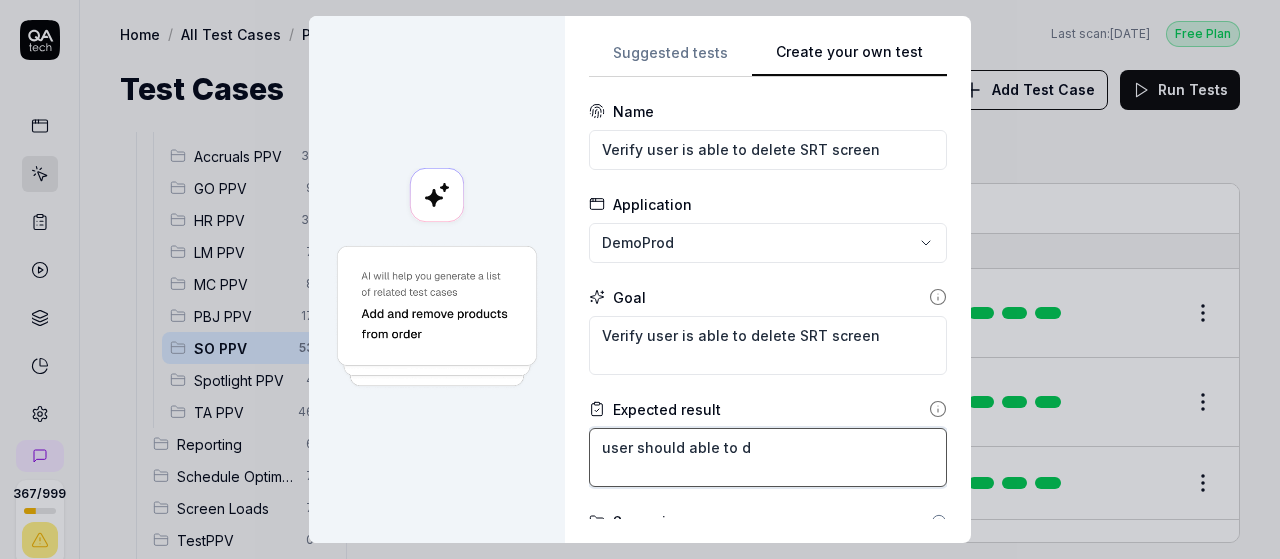 type on "*" 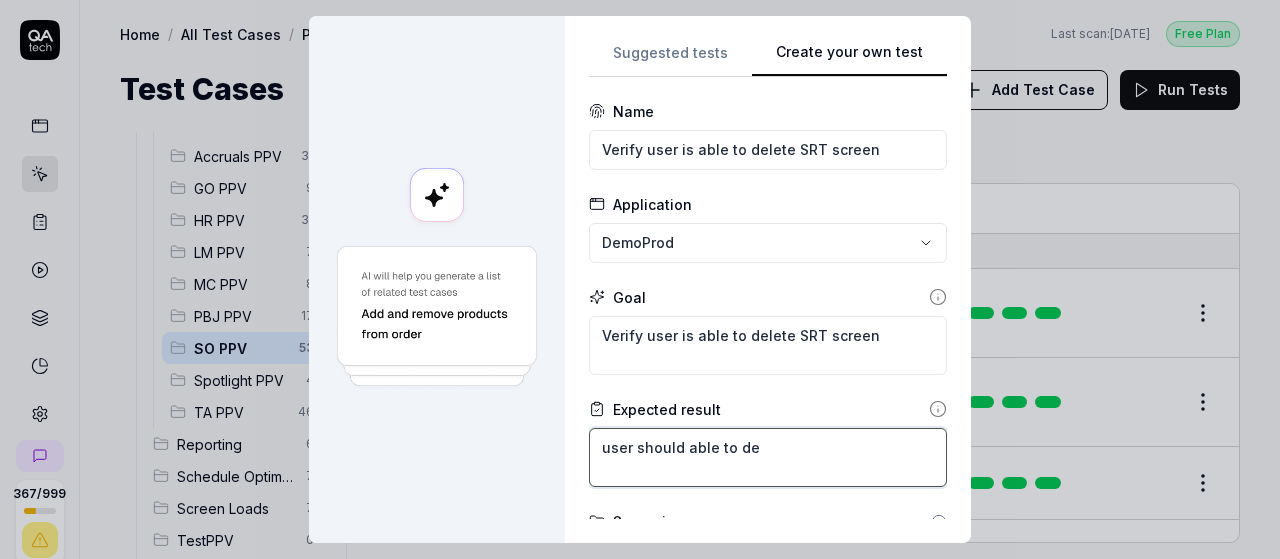 type on "*" 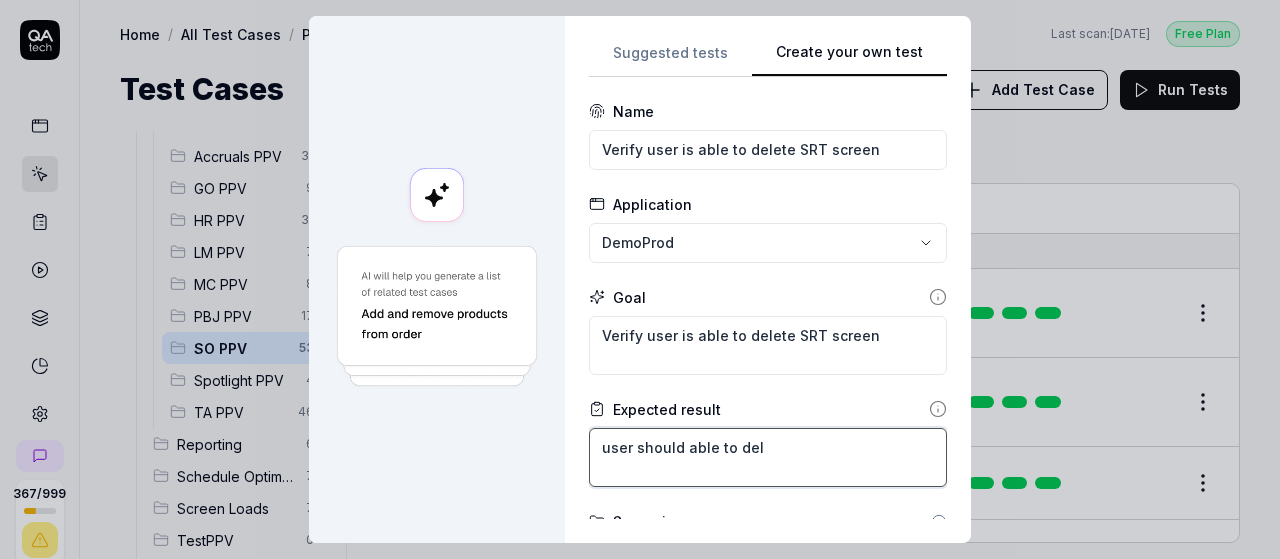 type on "*" 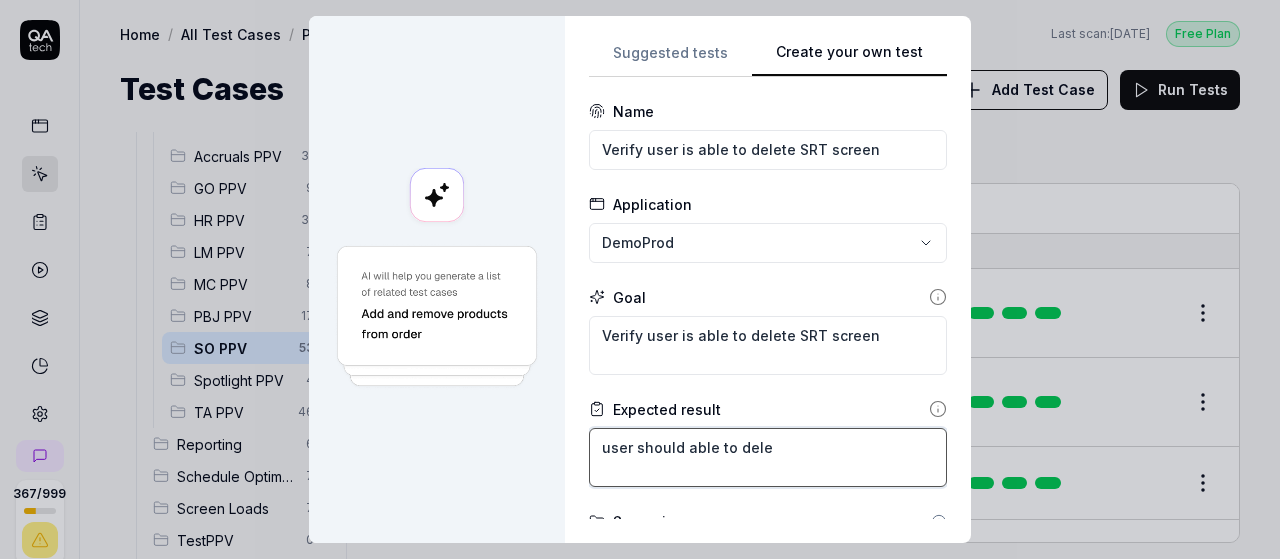 type on "*" 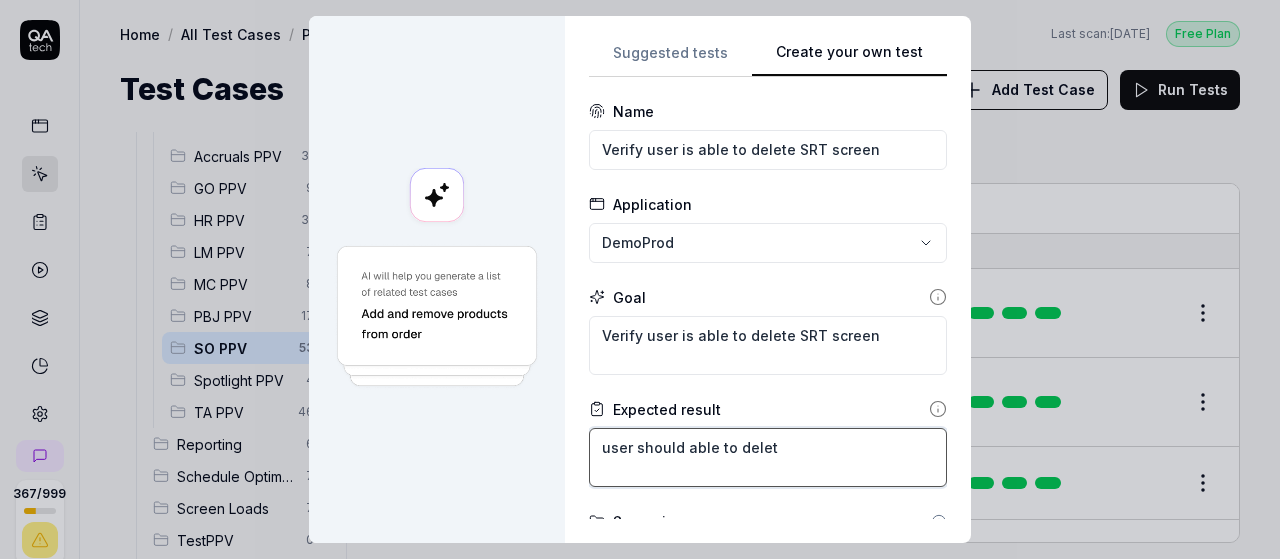 type on "*" 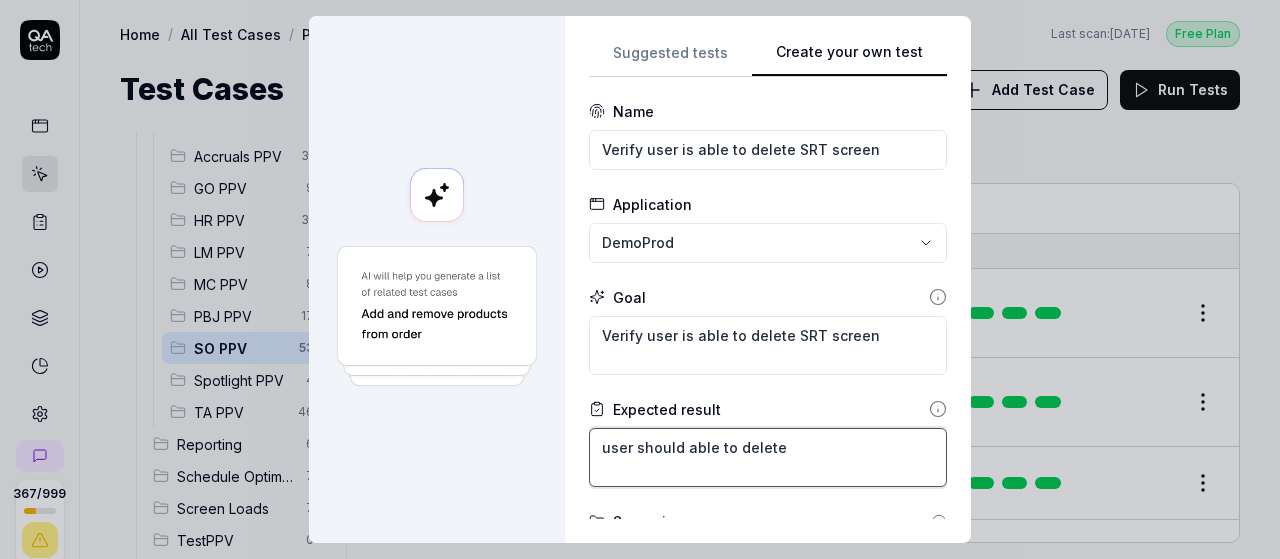 type on "*" 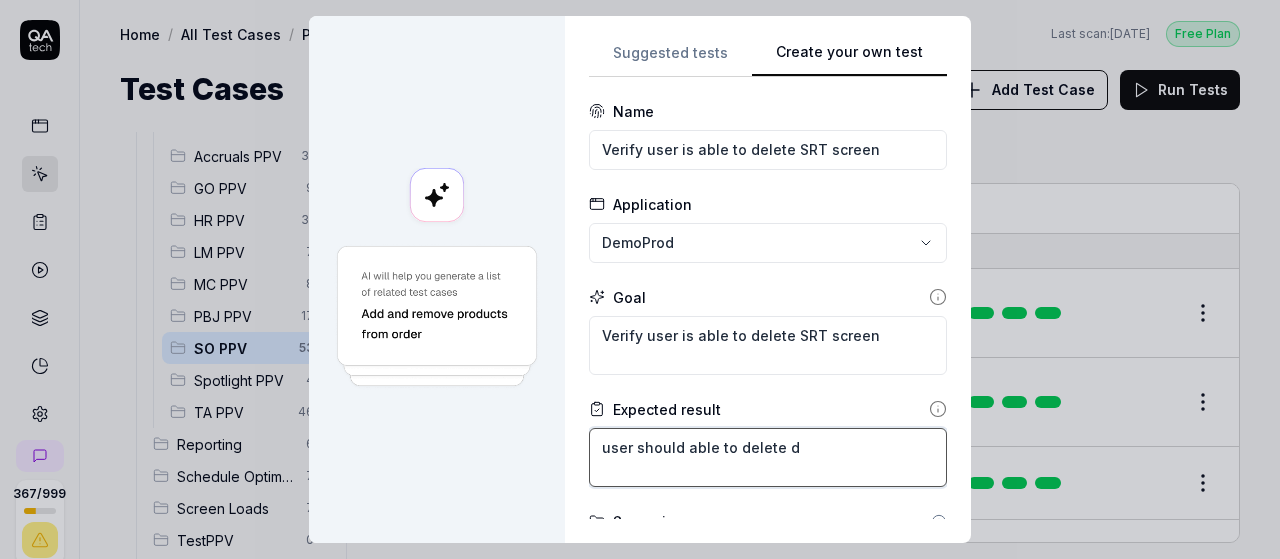 type on "*" 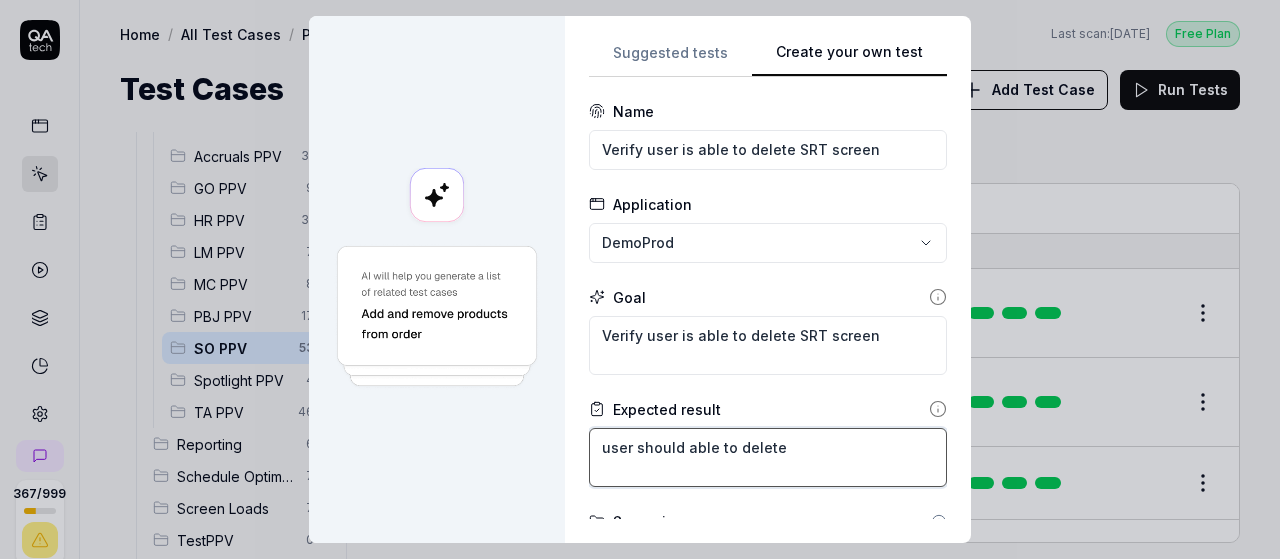 type on "*" 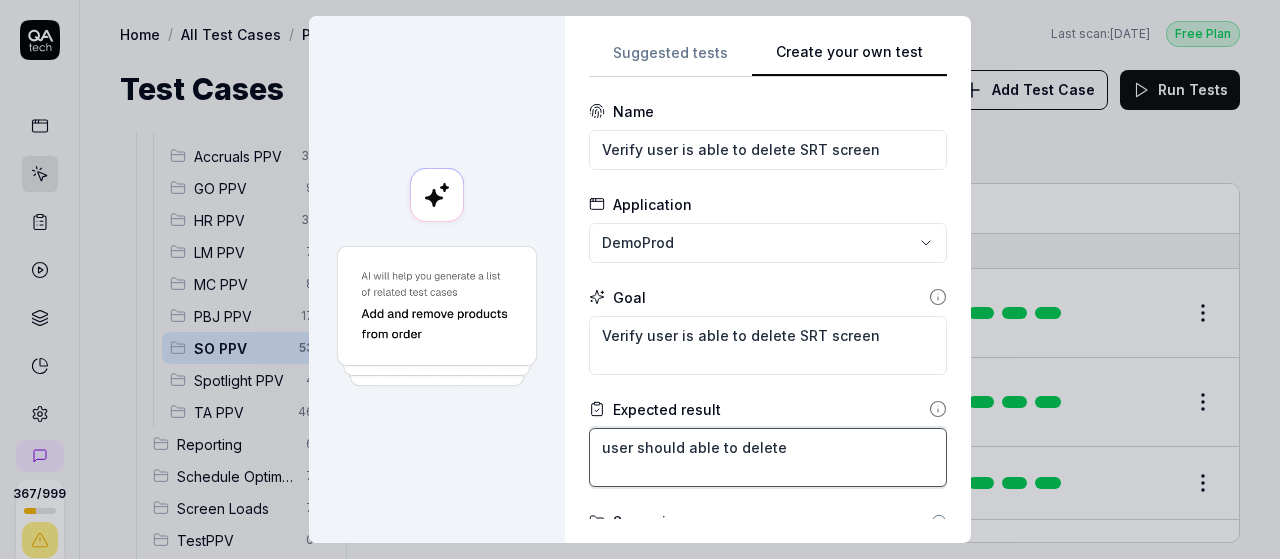 type on "user should able to delete t" 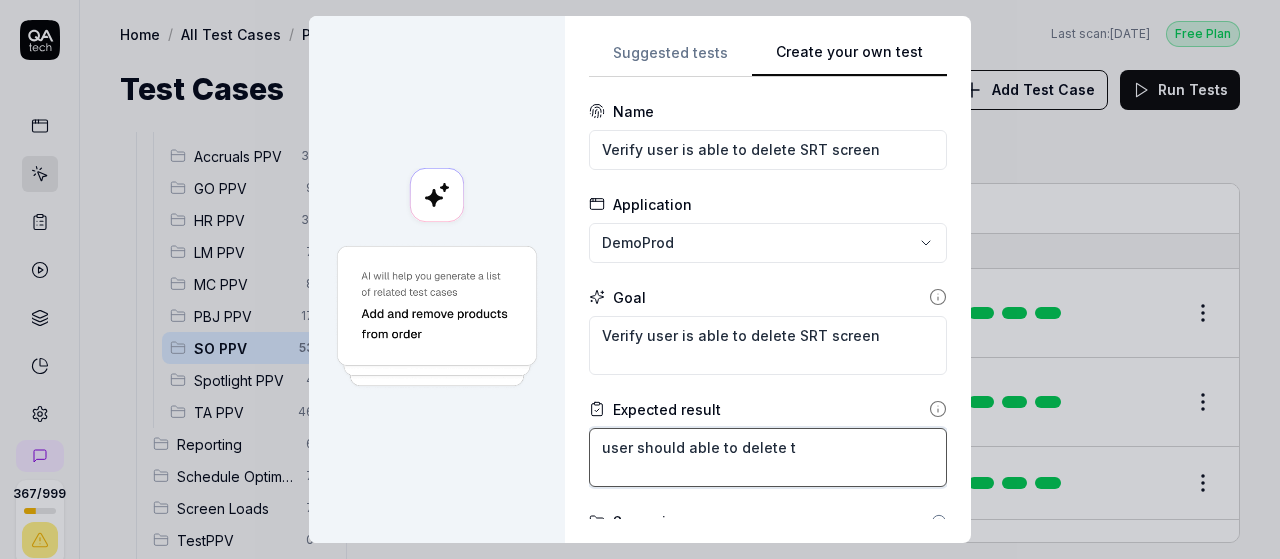type on "*" 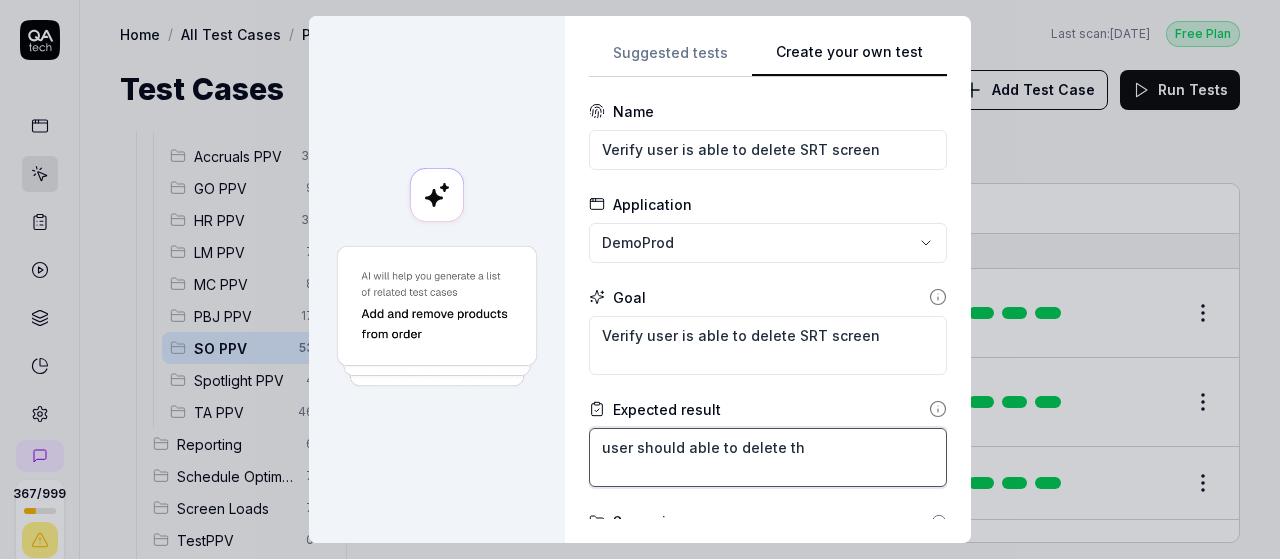 type on "*" 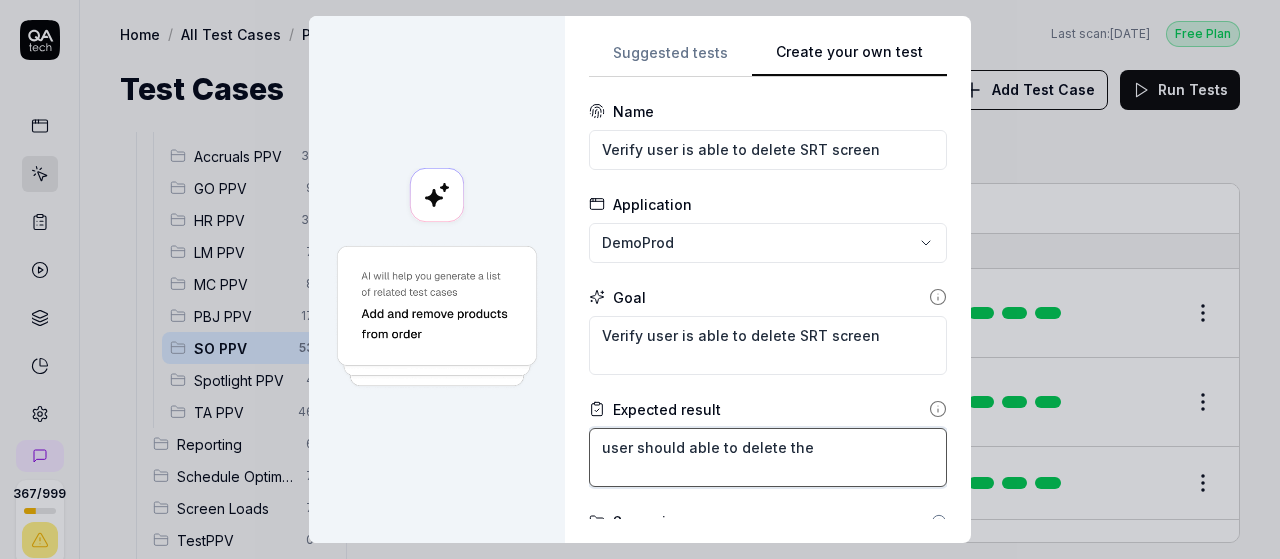 type on "*" 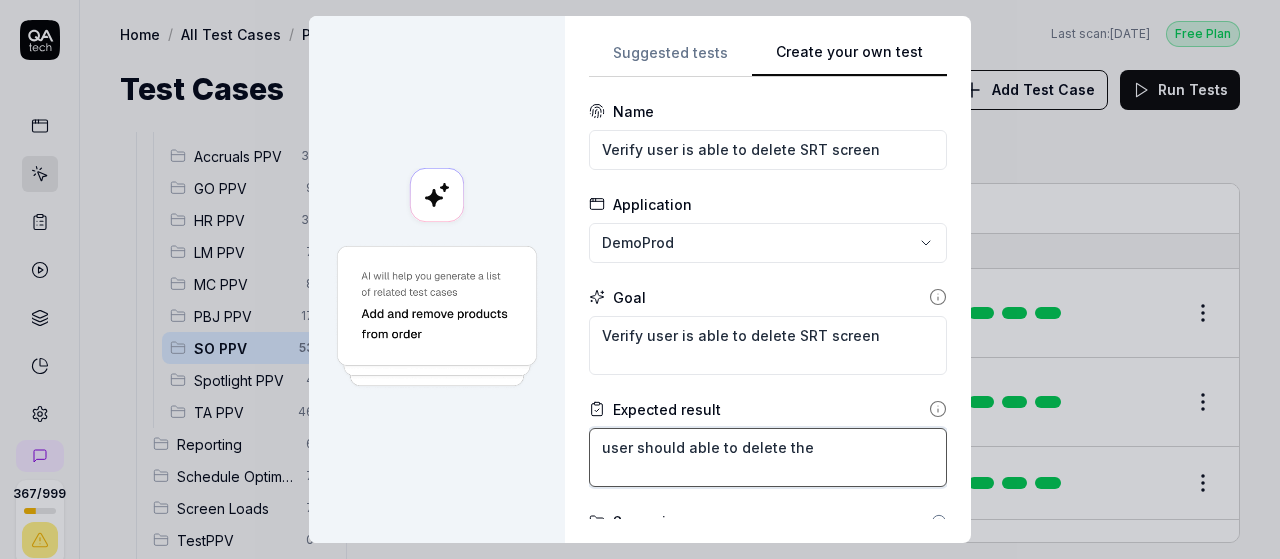 type on "*" 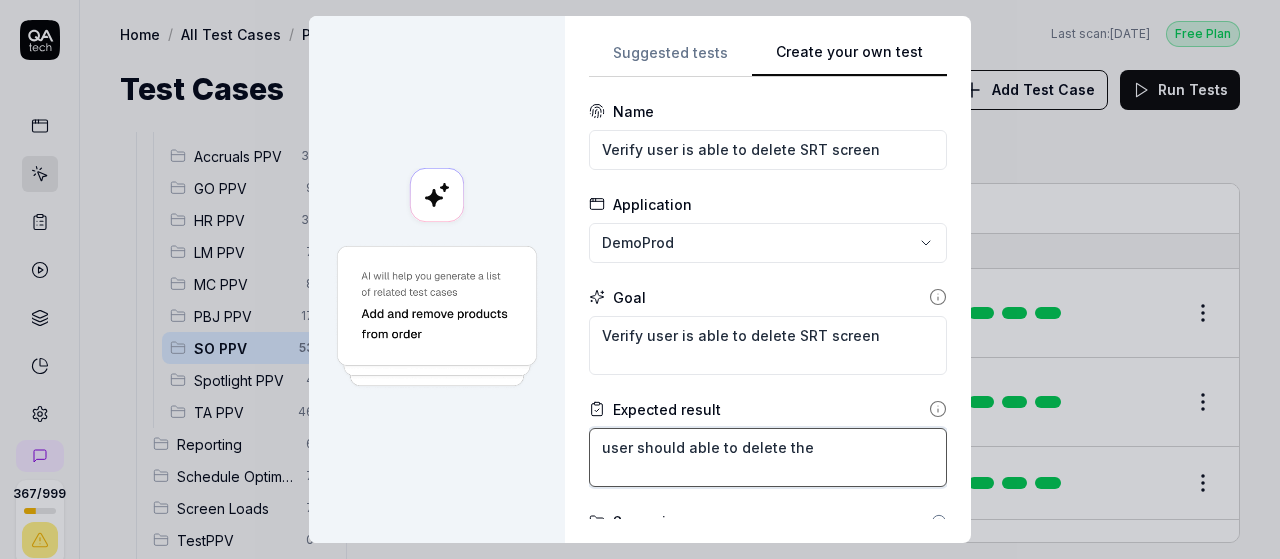 type on "user should able to delete the r" 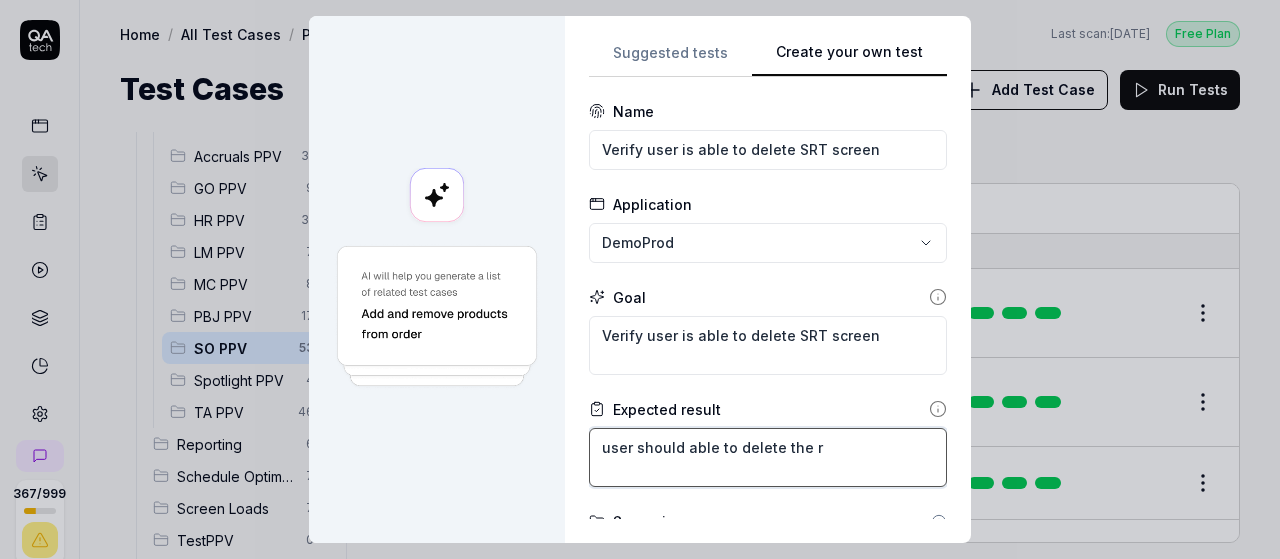 type on "*" 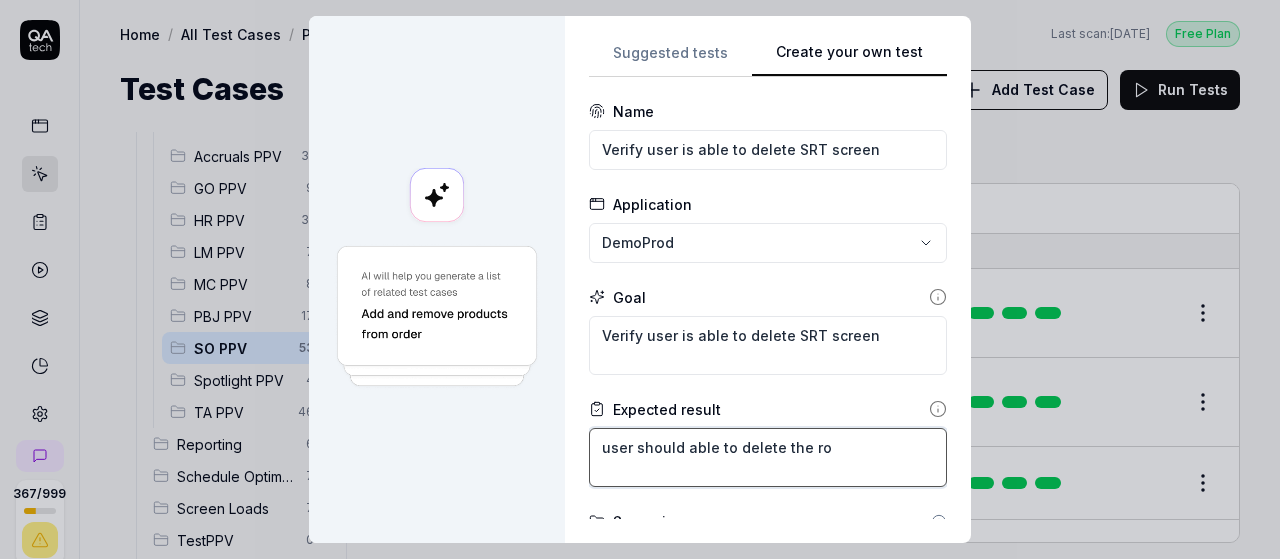 type on "*" 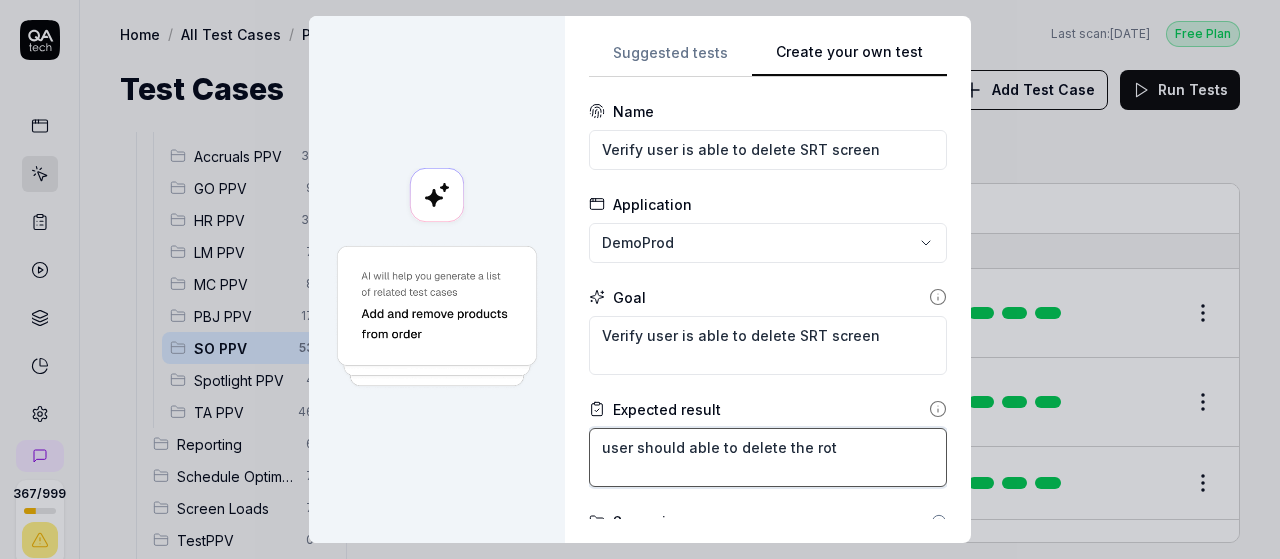 type on "*" 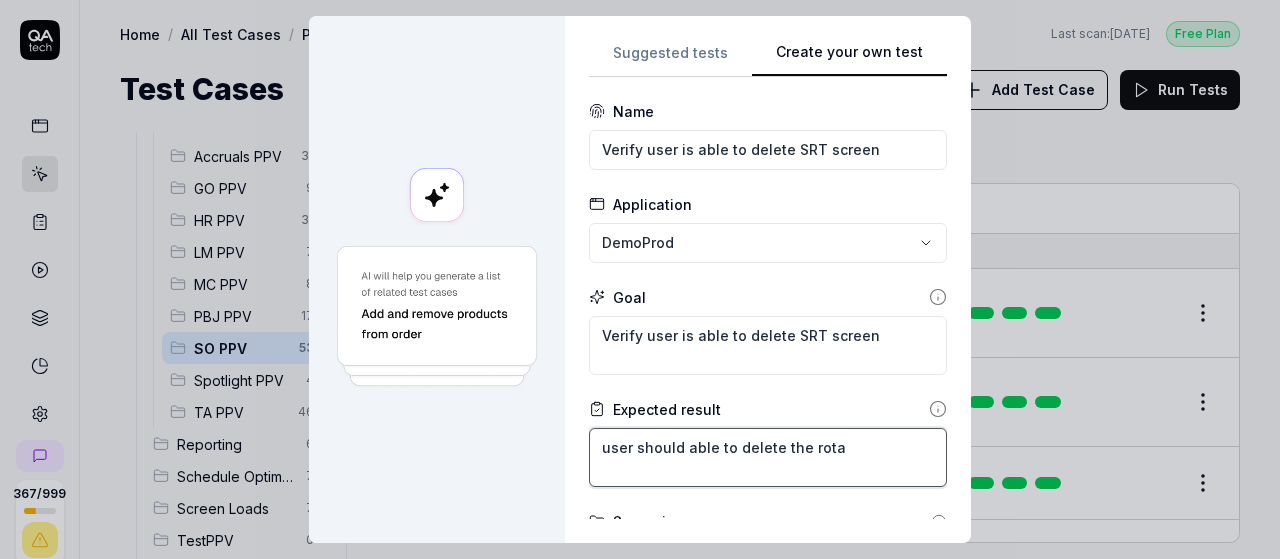 type on "user should able to delete the rotat" 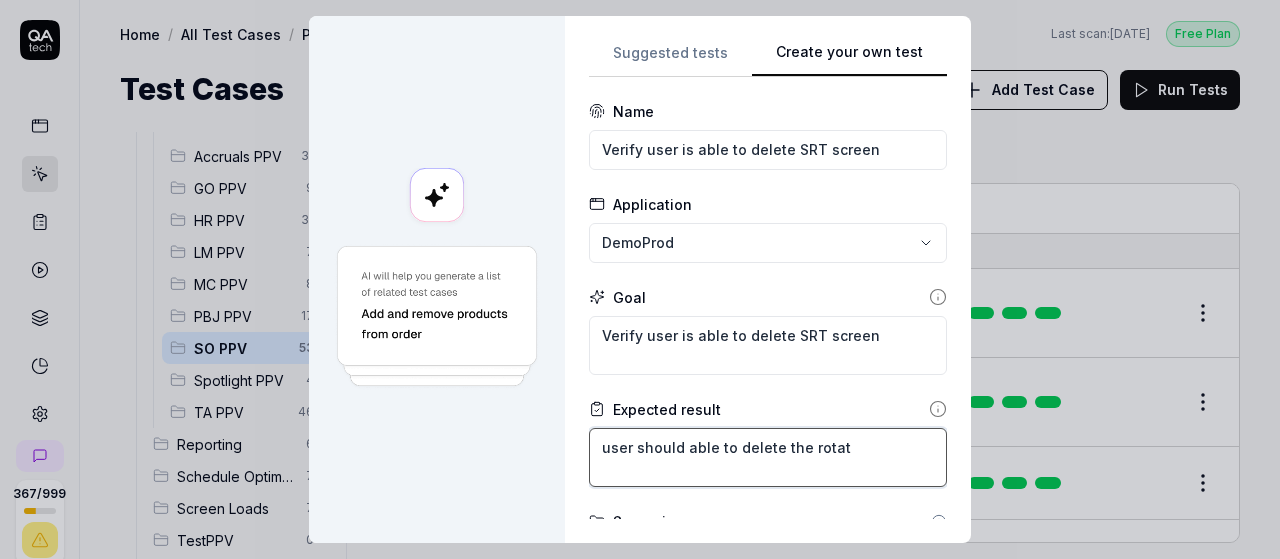 type on "*" 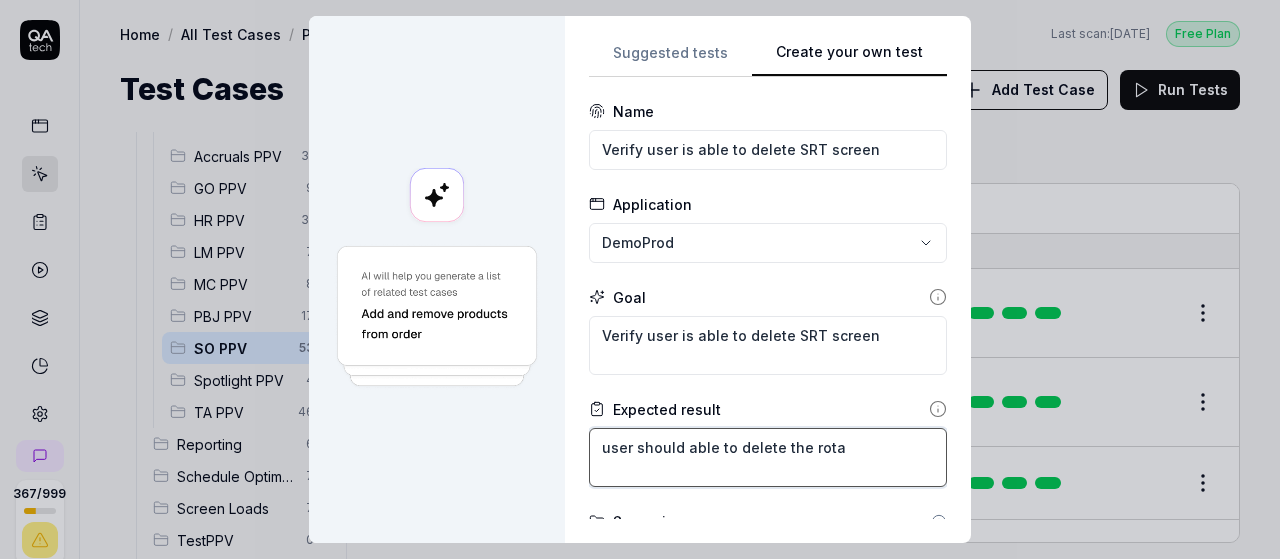 type on "*" 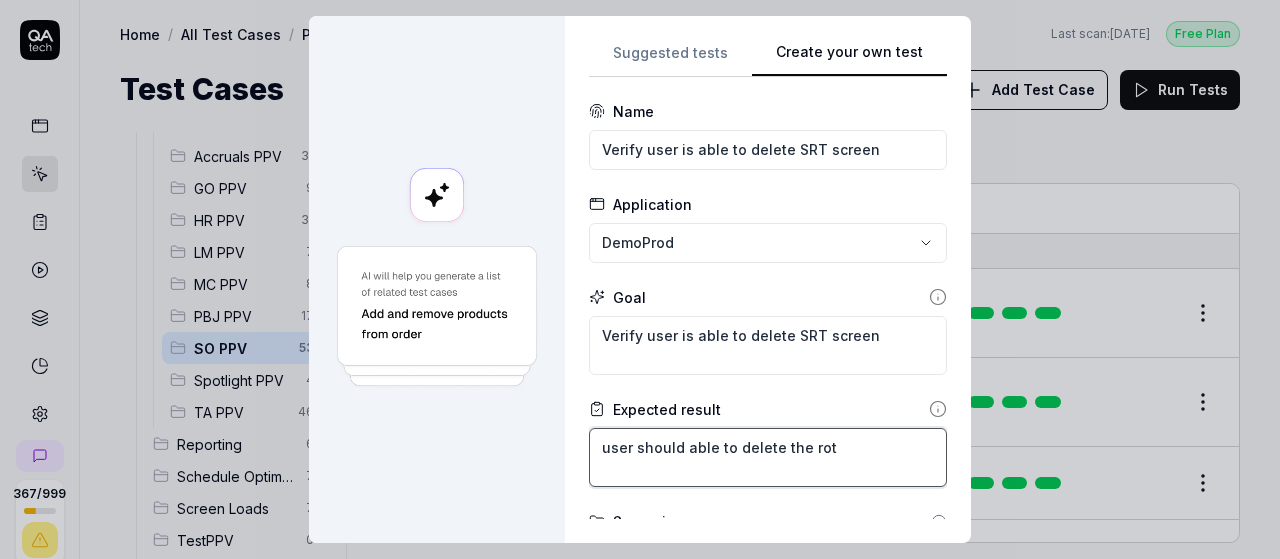 type on "*" 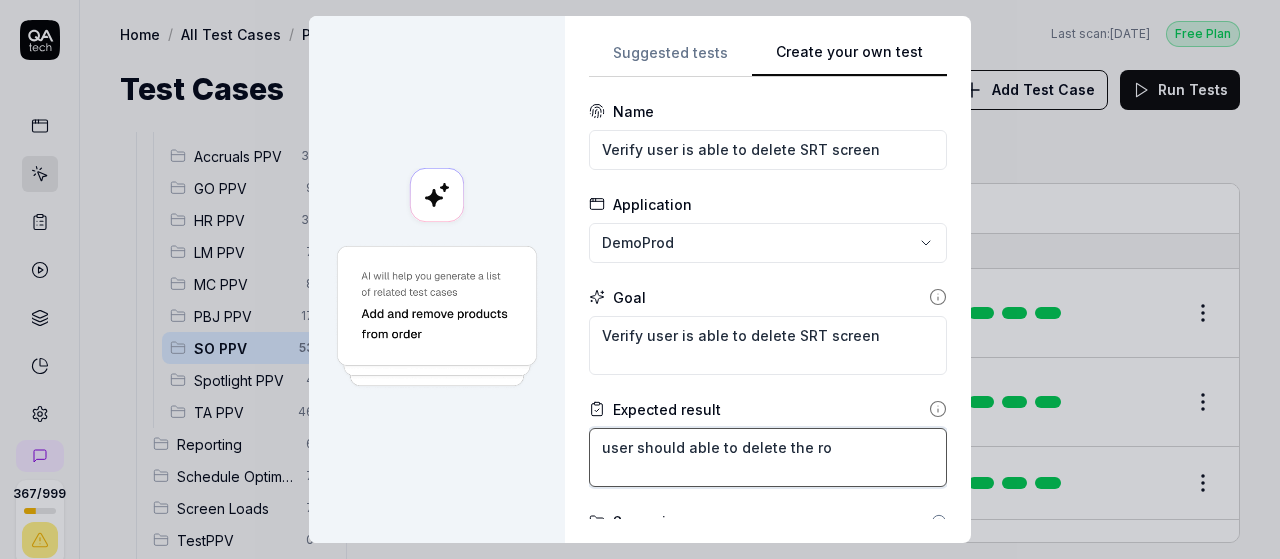 type on "*" 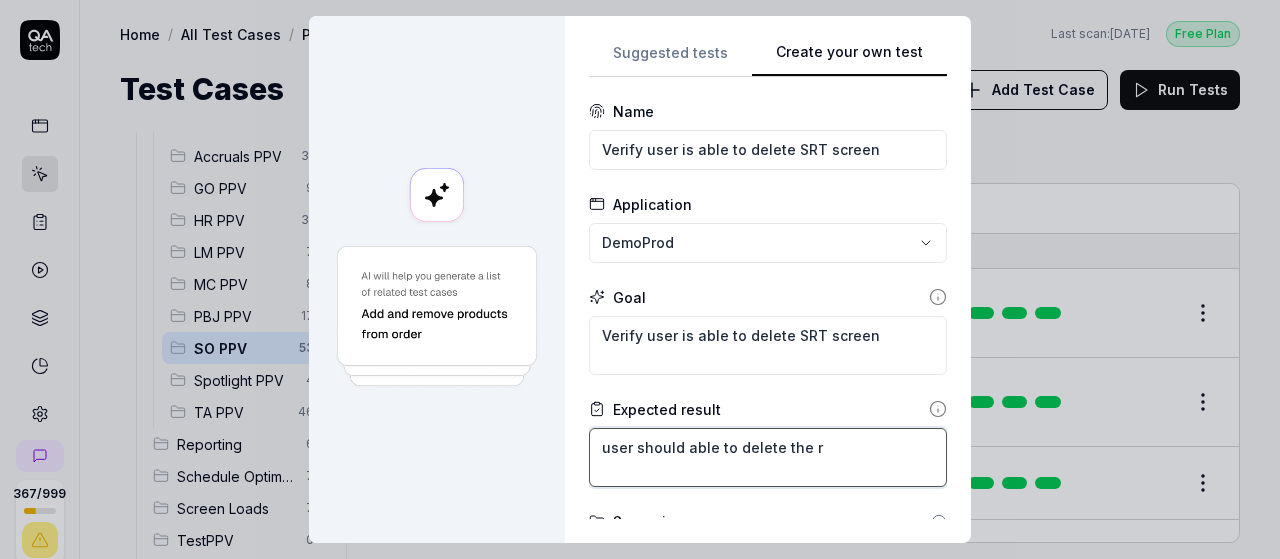 type on "*" 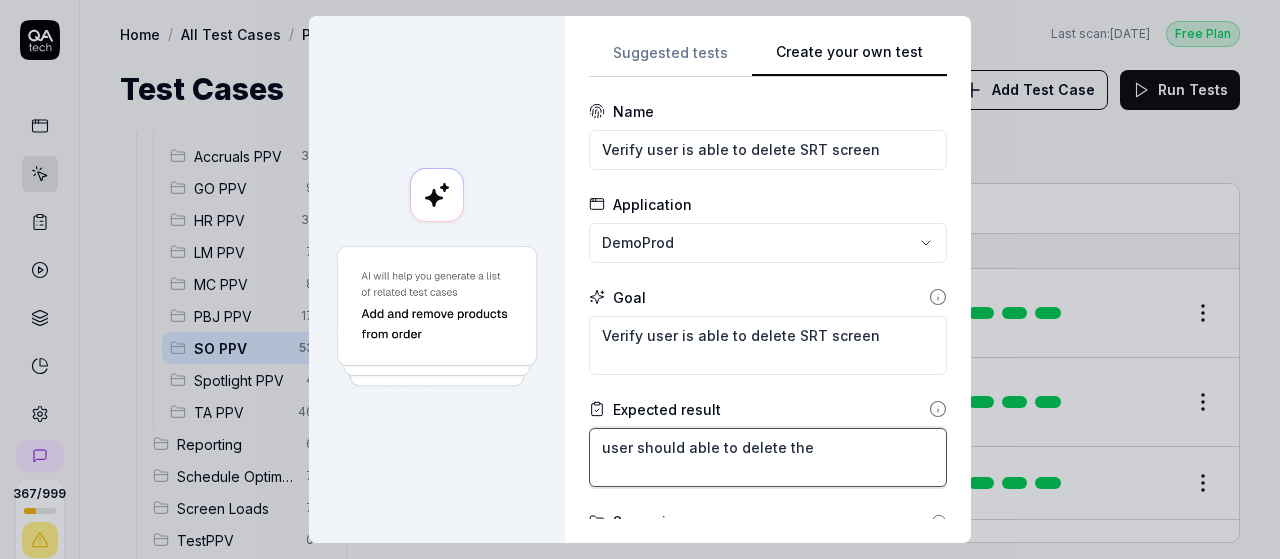 type on "*" 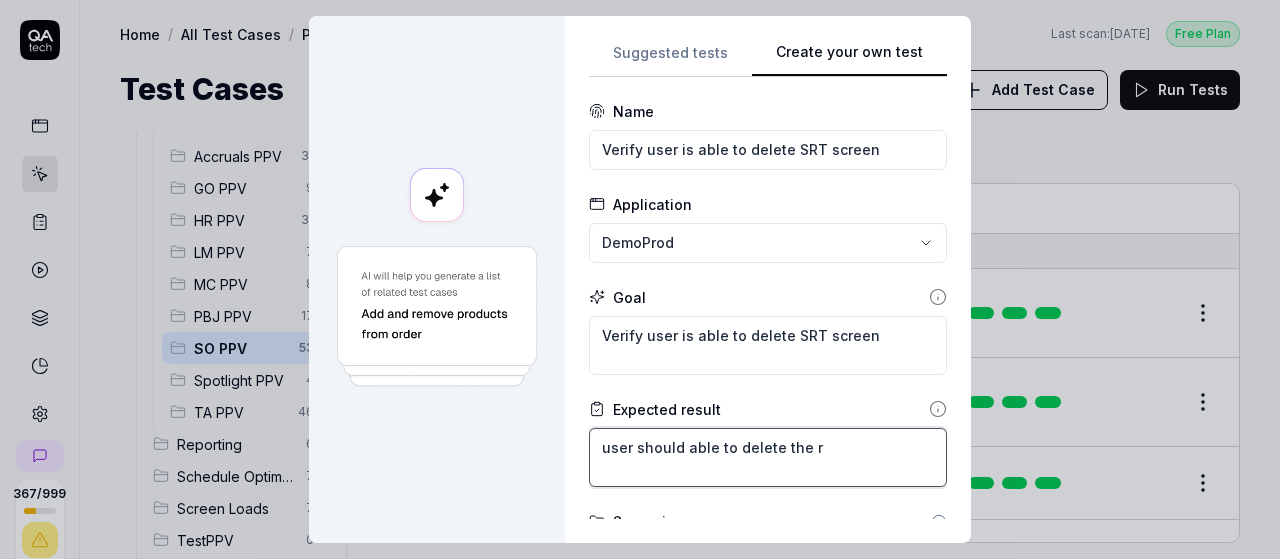 type on "*" 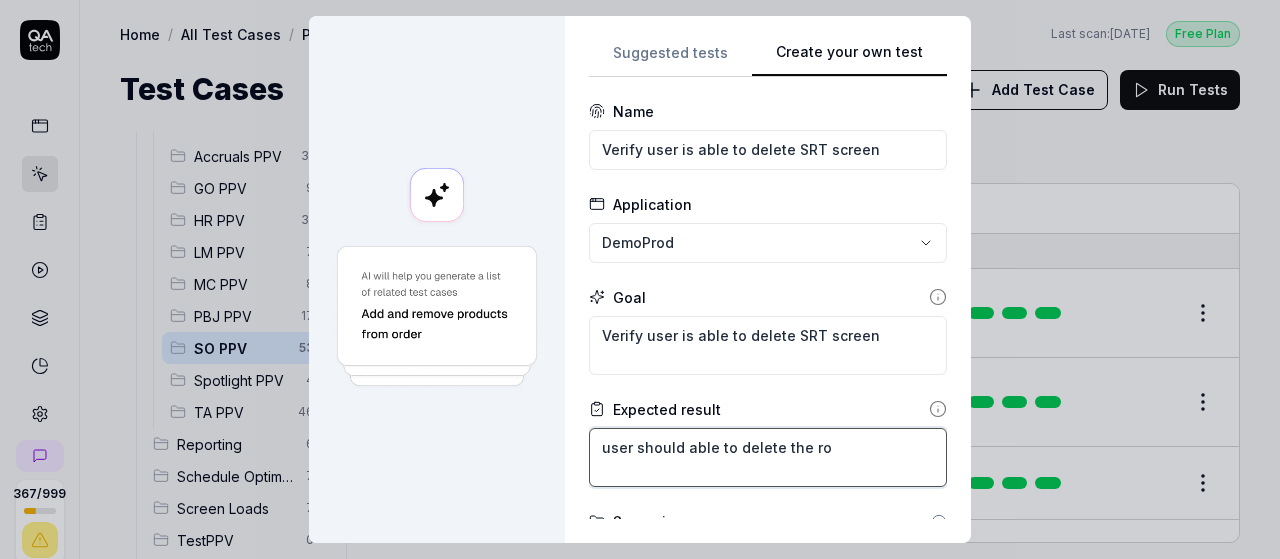type on "*" 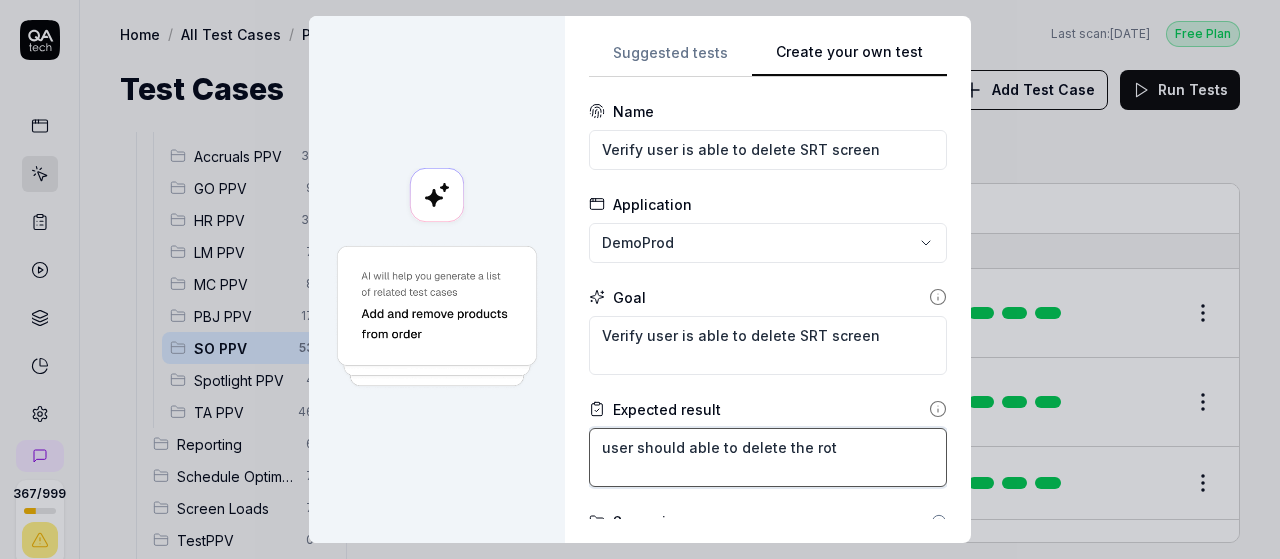 type on "*" 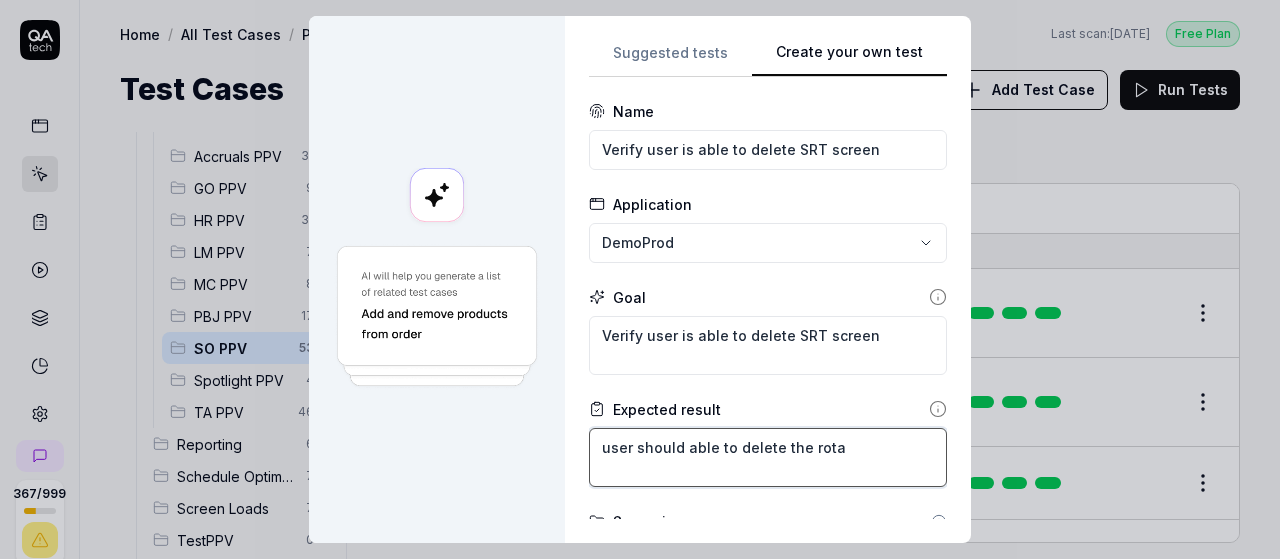 type on "*" 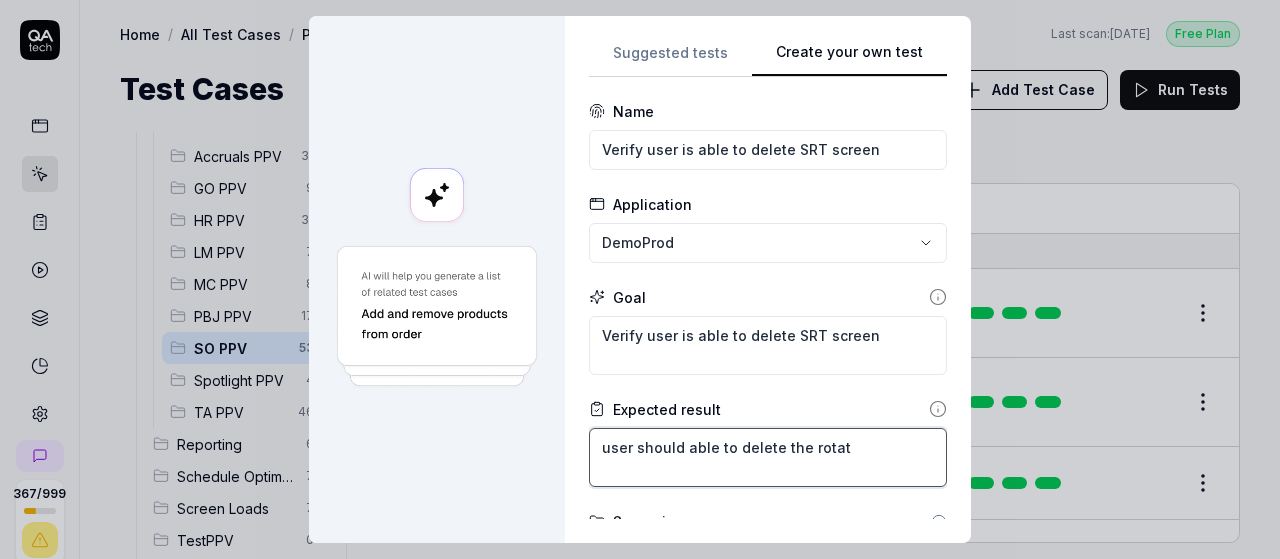 type on "*" 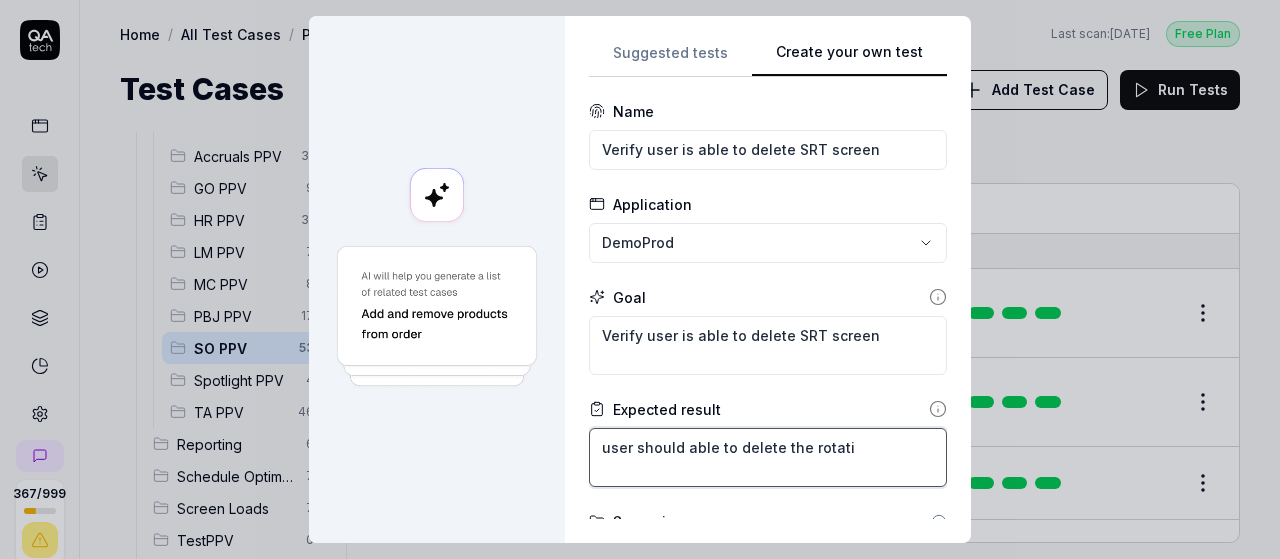 type on "*" 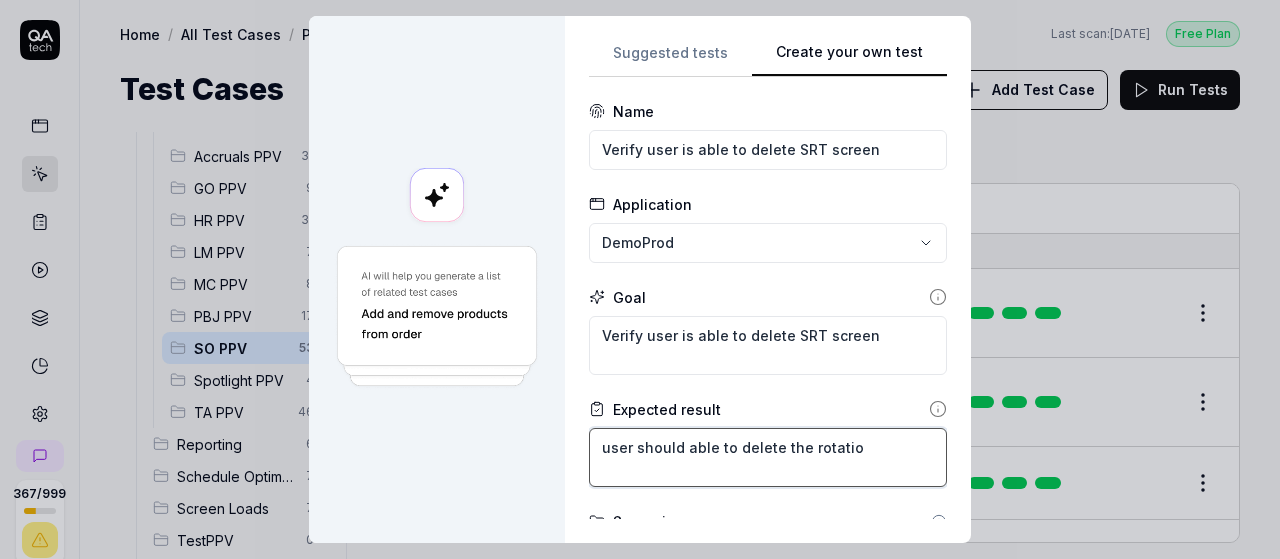 type on "*" 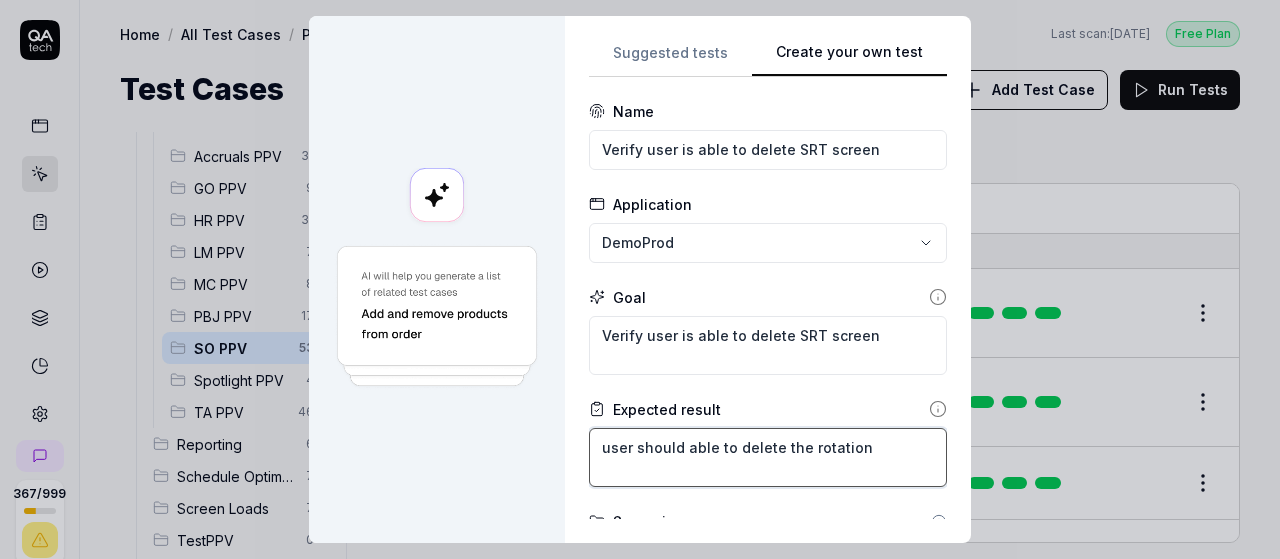 type on "*" 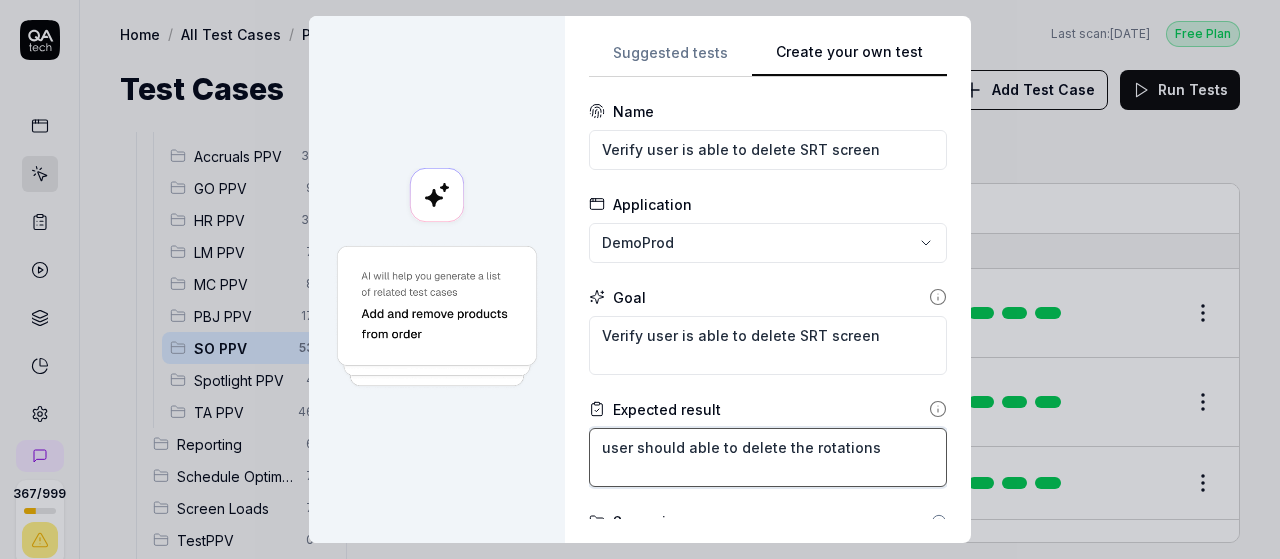 type on "*" 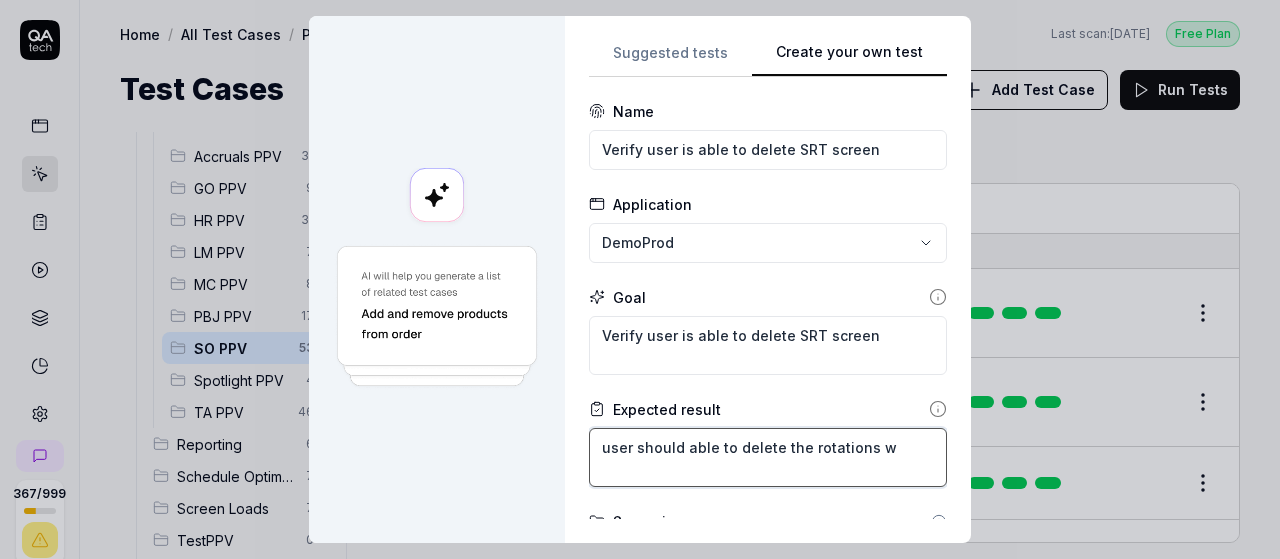 type on "*" 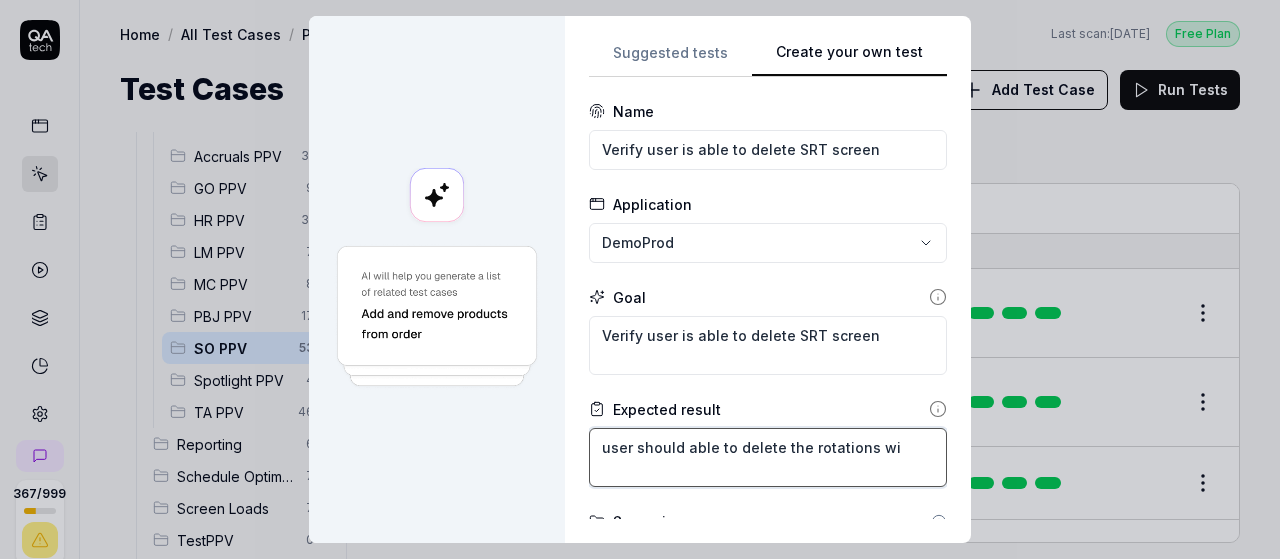 type on "*" 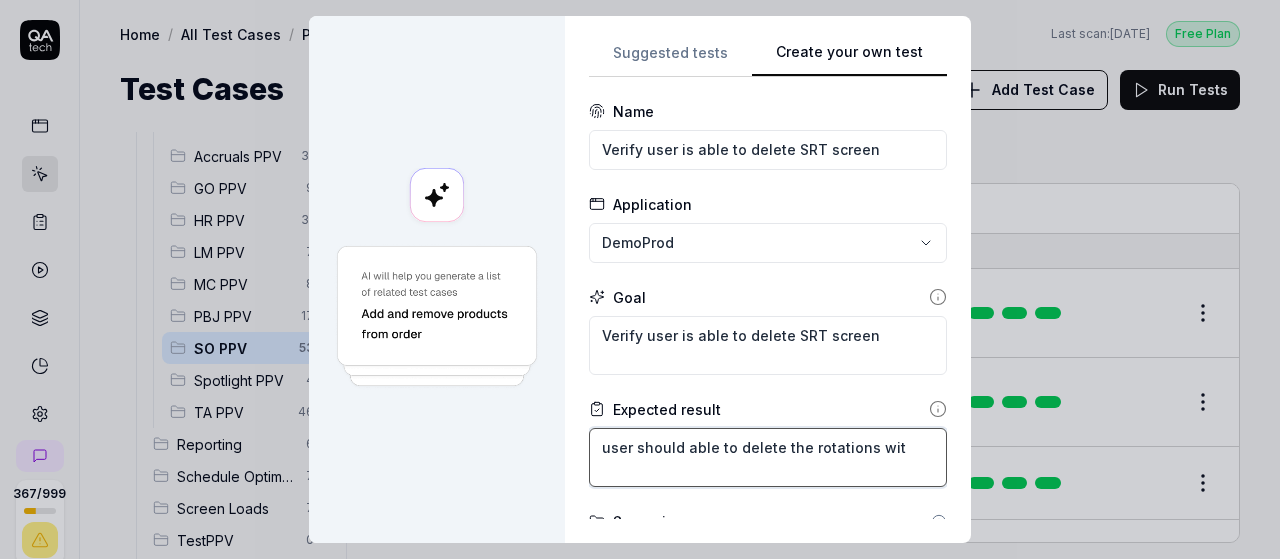 type on "*" 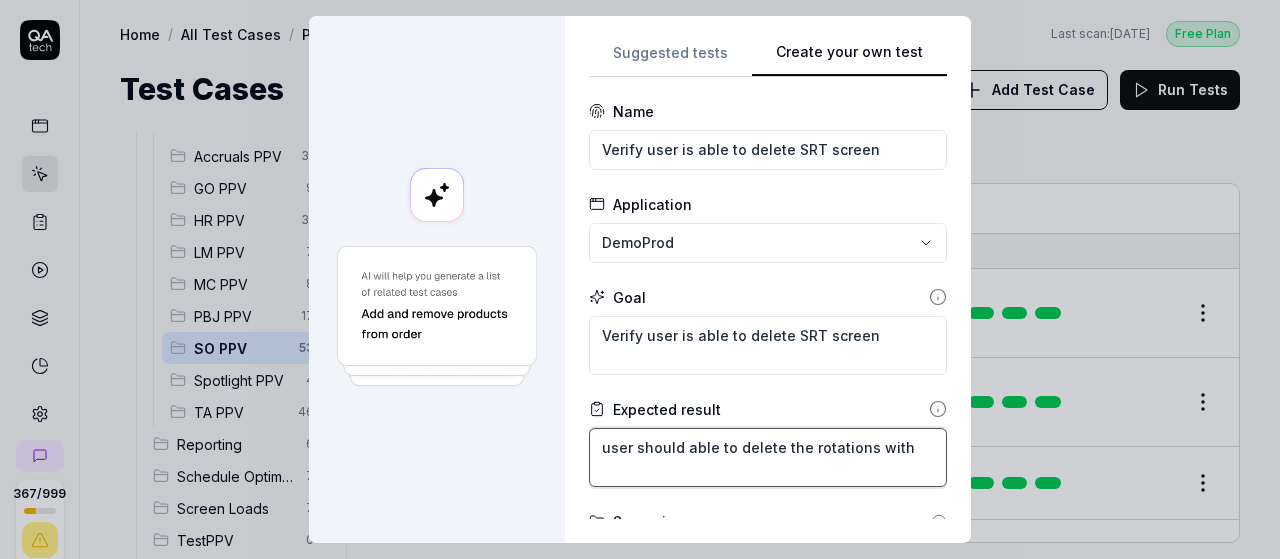 type on "*" 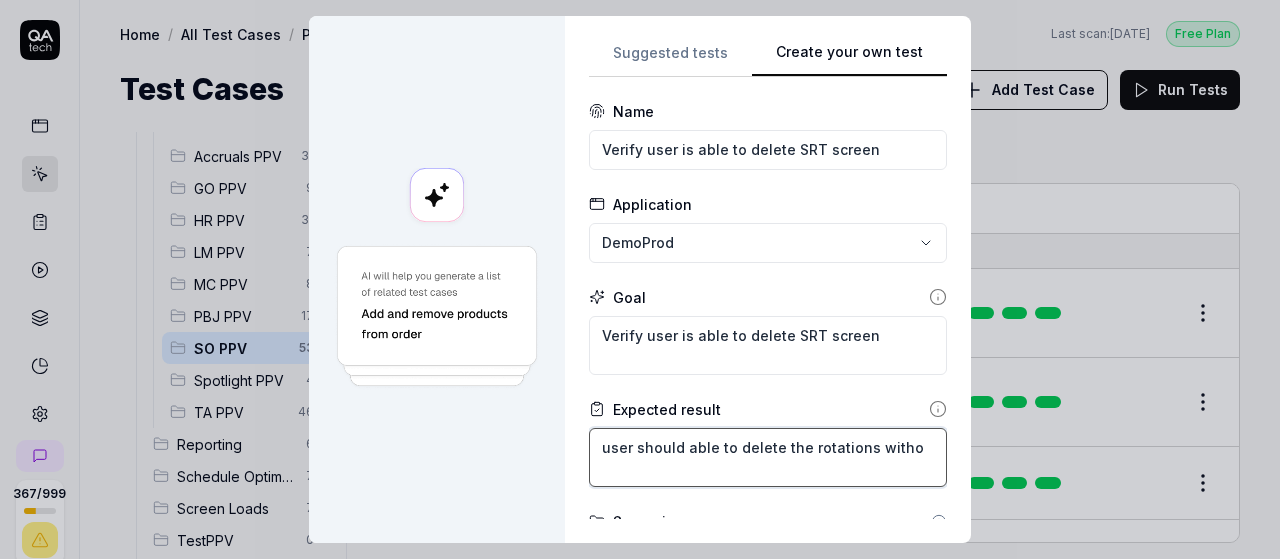 type on "*" 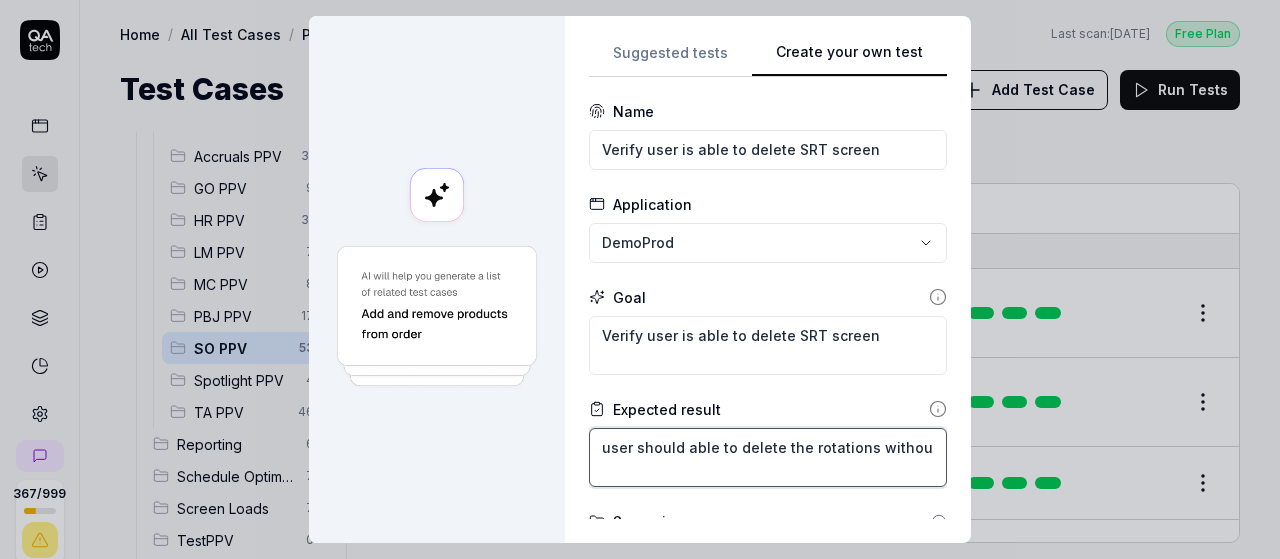 type on "*" 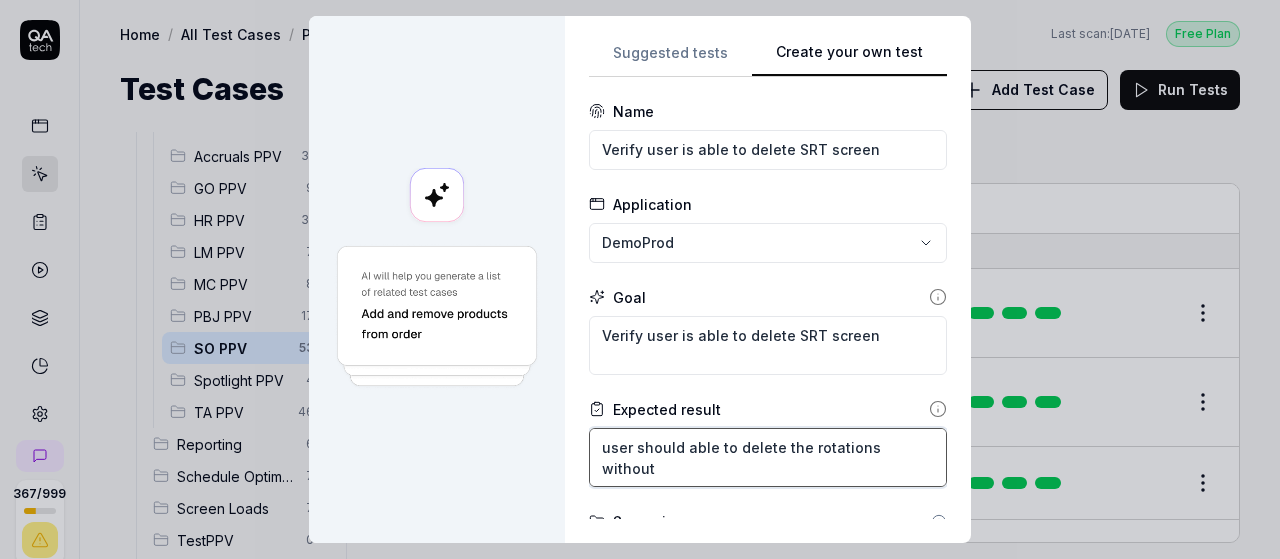 type on "*" 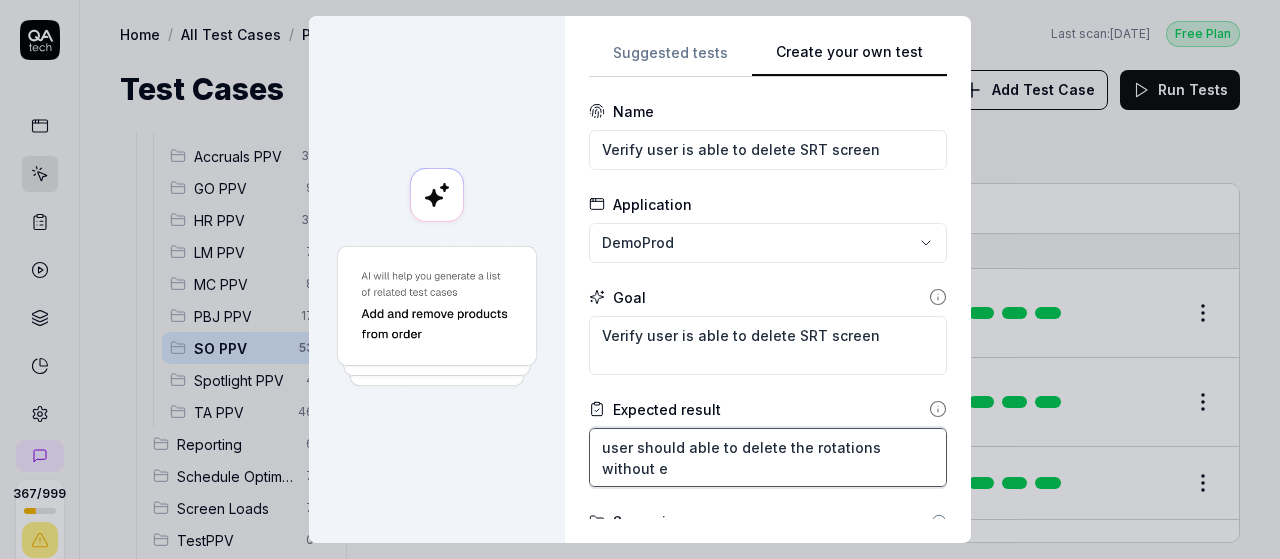 type on "*" 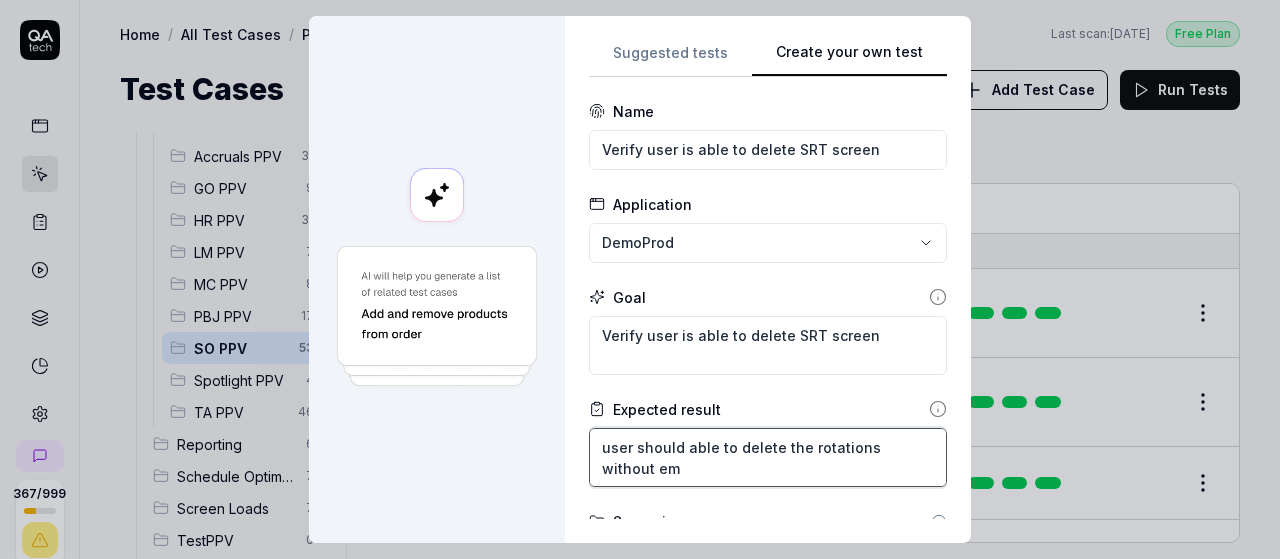 type on "*" 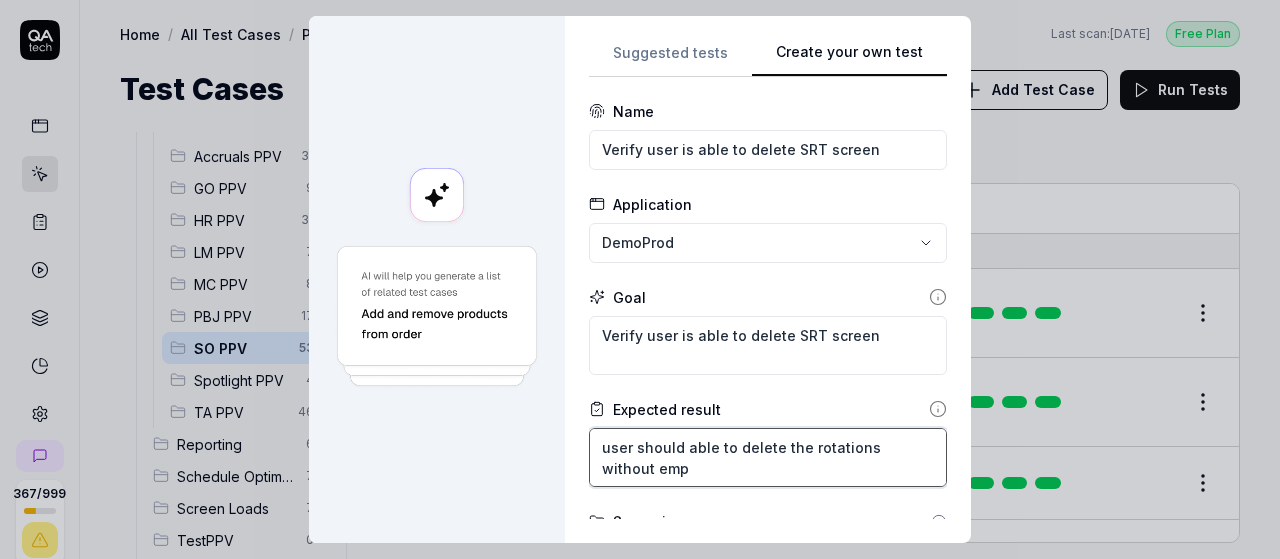 type on "*" 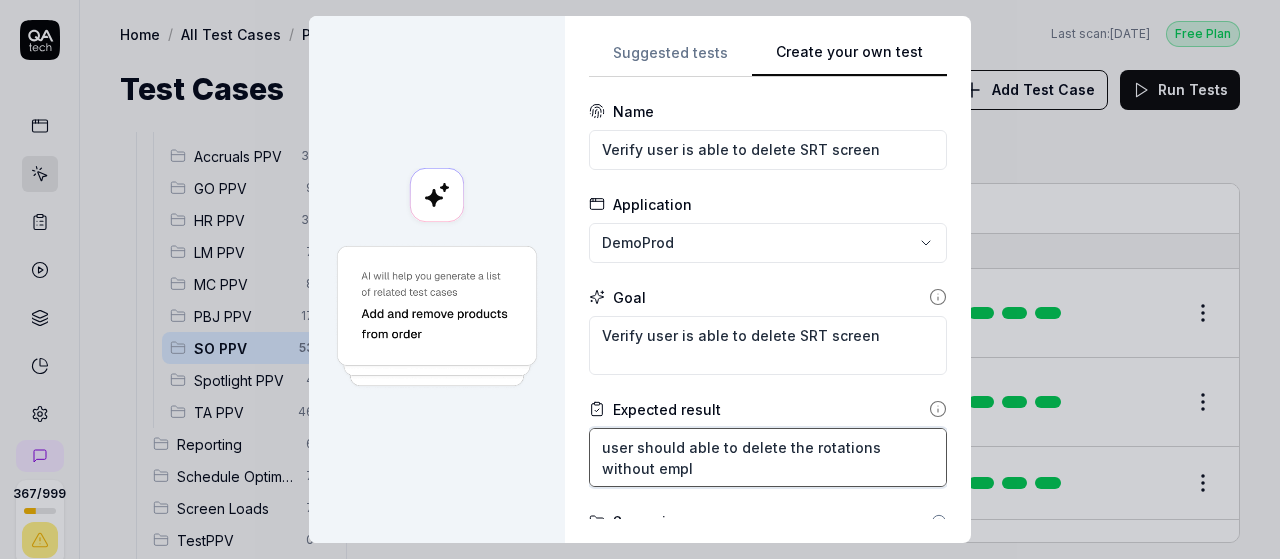 type on "*" 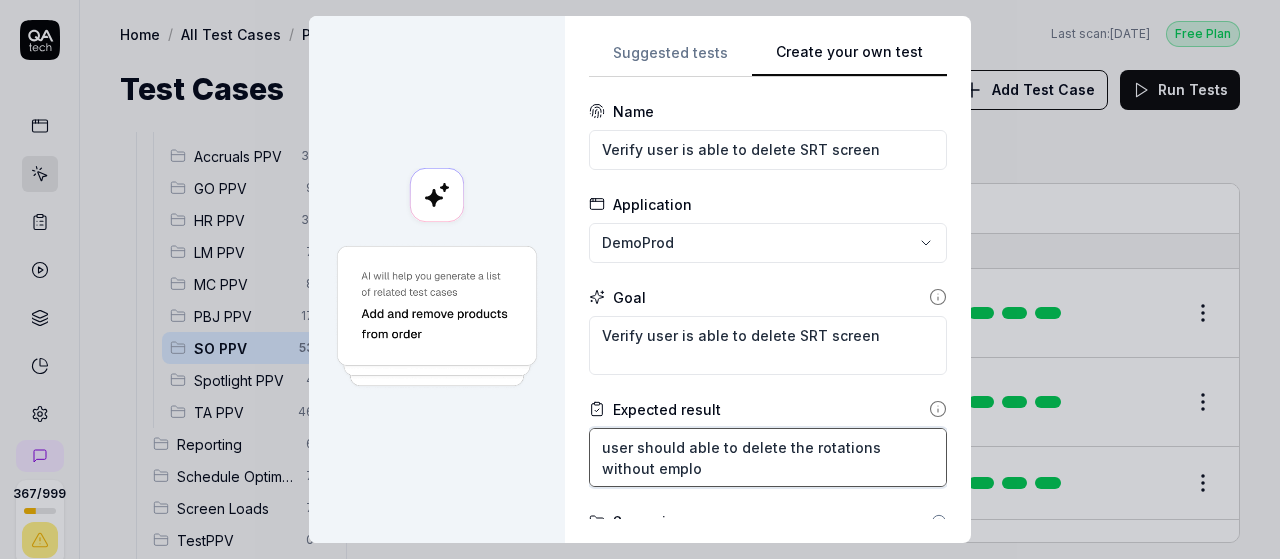type on "*" 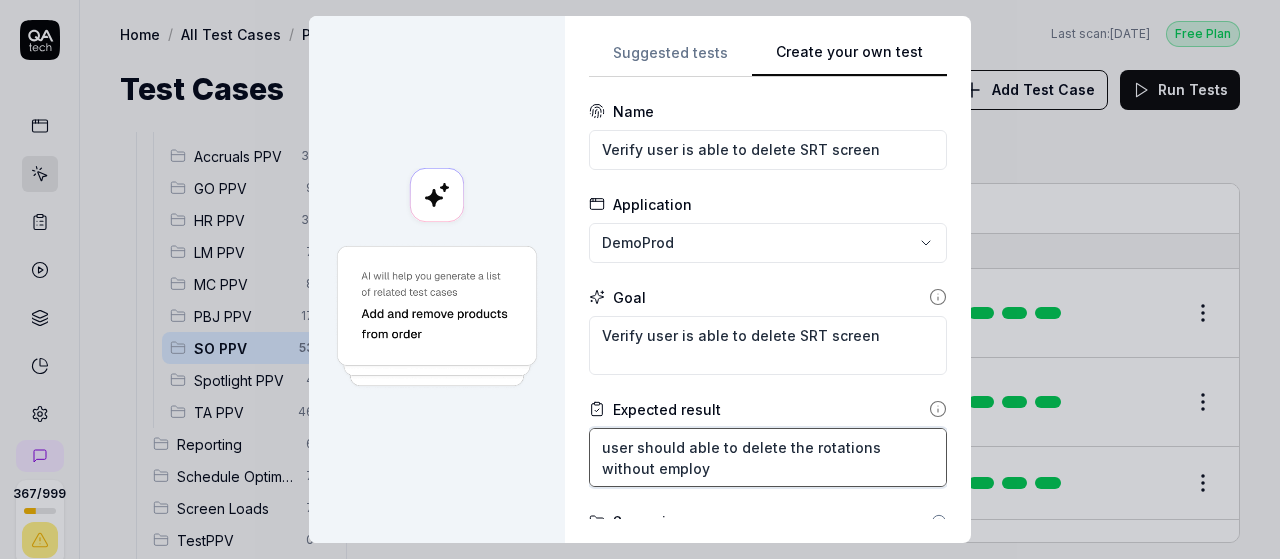 type on "*" 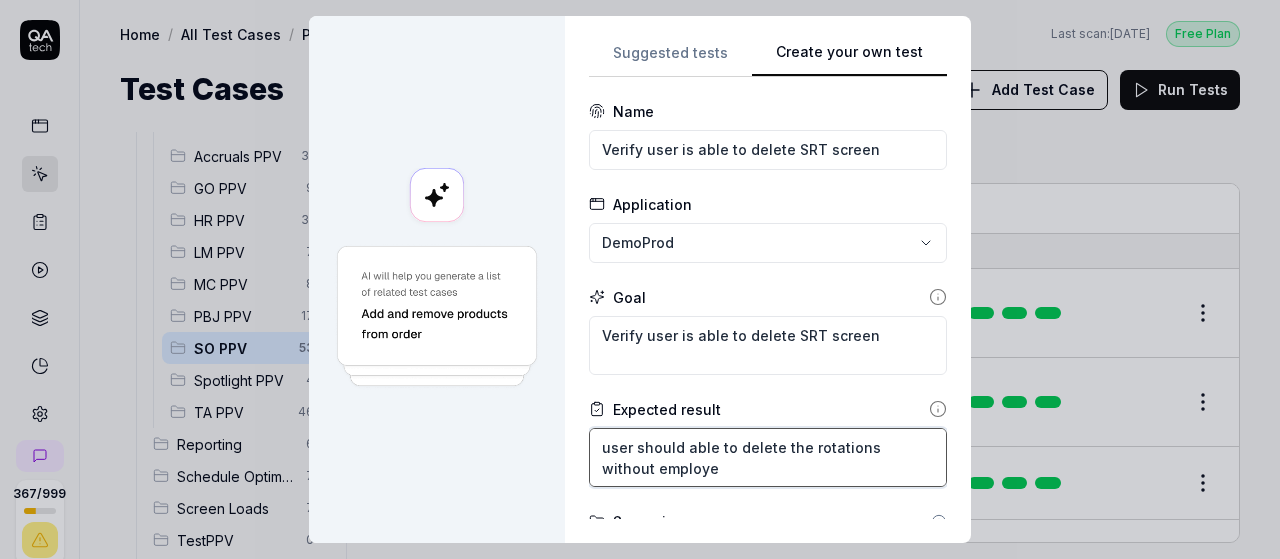 type on "*" 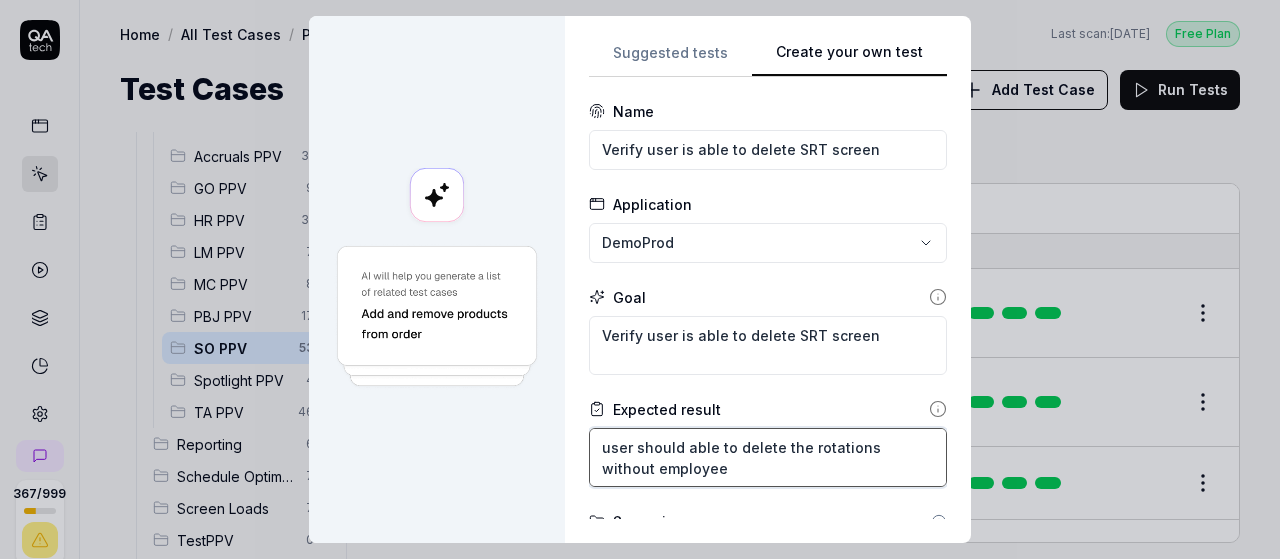 type on "*" 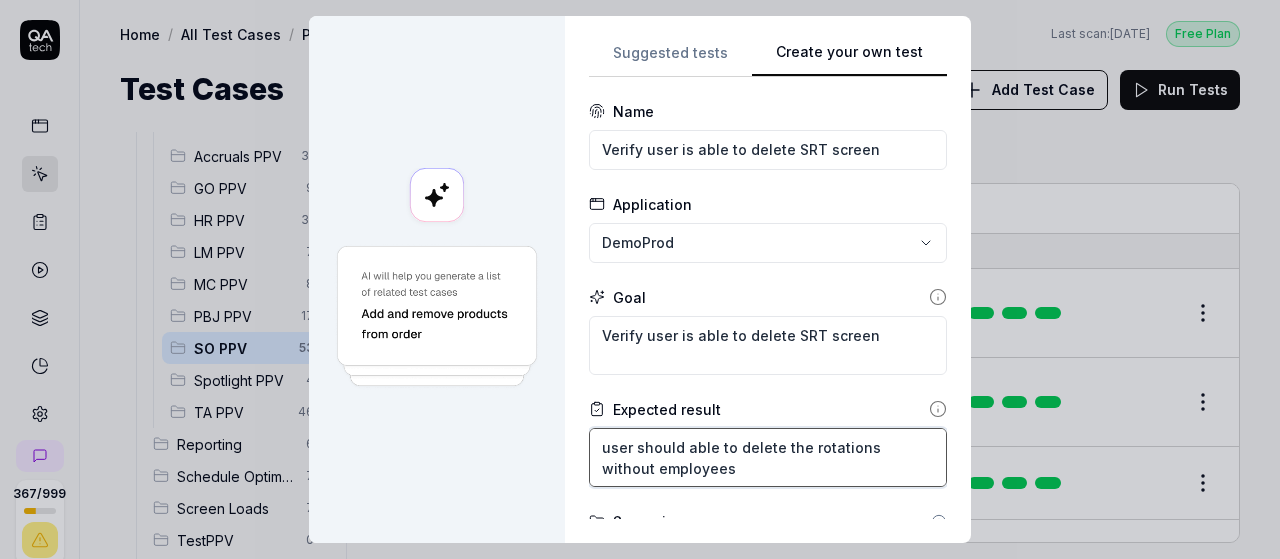 type on "user should able to delete the rotations without employees" 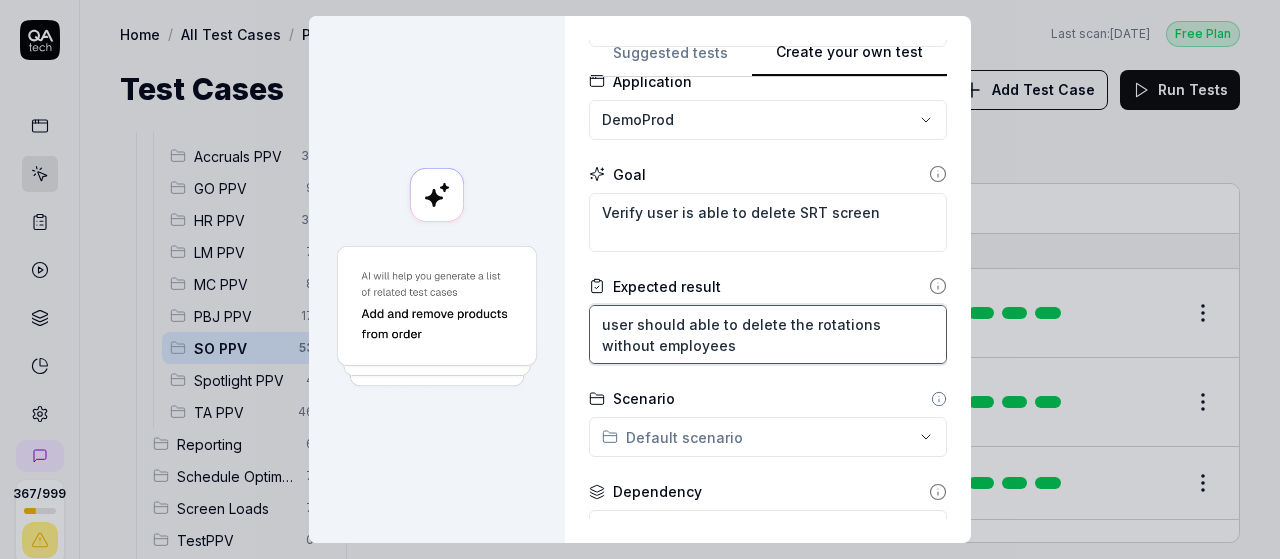 scroll, scrollTop: 124, scrollLeft: 0, axis: vertical 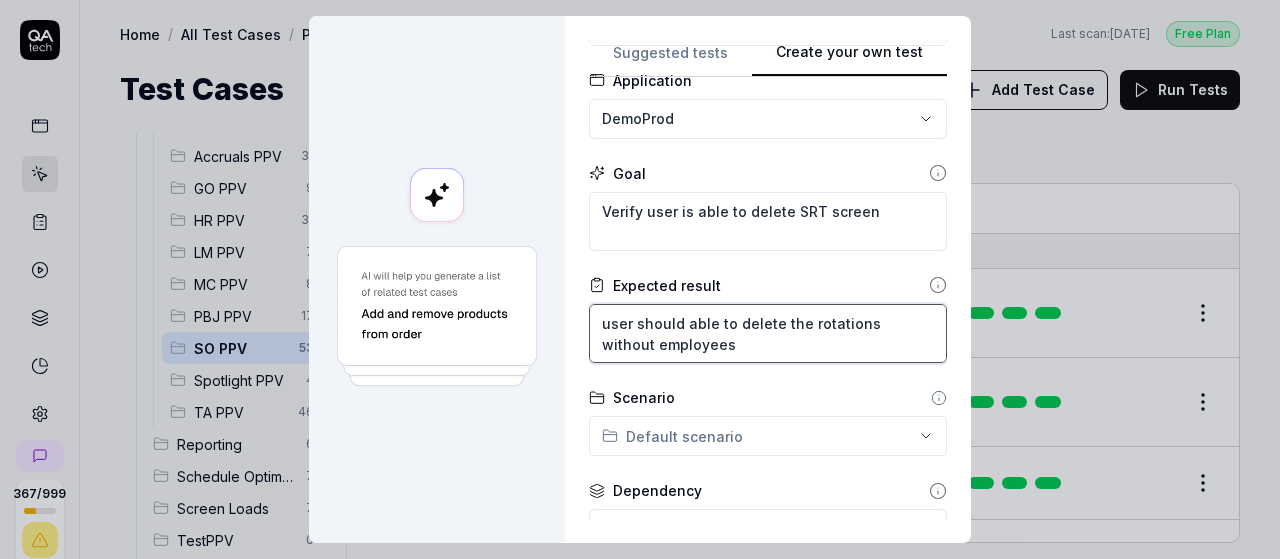 type on "user should able to delete the rotations without employees" 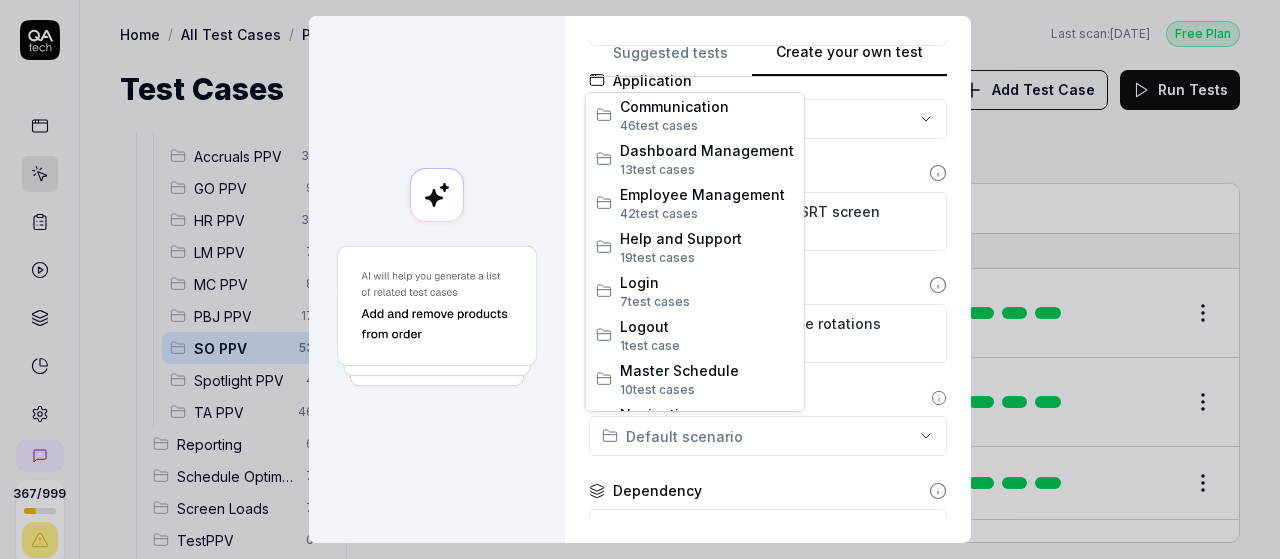click on "**********" at bounding box center (640, 279) 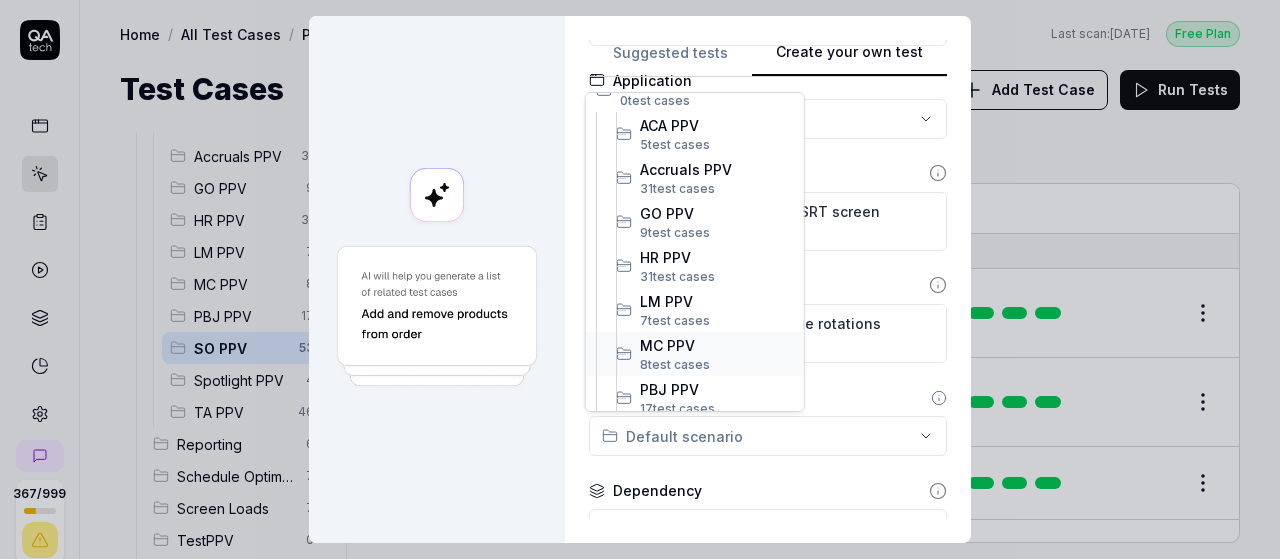 scroll, scrollTop: 602, scrollLeft: 0, axis: vertical 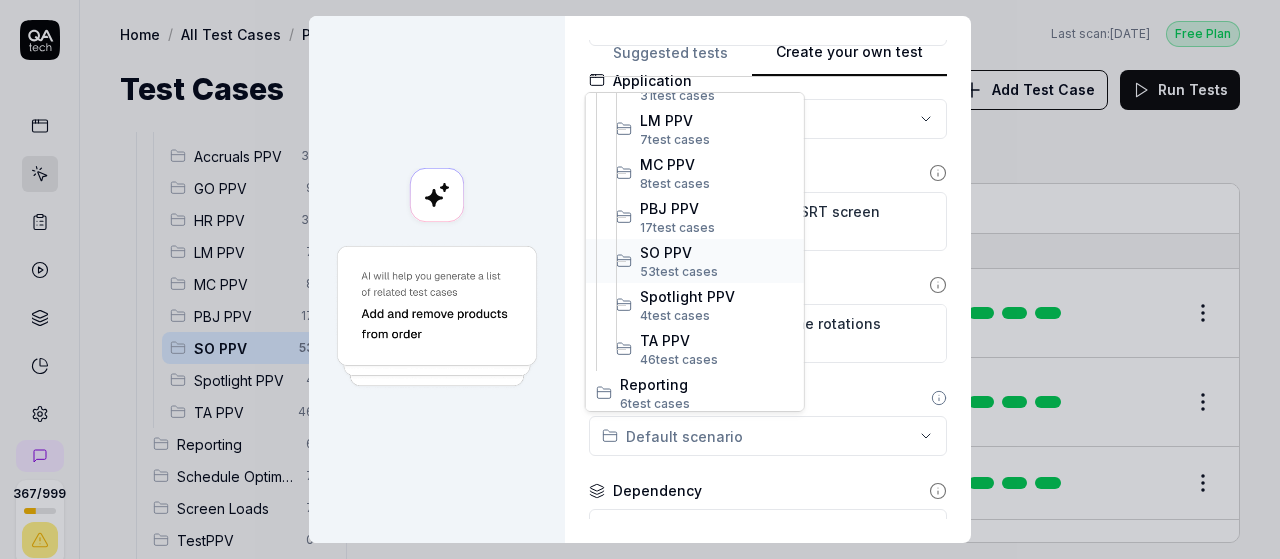 click on "SO PPV" at bounding box center (717, 252) 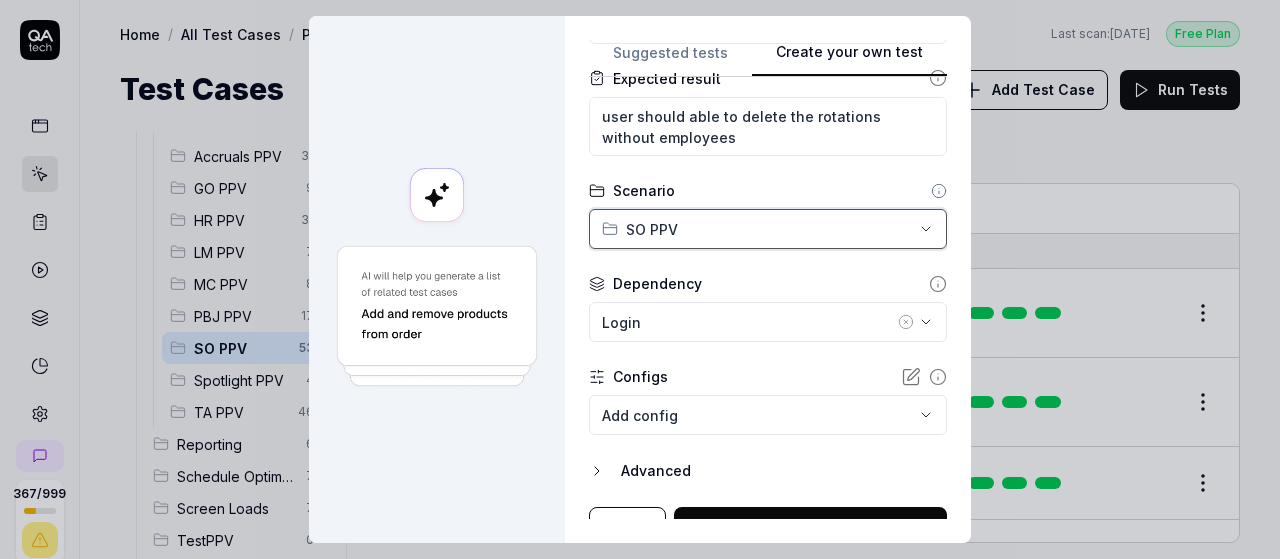 scroll, scrollTop: 358, scrollLeft: 0, axis: vertical 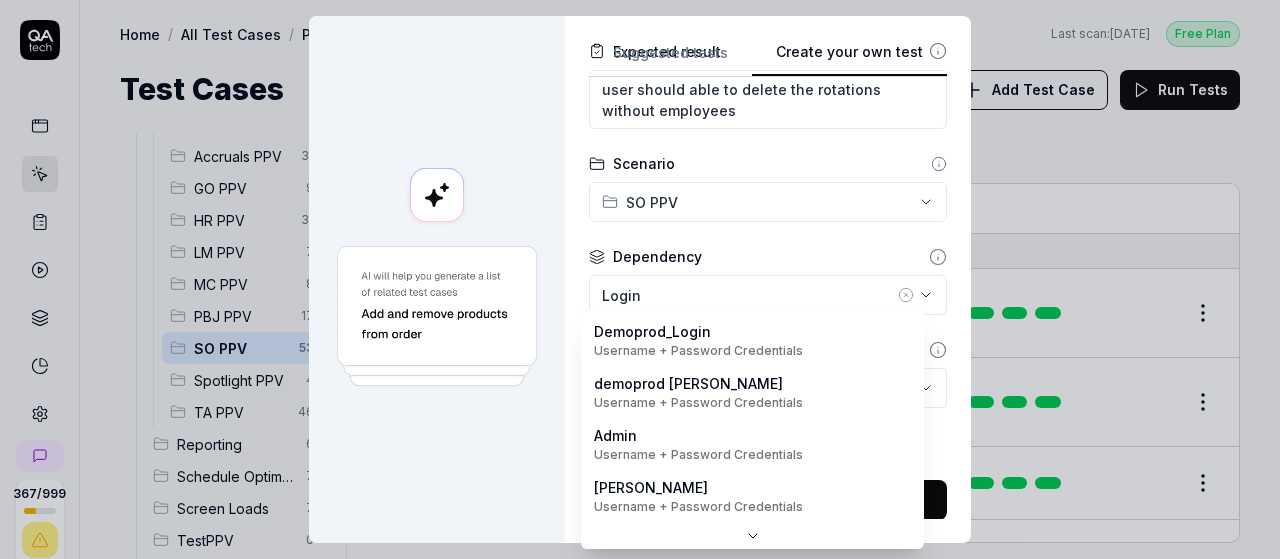 click on "367  /  999 s S Home / All Test Cases / PPV / SO PPV Free Plan Home / All Test Cases / PPV / SO PPV Last scan:  Jun 5 2025 Free Plan Test Cases Add Test Case Run Tests All Test Cases 652 Communication 46 Dashboard Management 13 Employee Management 42 Help and Support 19 Login 7 Logout 1 Master Schedule 10 Navigation 27 Payroll Based Journal 60 PPV 211 ACA PPV 5 Accruals PPV 31 GO PPV 9 HR PPV 31 LM PPV 7 MC PPV 8 PBJ PPV 17 SO PPV 53 Spotlight PPV 4 TA PPV 46 Reporting 6 Schedule Optimizer 7 Screen Loads 7 TestPPV 0 Time & Attendance 192 User Profile 1 Filters Name Status Last Run PPV SO PPV Compare number of open shifts between ms and osm DemoProd Spotlight-Login Active Edit Daily Attendance Report - Verify the positions under settings DemoProd Spotlight-Login Active Edit Daily unit Assignment - Census DemoProd Spotlight-Login Active Edit Daily unit Assignment -Add Open shift (Shift on Fly)from Daily unit assigment DemoProd Spotlight-Login Active Edit Daily unit Assignment -Assign the employee to shift Draft" at bounding box center (640, 279) 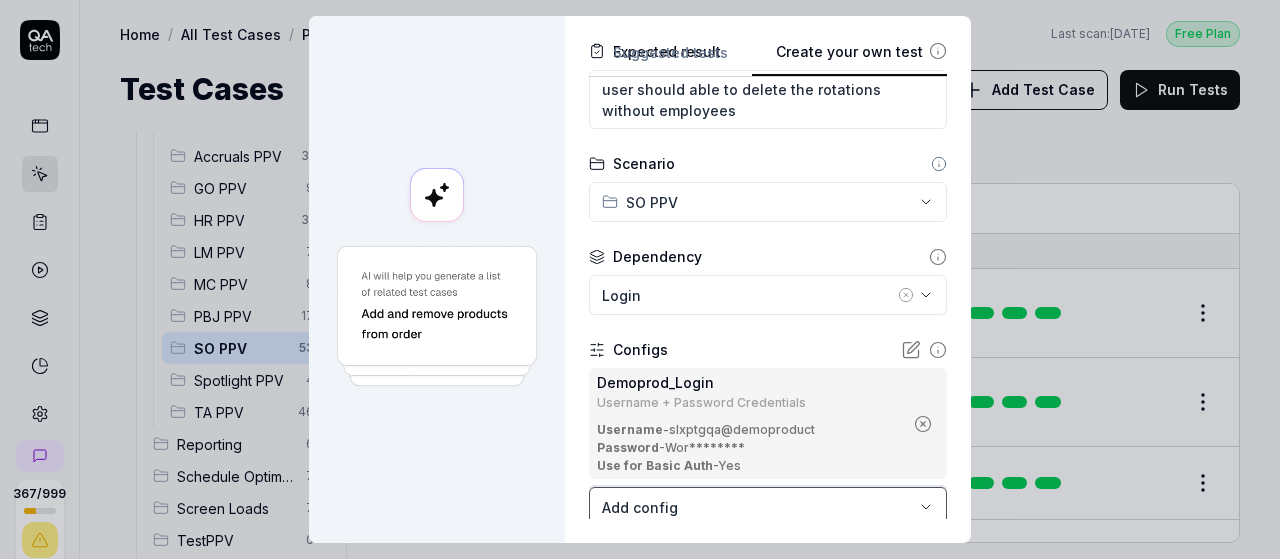 scroll, scrollTop: 477, scrollLeft: 0, axis: vertical 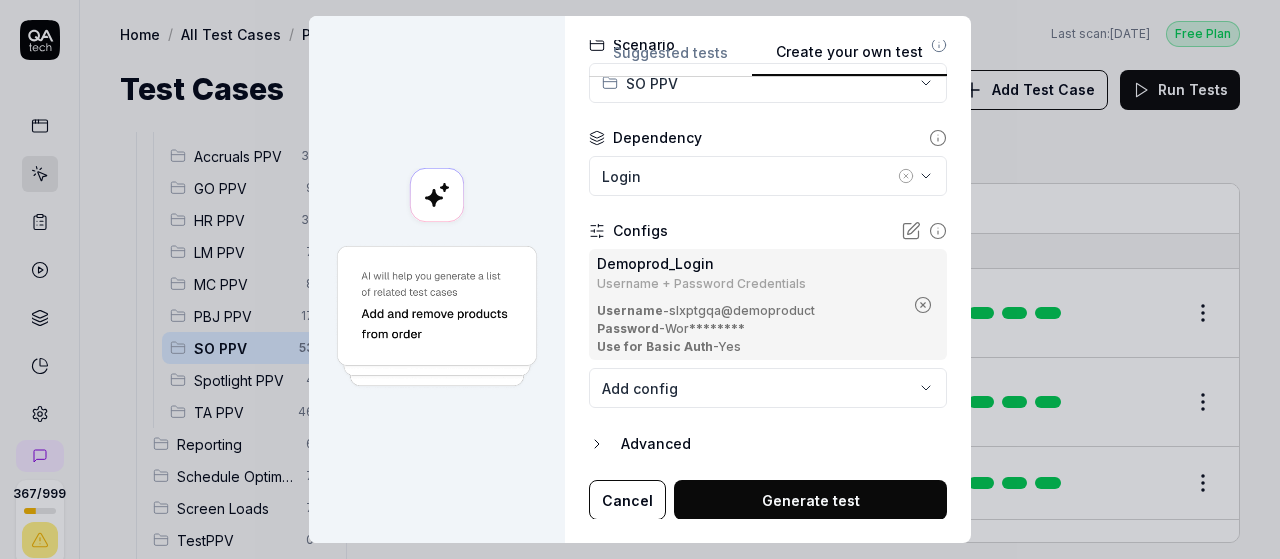 click on "Generate test" at bounding box center [810, 500] 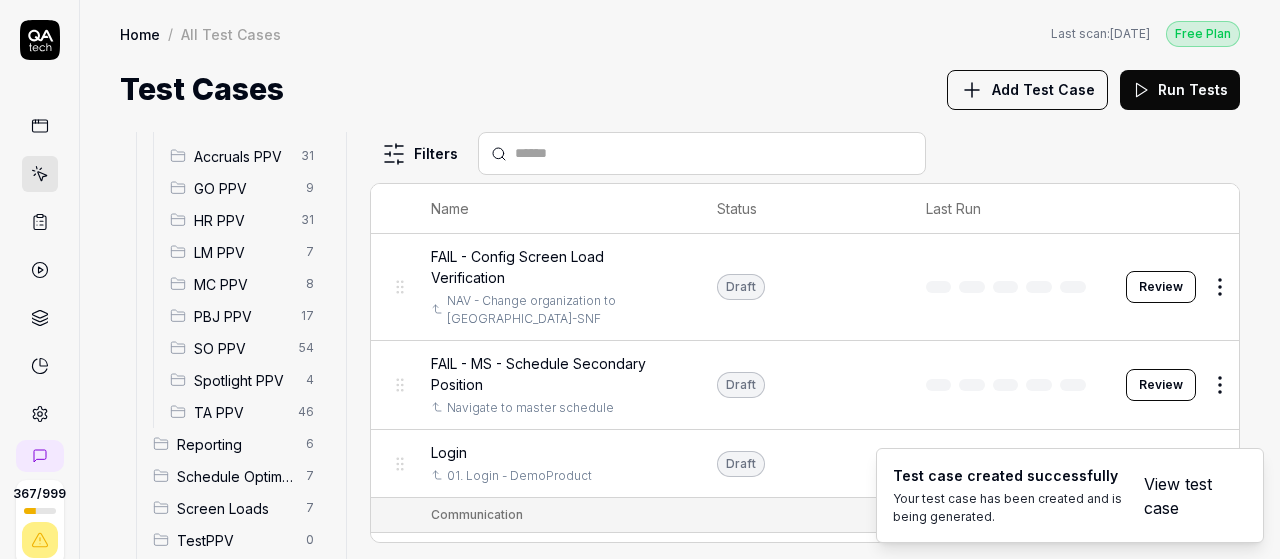 click on "View test case" at bounding box center (1183, 496) 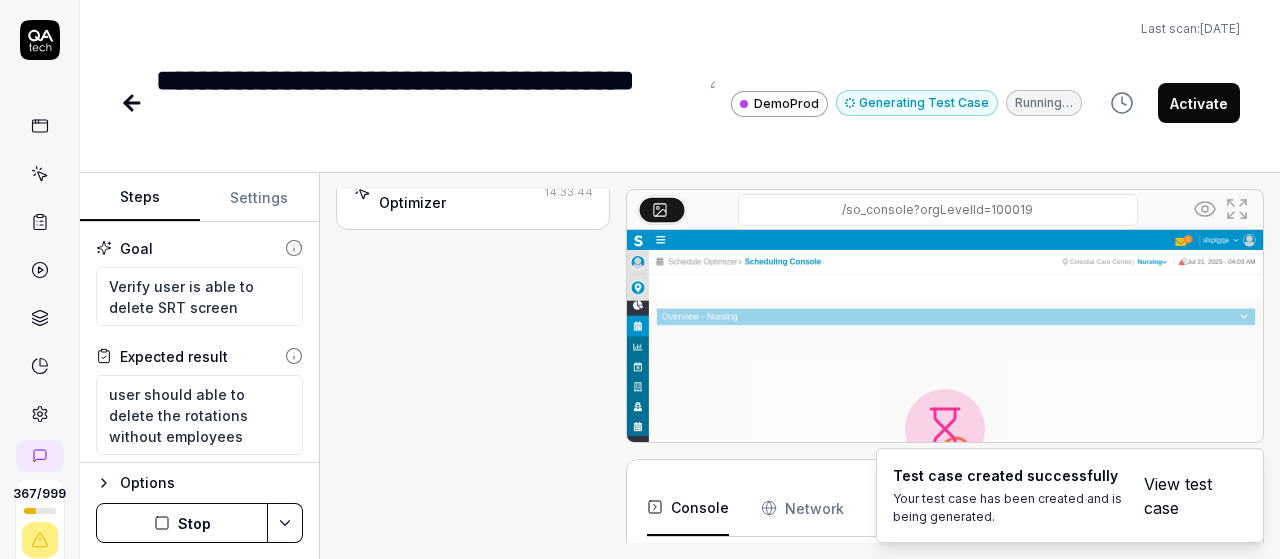 scroll, scrollTop: 435, scrollLeft: 0, axis: vertical 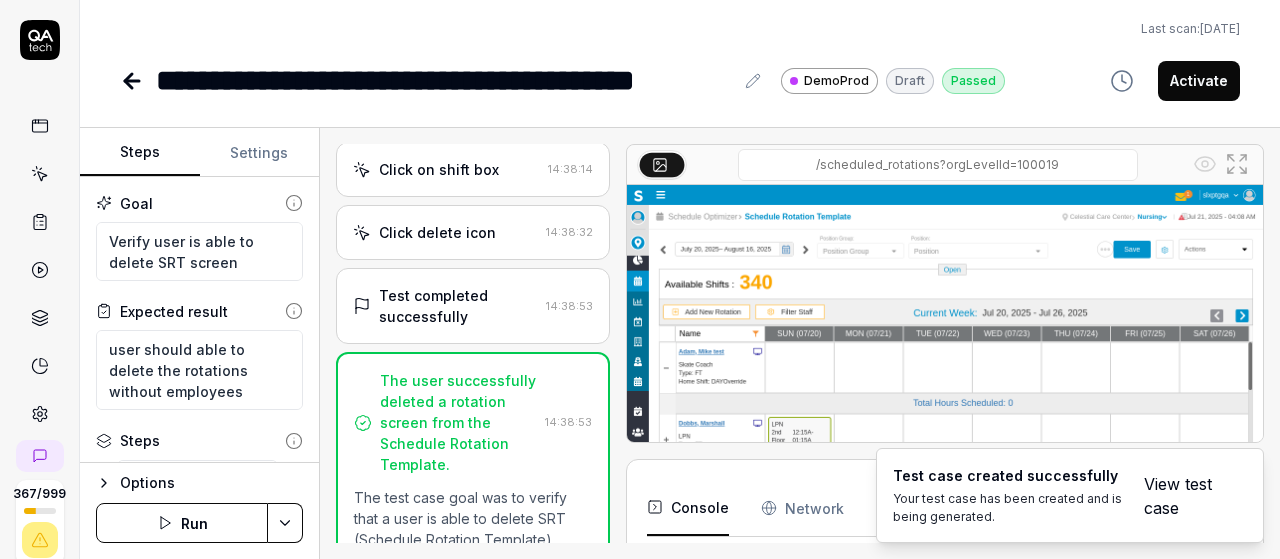 type on "*" 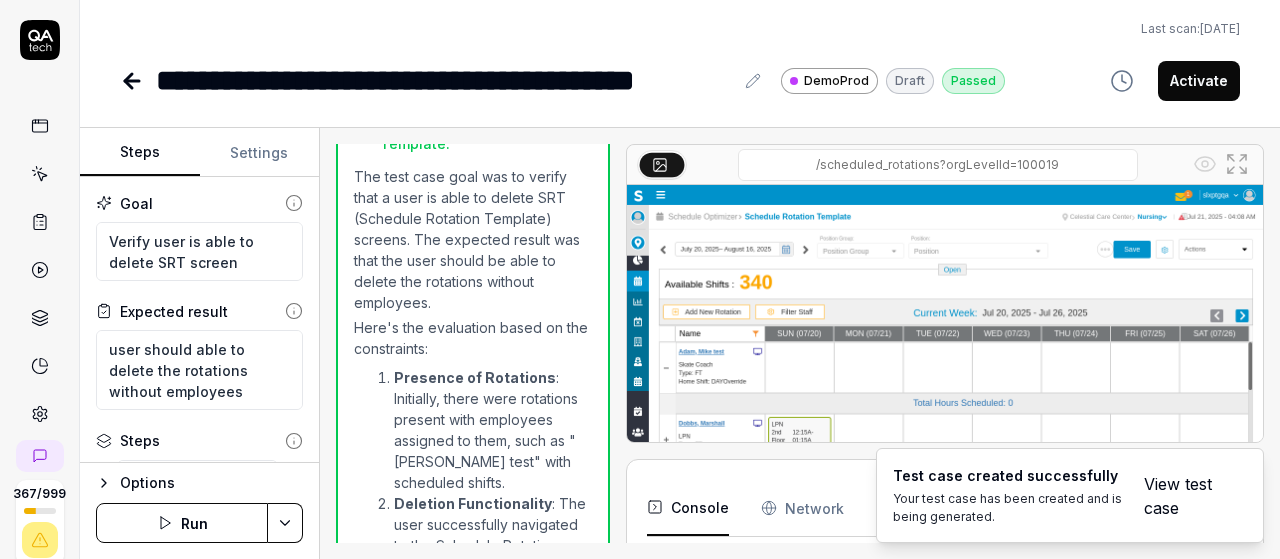 scroll, scrollTop: 1746, scrollLeft: 0, axis: vertical 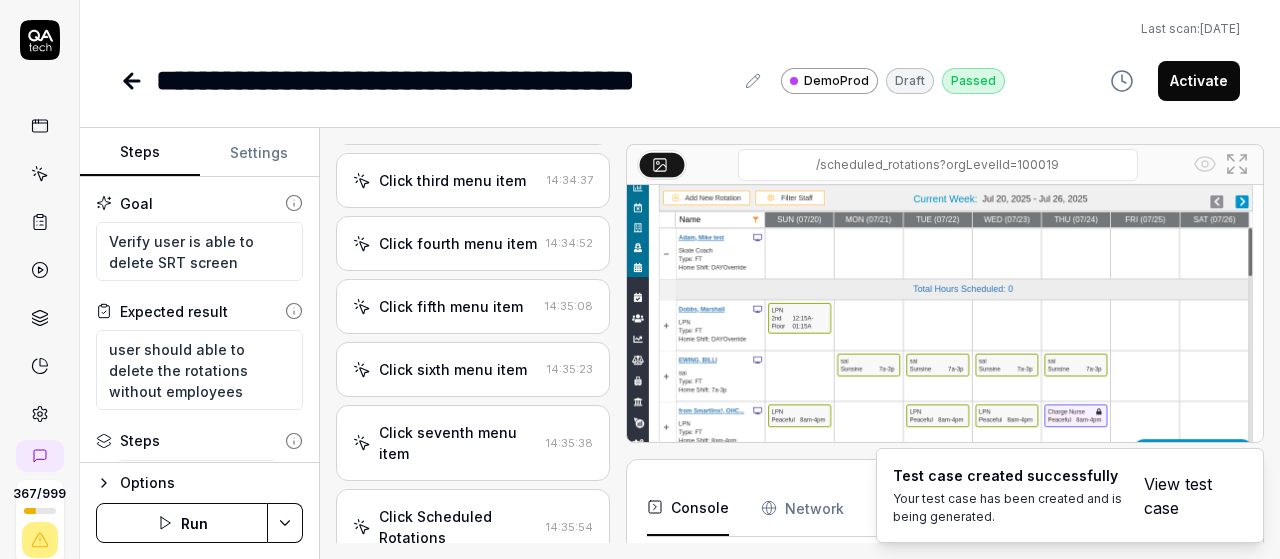 click 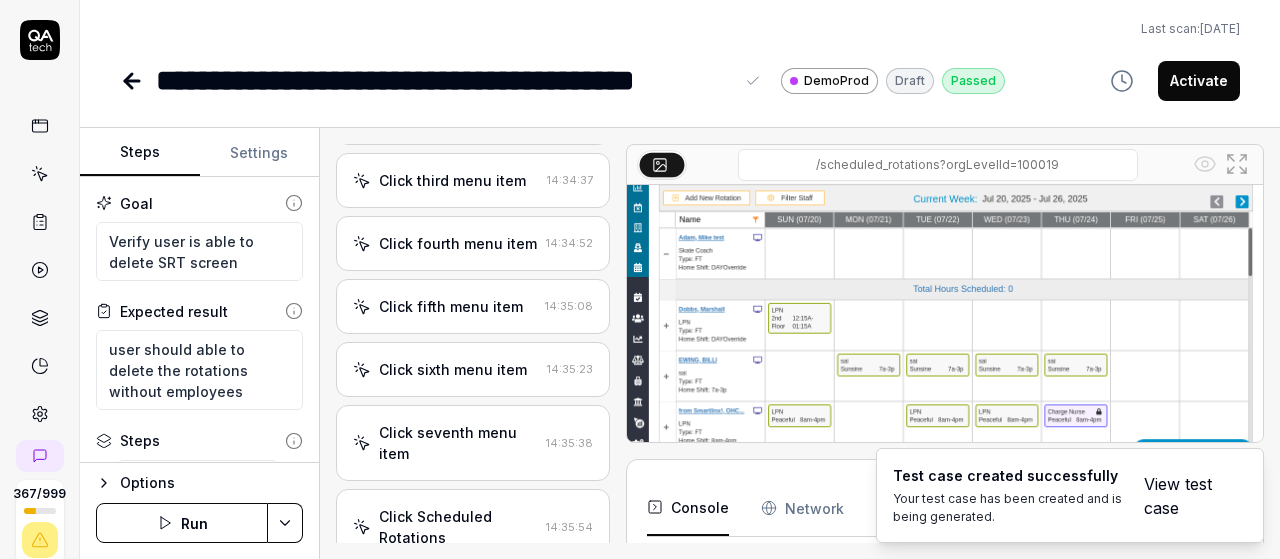 type 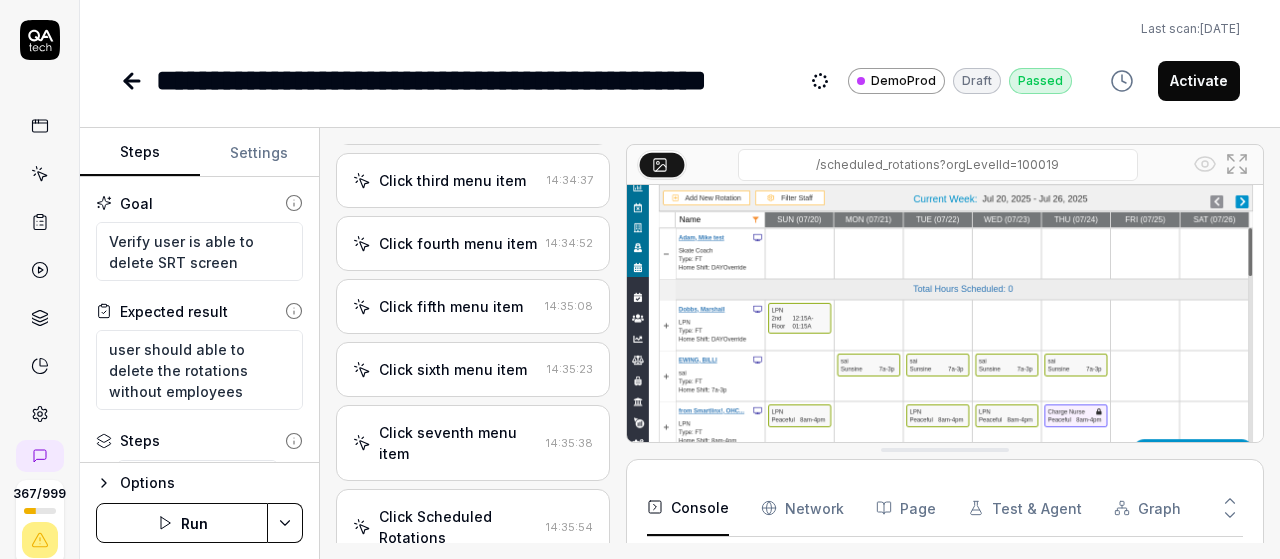 click on "**********" at bounding box center (680, 51) 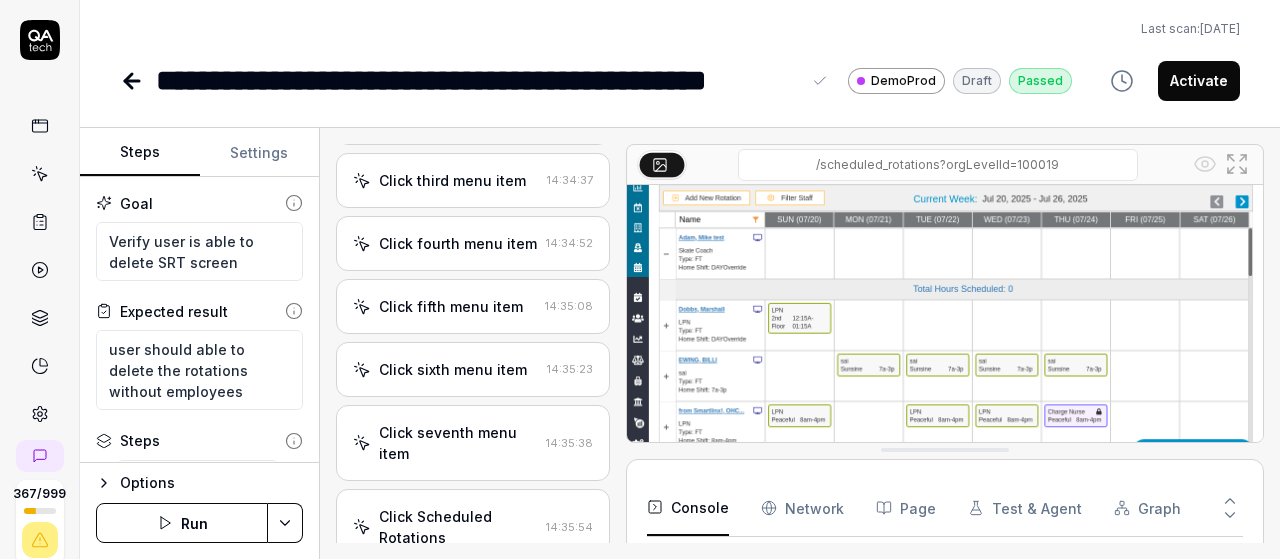 click on "**********" at bounding box center [478, 80] 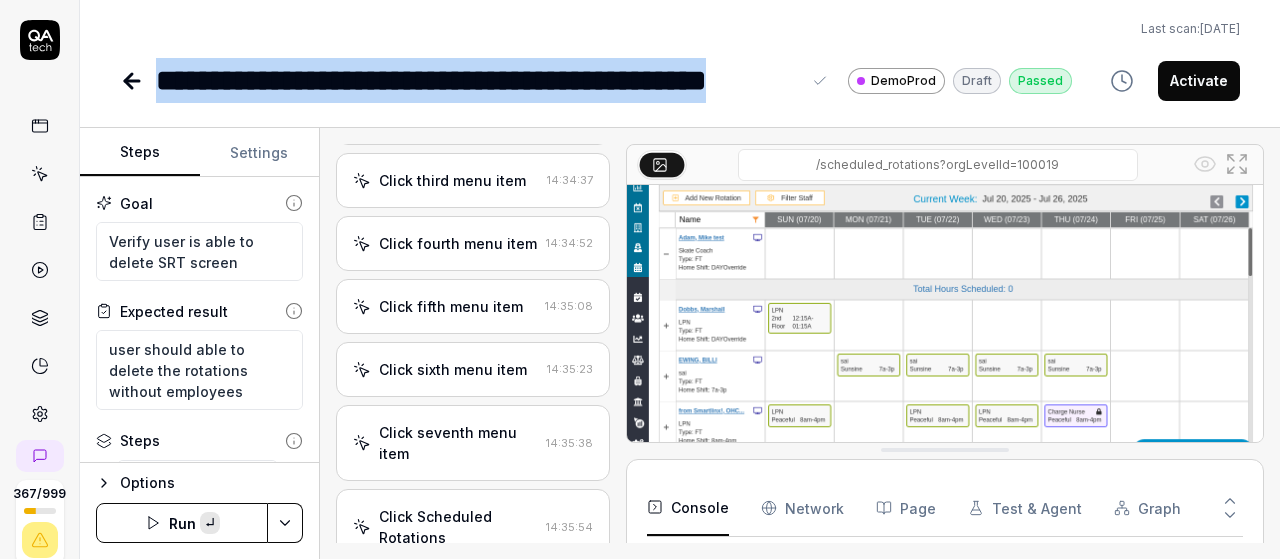 copy on "**********" 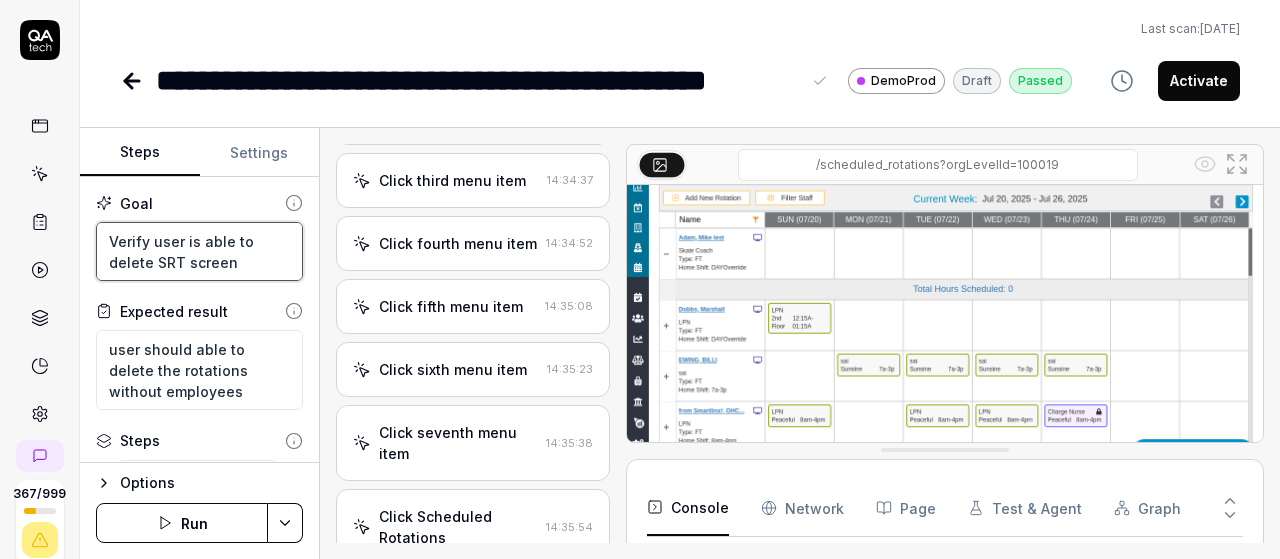 click on "Verify user is able to delete SRT screen" at bounding box center [199, 251] 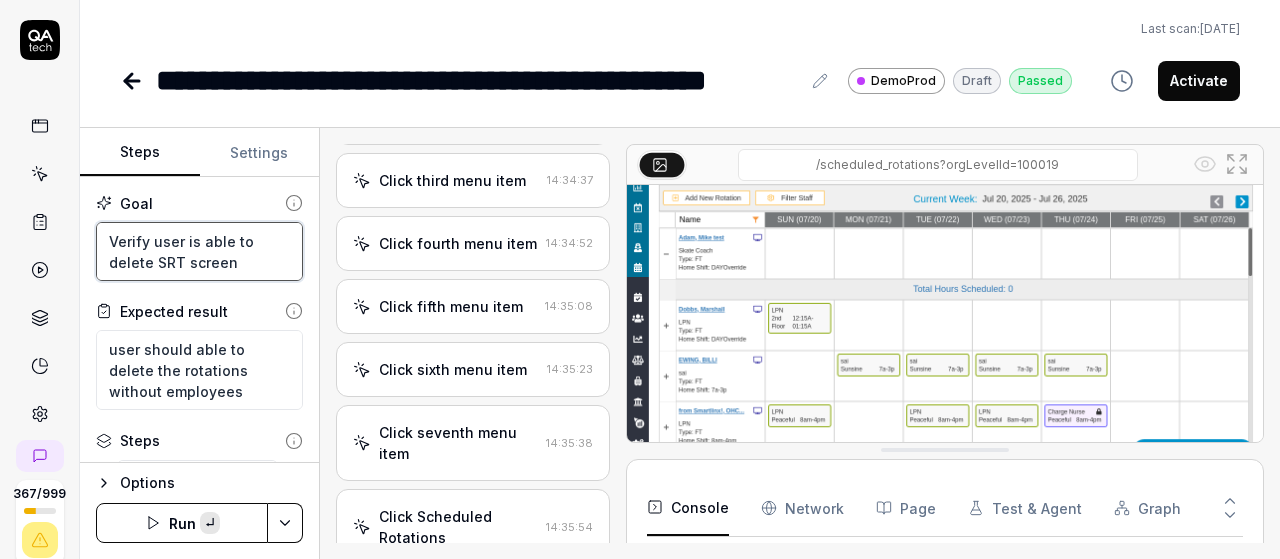 paste on "rotations in SRT" 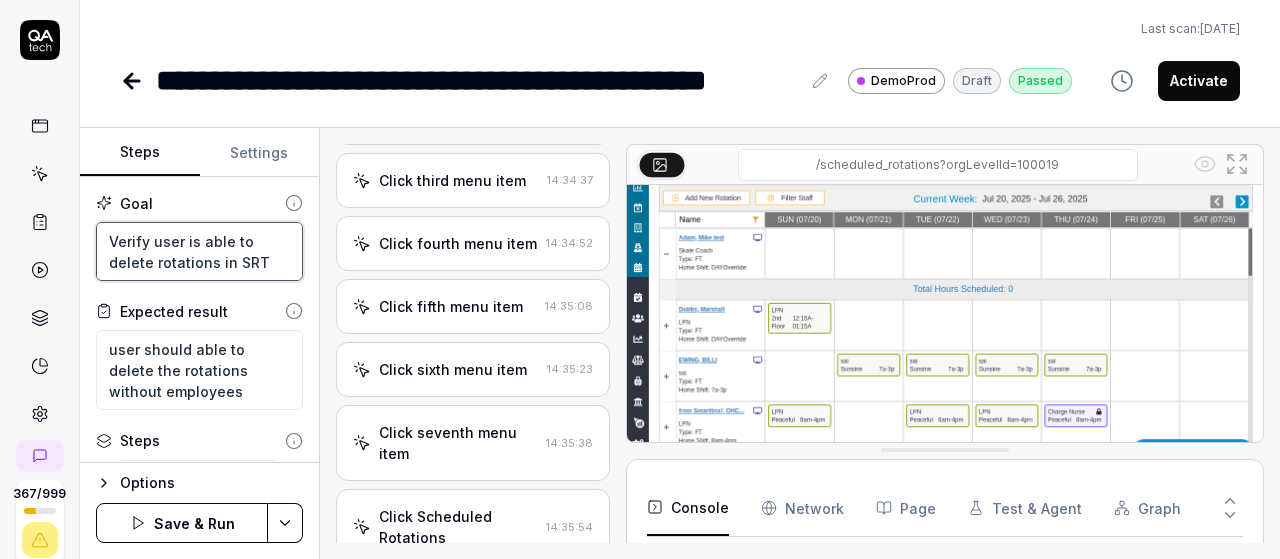type on "Verify user is able to delete rotations in SRT" 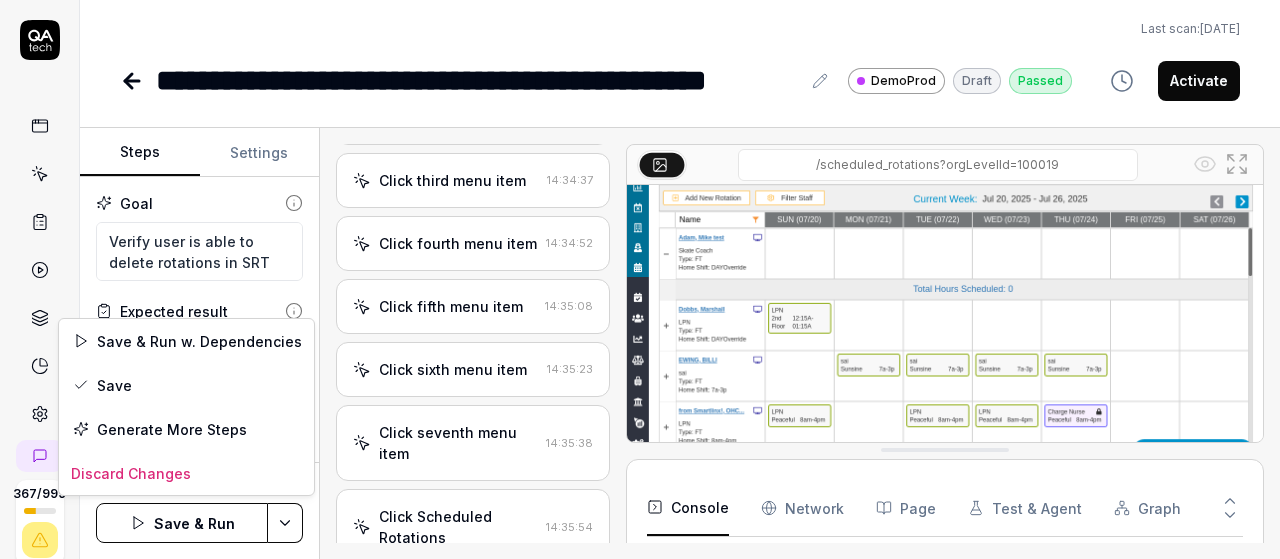 click on "**********" at bounding box center [640, 279] 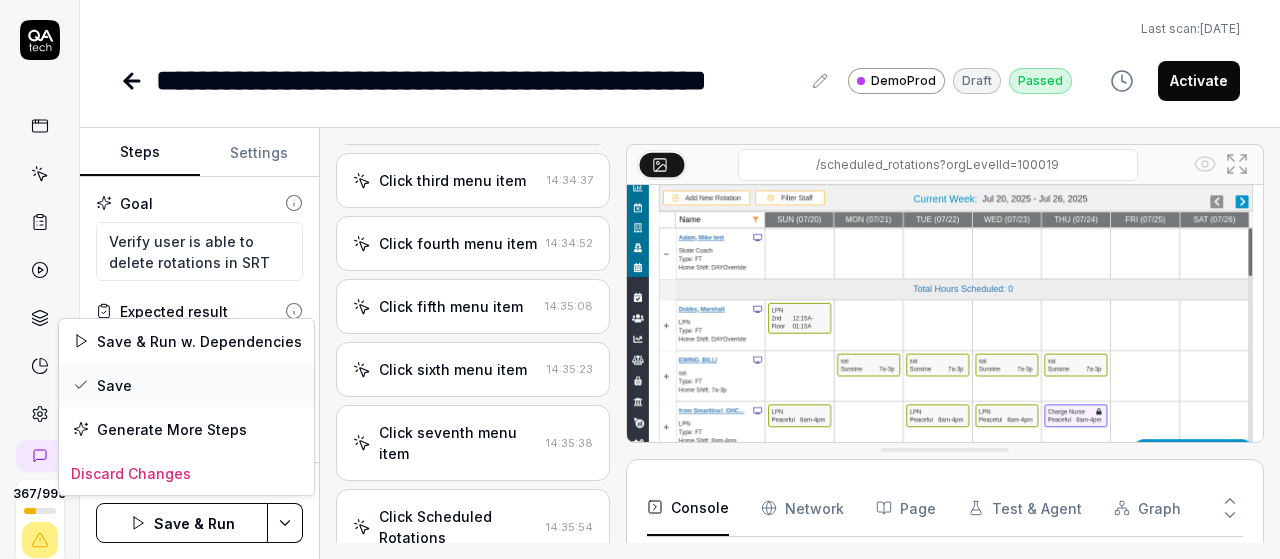 click on "Save" at bounding box center (186, 385) 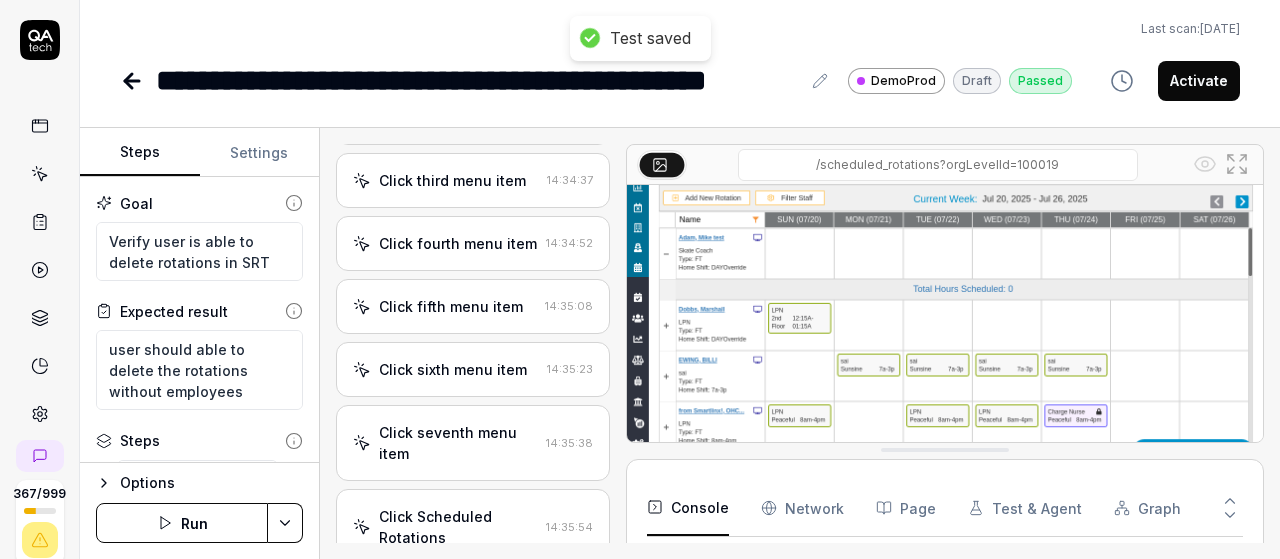 click on "Activate" at bounding box center [1199, 81] 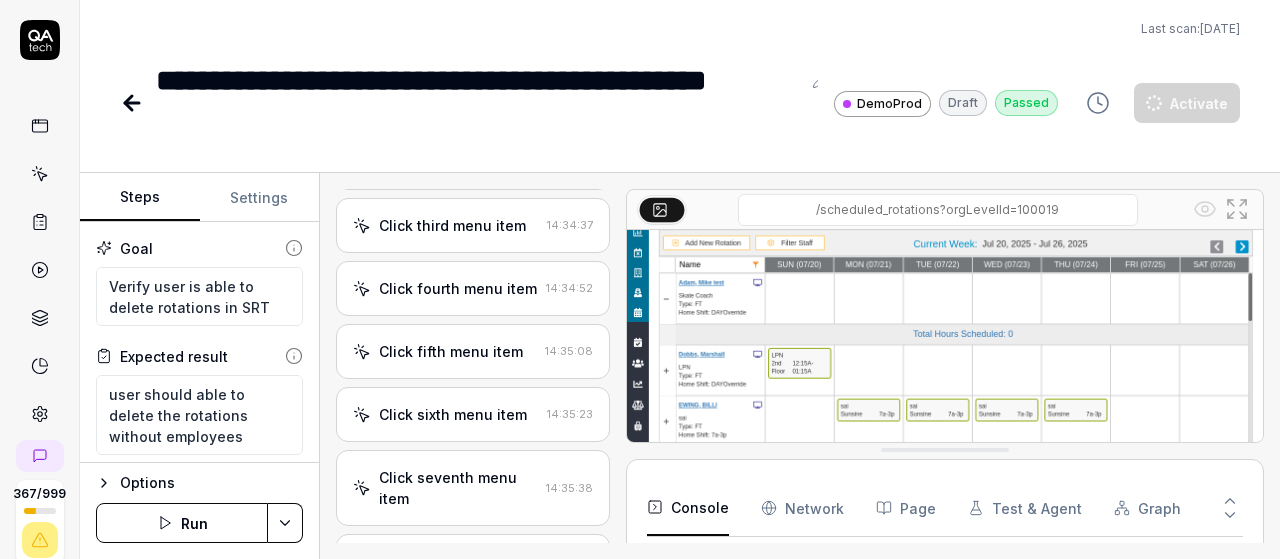type on "*" 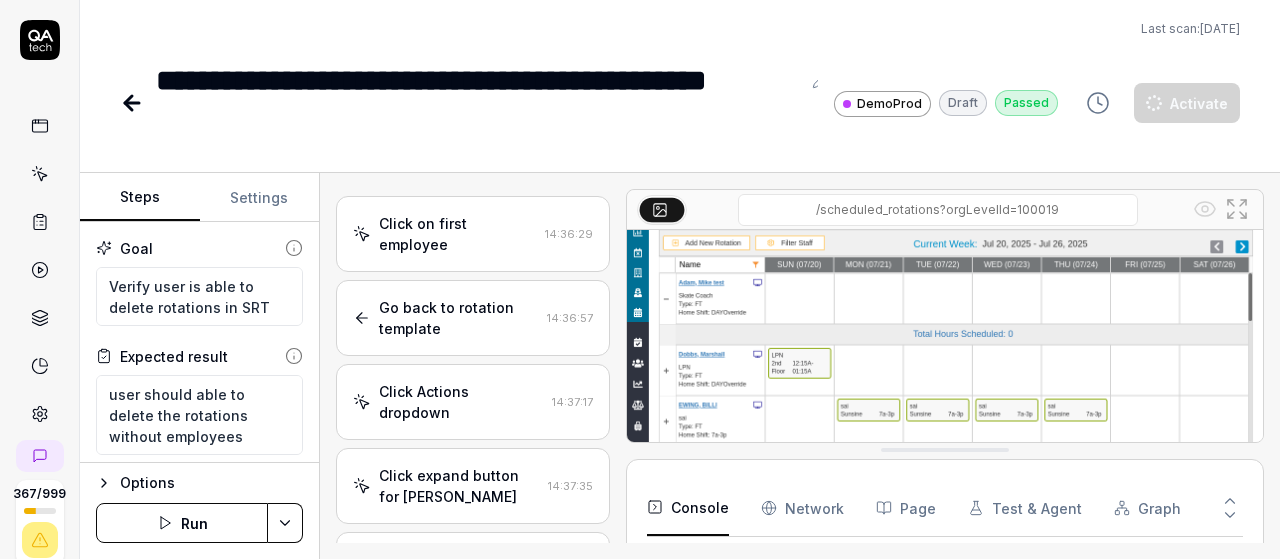 scroll, scrollTop: 1016, scrollLeft: 0, axis: vertical 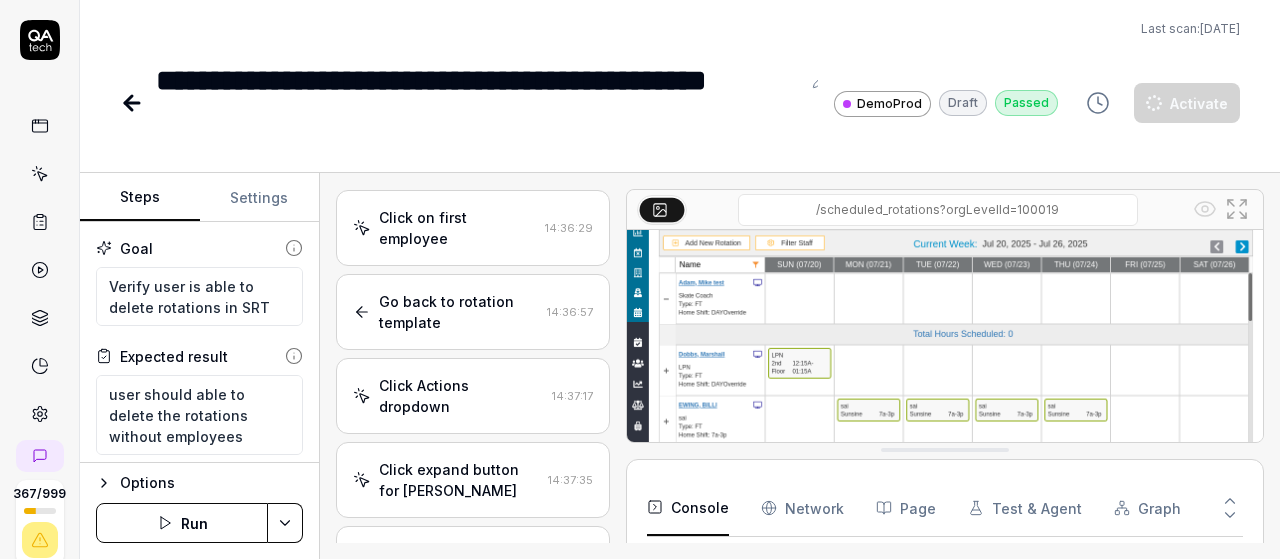 click on "Click Actions dropdown" at bounding box center (461, 396) 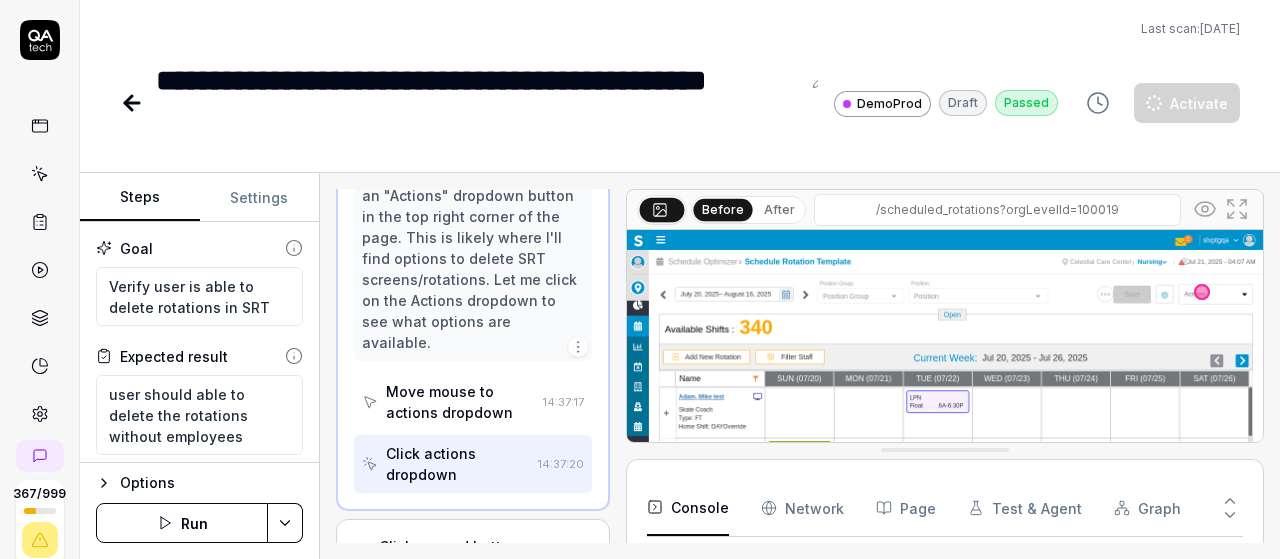 scroll, scrollTop: 1418, scrollLeft: 0, axis: vertical 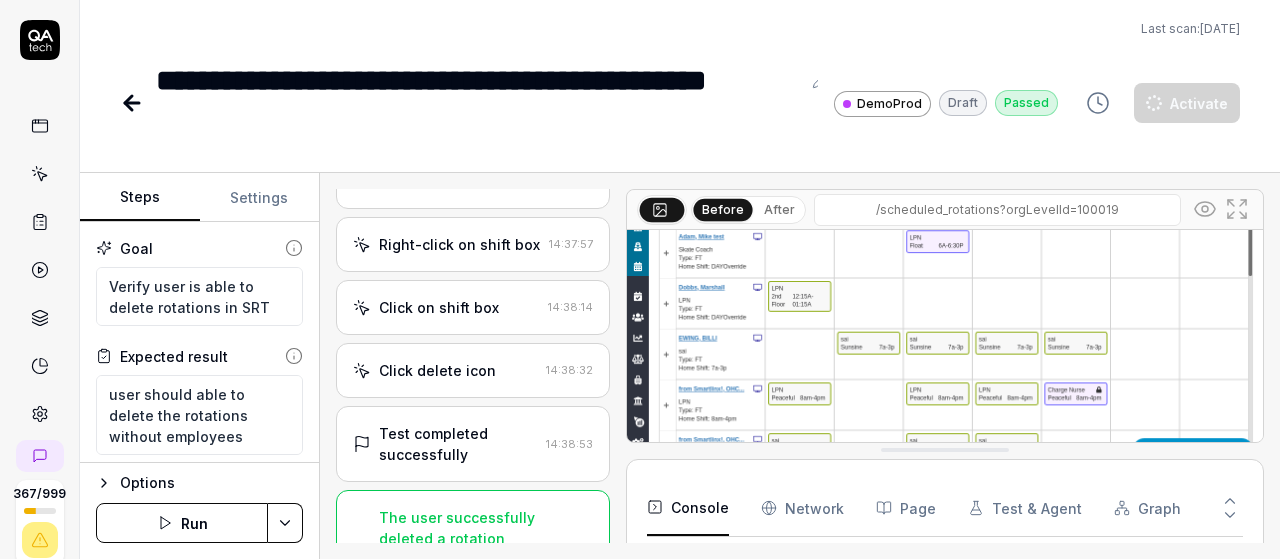 click on "Right-click on shift box" at bounding box center [459, 244] 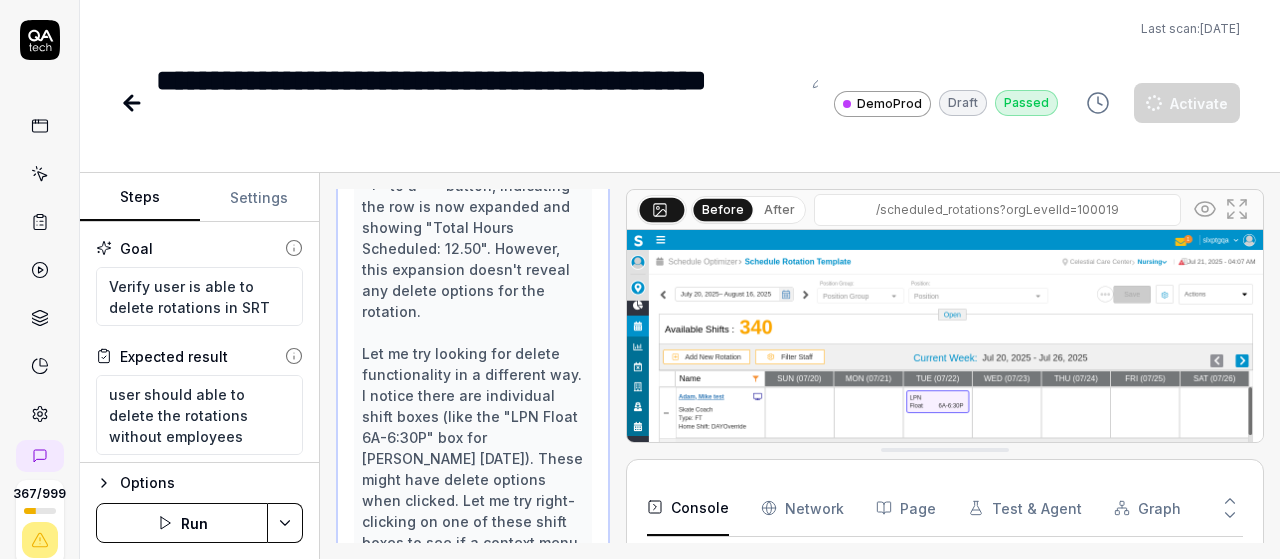 scroll, scrollTop: 1728, scrollLeft: 0, axis: vertical 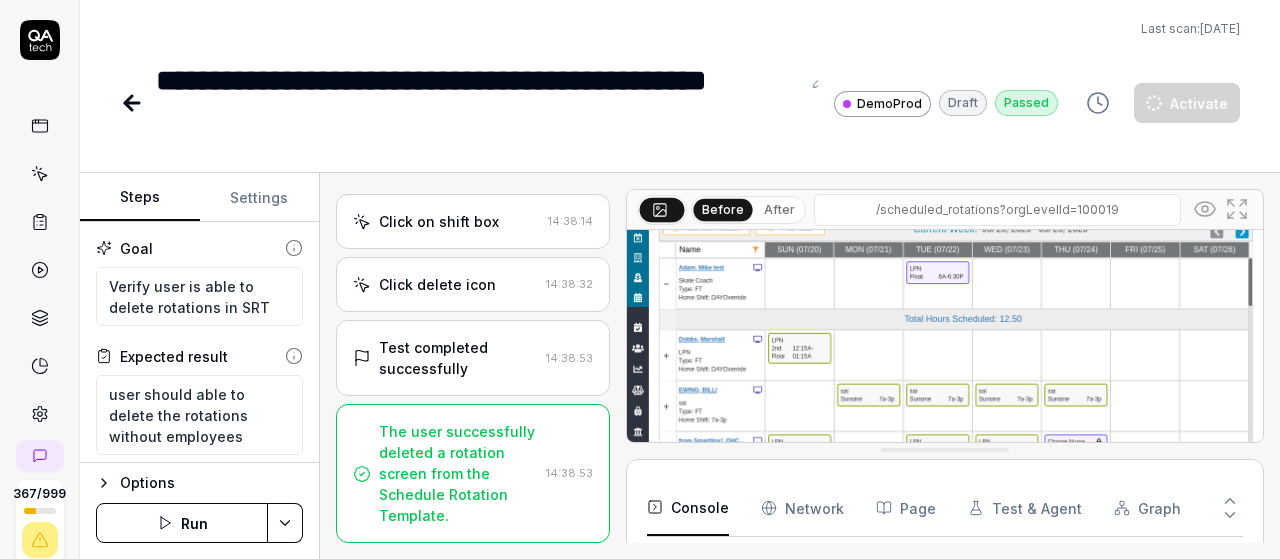 click on "Click delete icon" at bounding box center (437, 284) 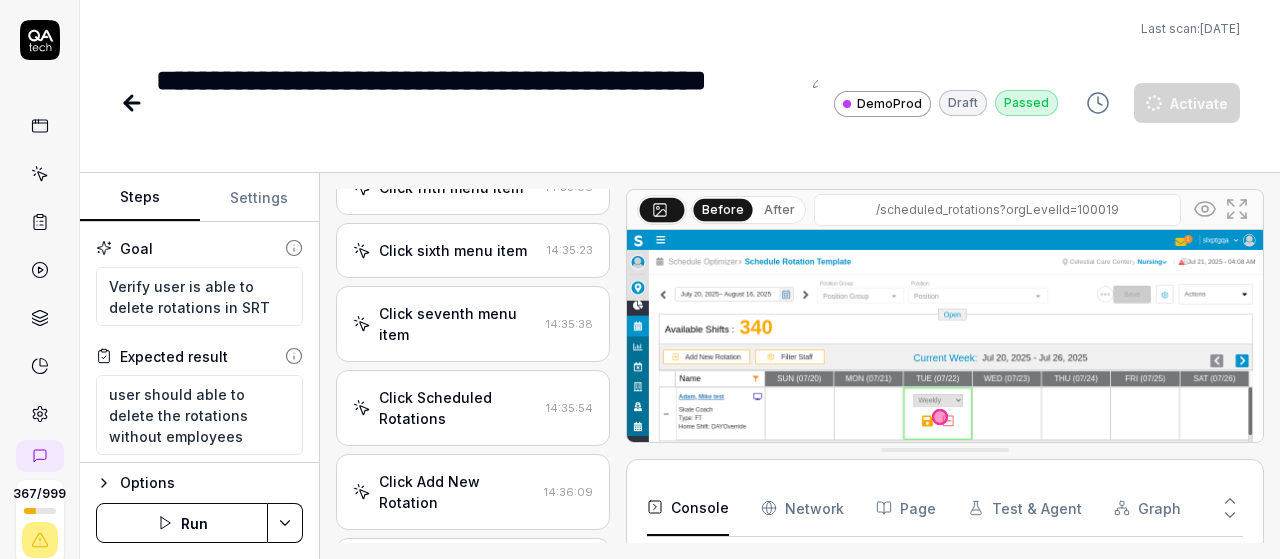 scroll, scrollTop: 642, scrollLeft: 0, axis: vertical 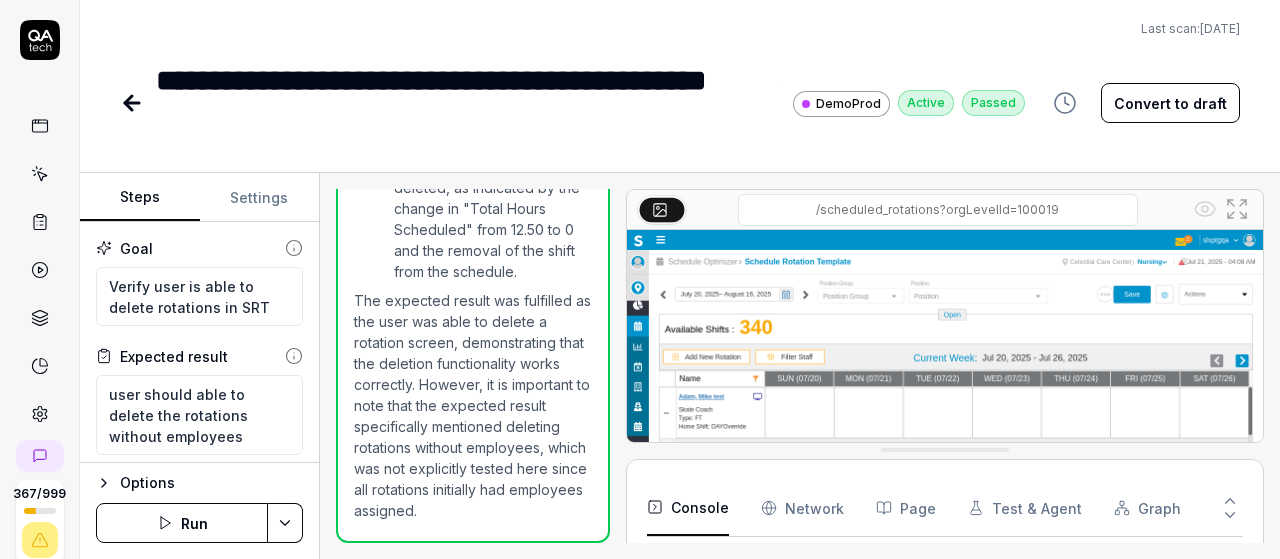click 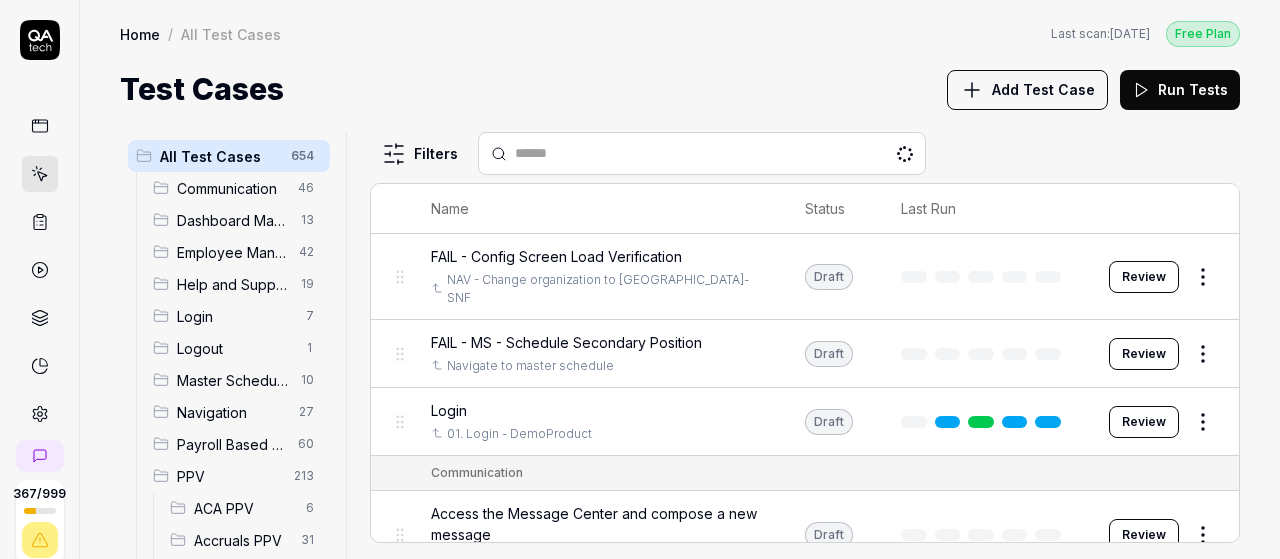 click at bounding box center [702, 153] 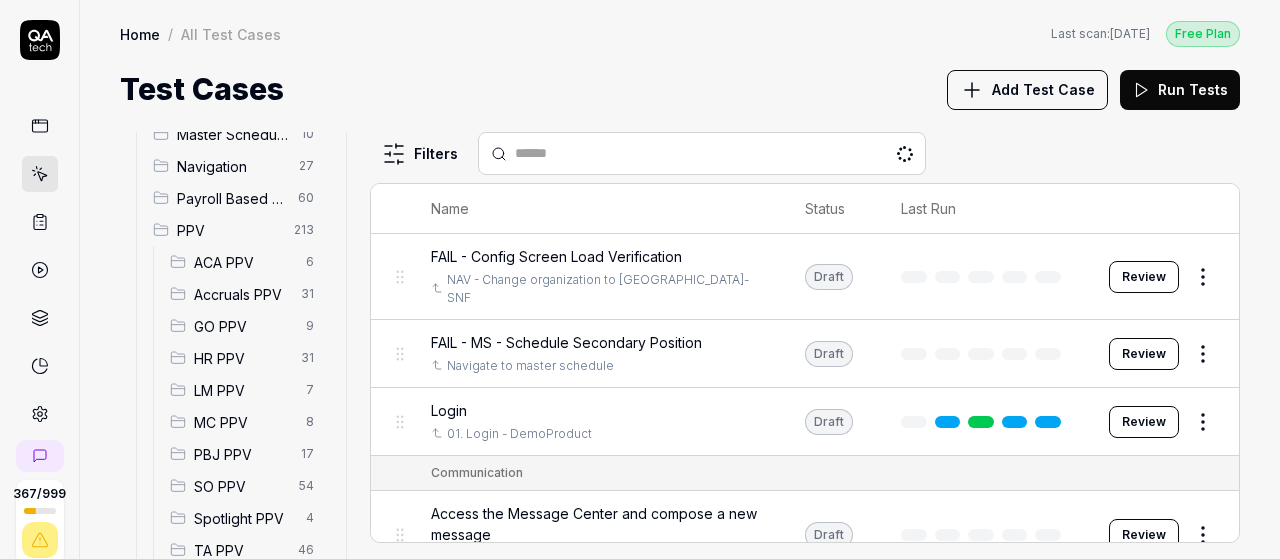 click on "SO PPV 54" at bounding box center [246, 486] 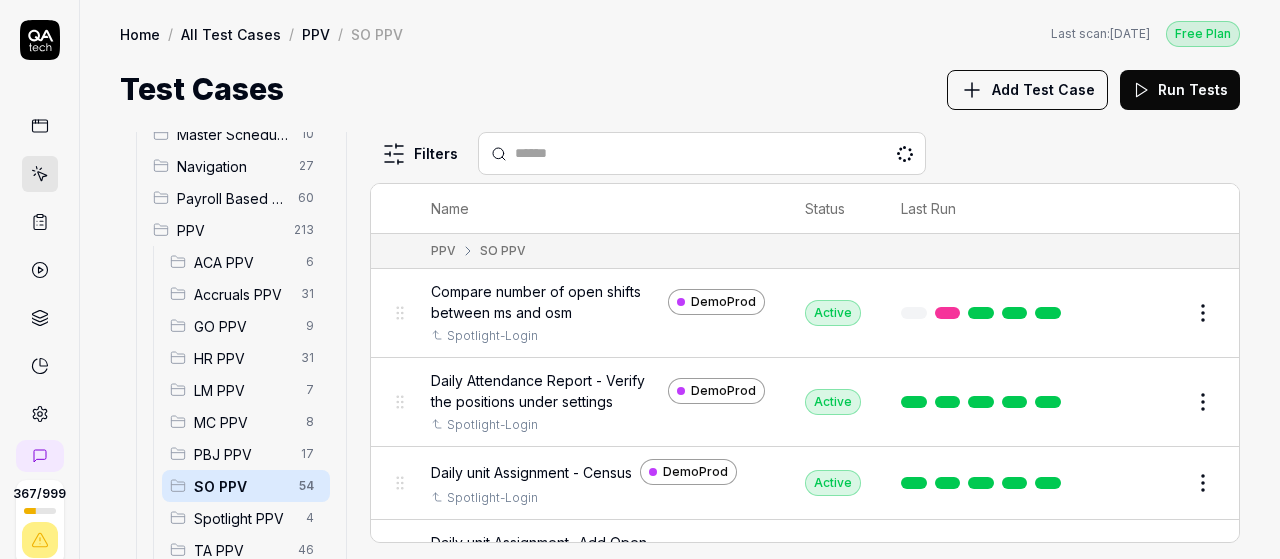 click at bounding box center [714, 153] 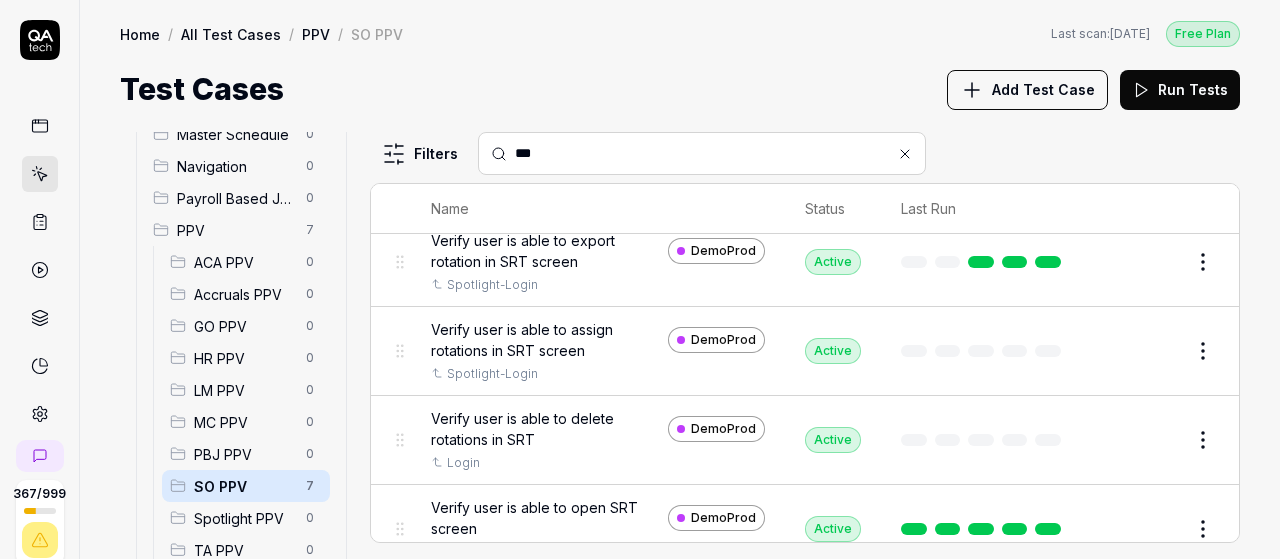 scroll, scrollTop: 312, scrollLeft: 0, axis: vertical 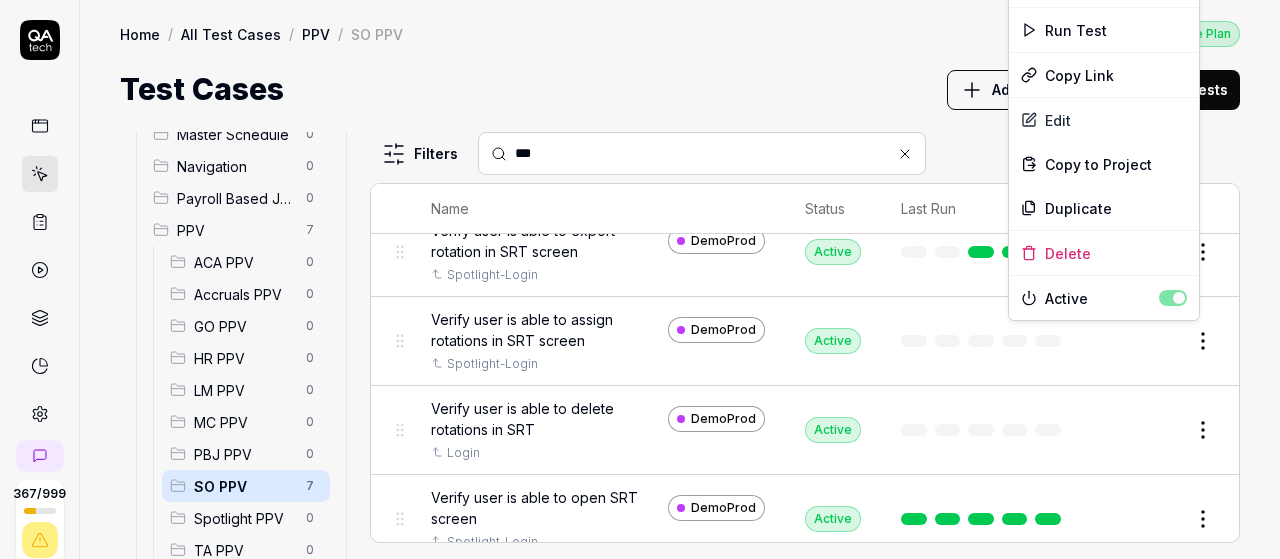 click on "367  /  999 s S Home / All Test Cases / PPV / SO PPV Free Plan Home / All Test Cases / PPV / SO PPV Last scan:  [DATE] Free Plan Test Cases Add Test Case Run Tests All Test Cases 7 Communication 0 Dashboard Management 0 Employee Management 0 Help and Support 0 Login 0 Logout 0 Master Schedule 0 Navigation 0 Payroll Based Journal 0 PPV 7 ACA PPV 0 Accruals PPV 0 GO PPV 0 HR PPV 0 LM PPV 0 MC PPV 0 PBJ PPV 0 SO PPV 7 Spotlight PPV 0 TA PPV 0 Reporting 0 Schedule Optimizer 0 Screen Loads 0 TestPPV 0 Time & Attendance 0 User Profile 0 Filters *** Name Status Last Run PPV SO PPV SRT-Verify the secondary position shift color (different secondary department) Login Draft Review Verify overlapping scenario in SRT DemoProd Spotlight-Login Draft Review Verify overtime scenario in SRT DemoProd Spotlight-Login Draft Review Verify user  is able to export rotation in SRT screen DemoProd Spotlight-Login Active Edit Verify user is able to assign rotations in SRT screen DemoProd Spotlight-Login Active Edit DemoProd Login *" at bounding box center (640, 279) 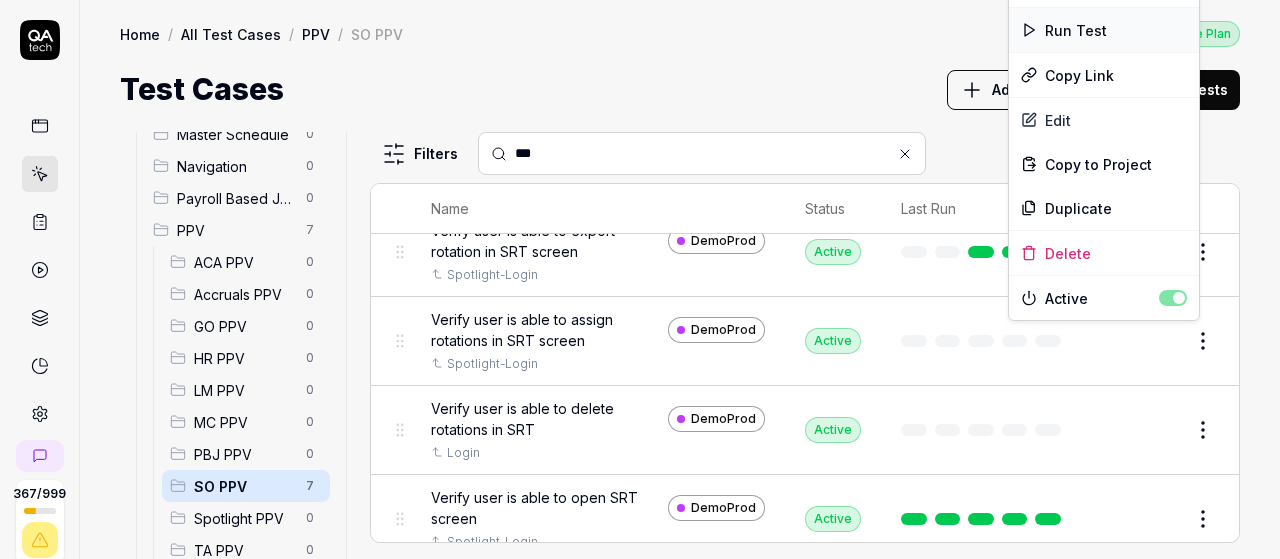 click on "Run Test" at bounding box center (1104, 30) 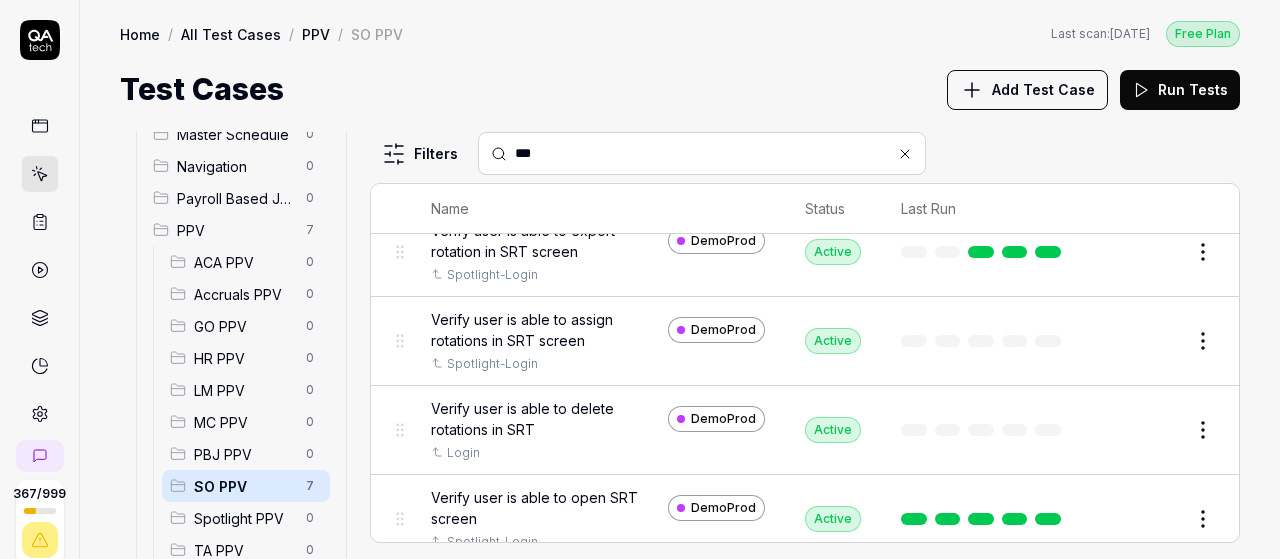 scroll, scrollTop: 326, scrollLeft: 0, axis: vertical 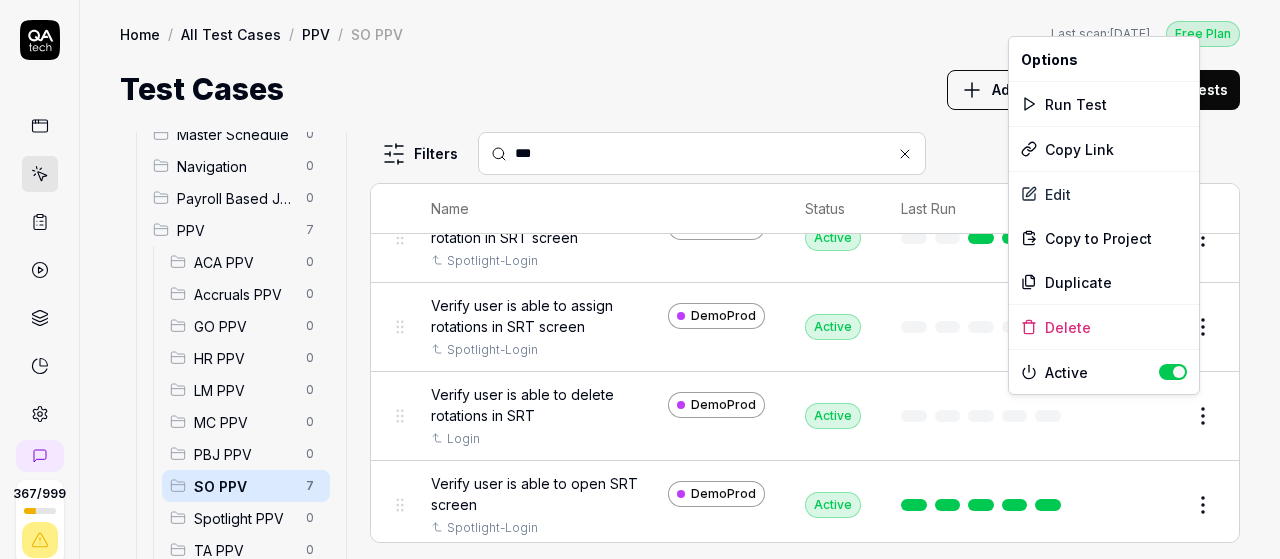click on "367  /  999 s S Home / All Test Cases / PPV / SO PPV Free Plan Home / All Test Cases / PPV / SO PPV Last scan:  [DATE] Free Plan Test Cases Add Test Case Run Tests All Test Cases 7 Communication 0 Dashboard Management 0 Employee Management 0 Help and Support 0 Login 0 Logout 0 Master Schedule 0 Navigation 0 Payroll Based Journal 0 PPV 7 ACA PPV 0 Accruals PPV 0 GO PPV 0 HR PPV 0 LM PPV 0 MC PPV 0 PBJ PPV 0 SO PPV 7 Spotlight PPV 0 TA PPV 0 Reporting 0 Schedule Optimizer 0 Screen Loads 0 TestPPV 0 Time & Attendance 0 User Profile 0 Filters *** Name Status Last Run PPV SO PPV SRT-Verify the secondary position shift color (different secondary department) Login Draft Review Verify overlapping scenario in SRT DemoProd Spotlight-Login Draft Review Verify overtime scenario in SRT DemoProd Spotlight-Login Draft Review Verify user  is able to export rotation in SRT screen DemoProd Spotlight-Login Active Edit Verify user is able to assign rotations in SRT screen DemoProd Spotlight-Login Active Edit DemoProd Login *" at bounding box center (640, 279) 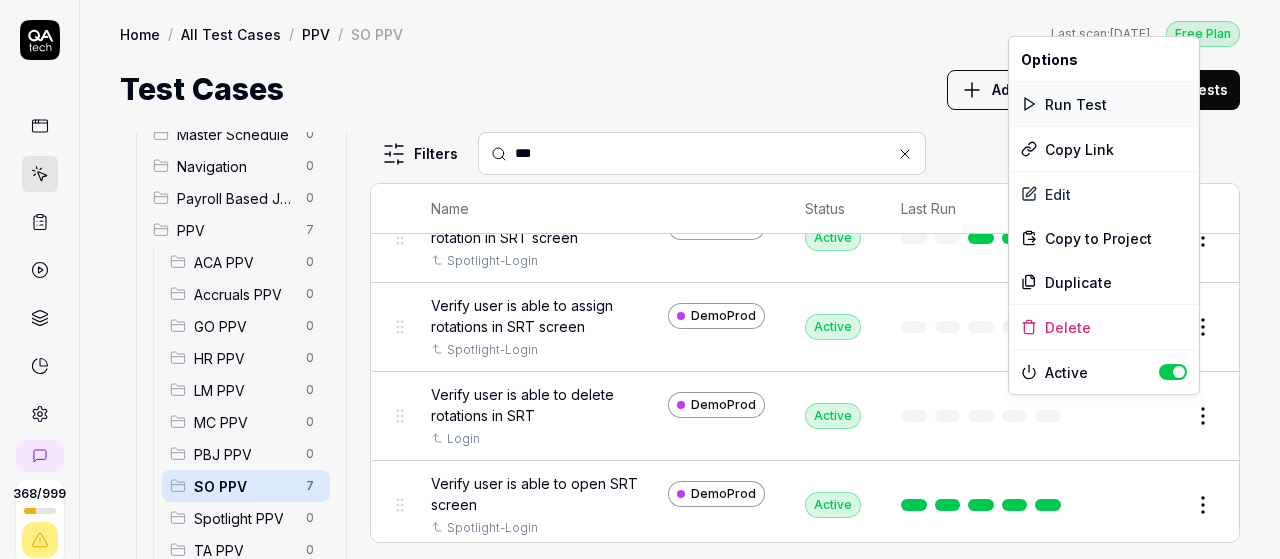 click on "Run Test" at bounding box center (1104, 104) 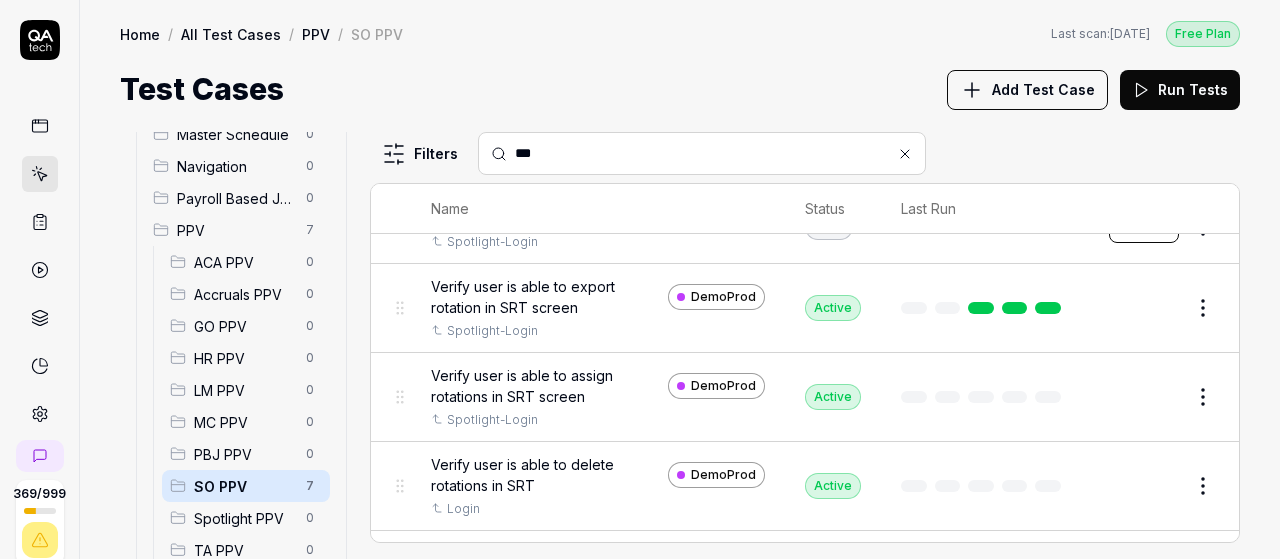 scroll, scrollTop: 326, scrollLeft: 0, axis: vertical 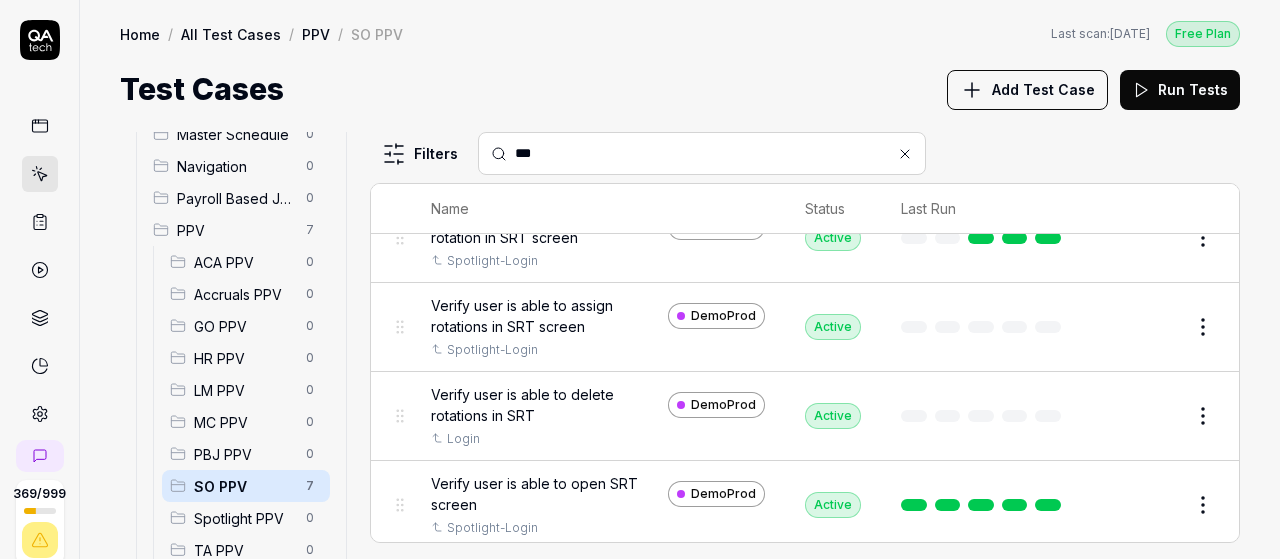 click on "***" at bounding box center [714, 153] 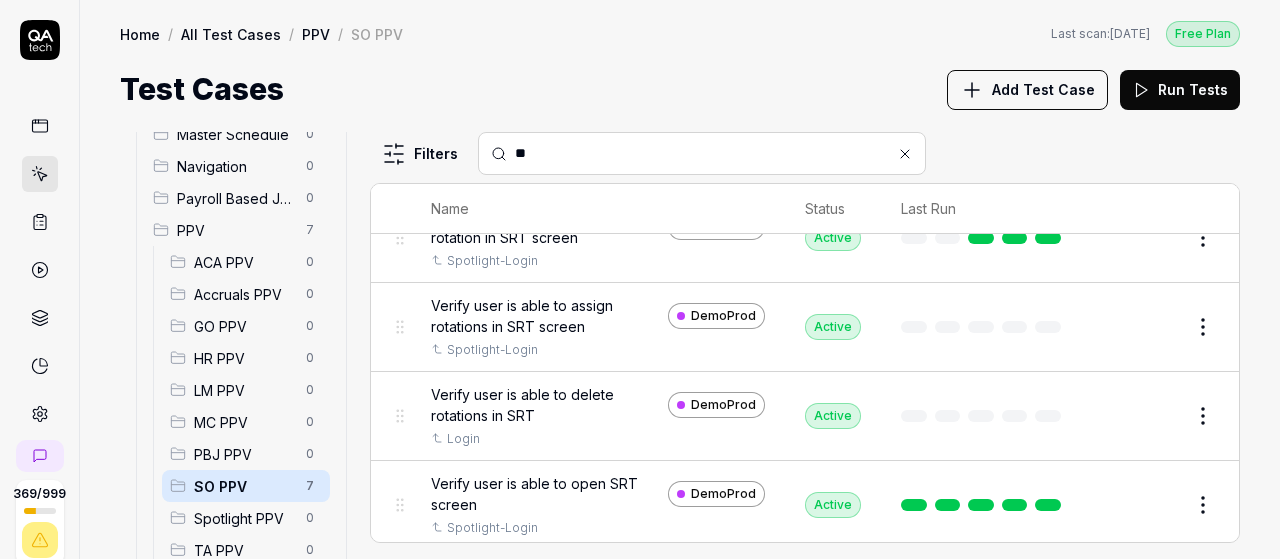 type on "*" 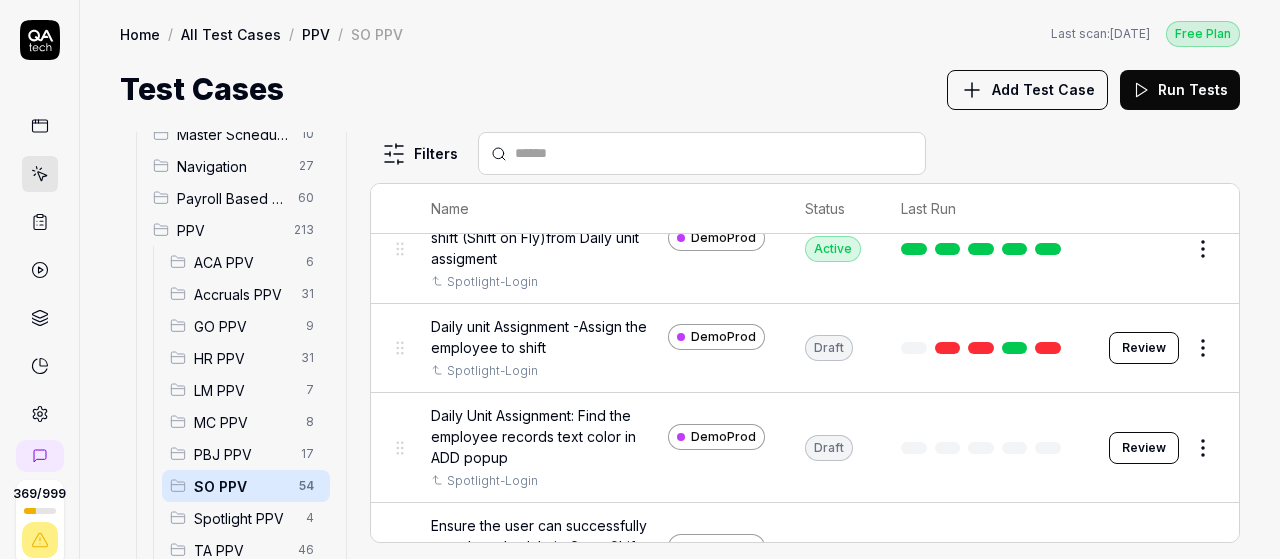 scroll, scrollTop: 2517, scrollLeft: 0, axis: vertical 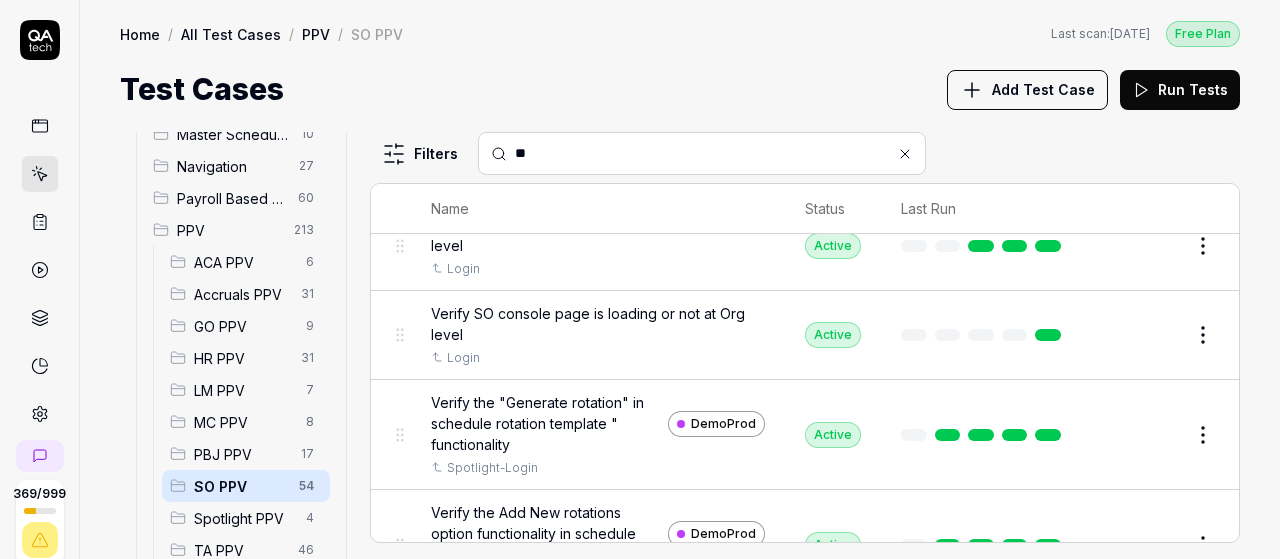 type on "***" 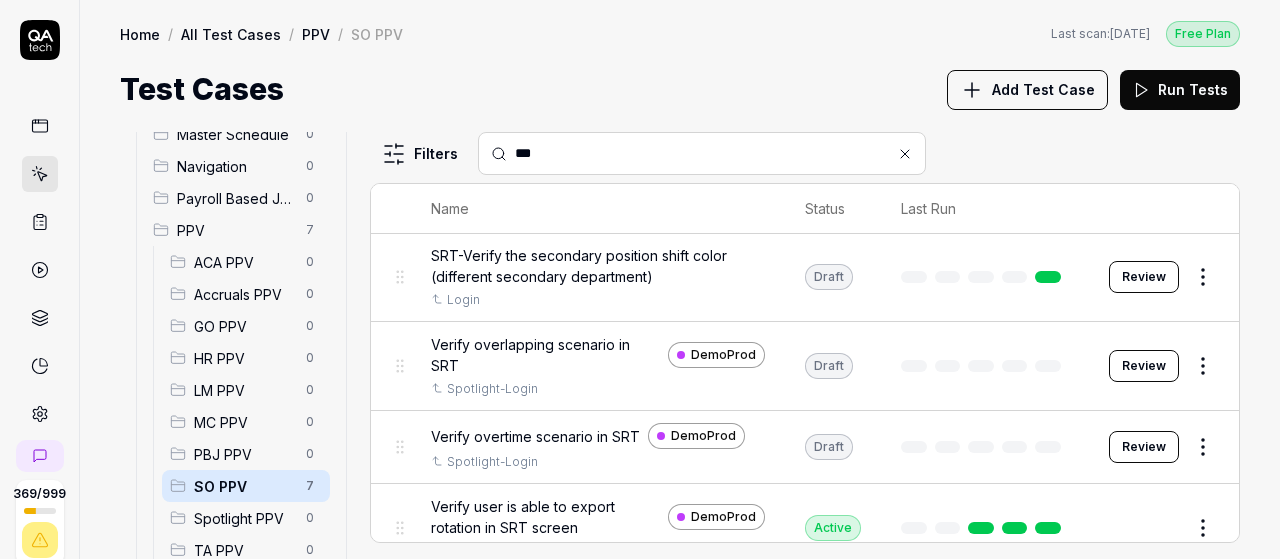 scroll, scrollTop: 0, scrollLeft: 0, axis: both 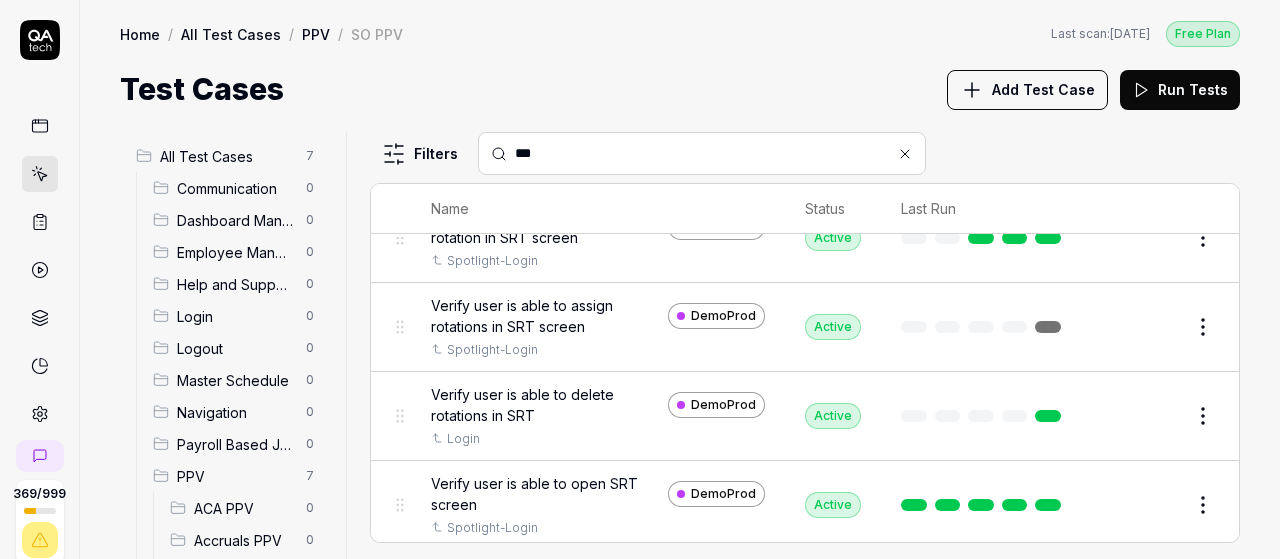 click 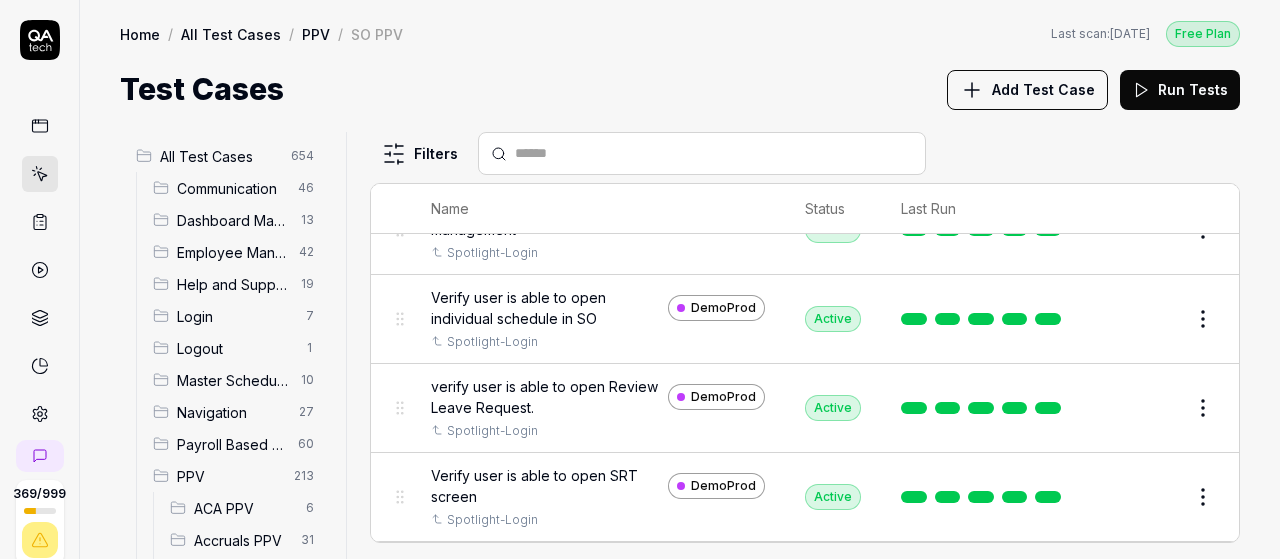 scroll, scrollTop: 4540, scrollLeft: 0, axis: vertical 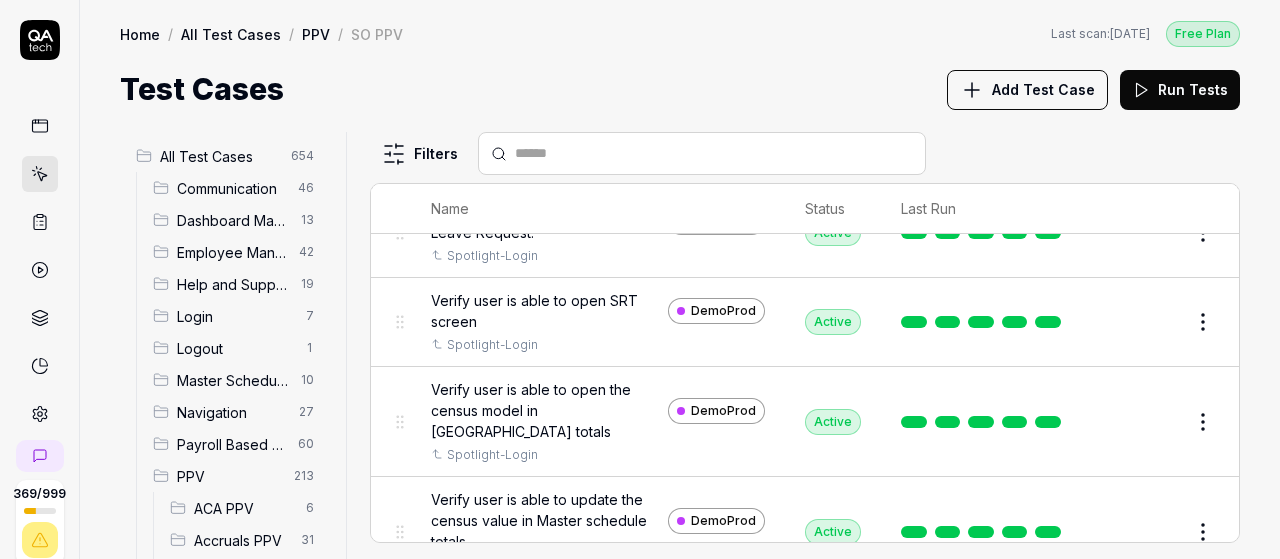 click at bounding box center (714, 153) 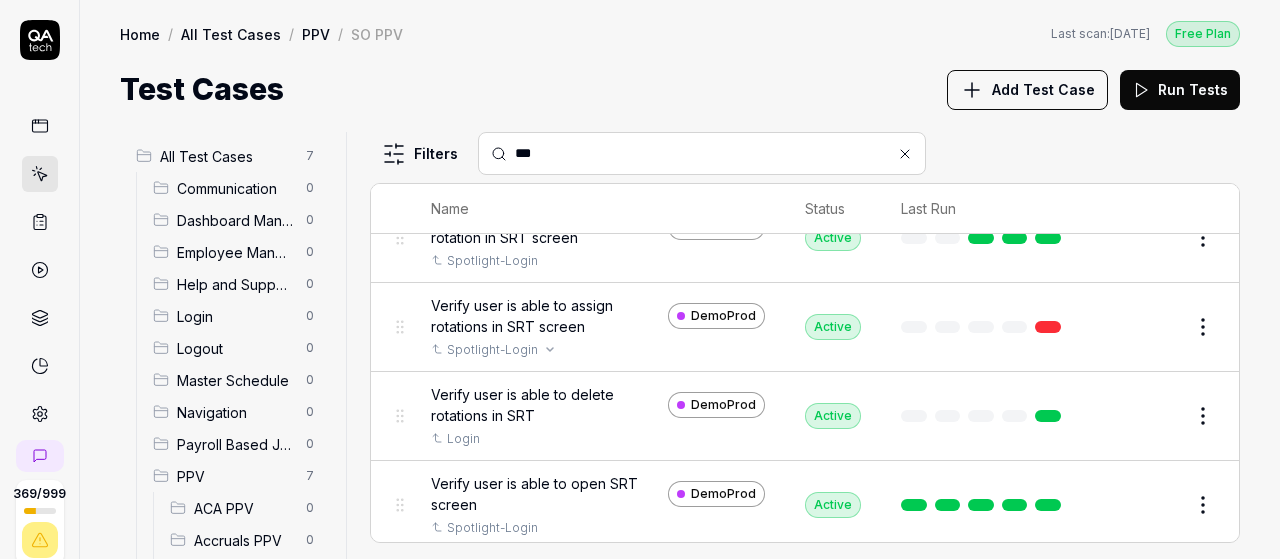scroll, scrollTop: 316, scrollLeft: 0, axis: vertical 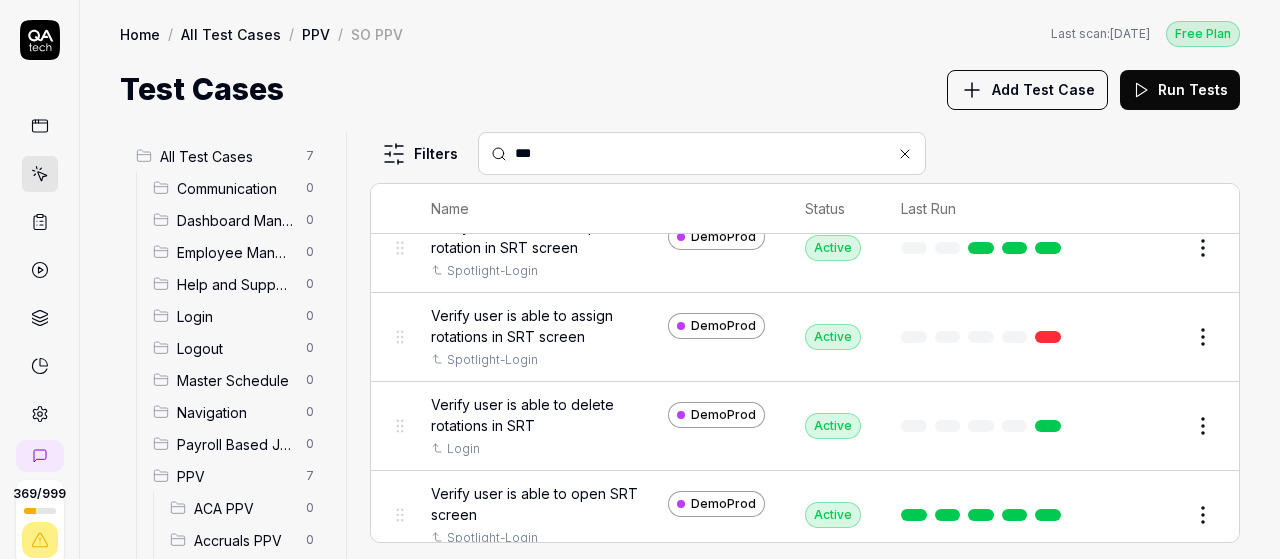 type on "***" 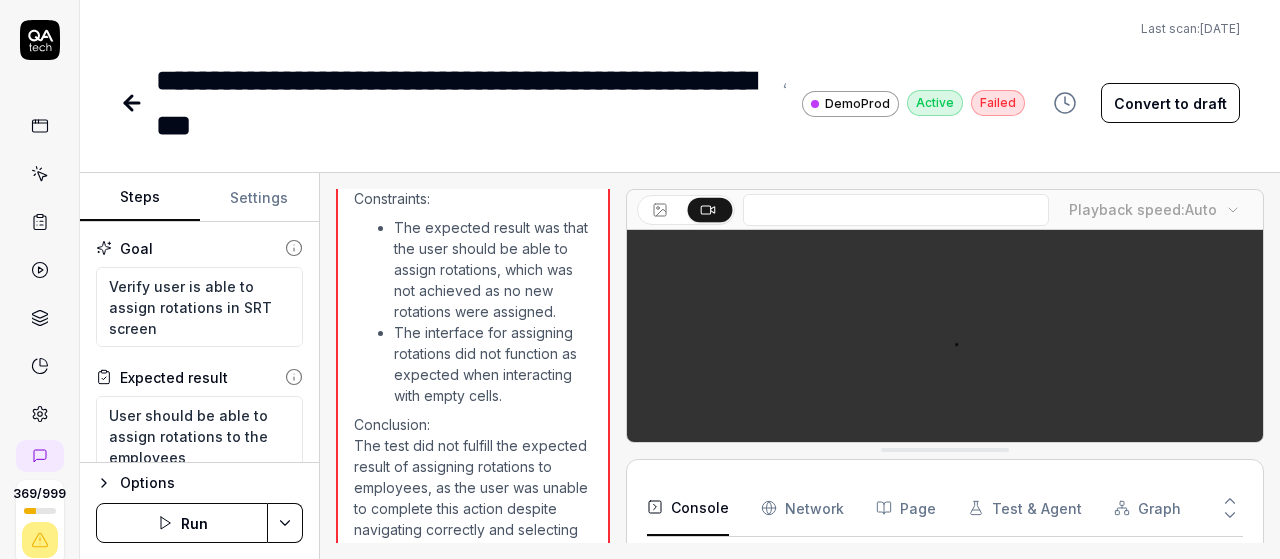 scroll, scrollTop: 1483, scrollLeft: 0, axis: vertical 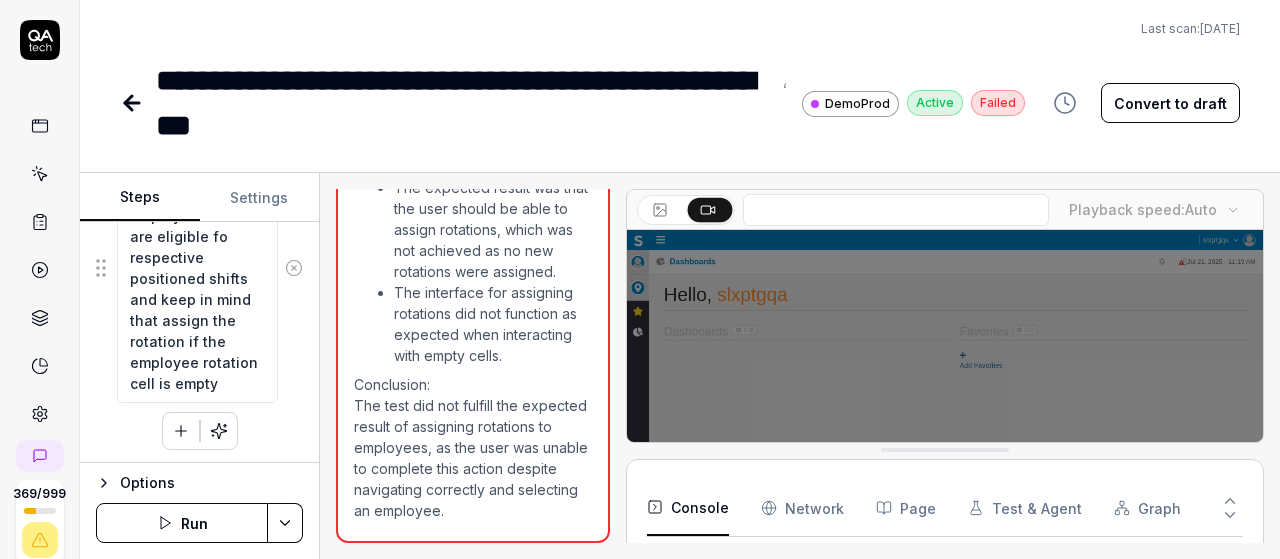 click 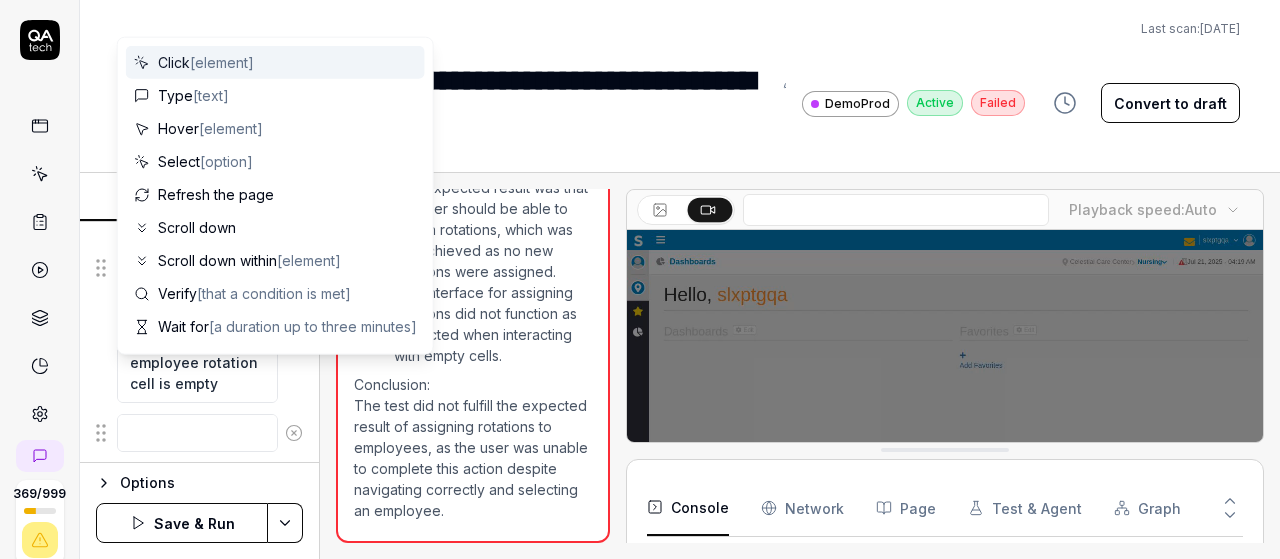 scroll, scrollTop: 0, scrollLeft: 0, axis: both 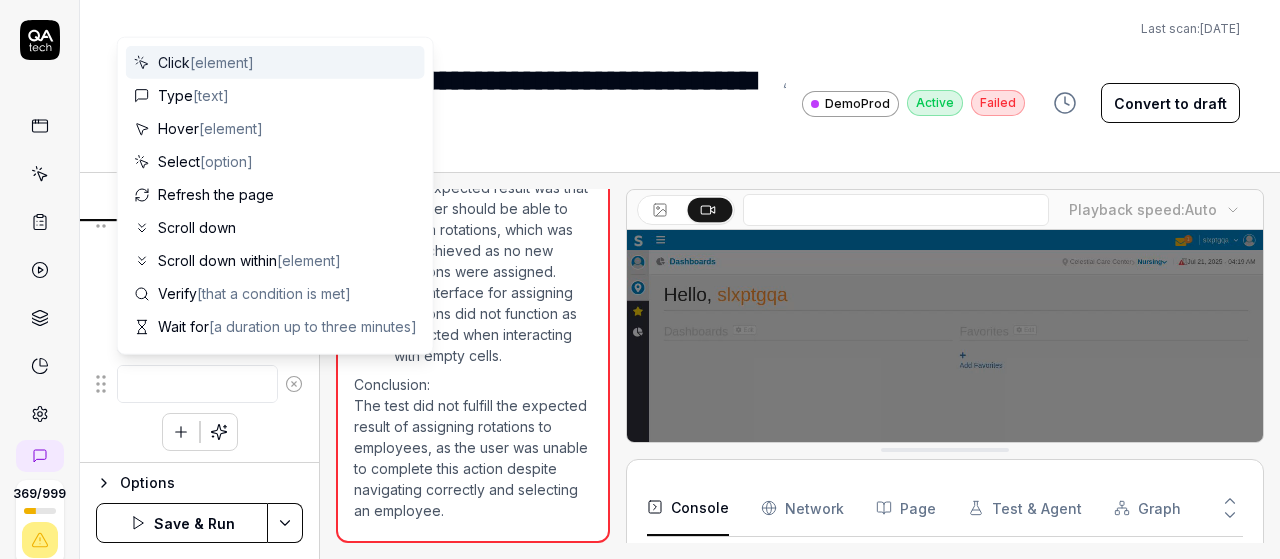 type on "*" 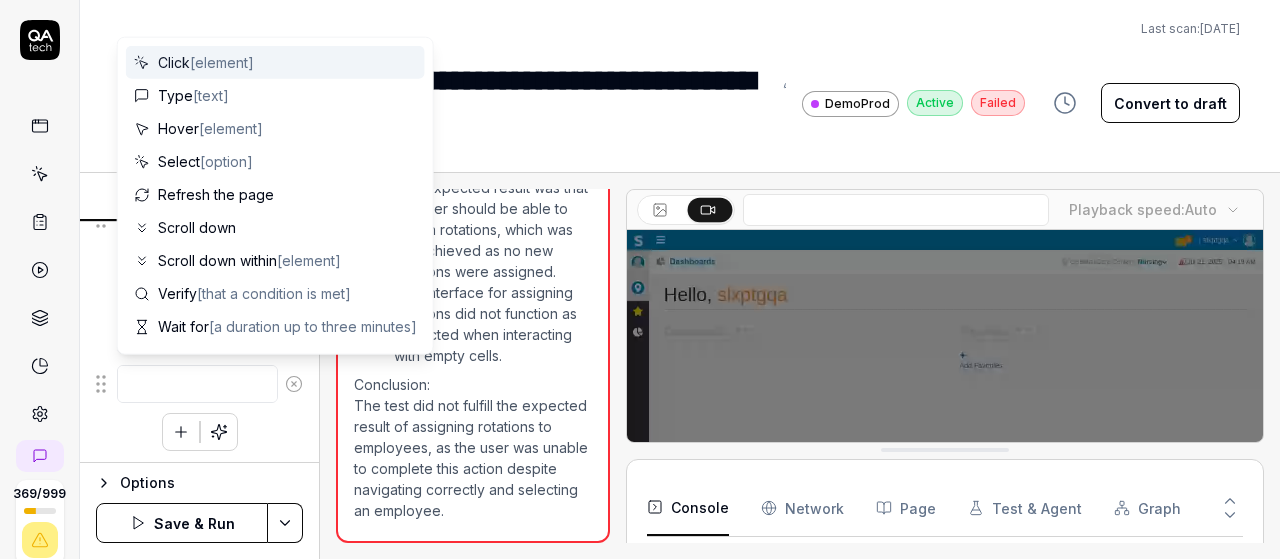 type on "j" 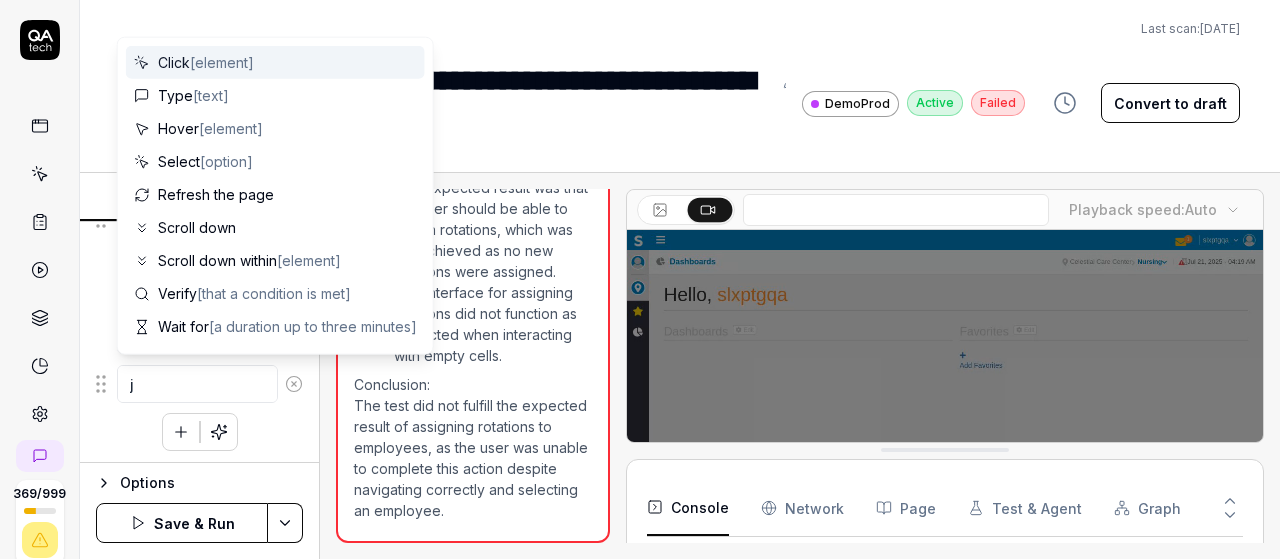 type on "*" 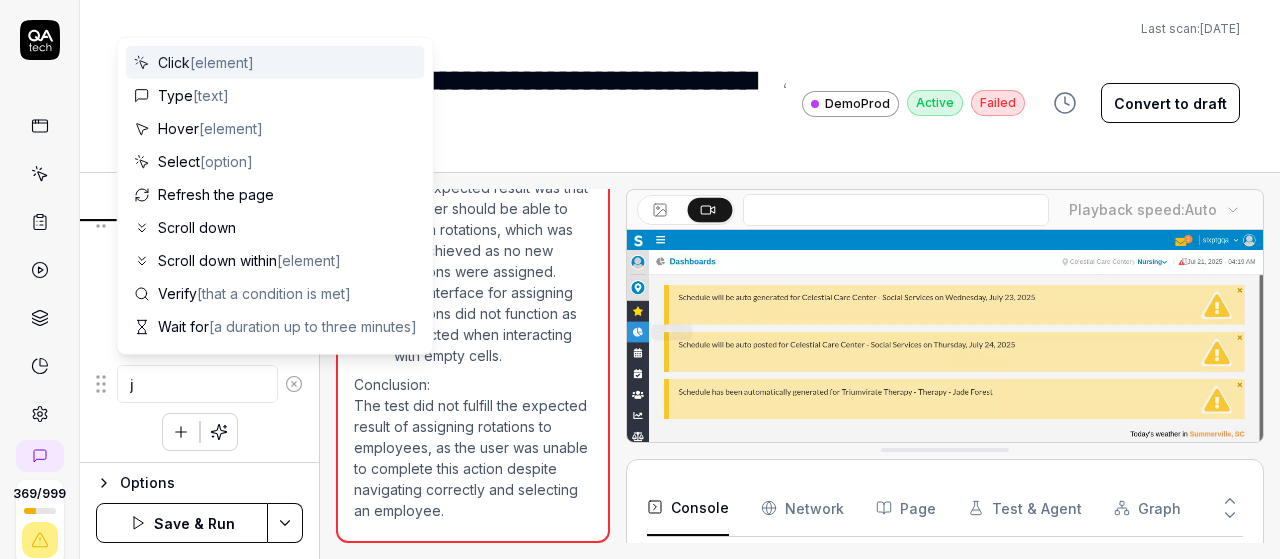 type on "ju" 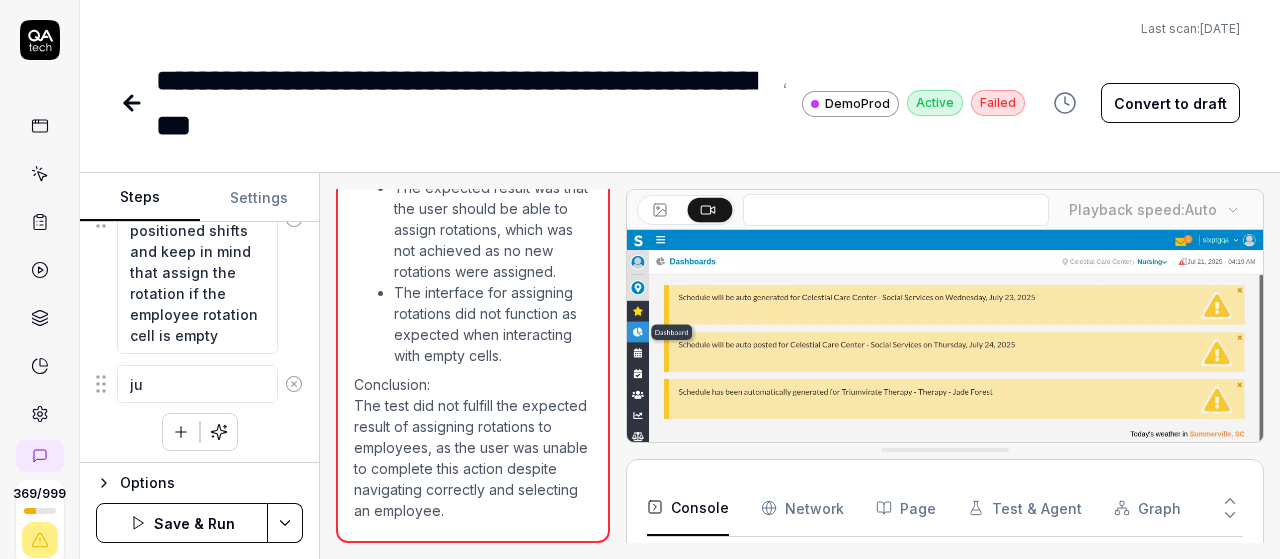type on "*" 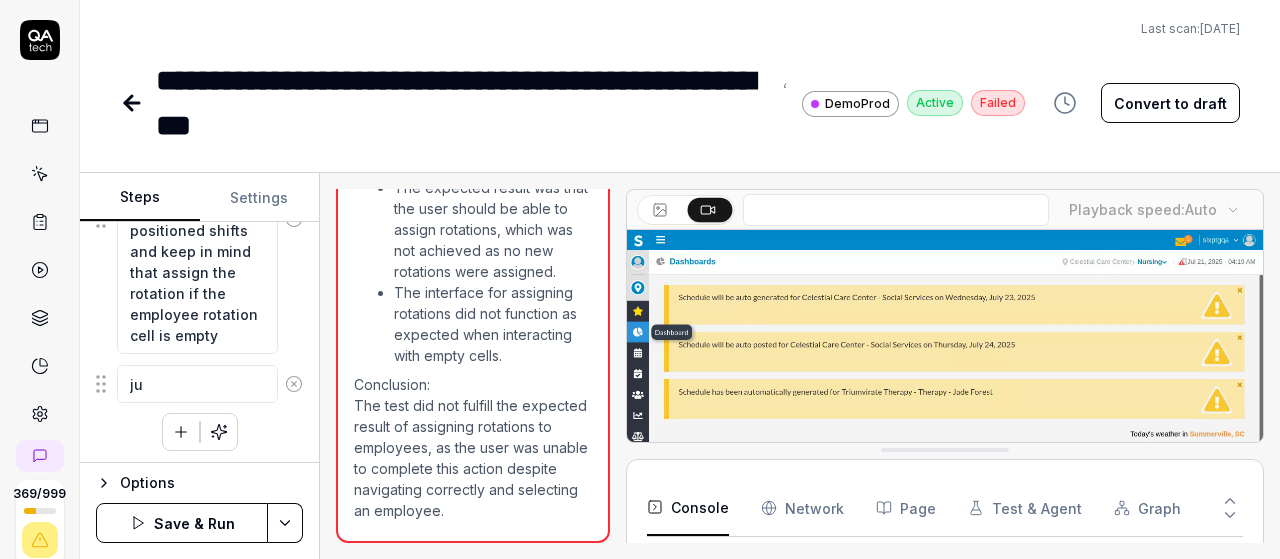 type on "jus" 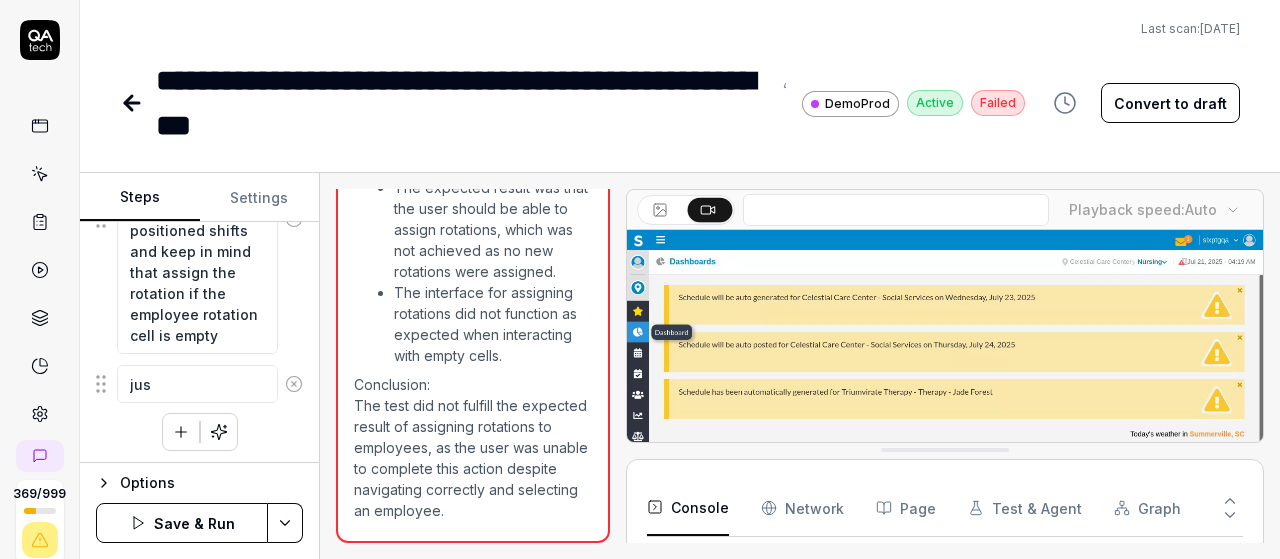 type on "*" 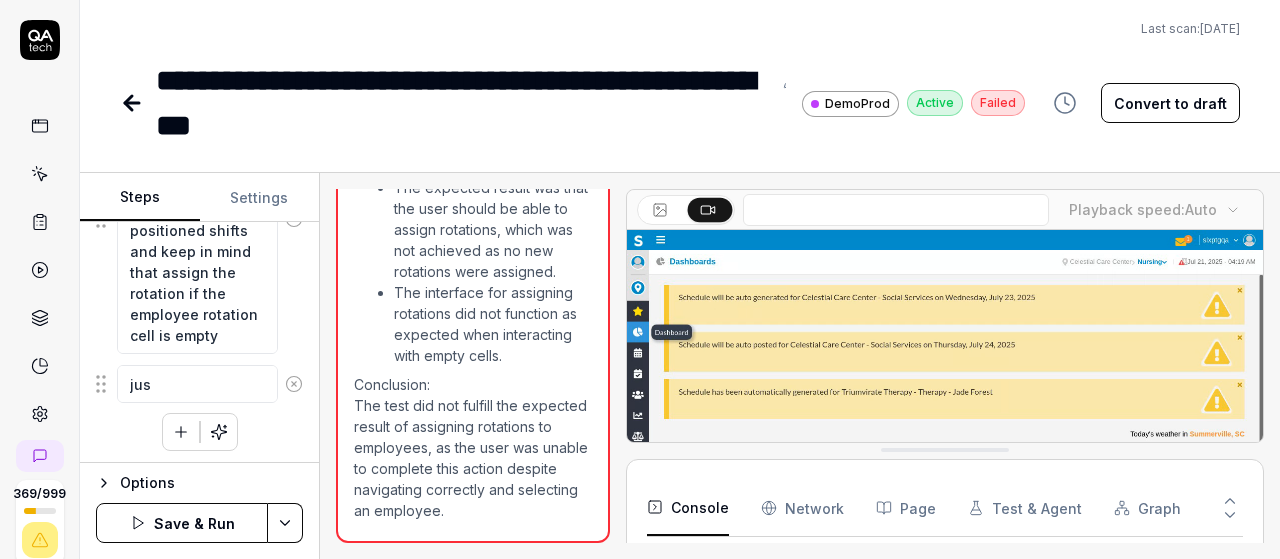 type on "just" 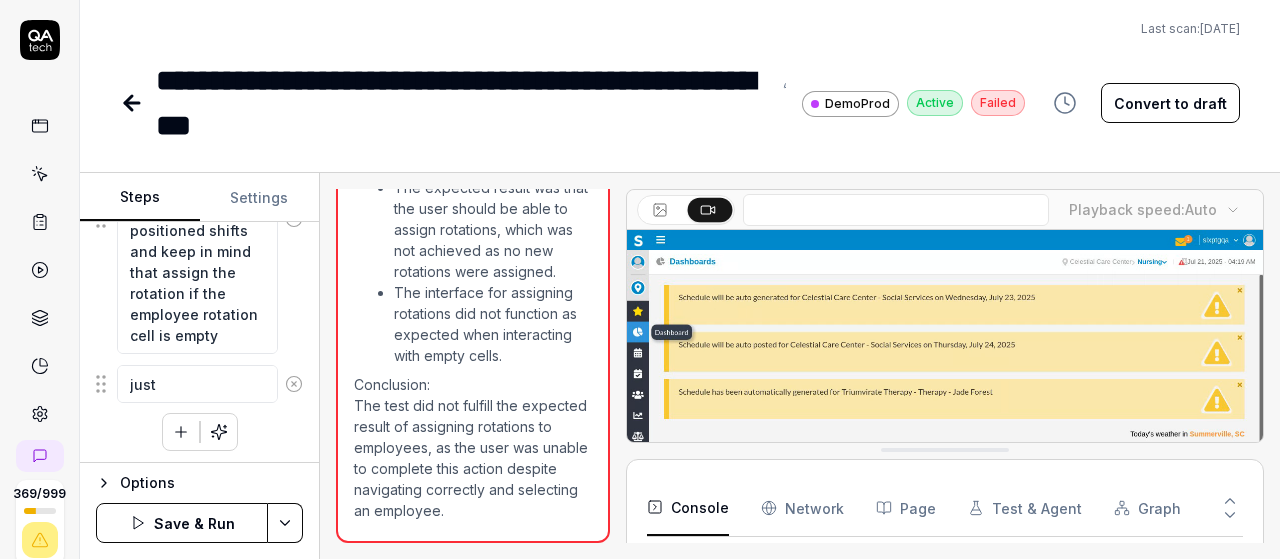 type on "*" 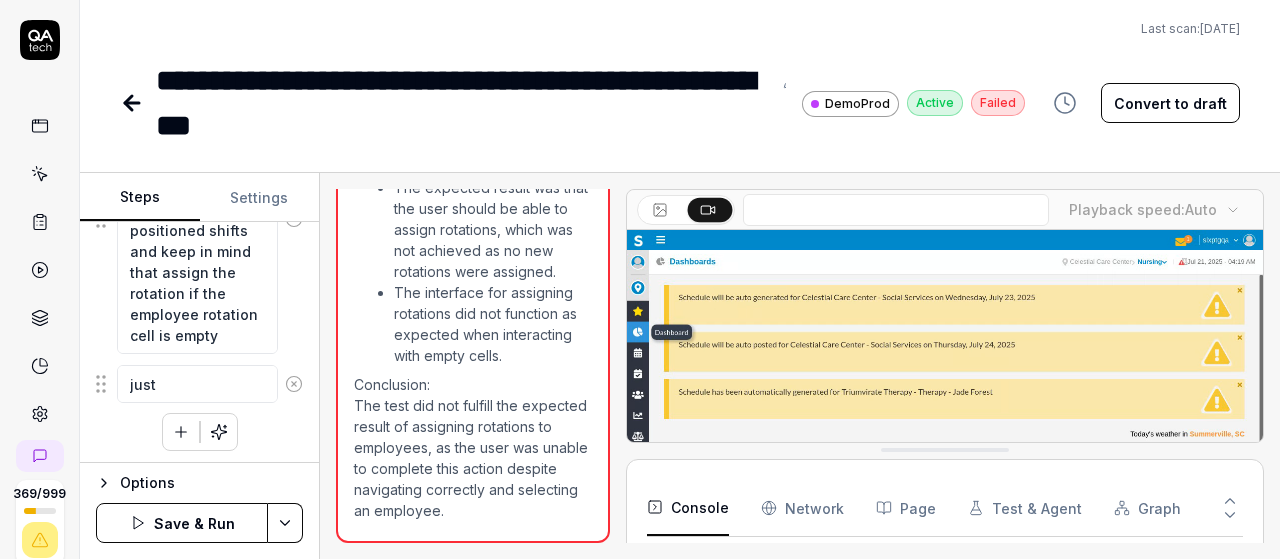 type on "just" 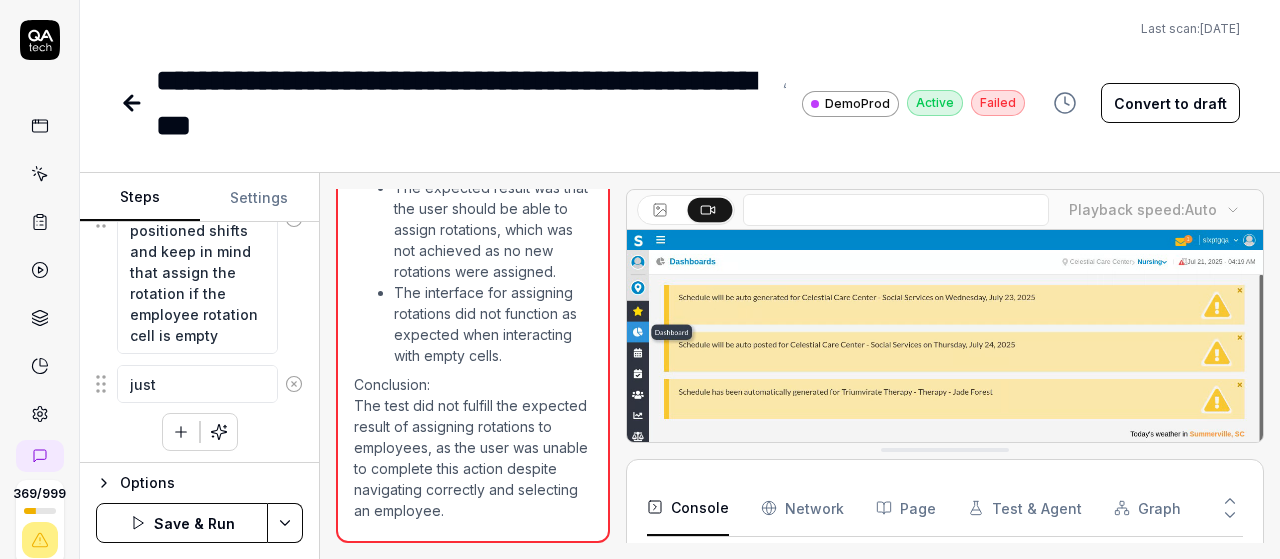 type on "*" 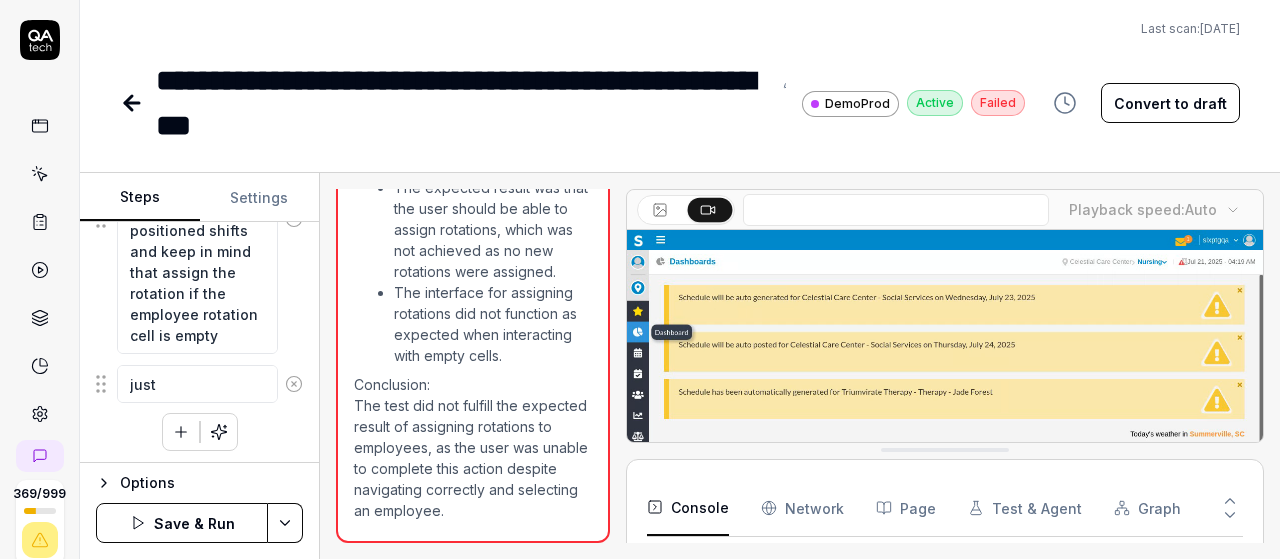 type on "just d" 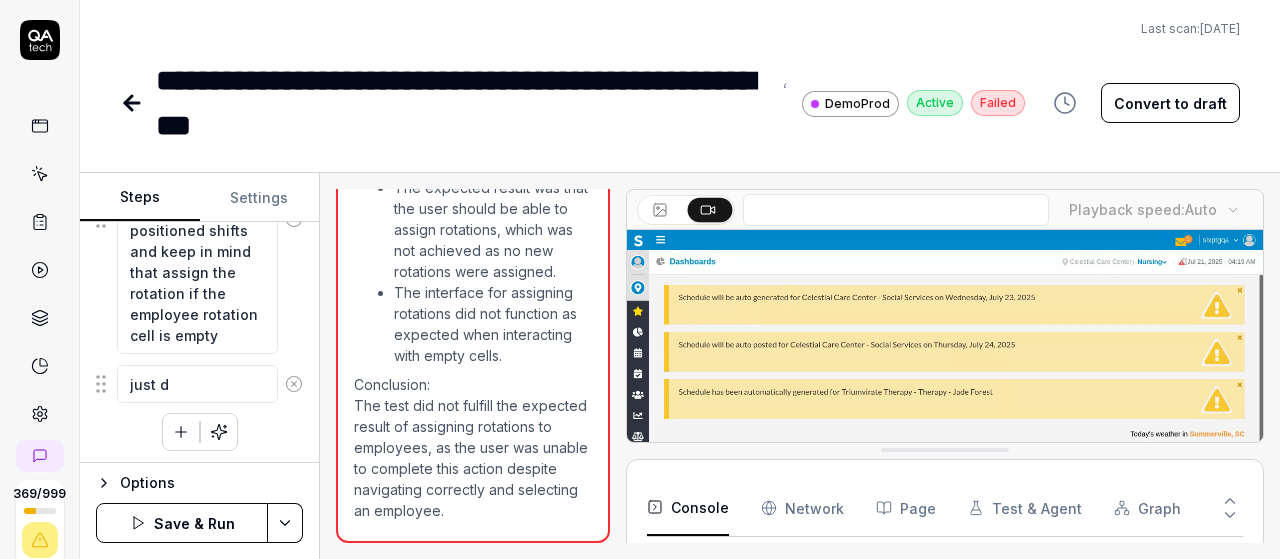 type on "*" 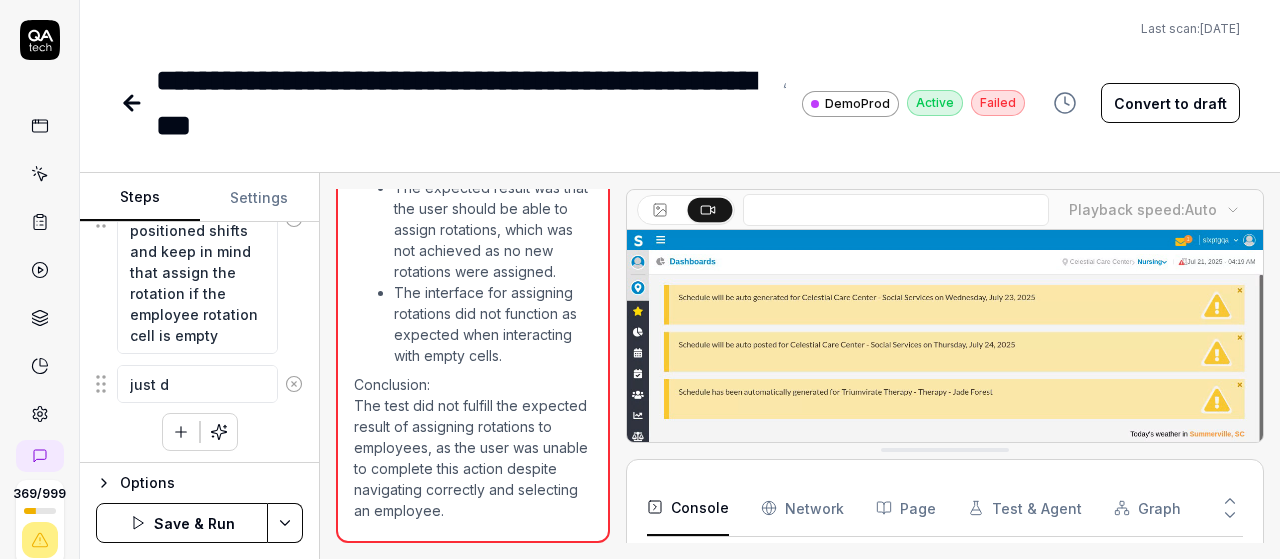 type on "just dr" 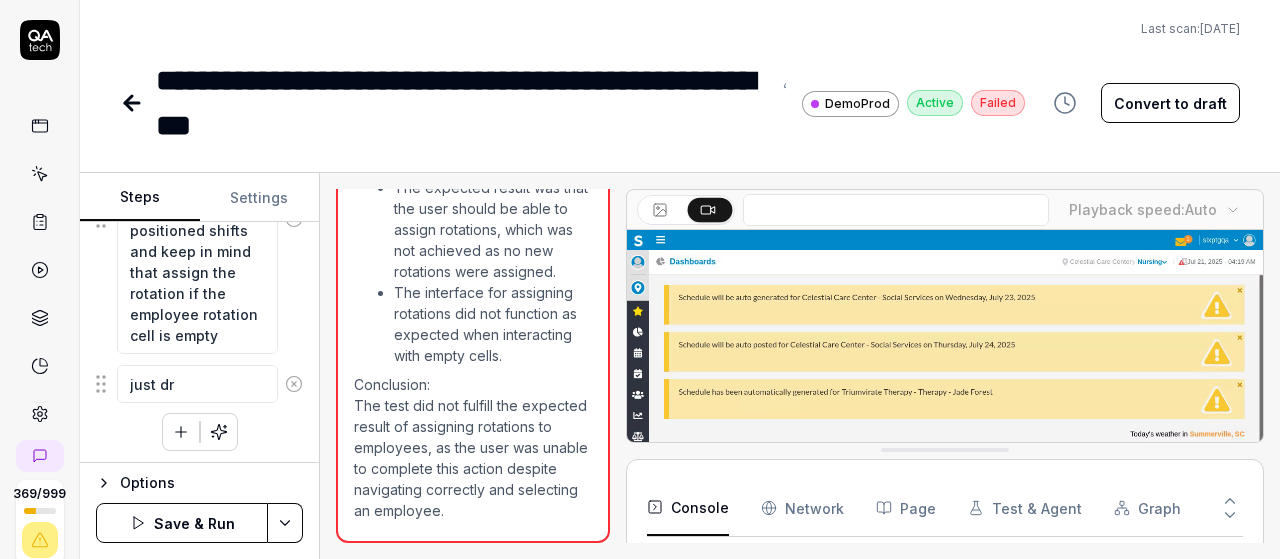 type on "*" 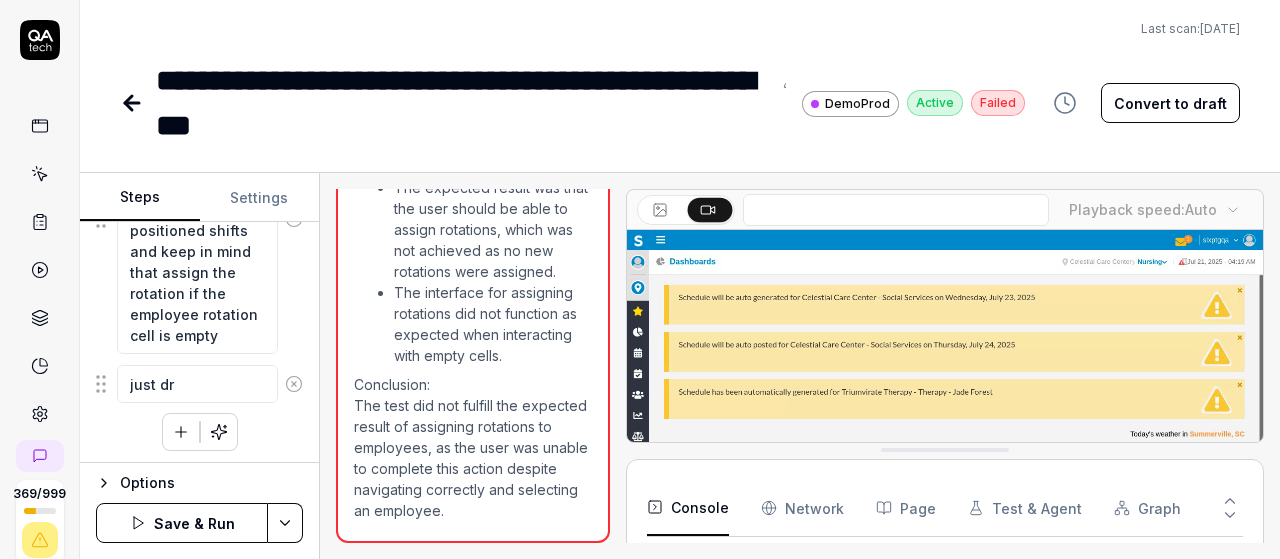 type on "just dra" 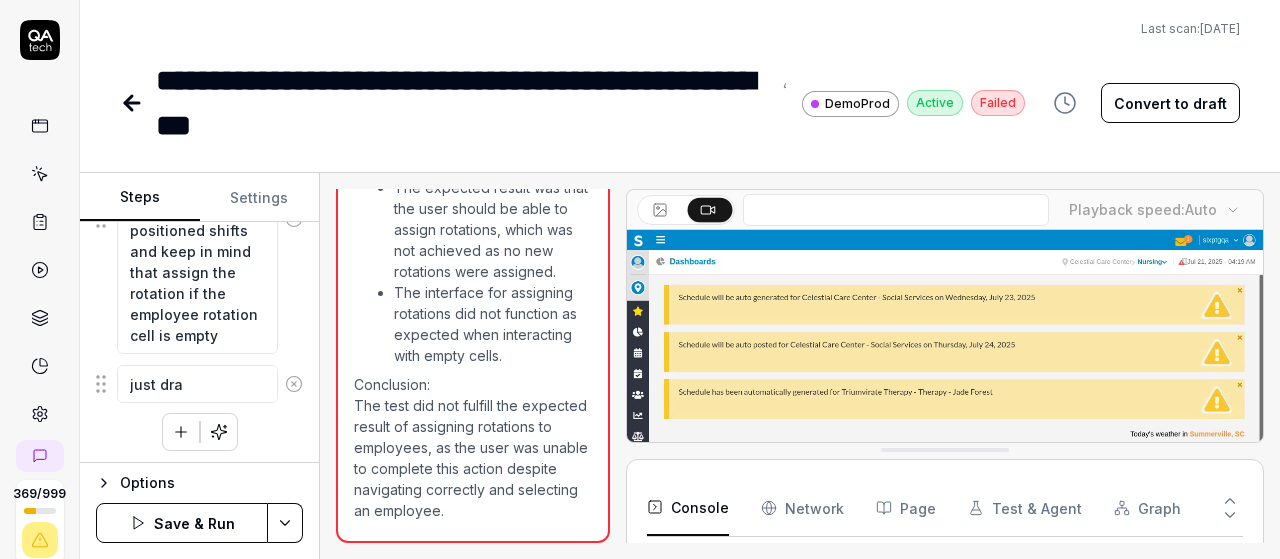 type on "*" 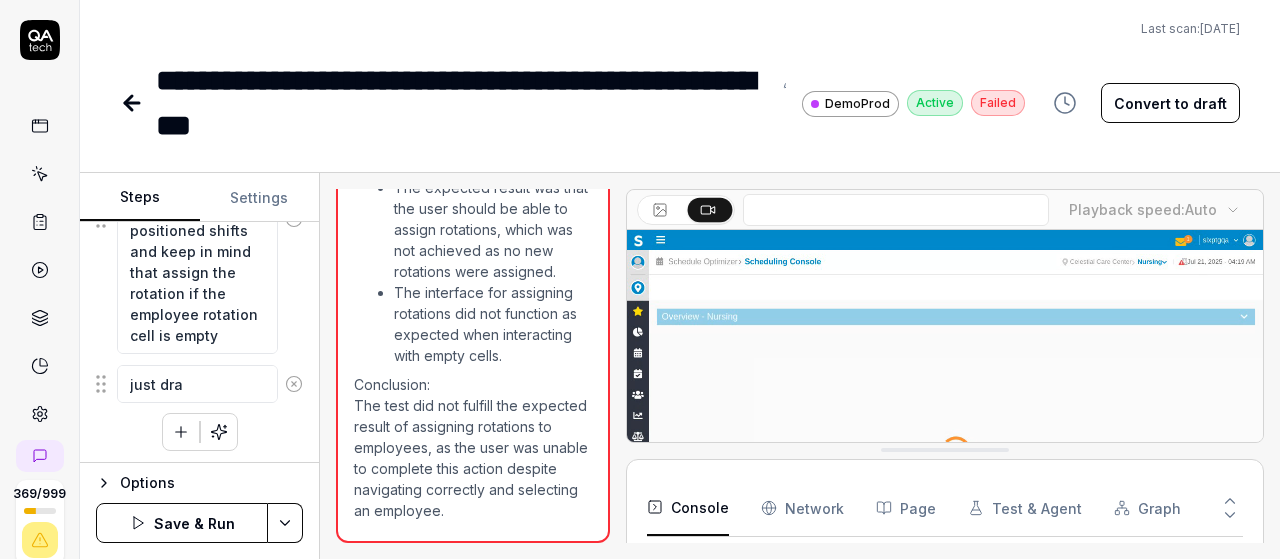 type on "just drag" 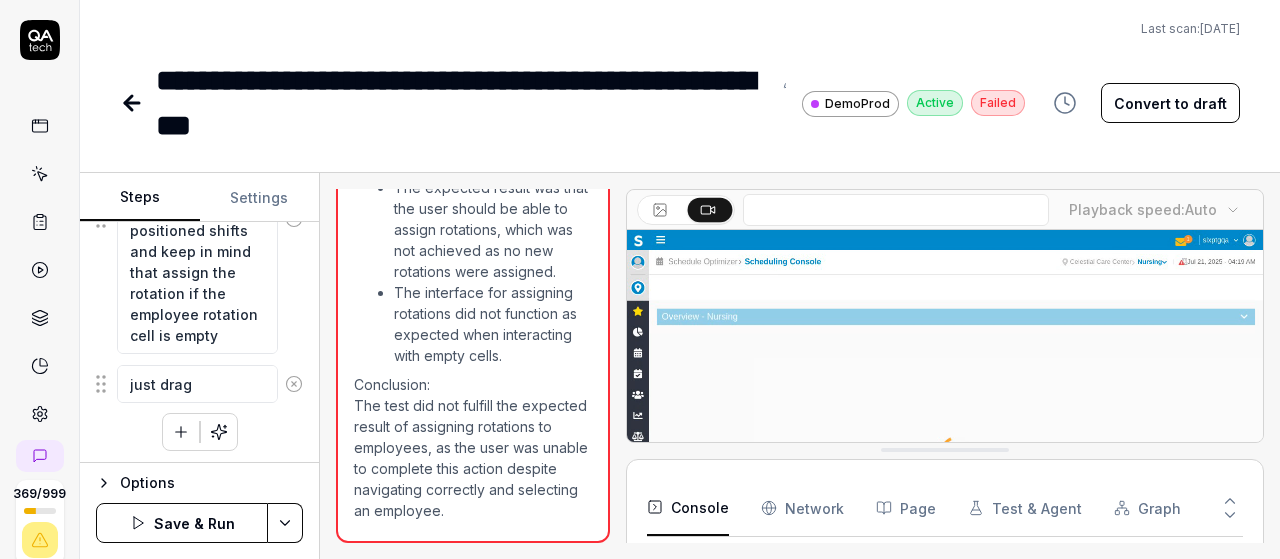 type on "*" 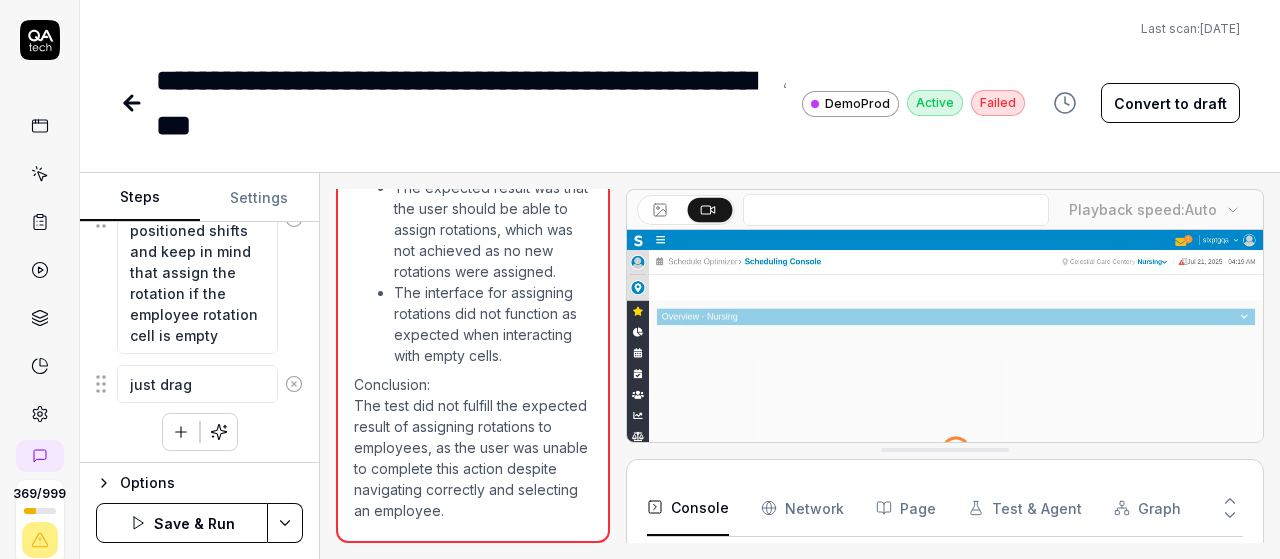type on "just drag" 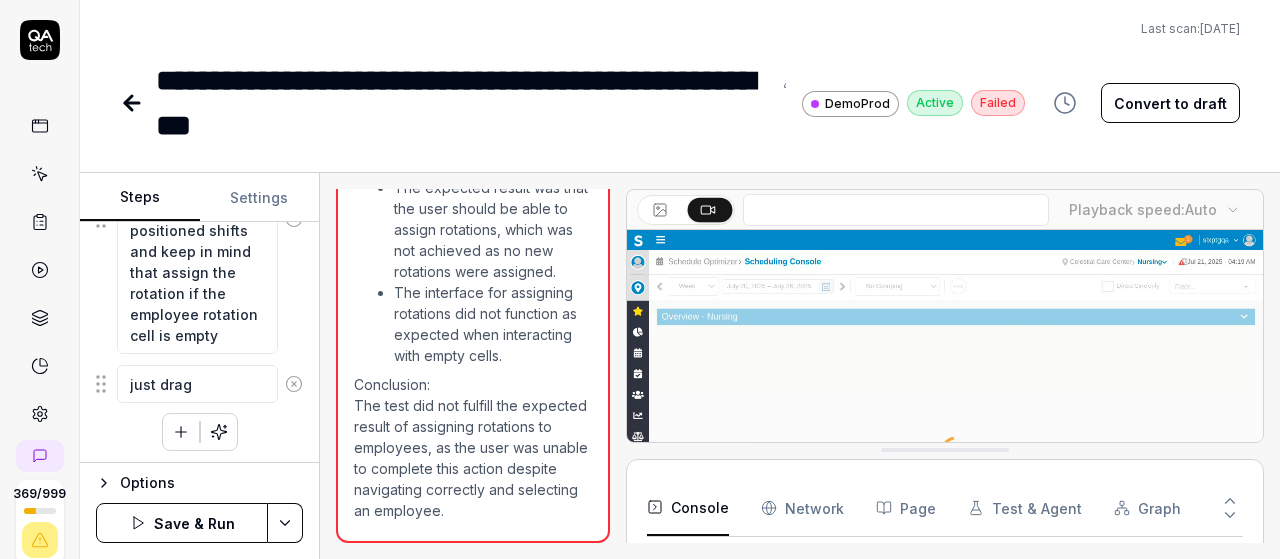 type on "*" 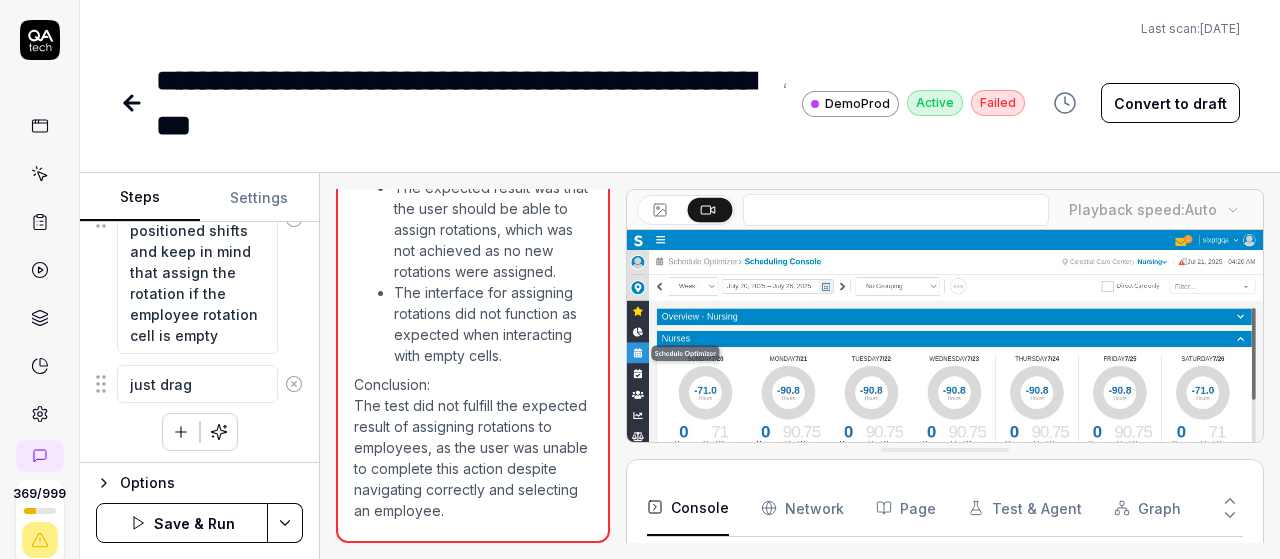 type on "just drag a" 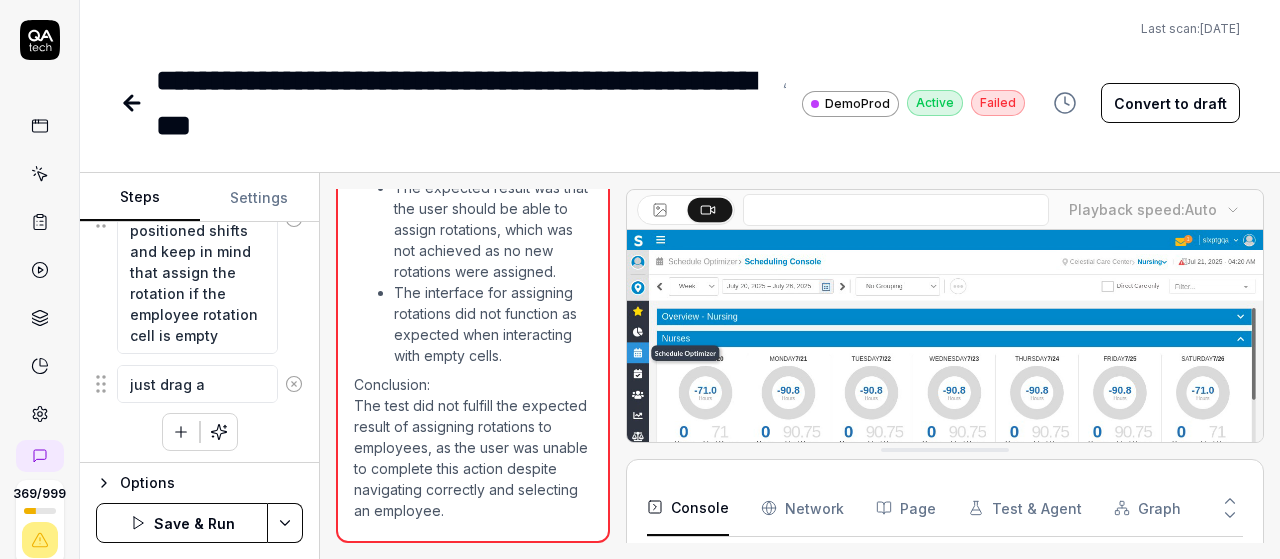type on "*" 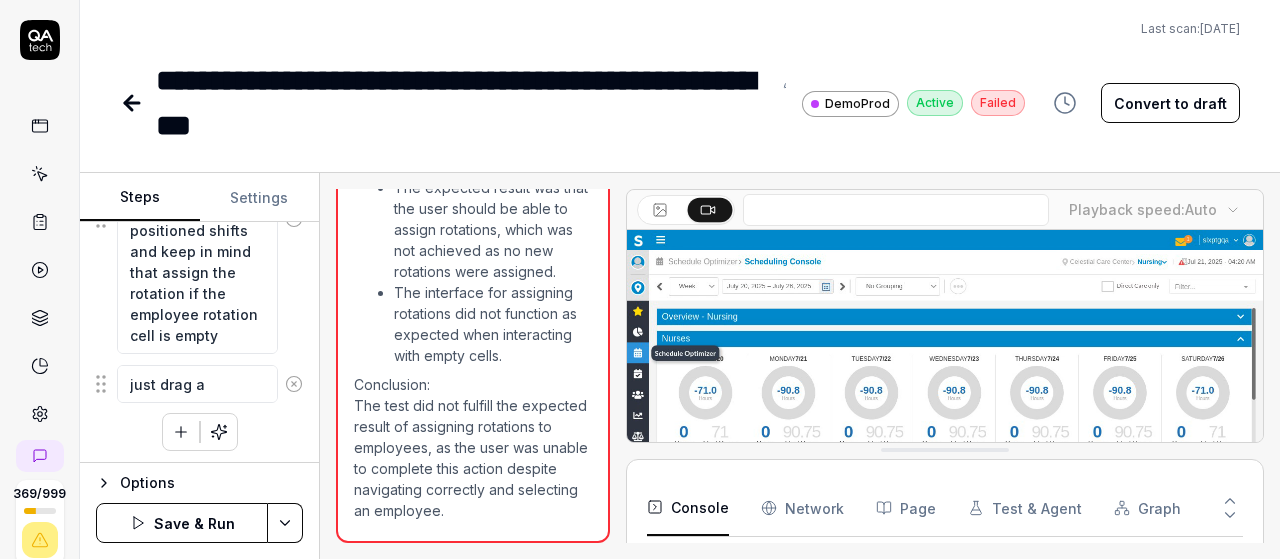 type on "just drag an" 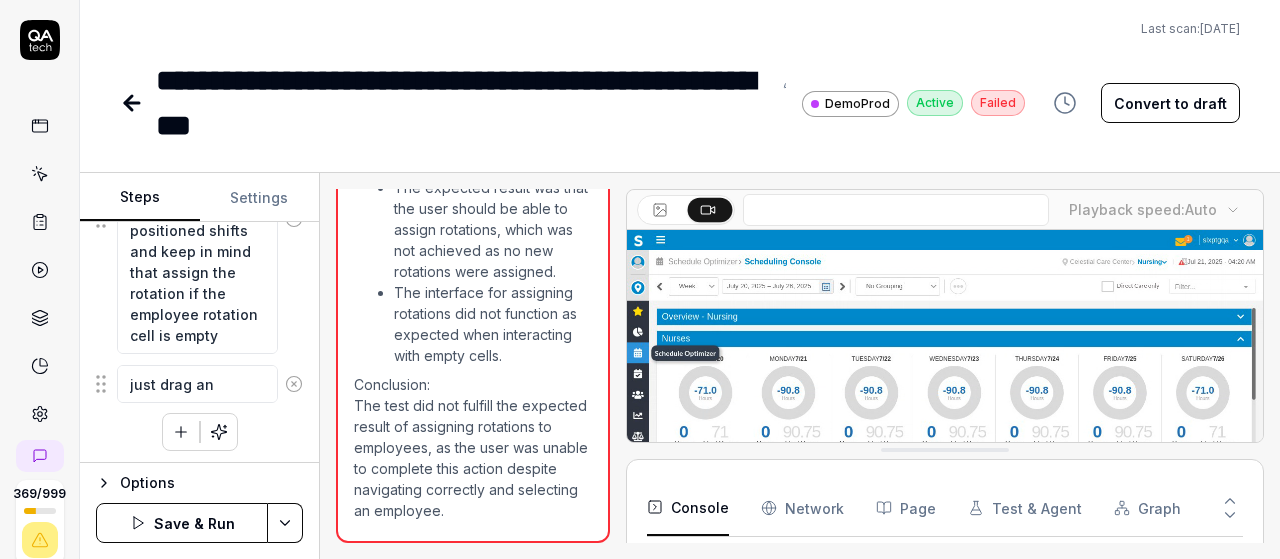 type on "*" 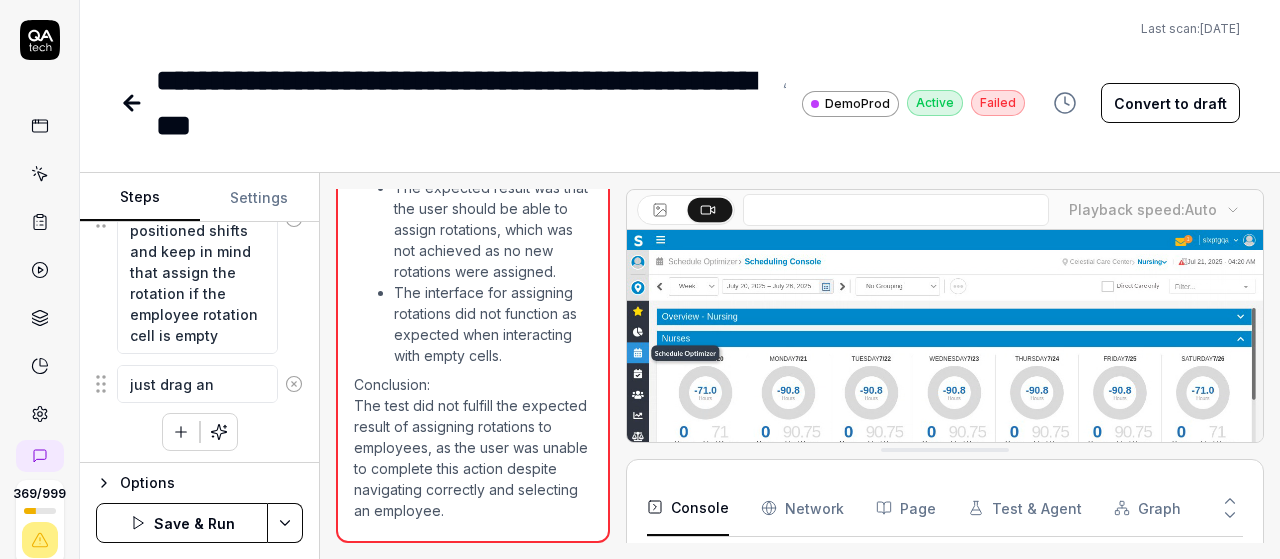 type on "just drag and" 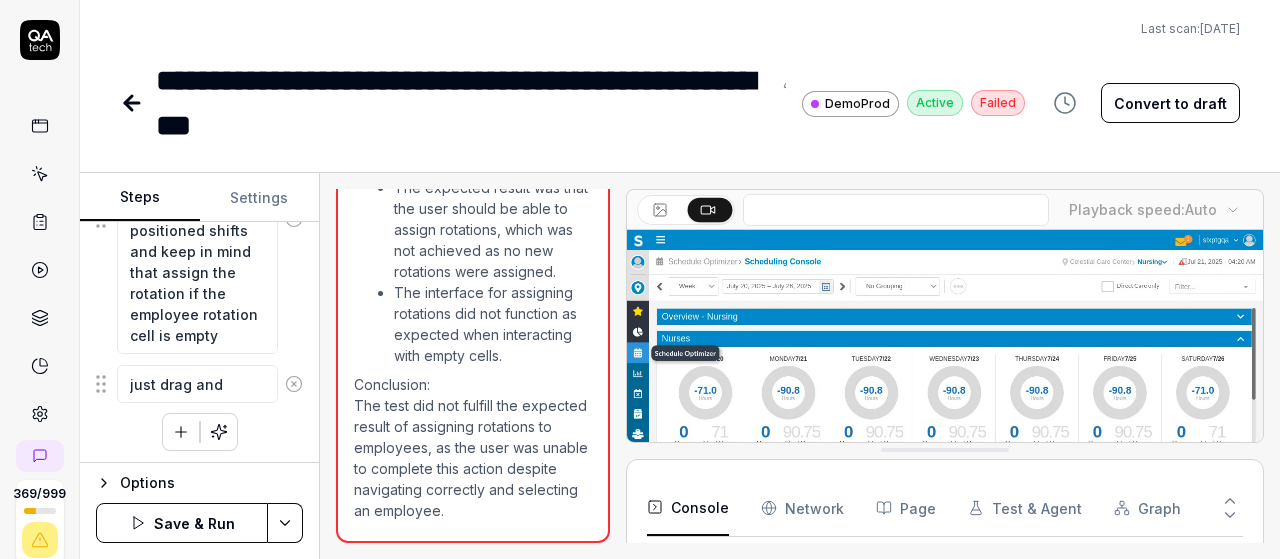 type on "*" 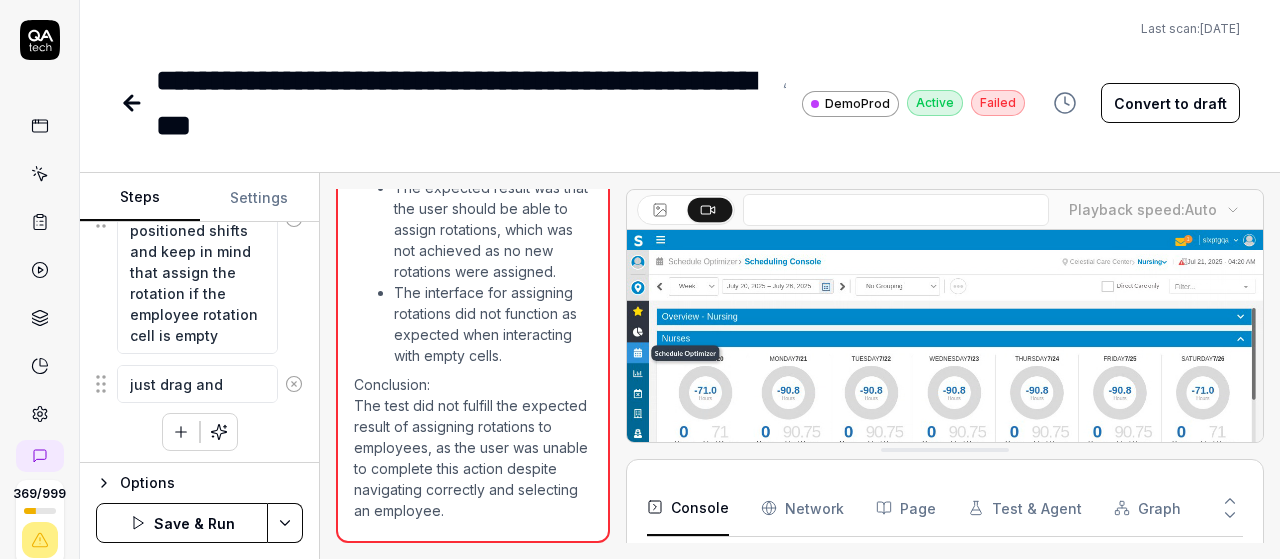 type on "just drag and" 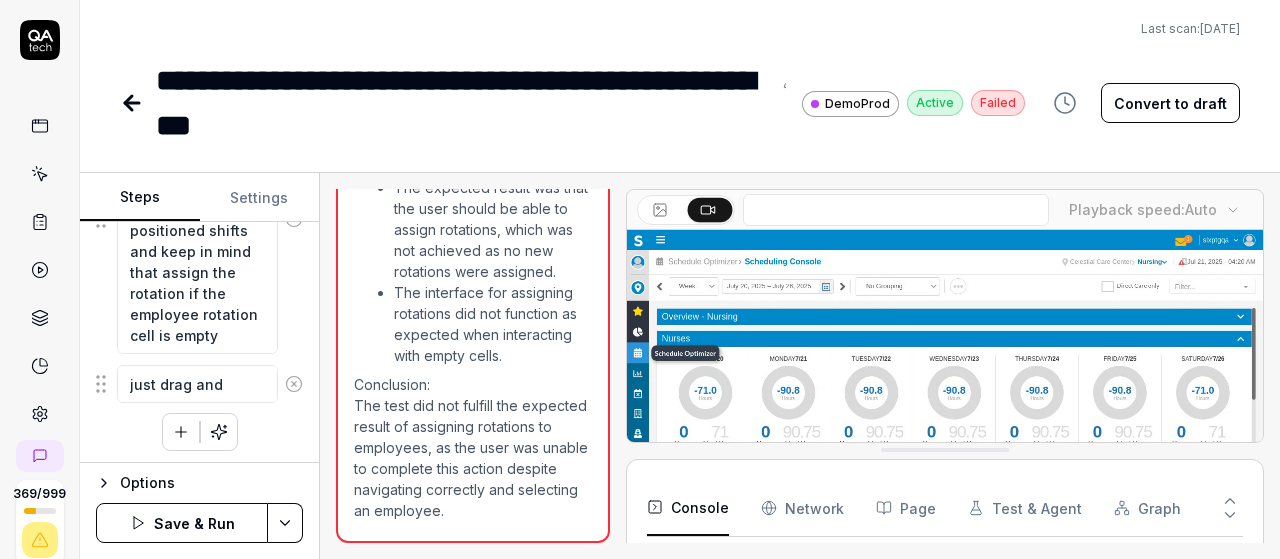 type on "*" 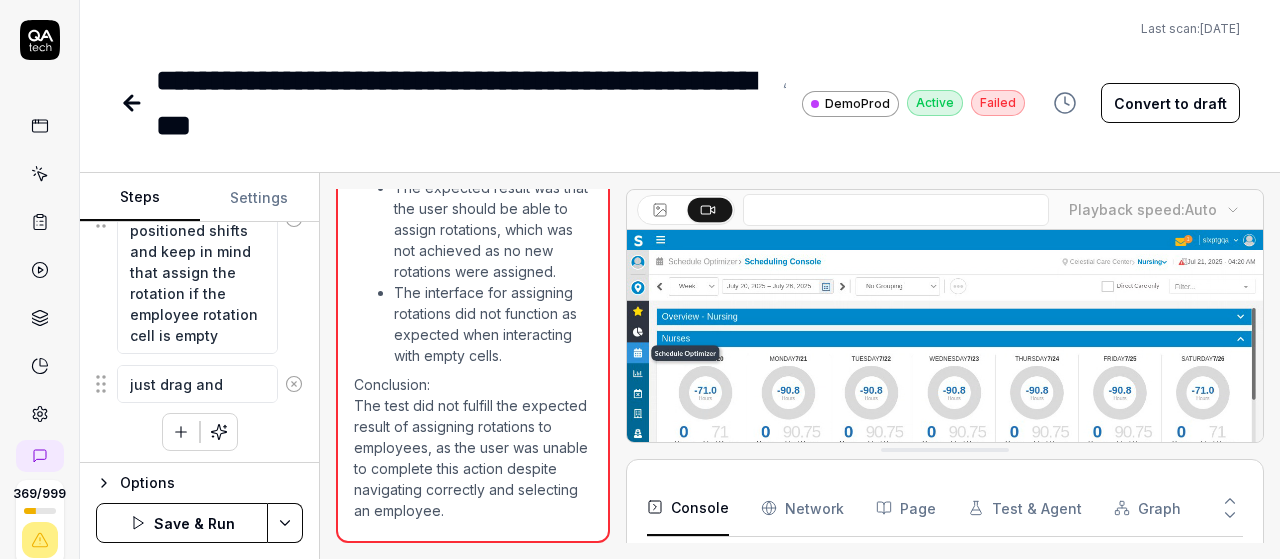 type on "just drag and d" 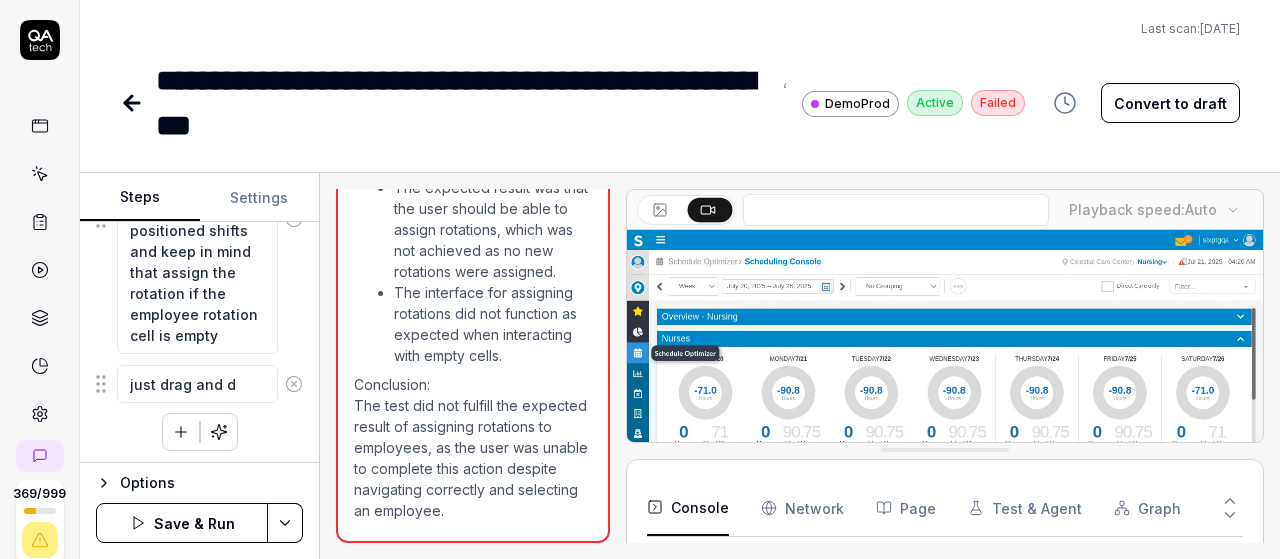 type on "*" 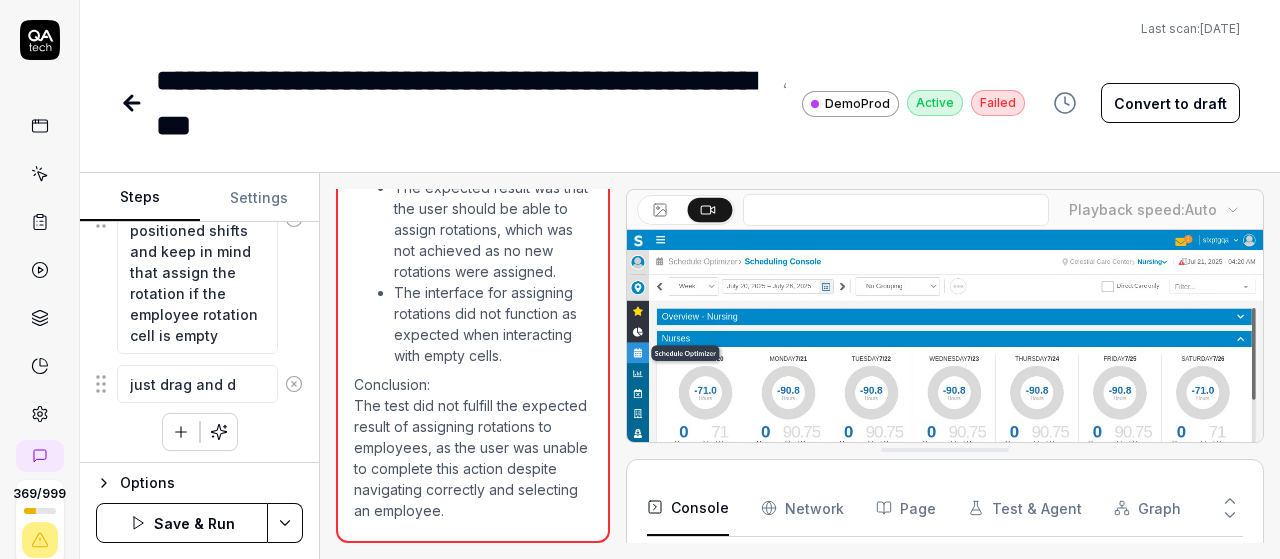 type on "just drag and dr" 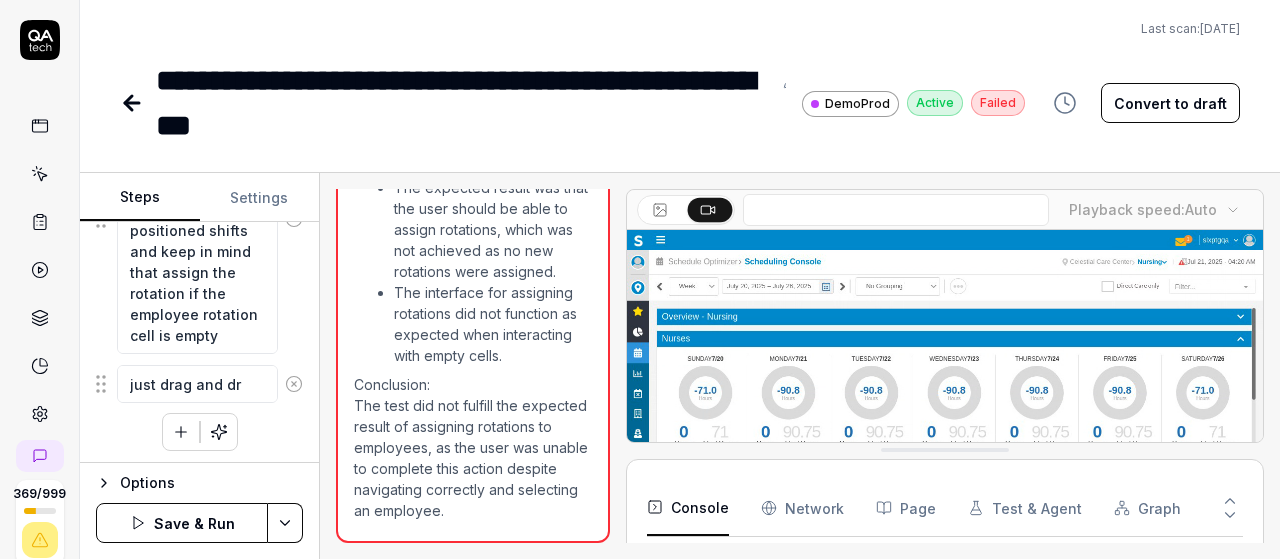 type on "*" 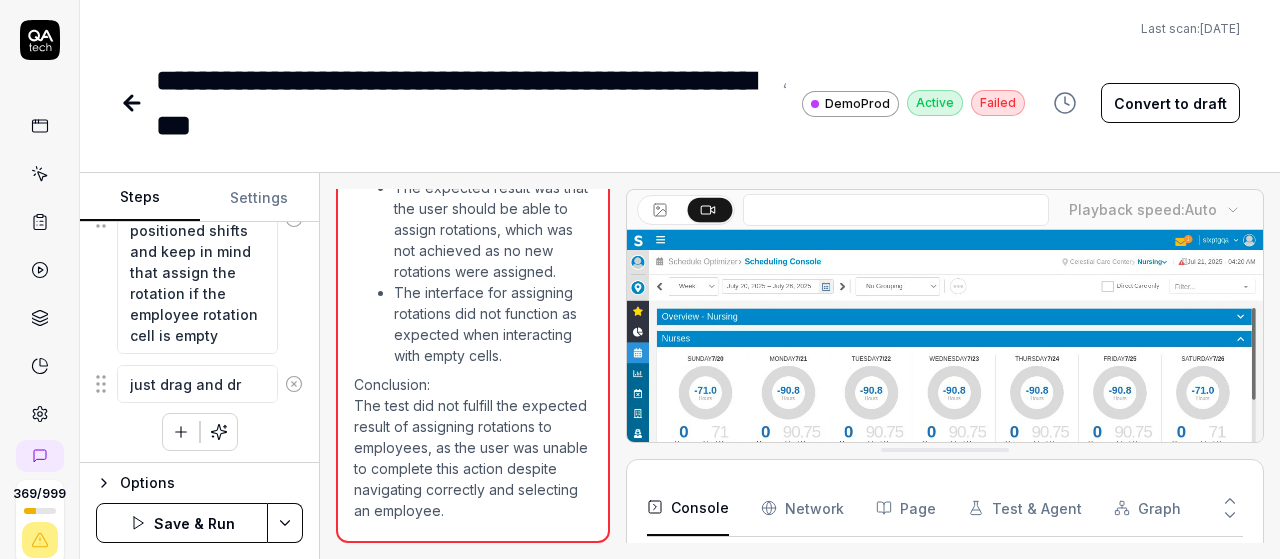 type on "just drag and dro" 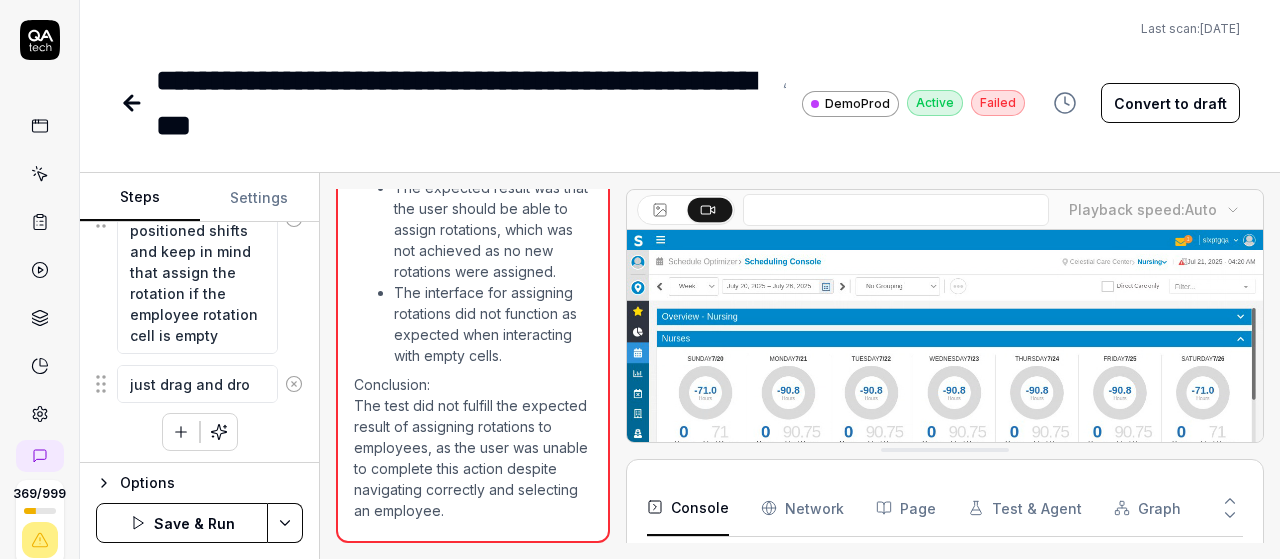 type on "*" 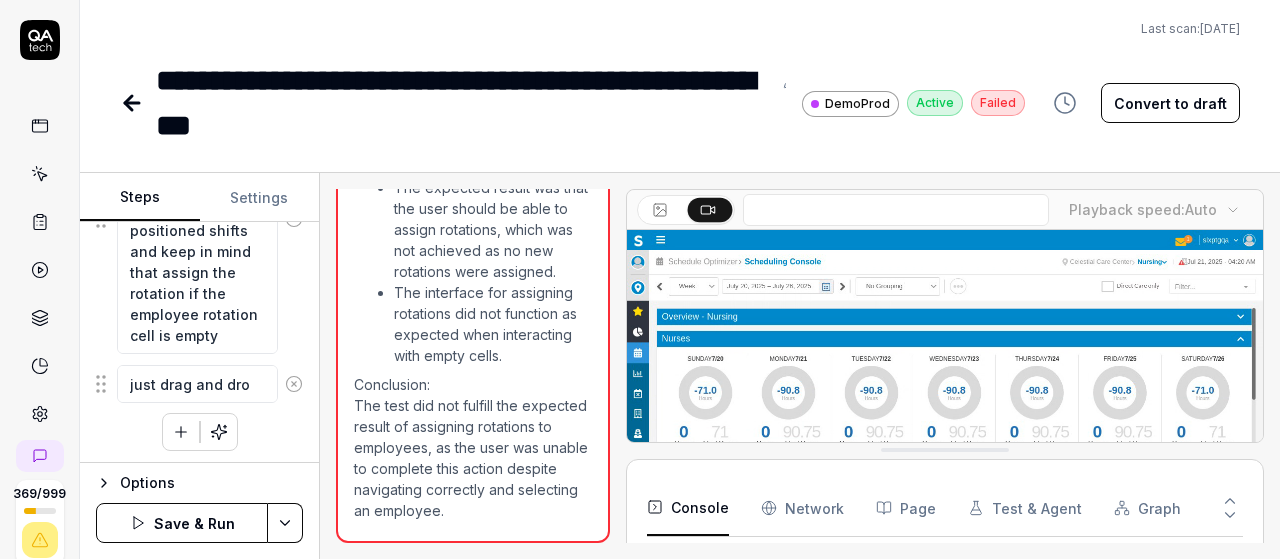 type on "just drag and drop" 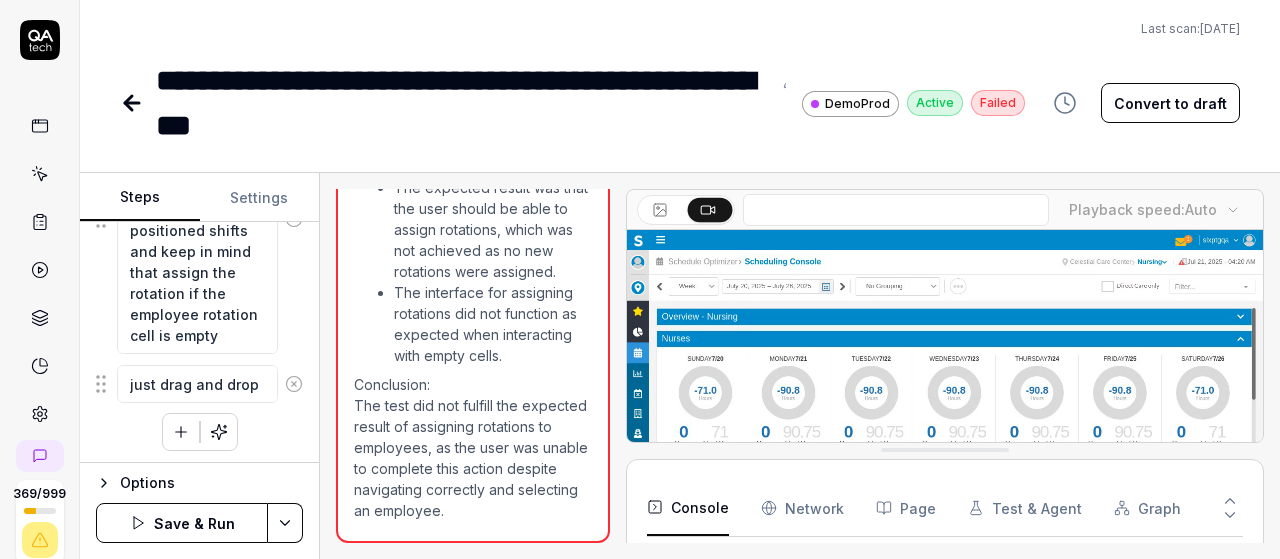 type on "*" 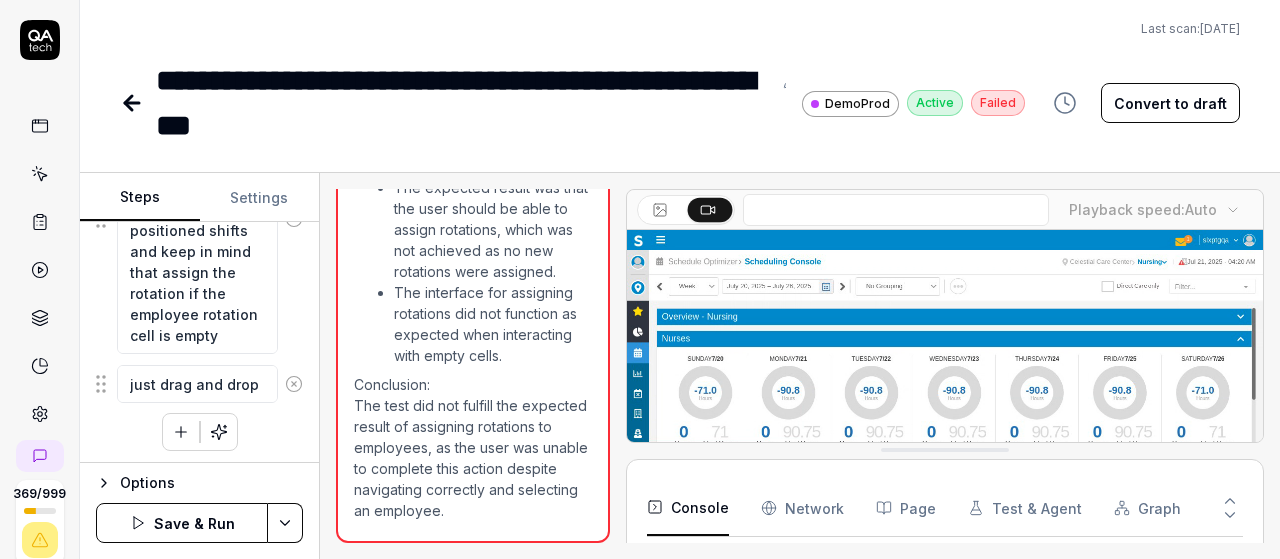 type on "just drag and drop" 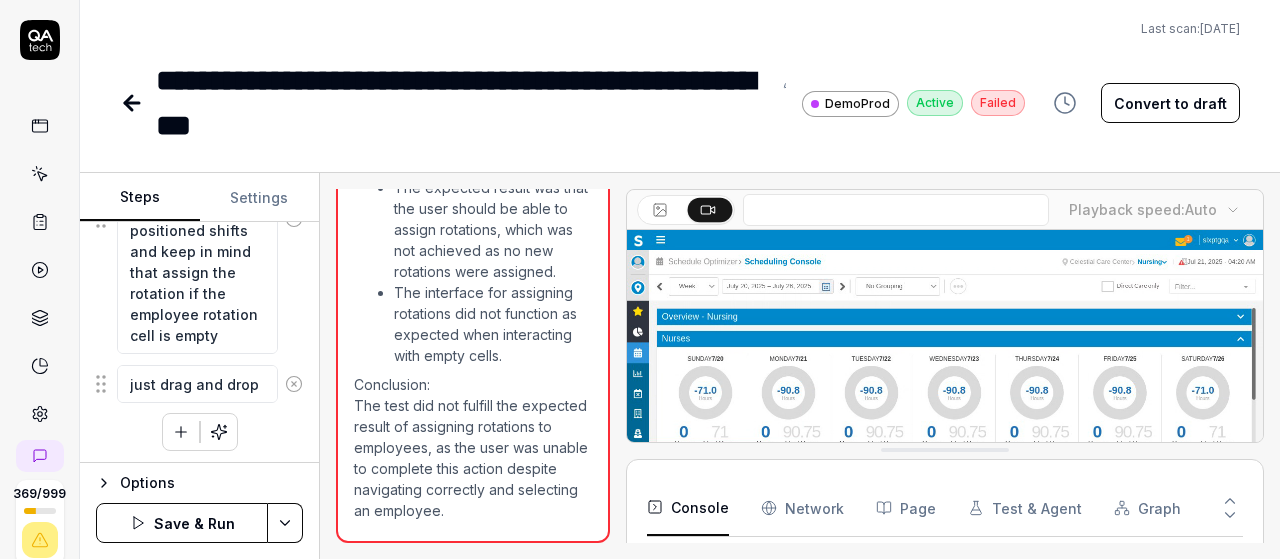 type on "*" 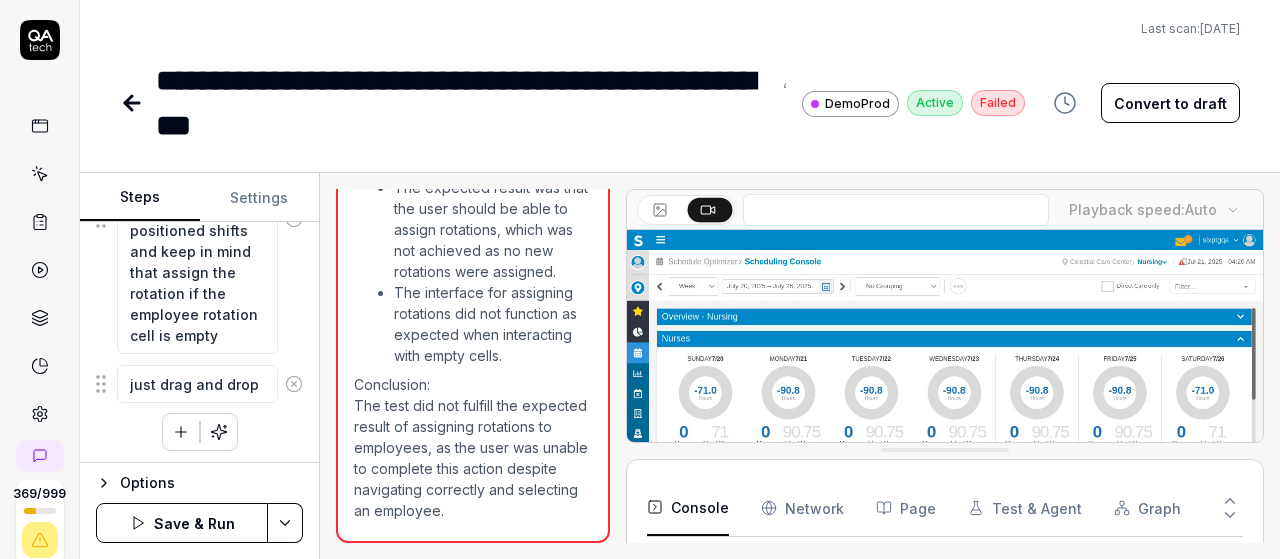 type on "just drag and drop t" 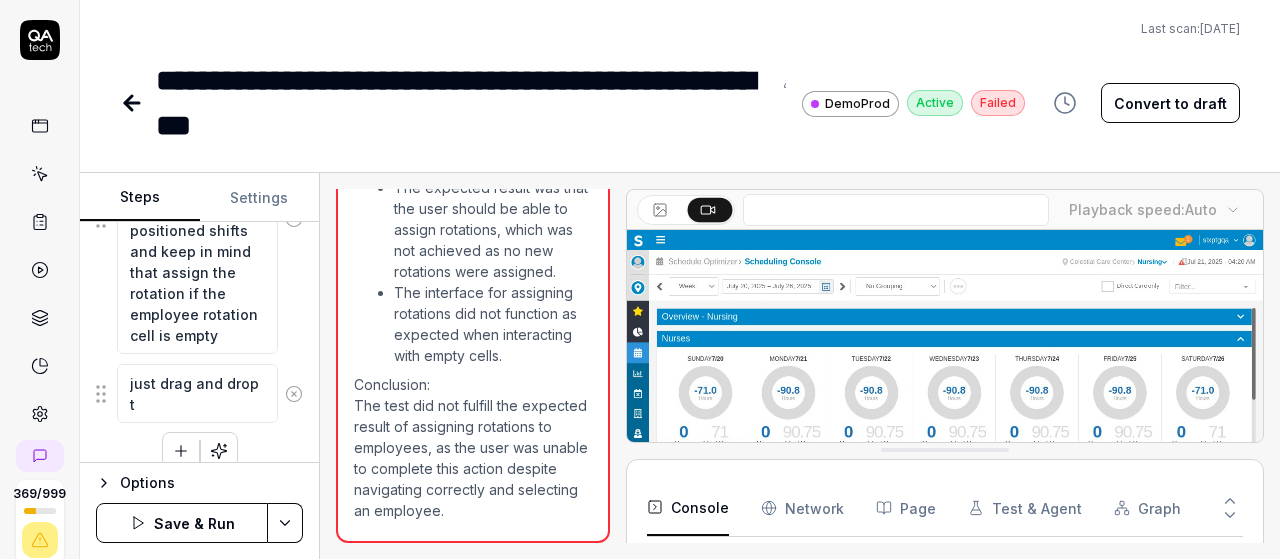 type on "*" 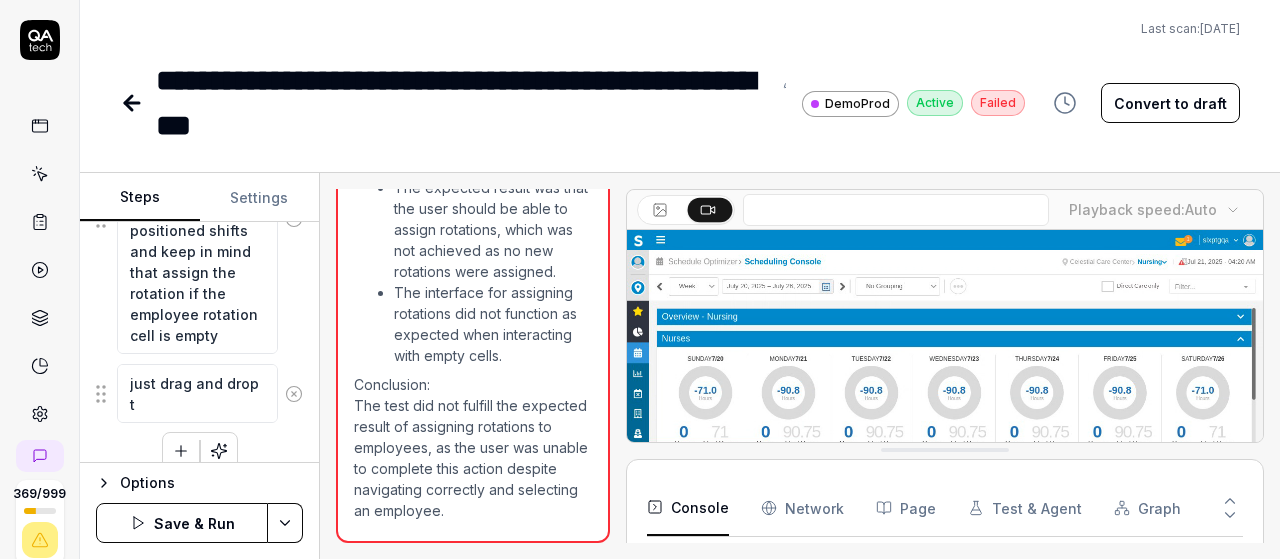 type on "just drag and drop th" 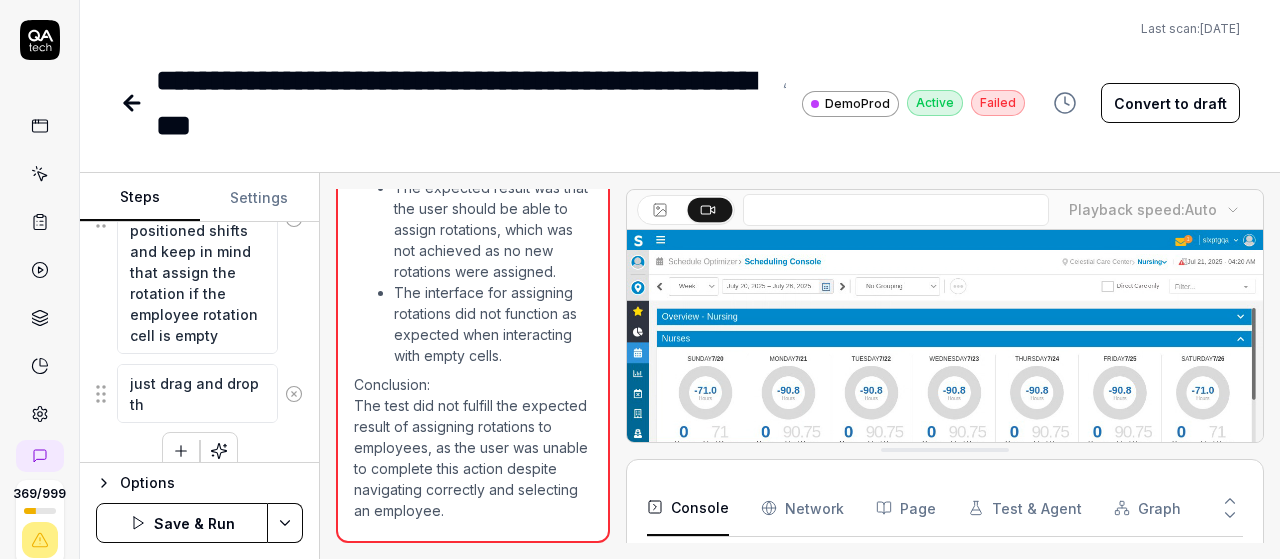 type on "*" 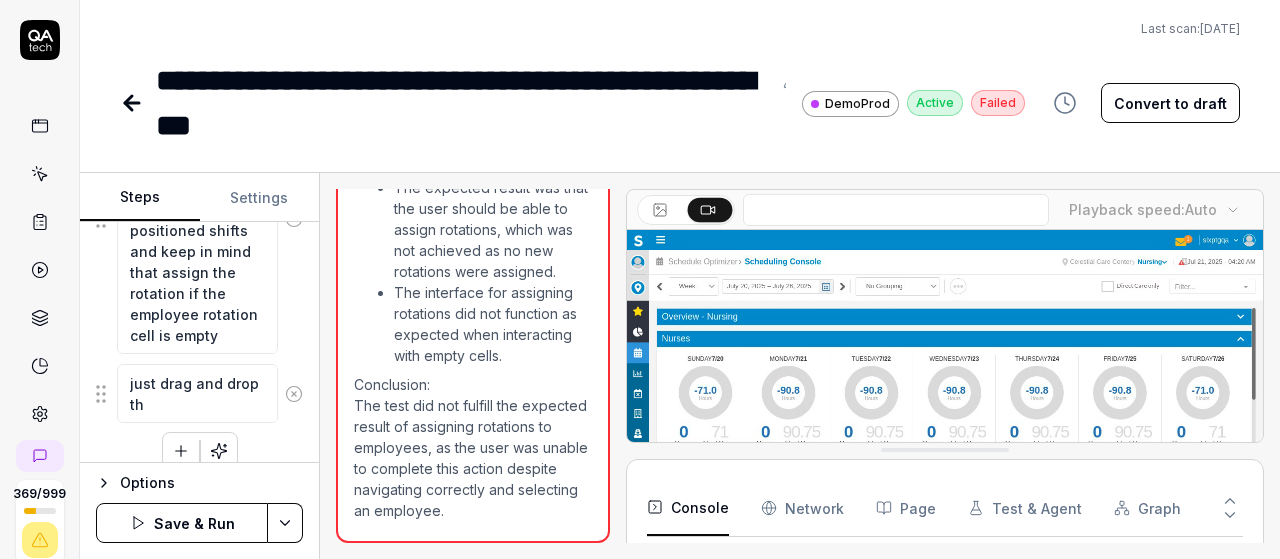 type on "just drag and drop the" 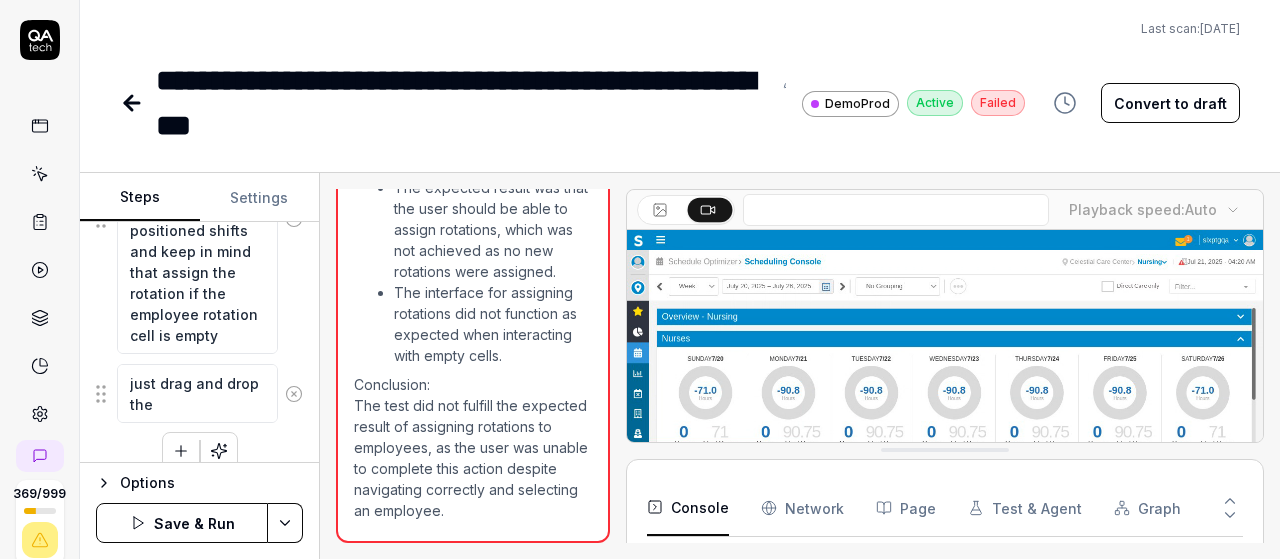 type on "*" 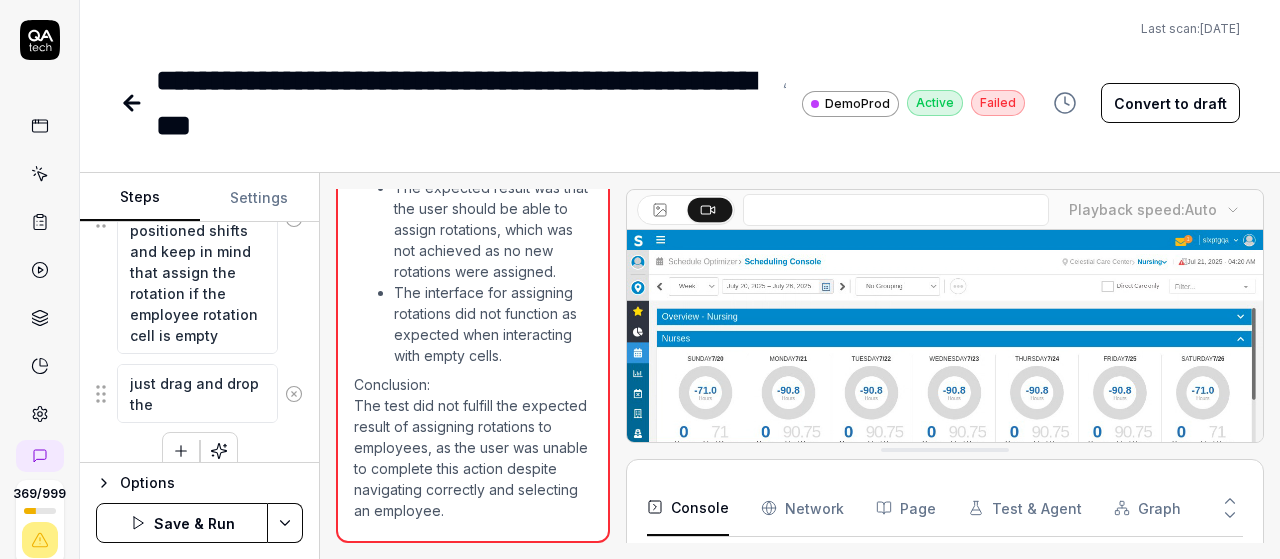 type on "just drag and drop the" 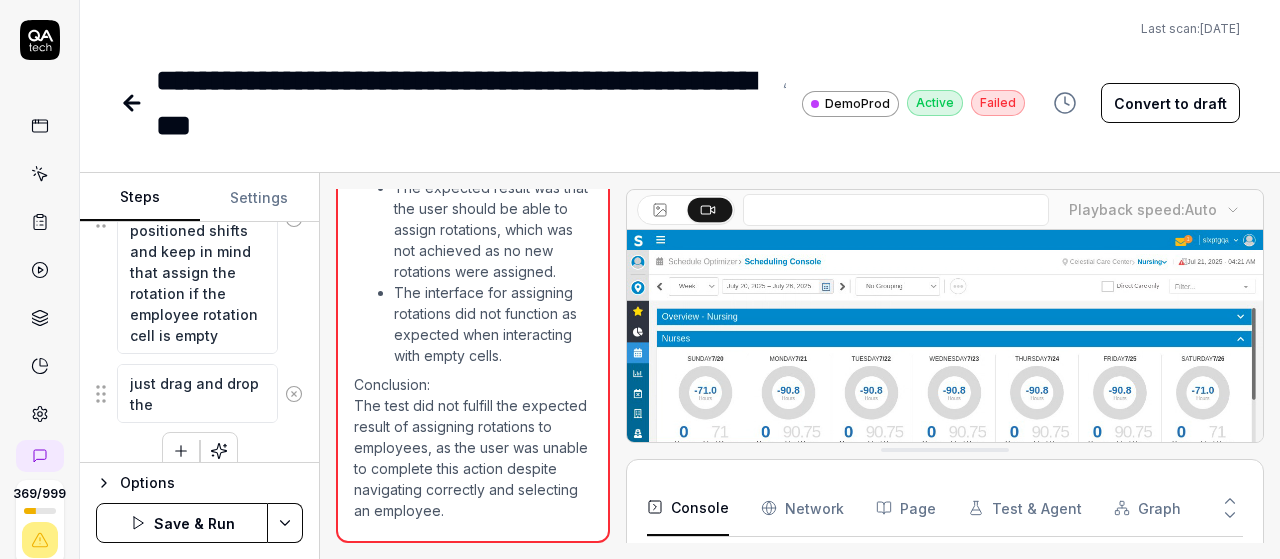 type on "*" 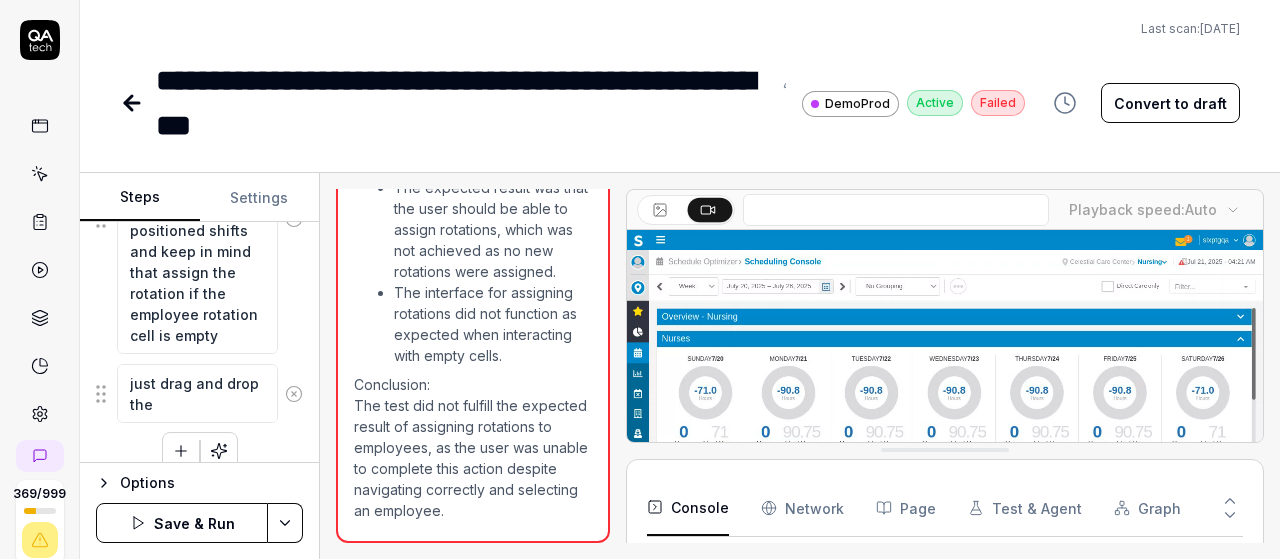 type on "just drag and drop the r" 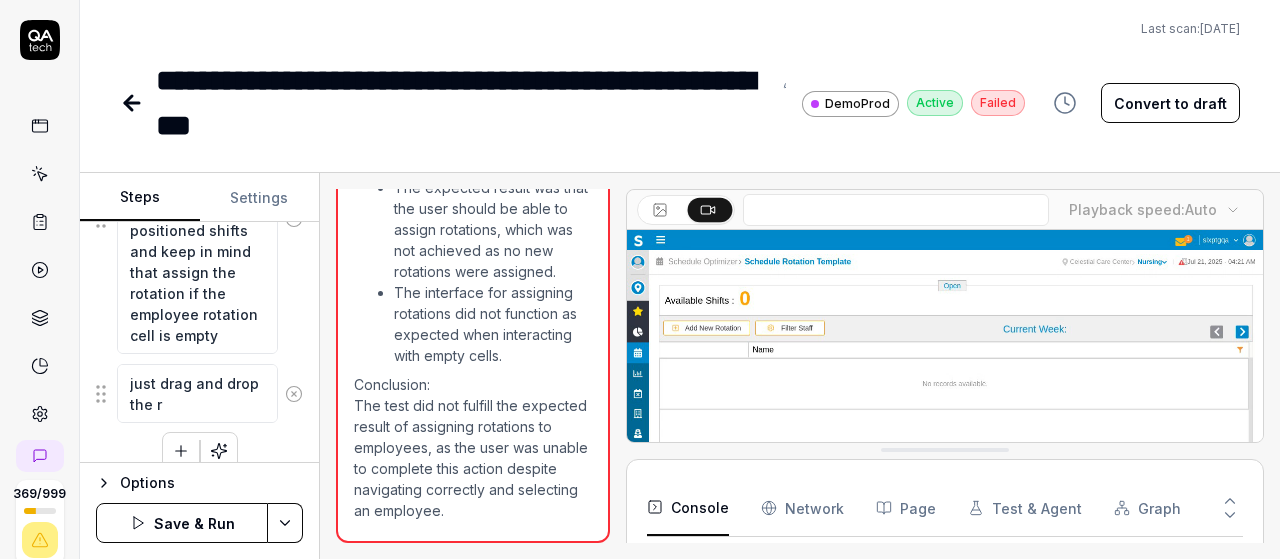 type on "*" 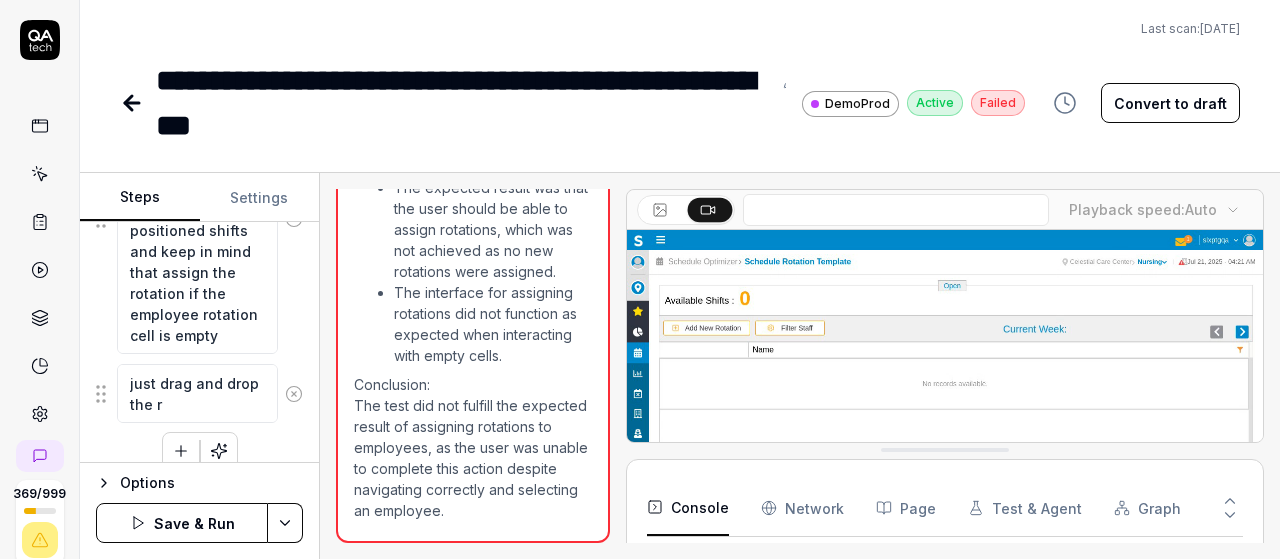 type on "just drag and drop the ro" 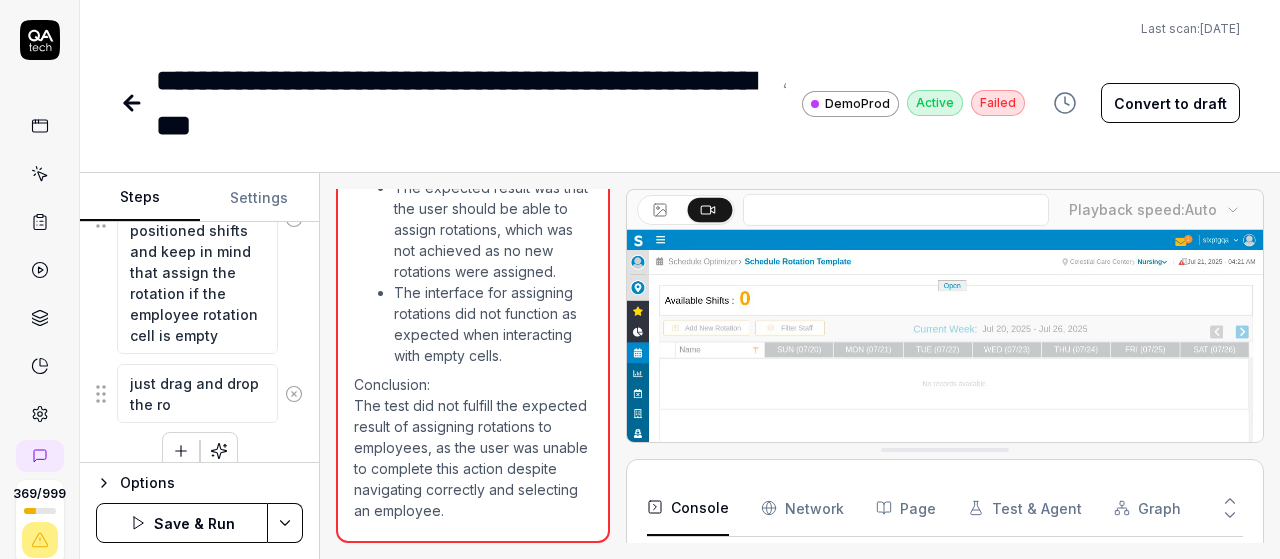 type on "*" 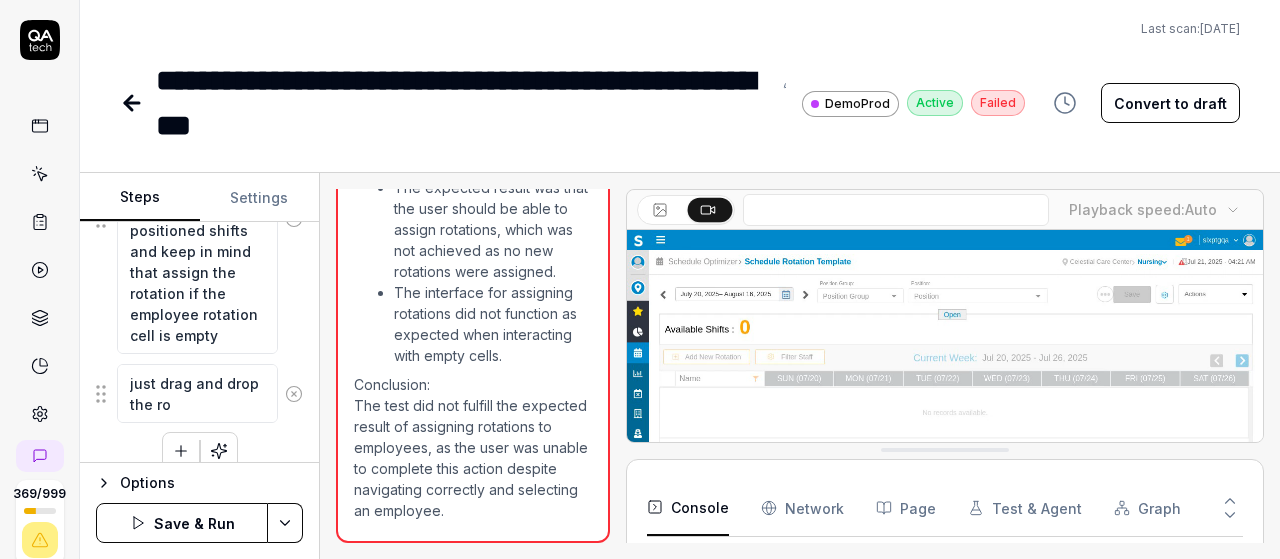 type on "just drag and drop the rot" 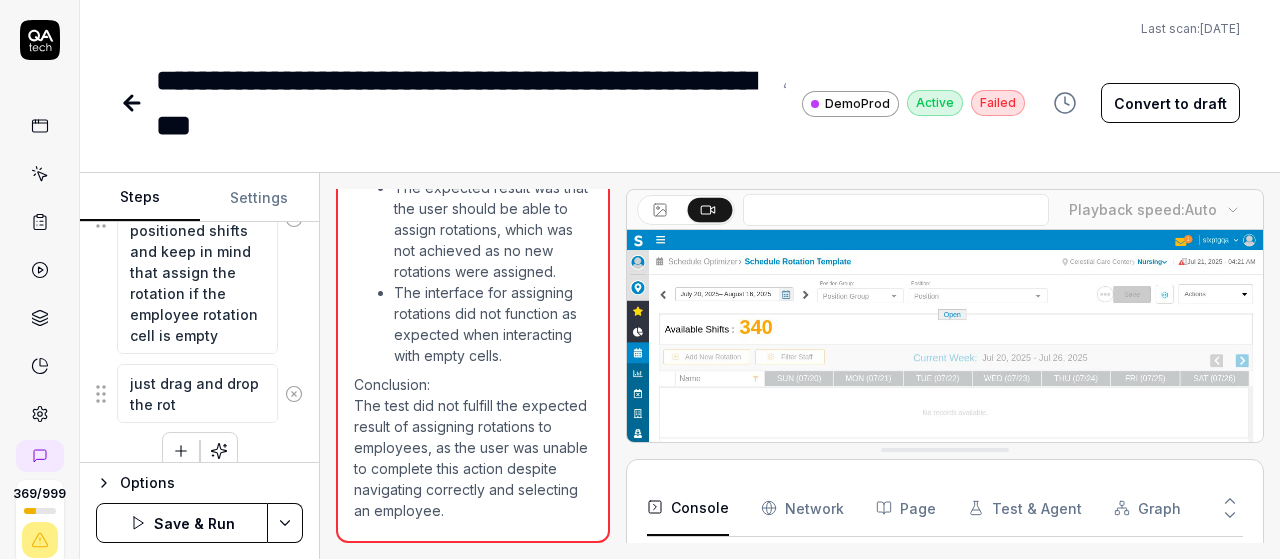 type on "*" 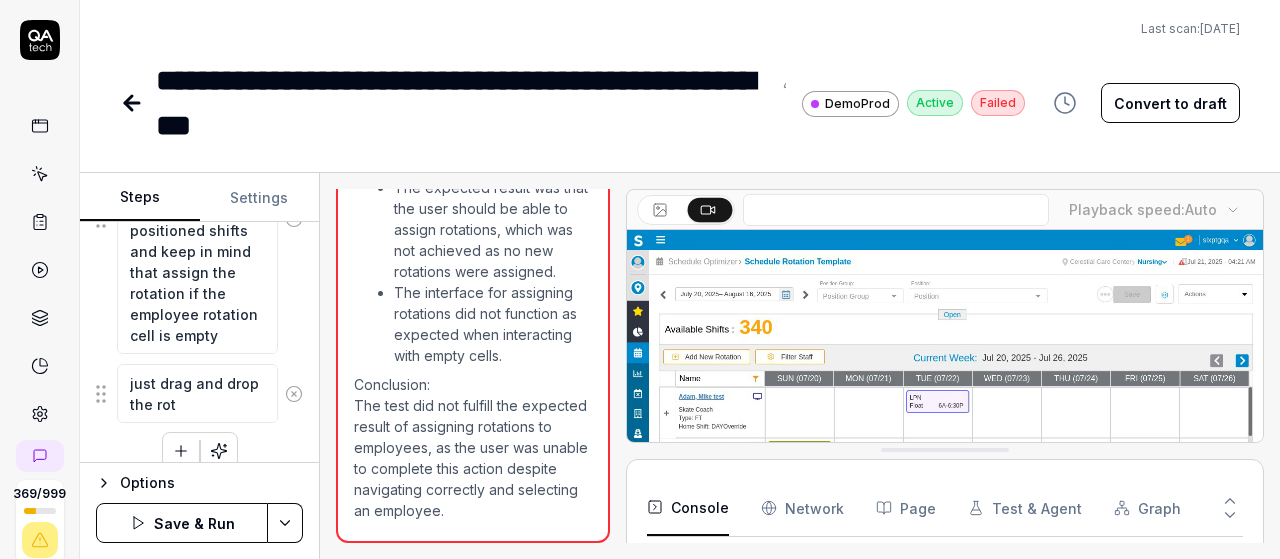 type on "just drag and drop the rota" 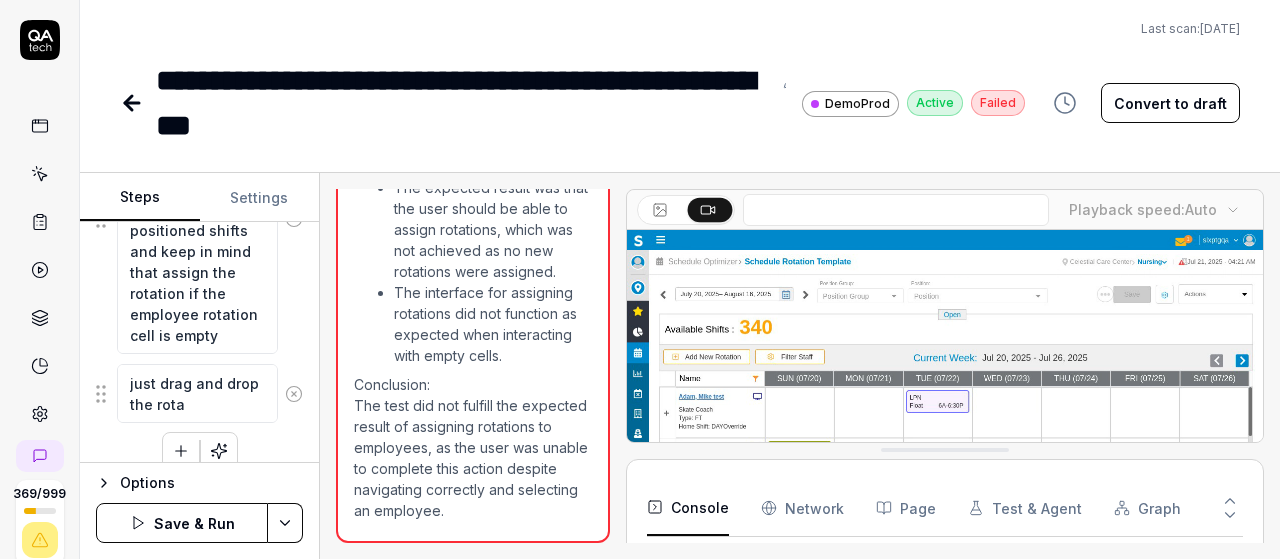 type on "*" 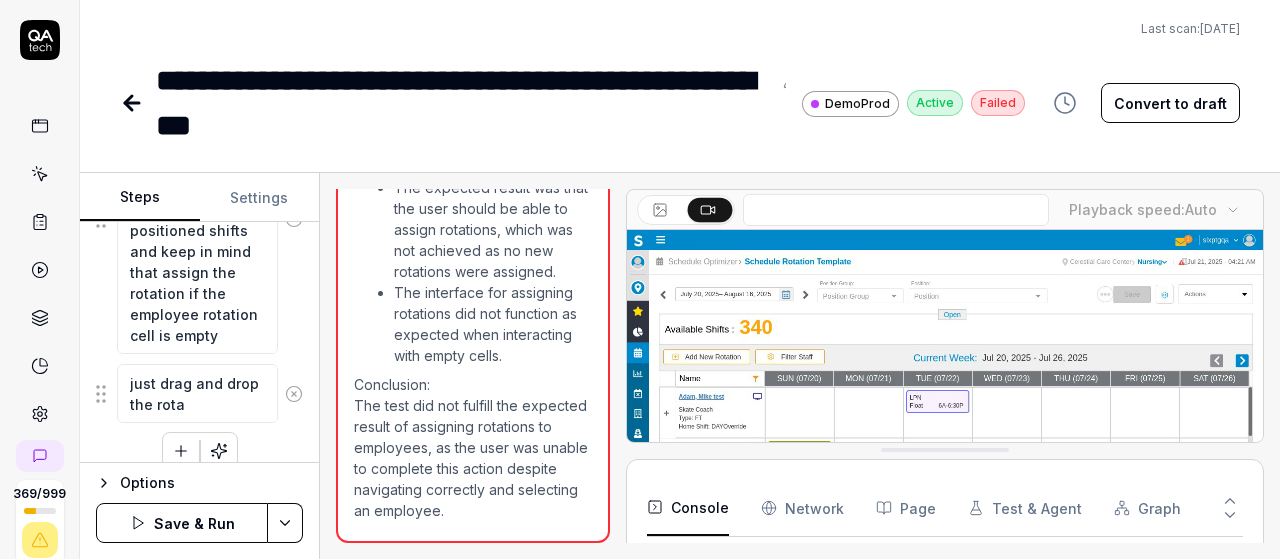 type on "just drag and drop the rotat" 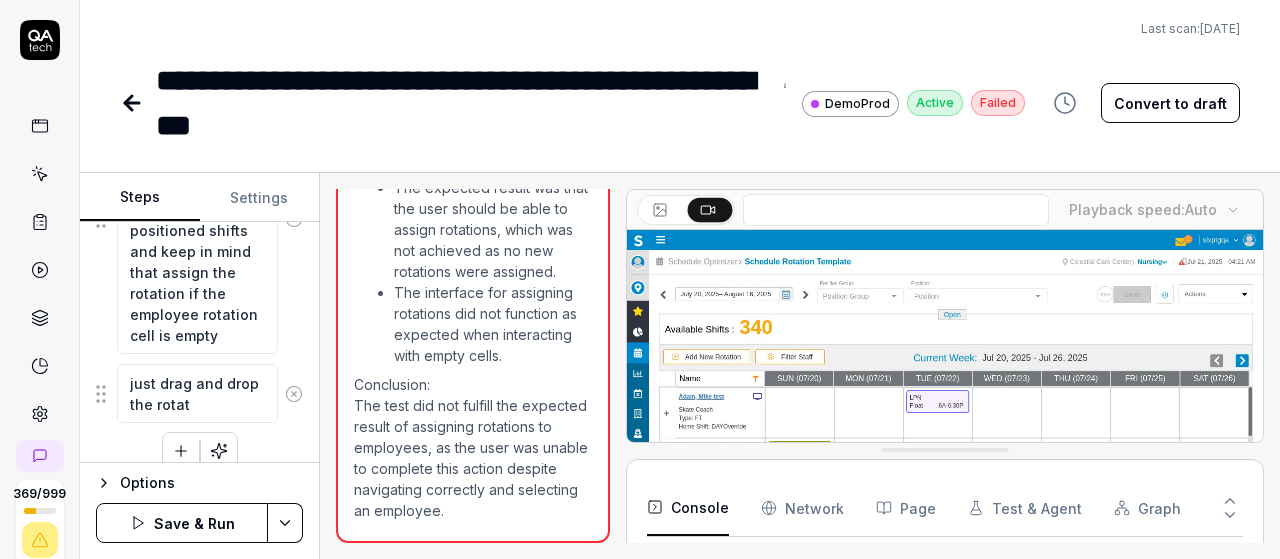 type on "*" 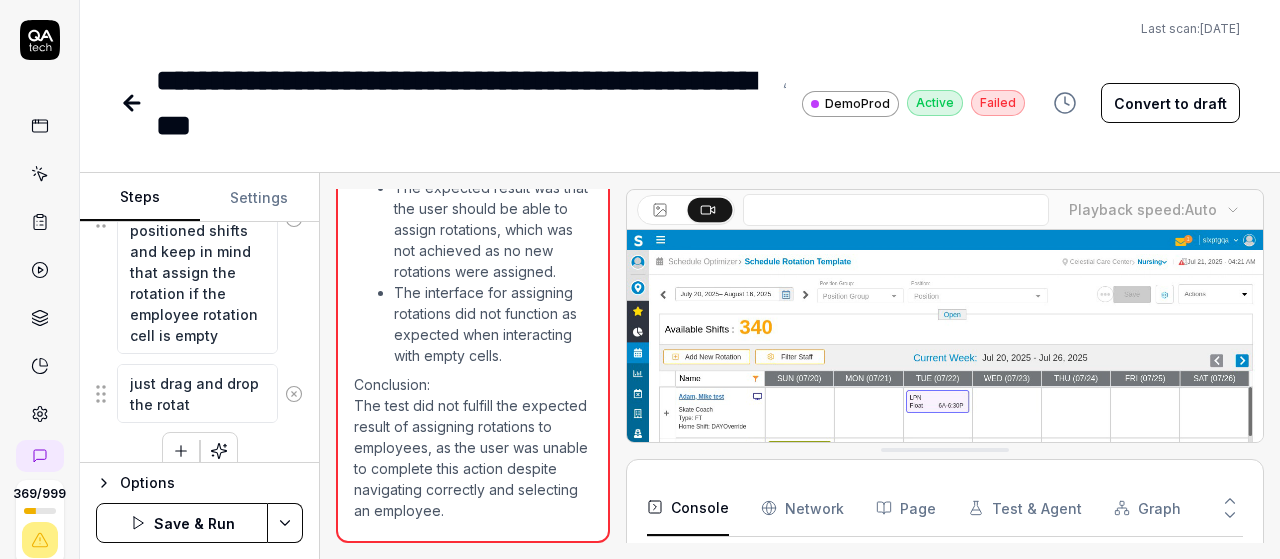 type on "just drag and drop the rotati" 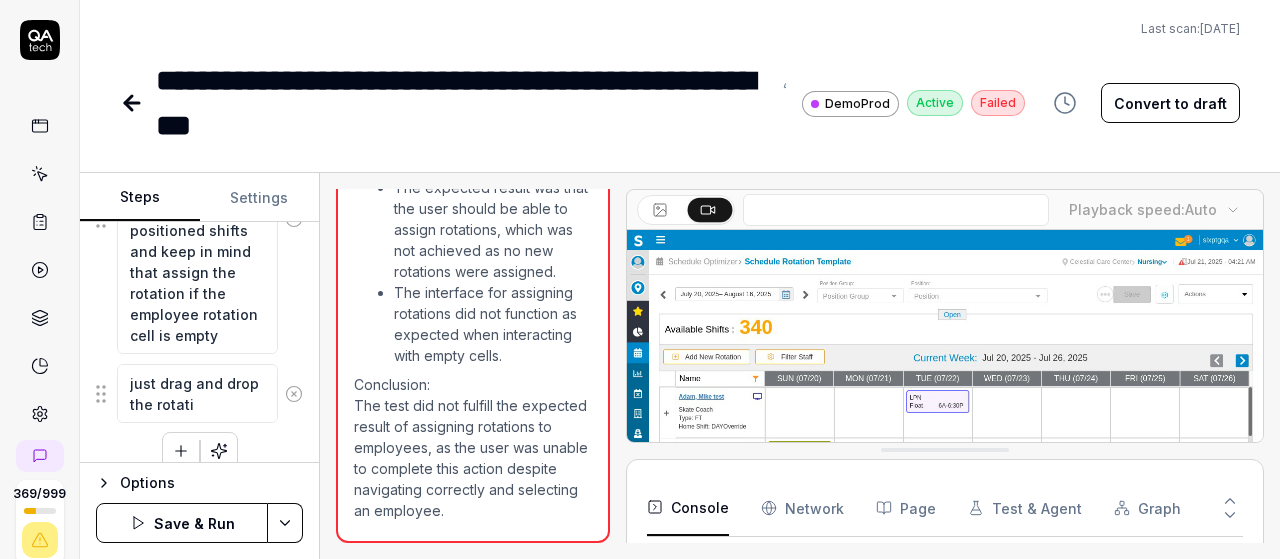type on "*" 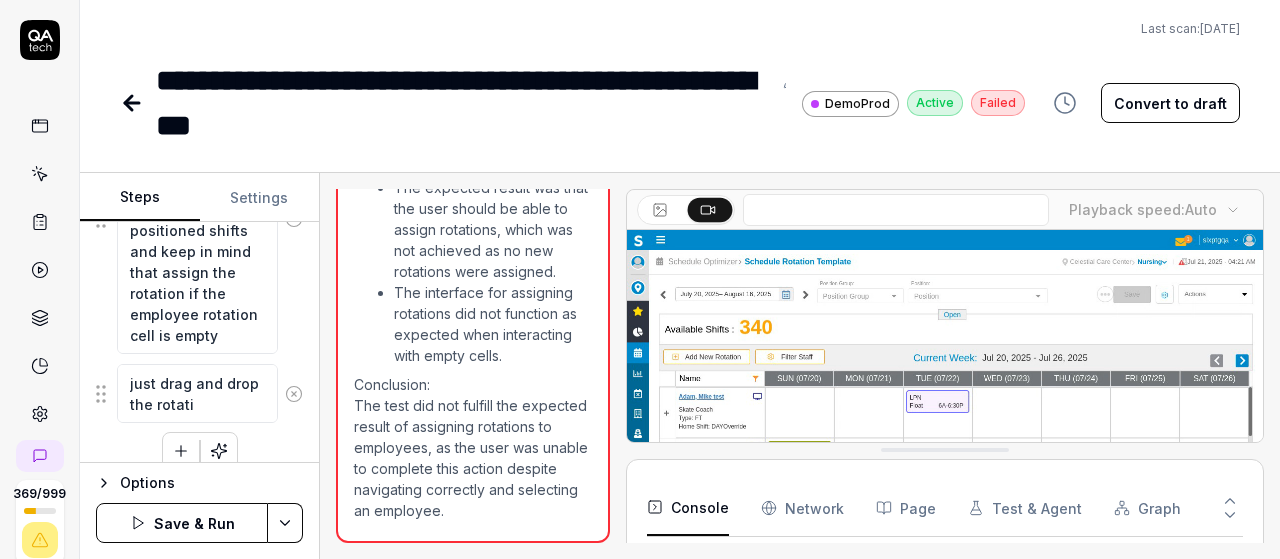 type on "just drag and drop the rotatio" 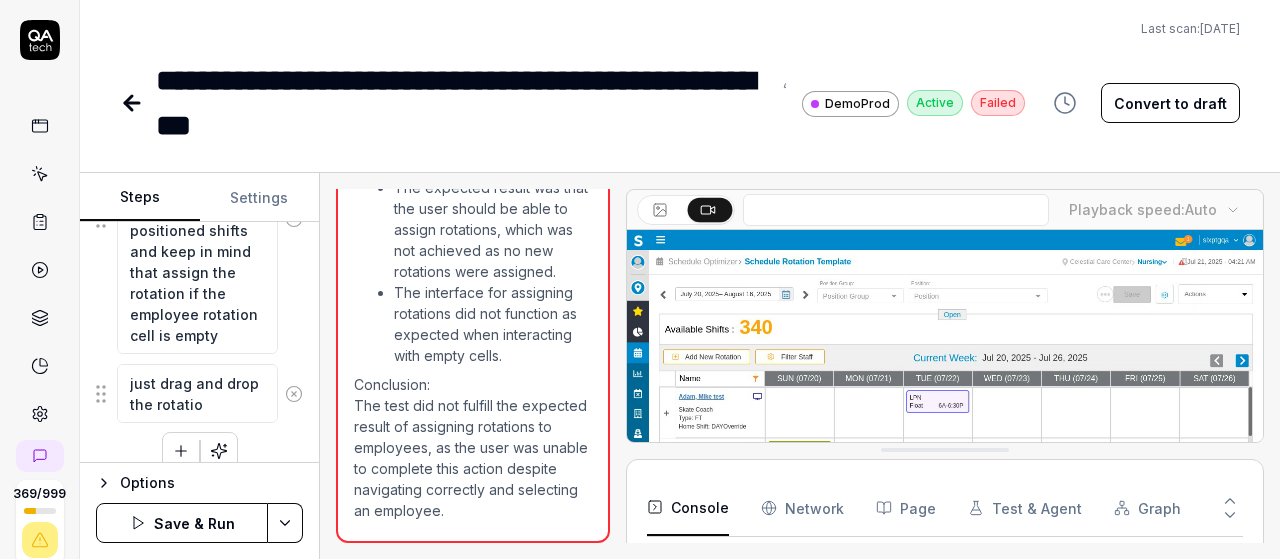 type on "*" 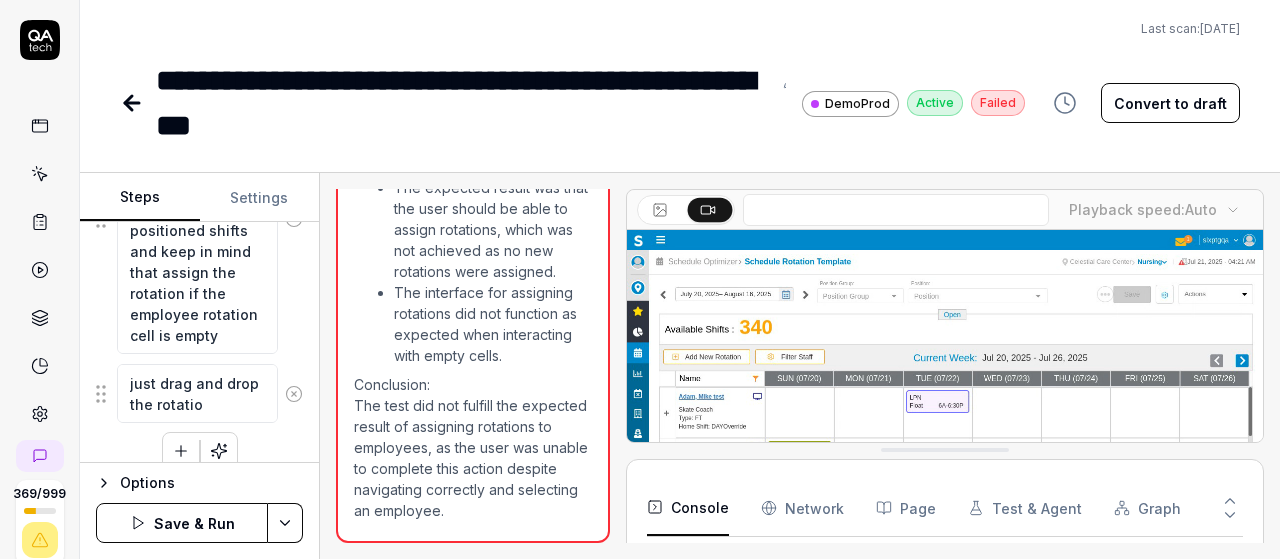 type on "just drag and drop the rotation" 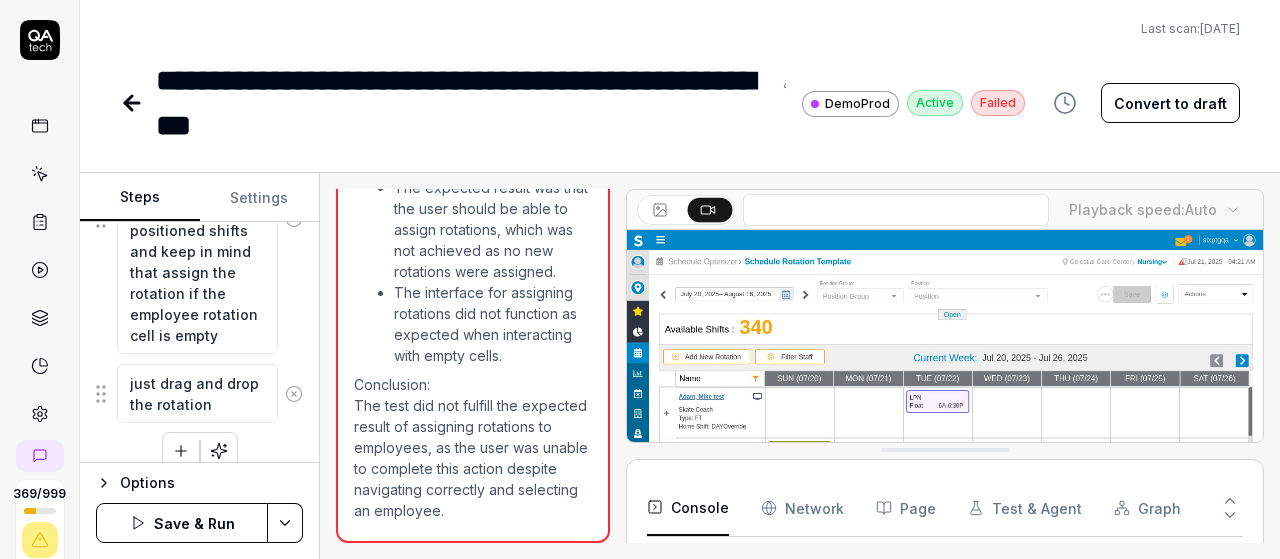 type on "*" 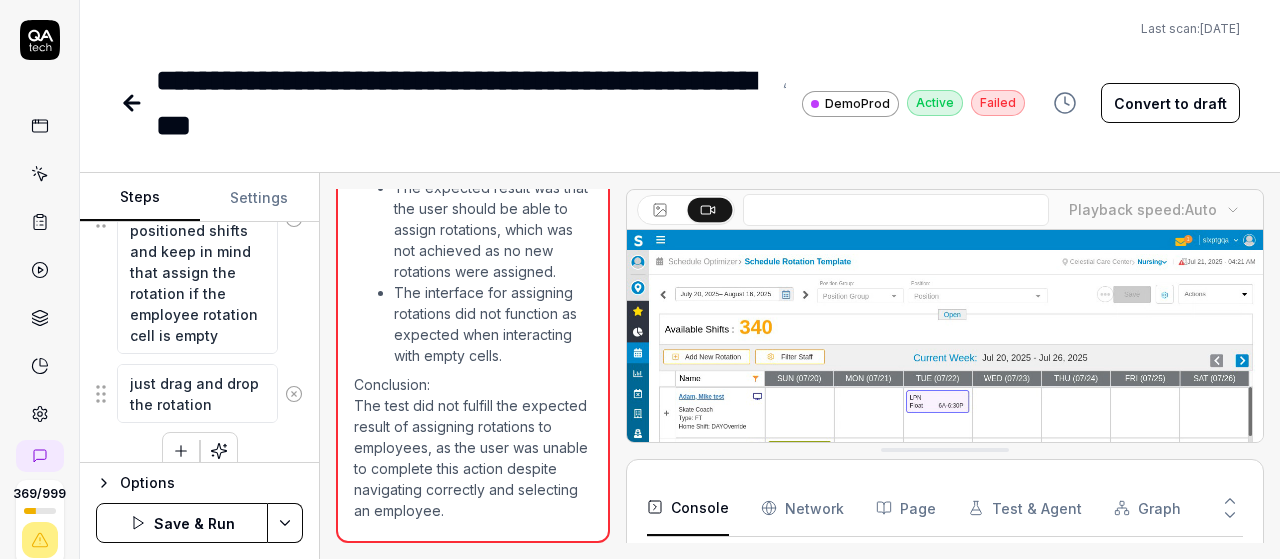 type on "just drag and drop the rotations" 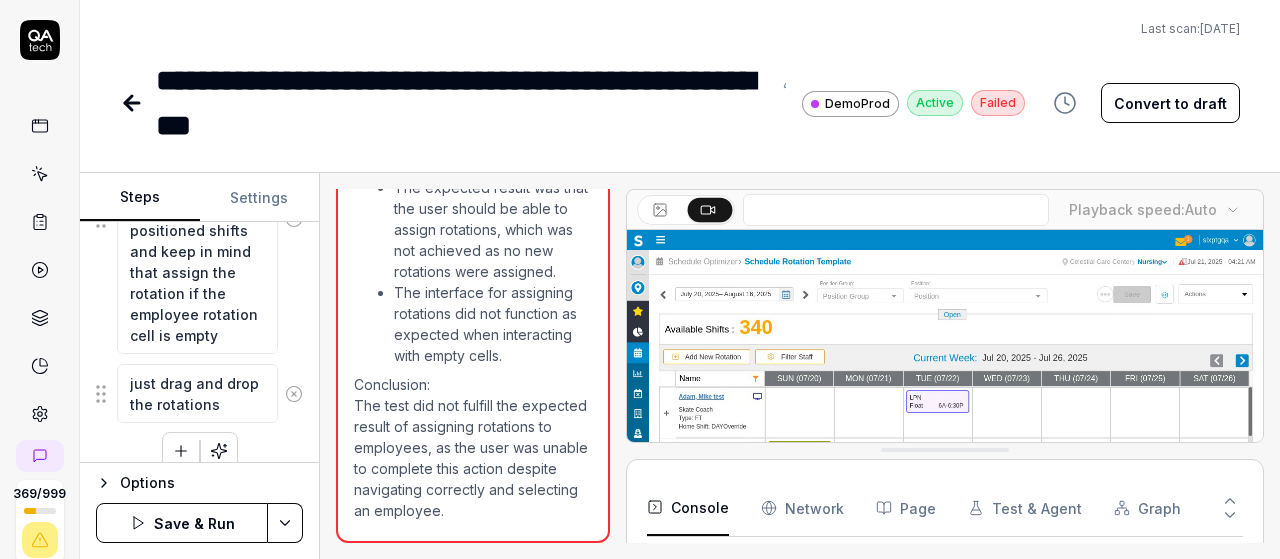 type on "*" 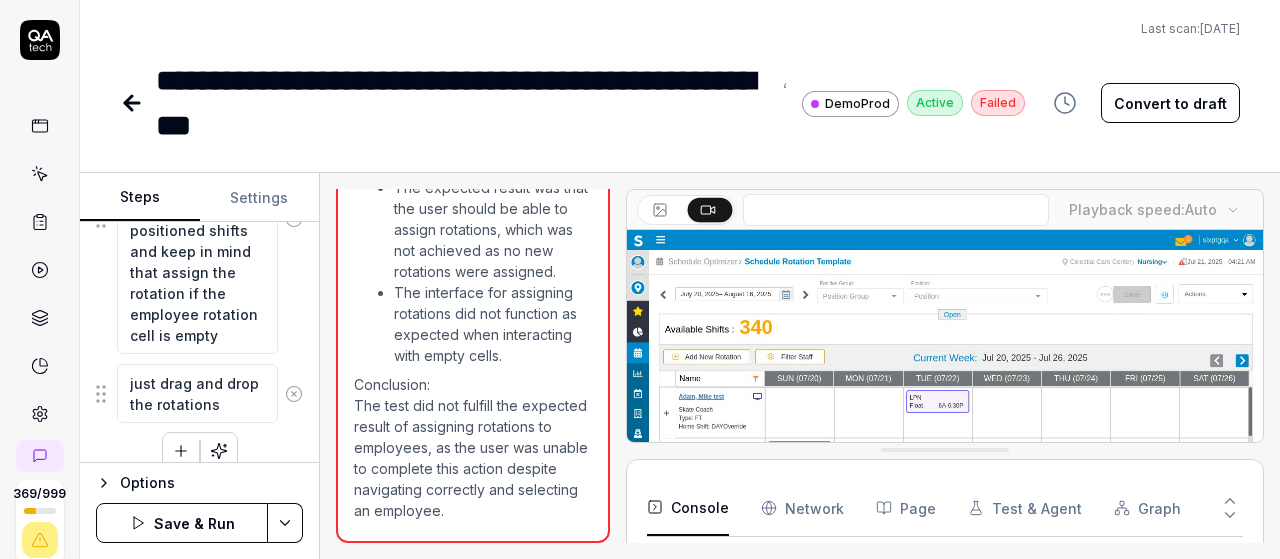 type on "just drag and drop the rotations" 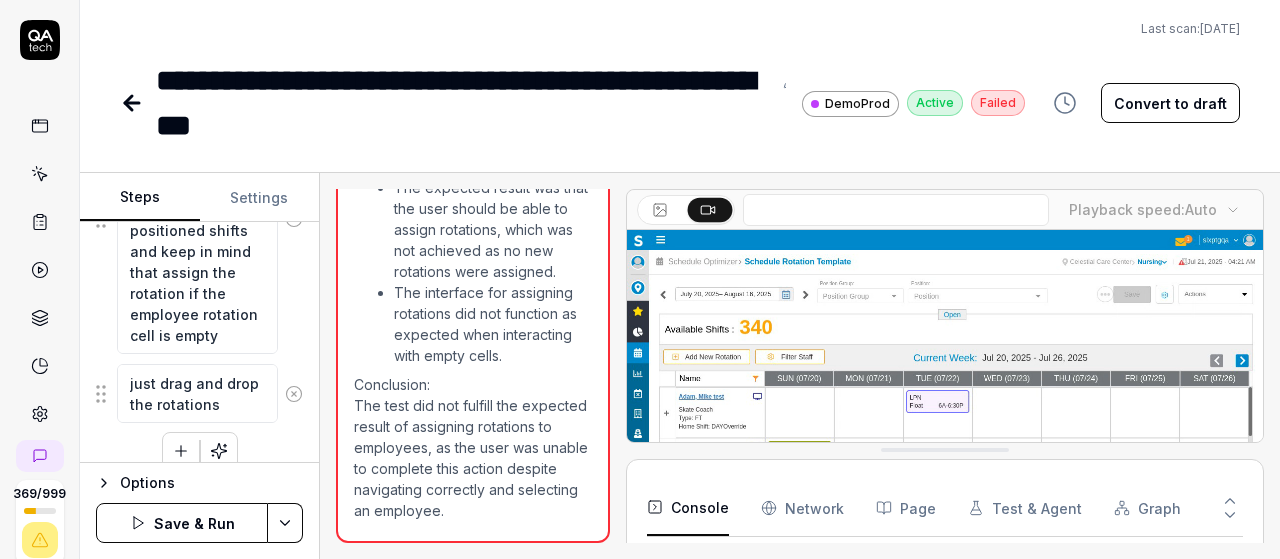 type on "*" 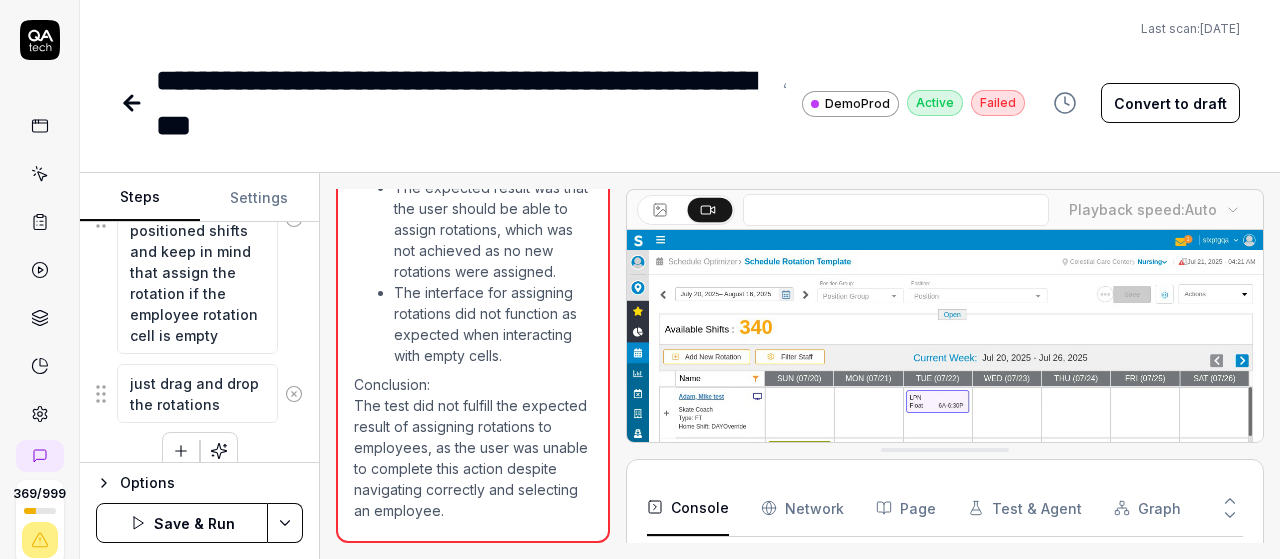 type on "just drag and drop the rotations d" 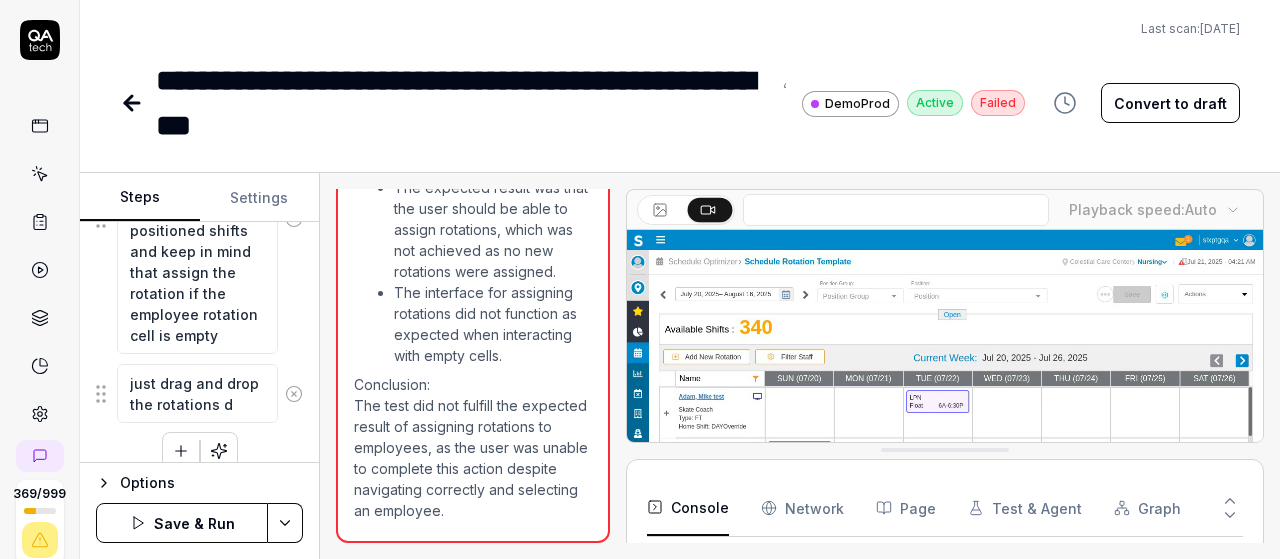 type on "*" 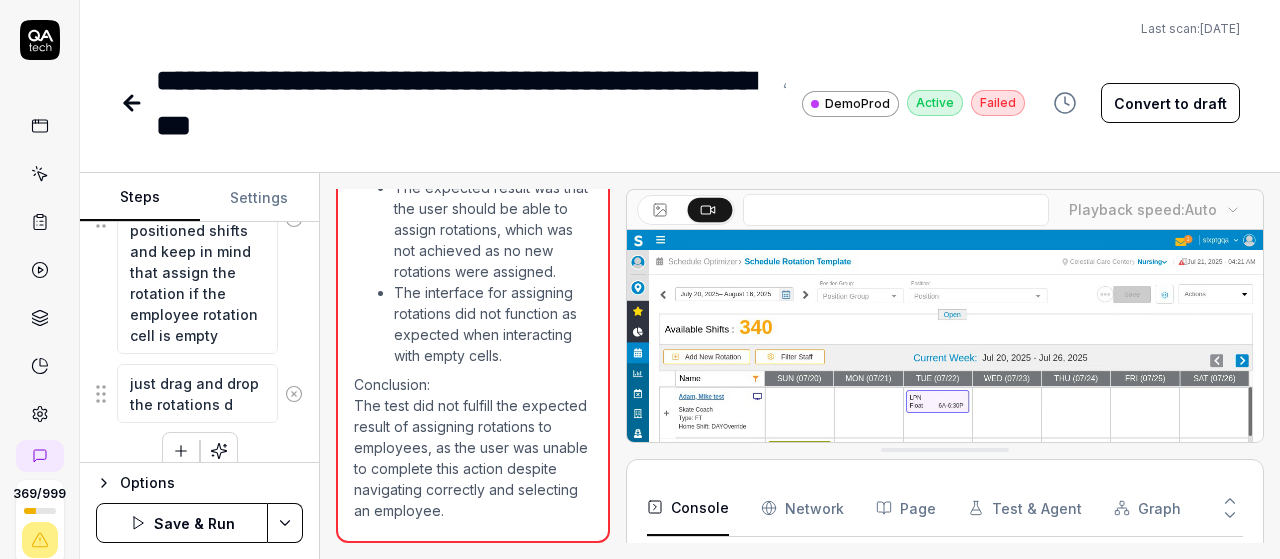 type on "just drag and drop the rotations dr" 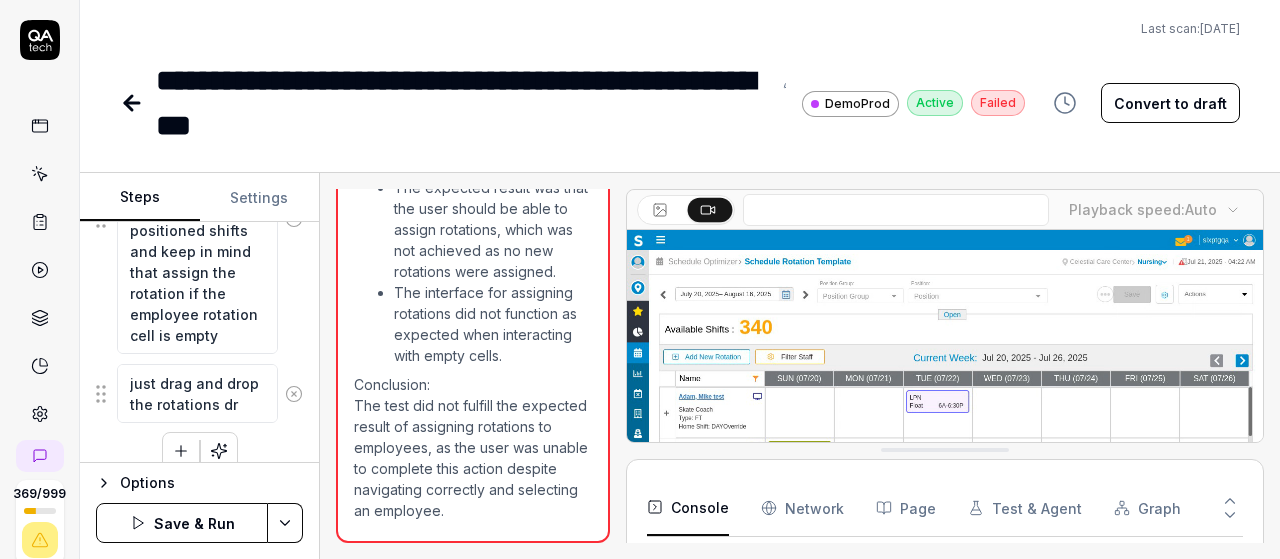 type on "*" 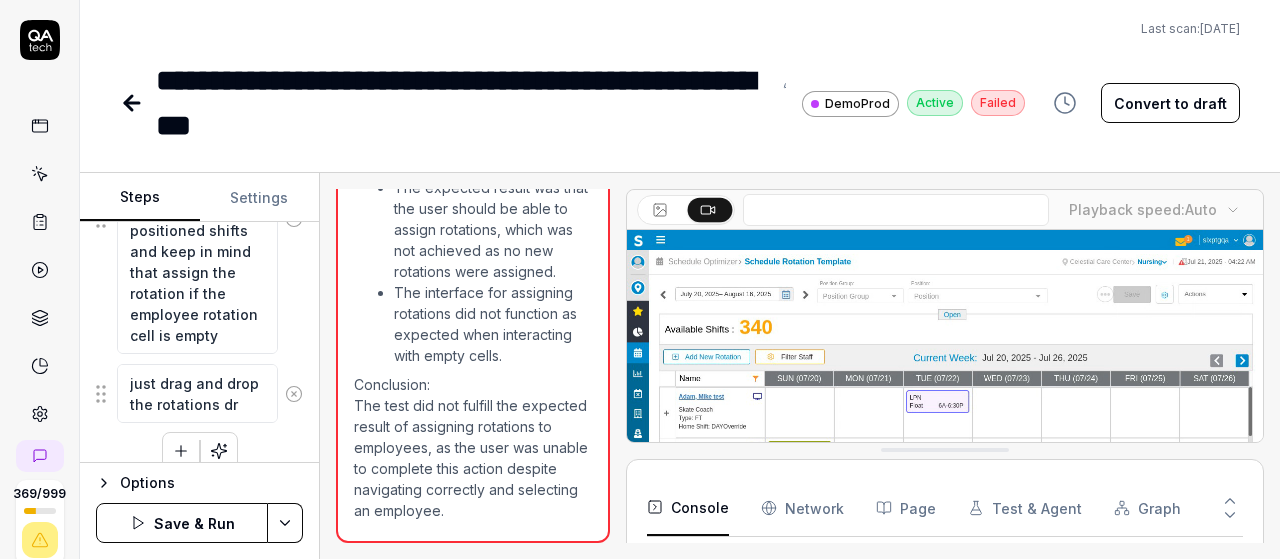 type on "just drag and drop the rotations dro" 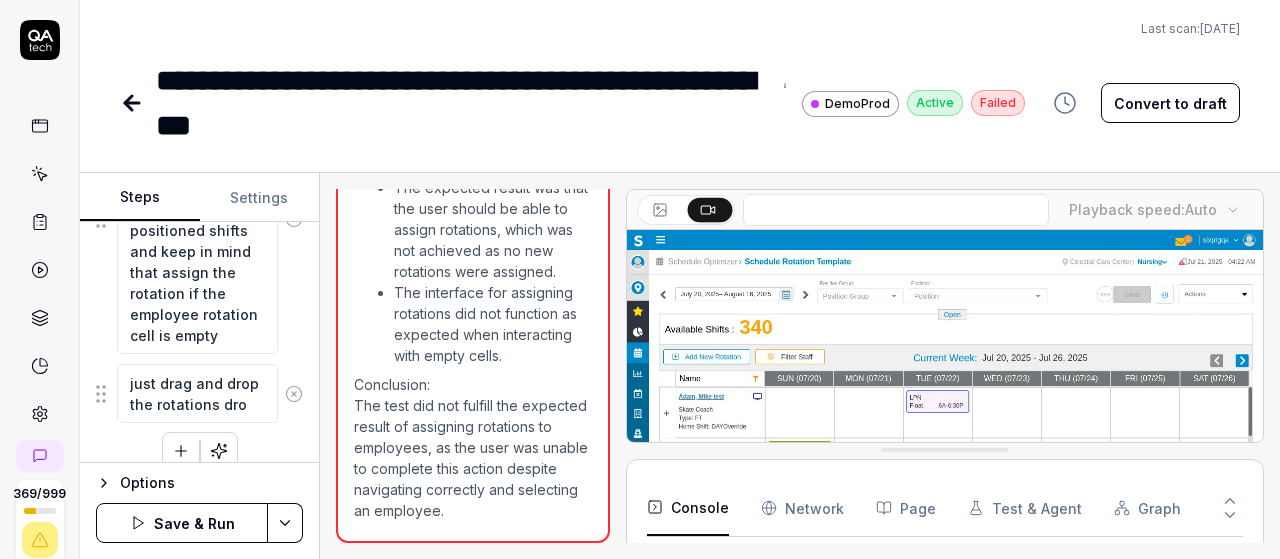 type on "*" 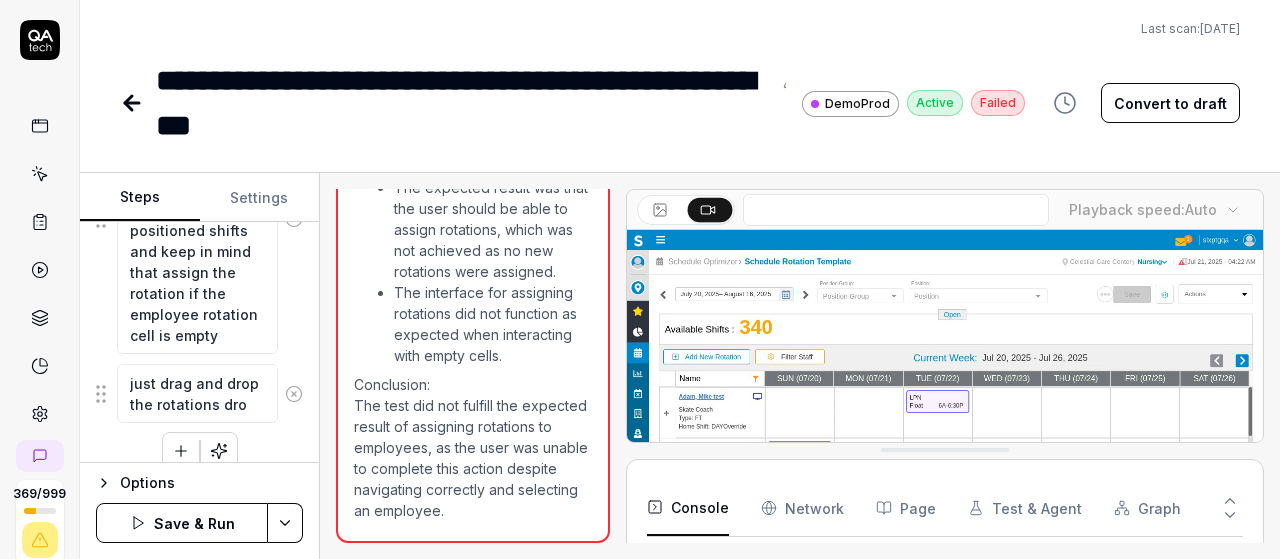 type on "just drag and drop the rotations drom" 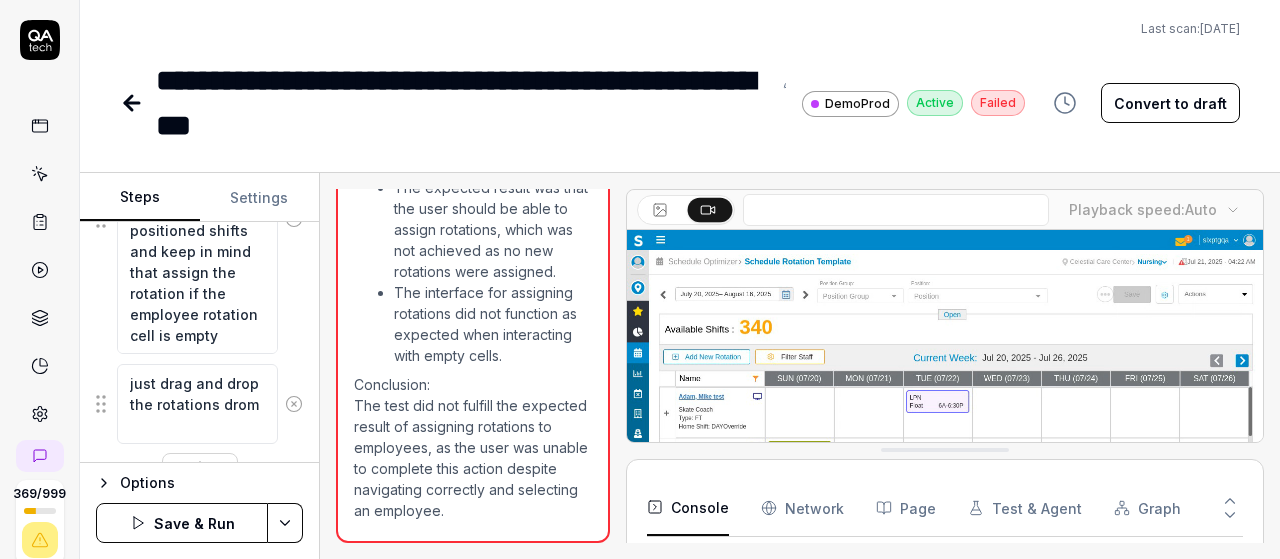 type on "*" 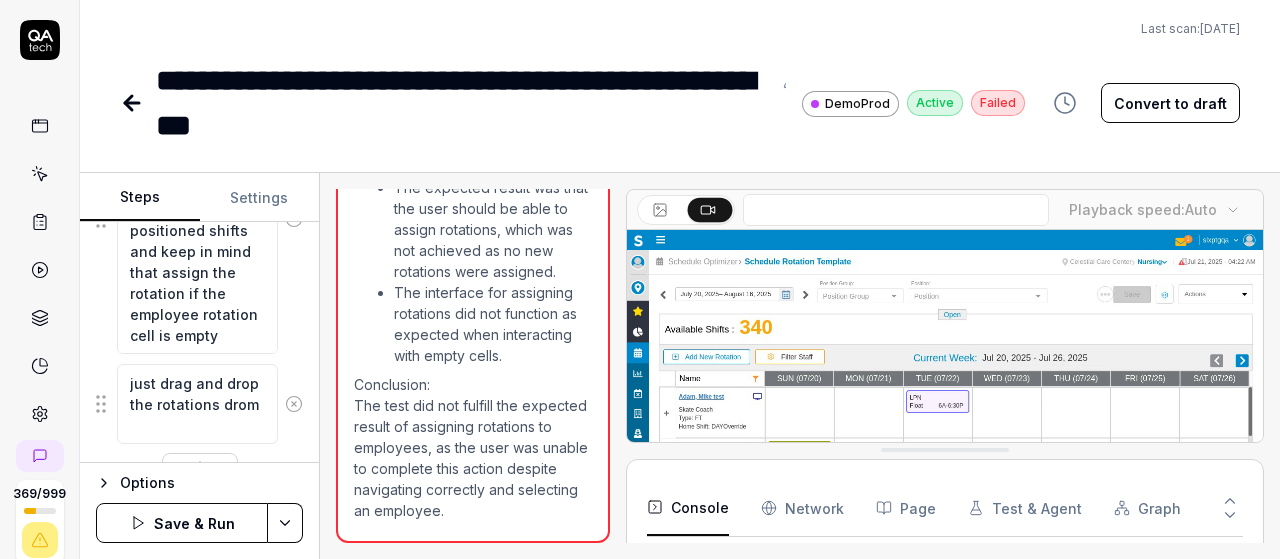 type on "just drag and drop the rotations drom" 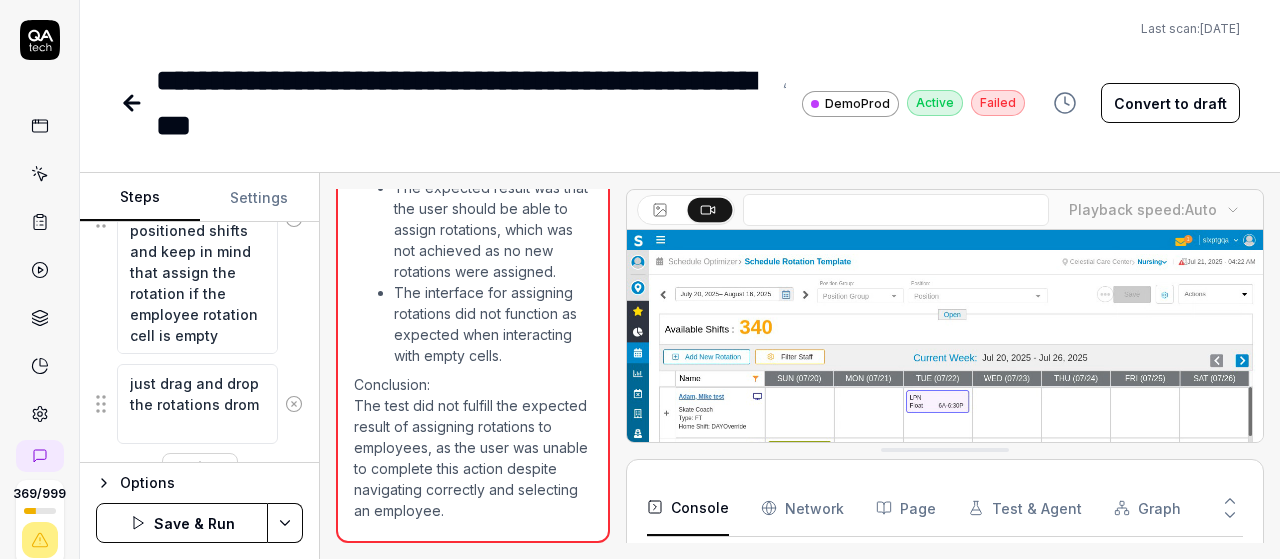 type on "*" 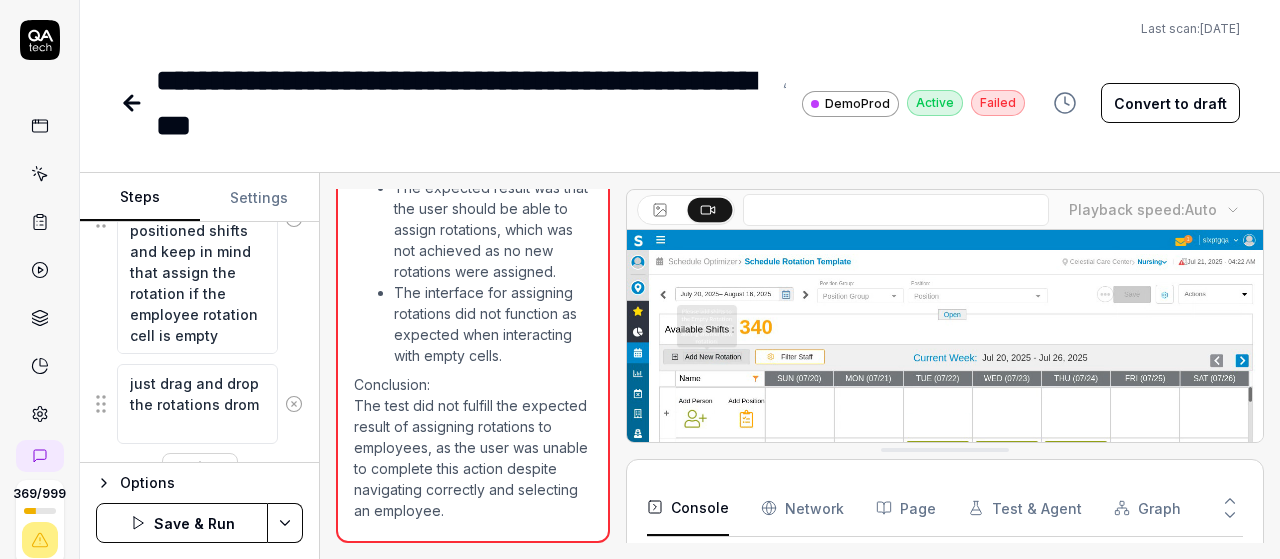 type on "just drag and drop the rotations drom" 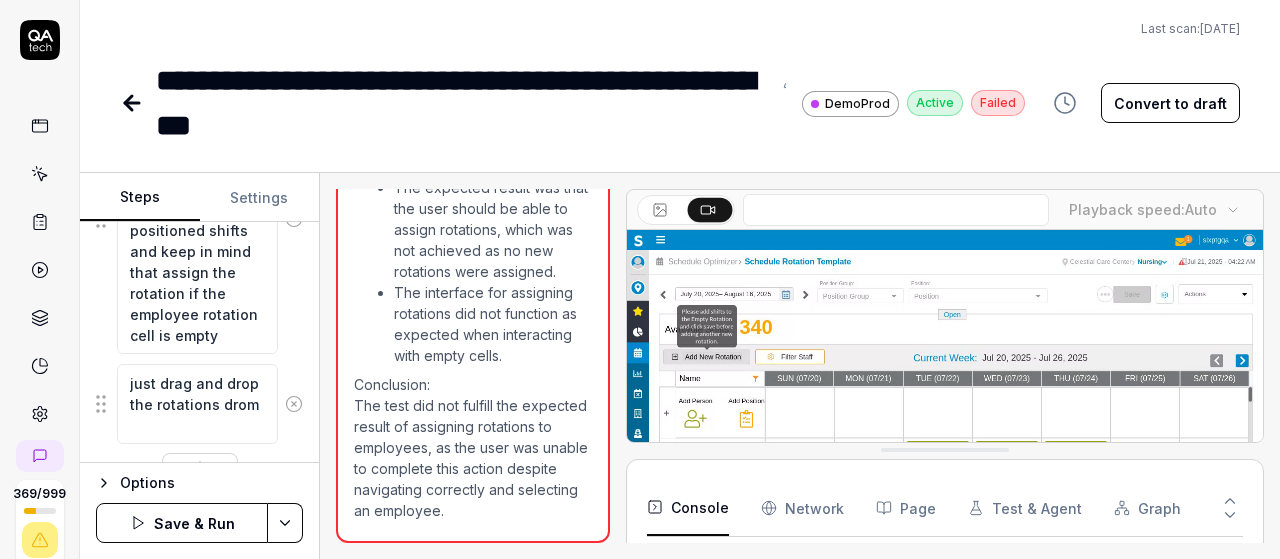 type on "*" 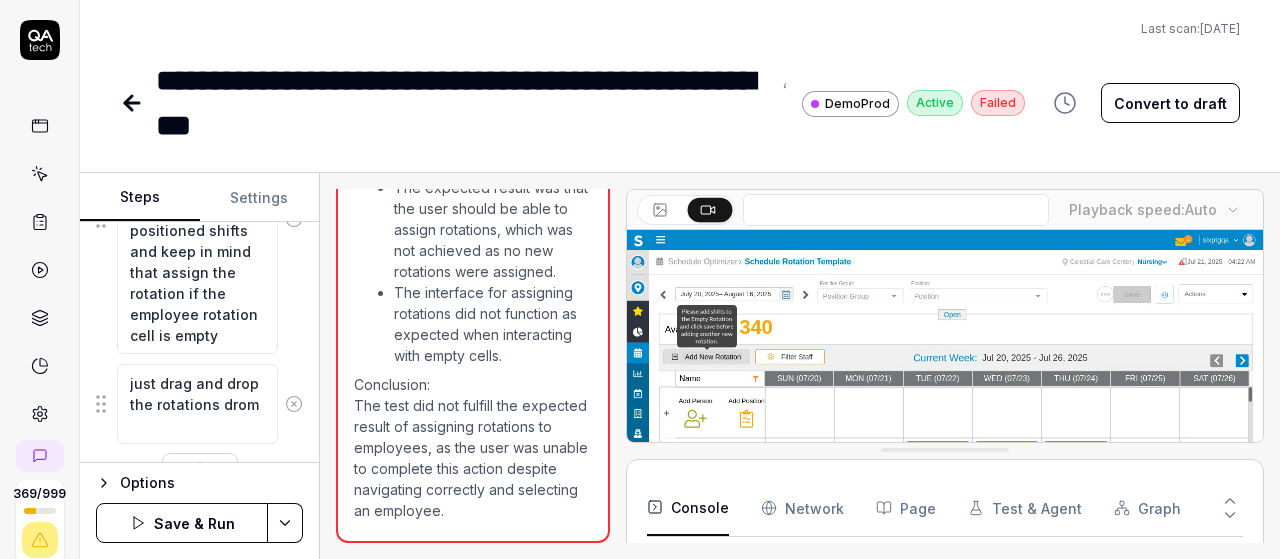 type on "just drag and drop the rotations dro" 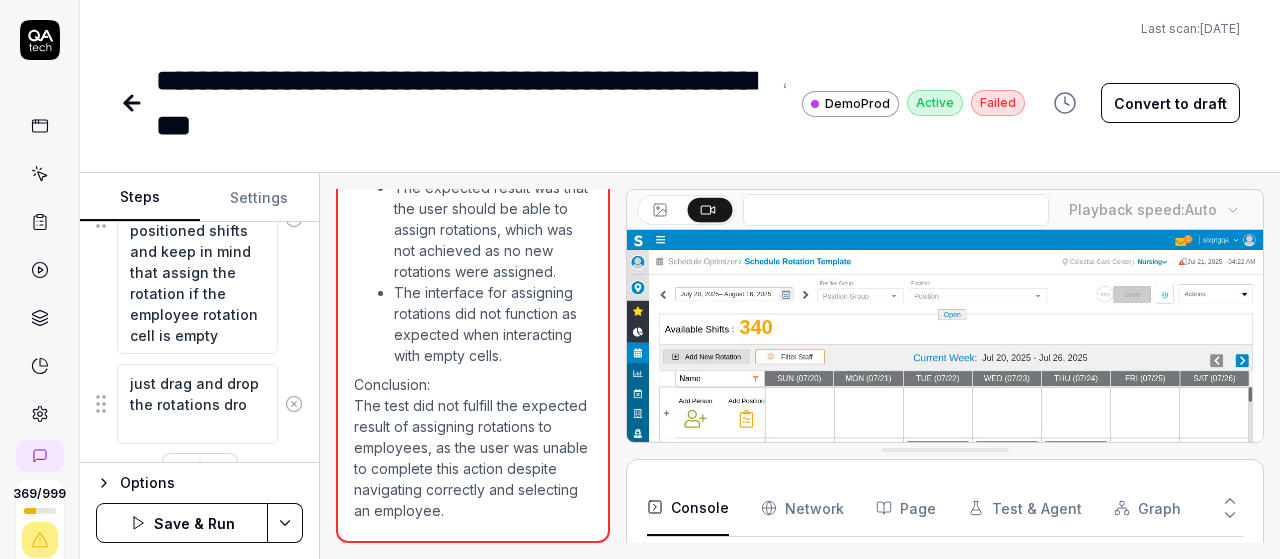 type on "*" 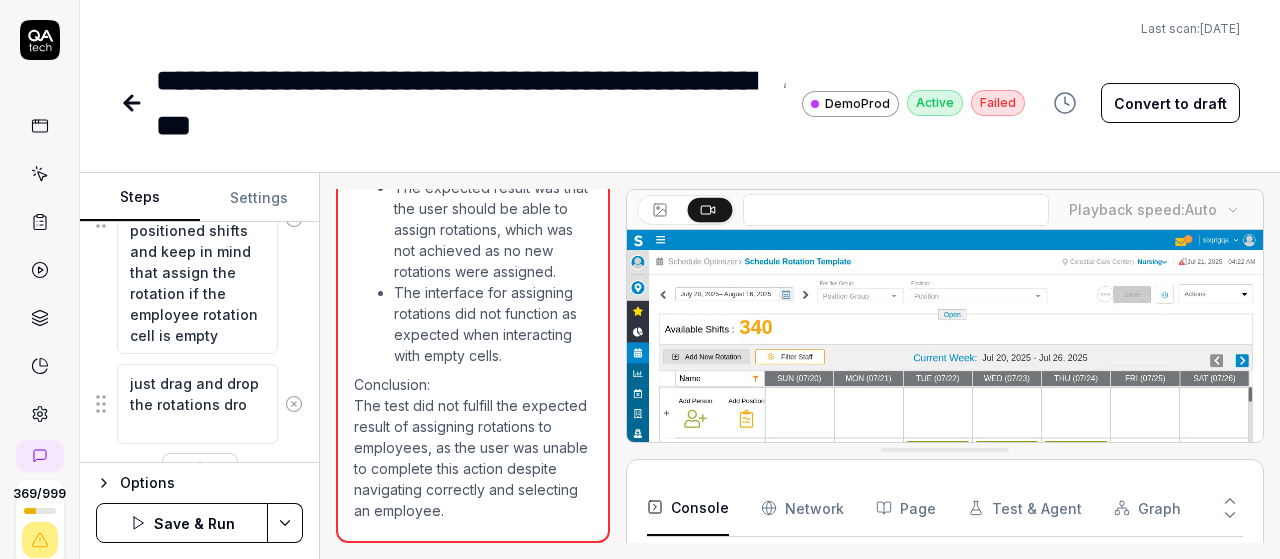 type on "just drag and drop the rotations dr" 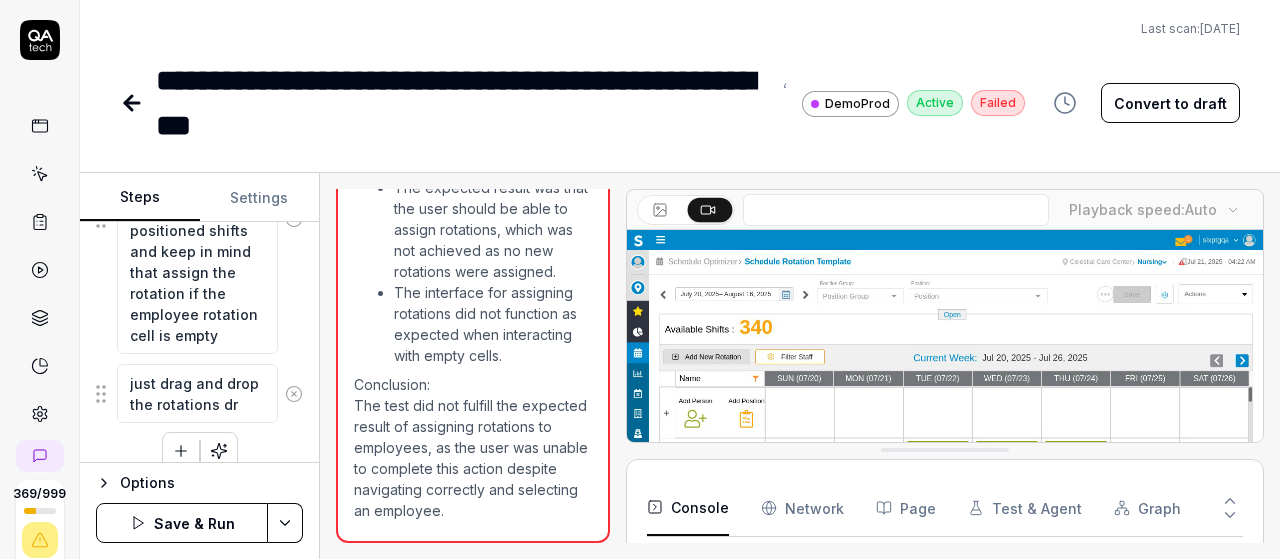 type on "*" 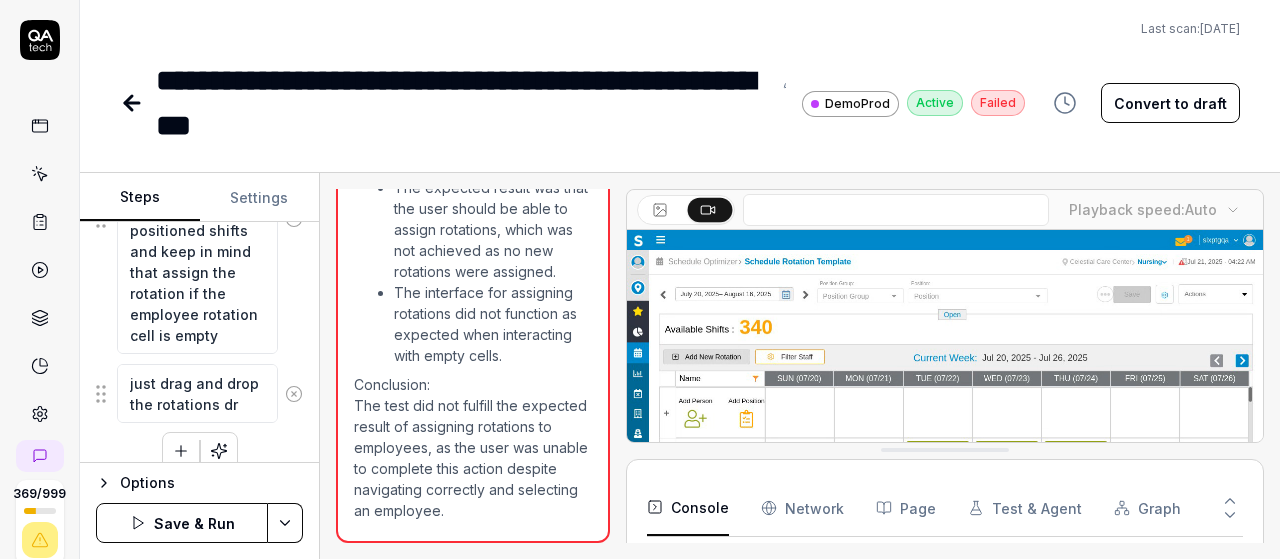 type on "just drag and drop the rotations d" 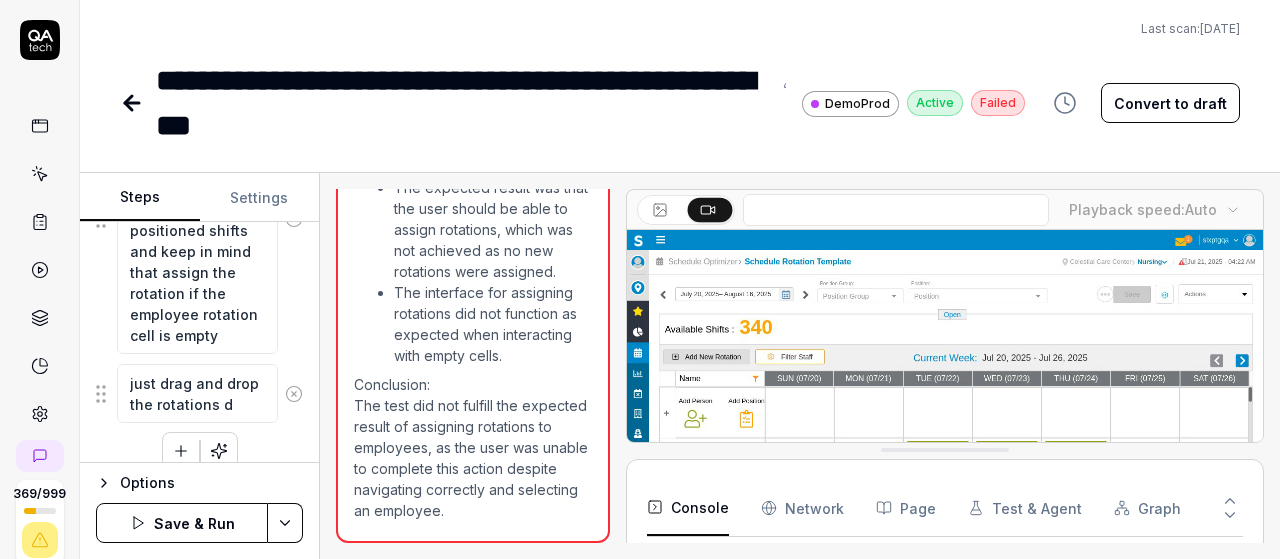 type on "*" 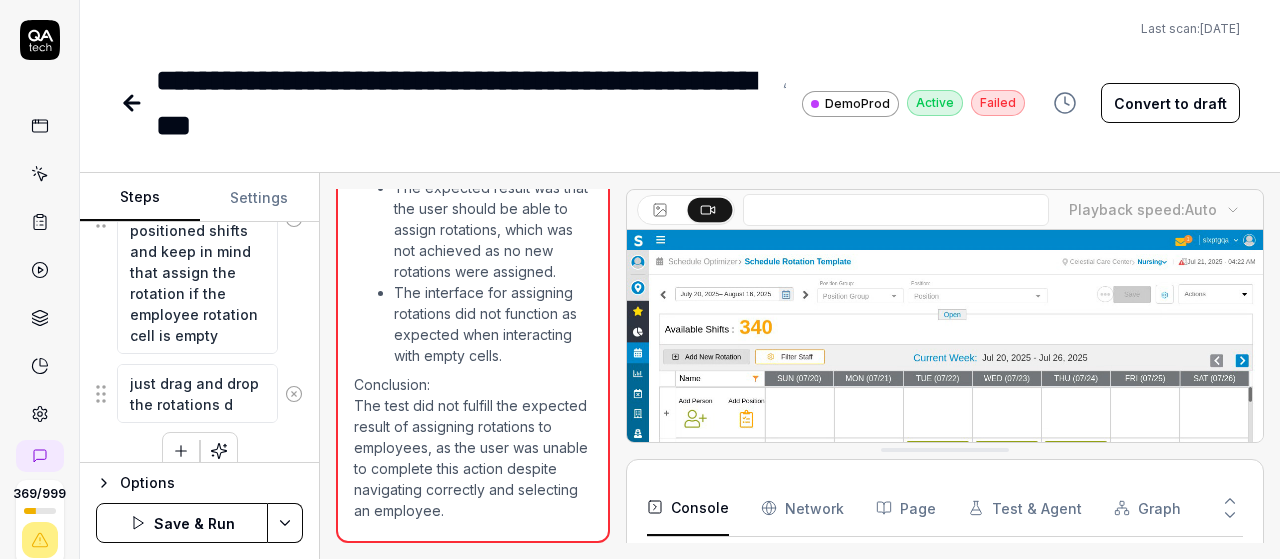 type on "just drag and drop the rotations" 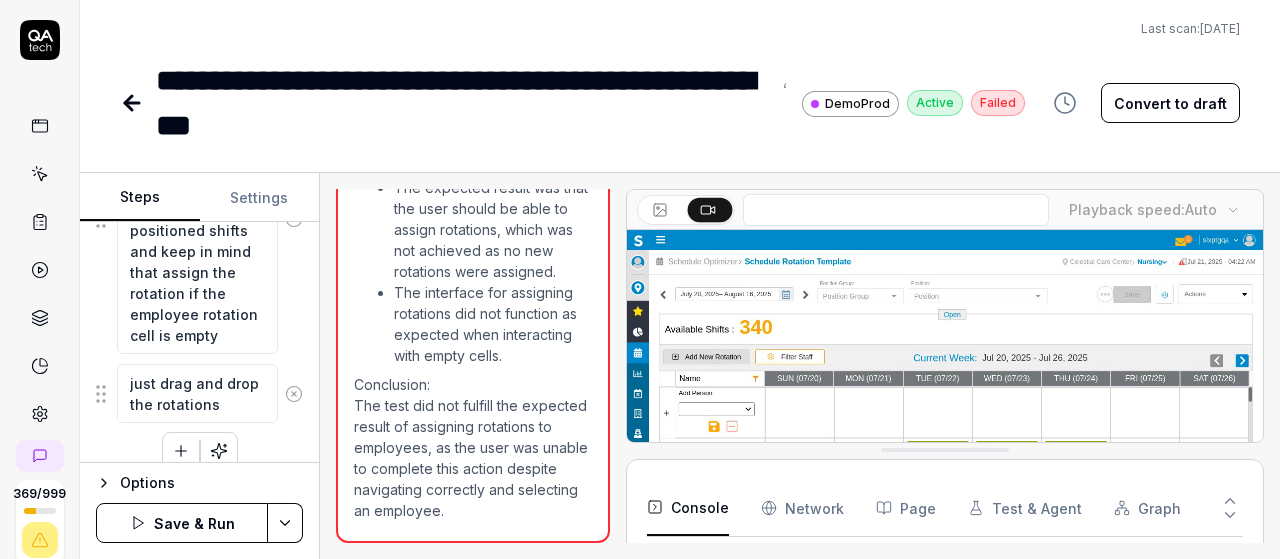type on "*" 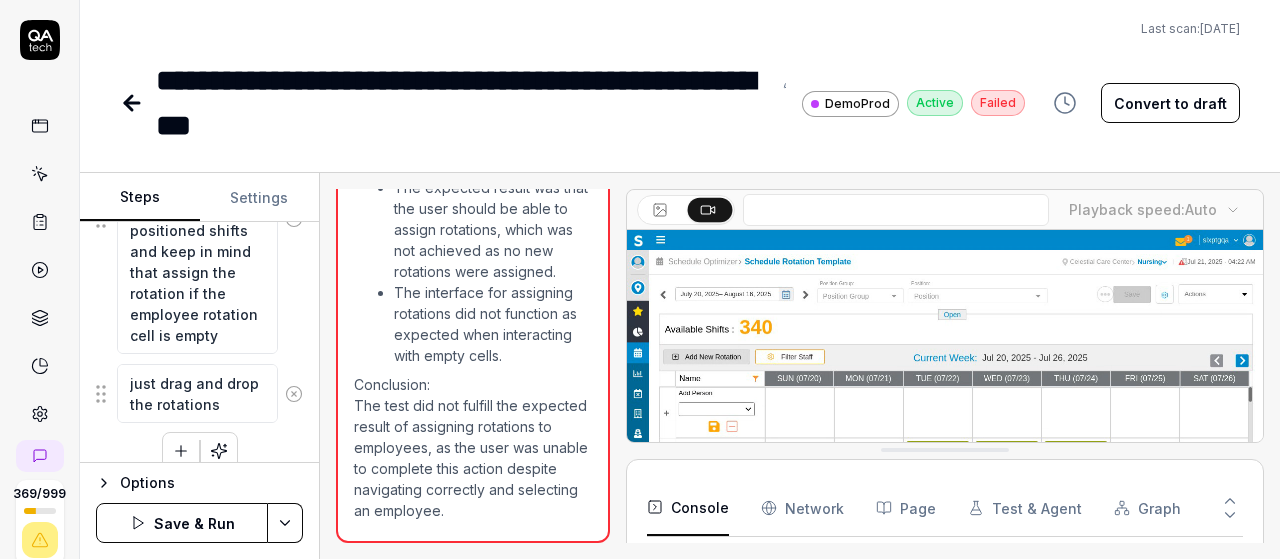 type on "just drag and drop the rotations f" 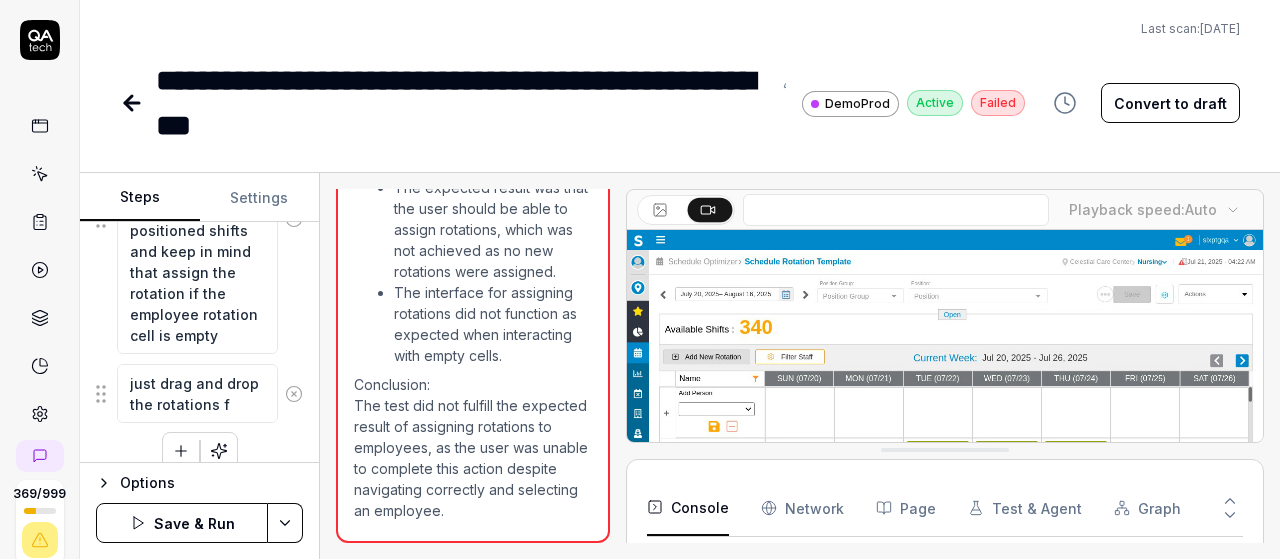 type on "*" 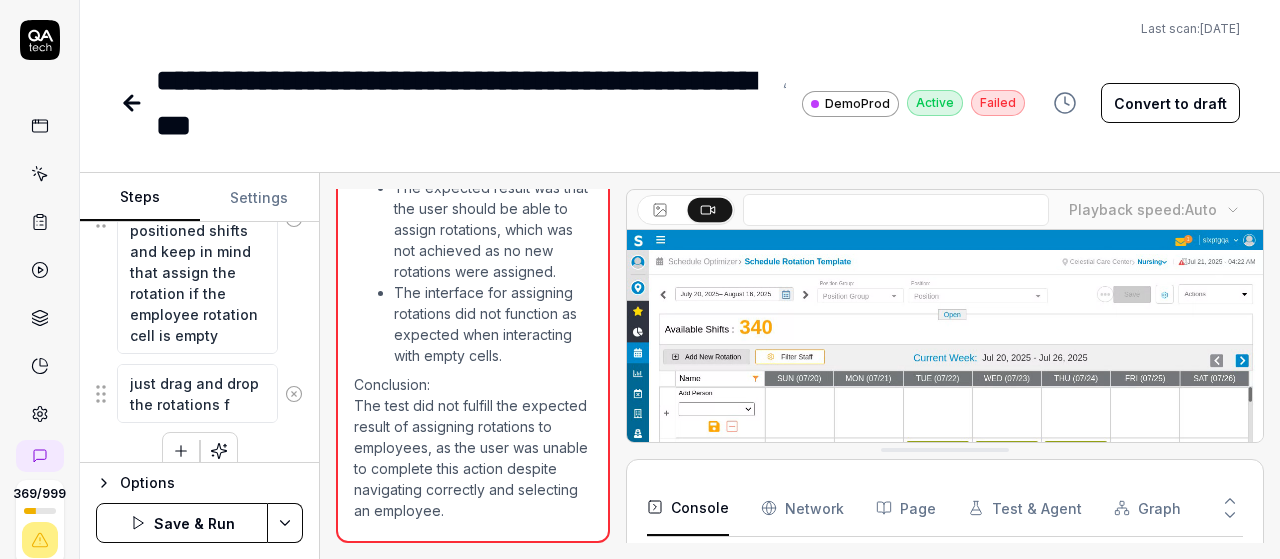 type on "just drag and drop the rotations fr" 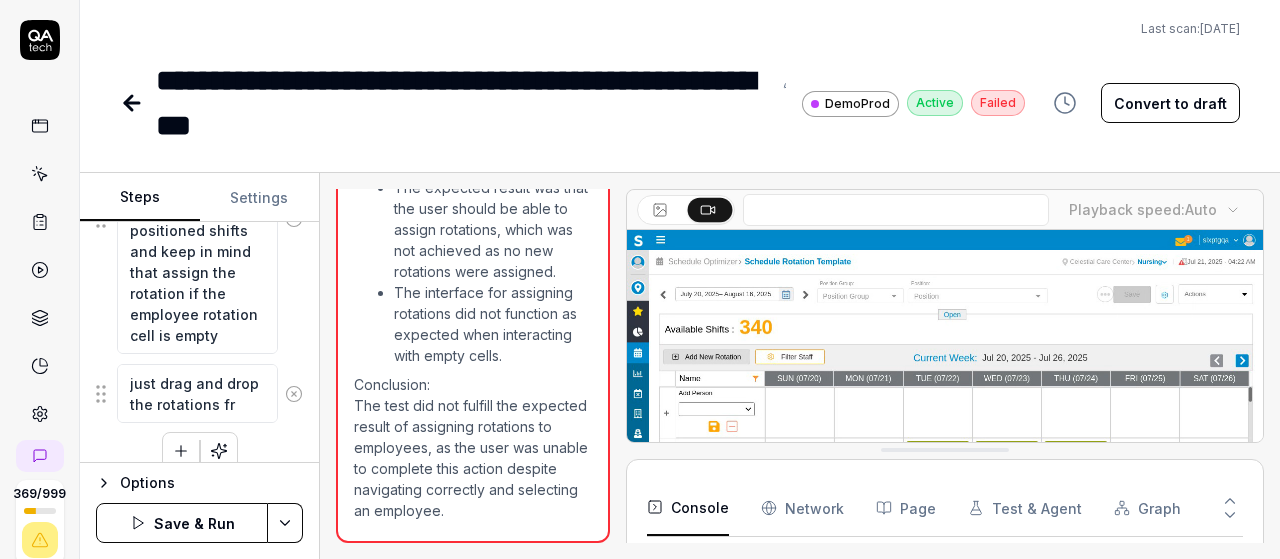 type on "*" 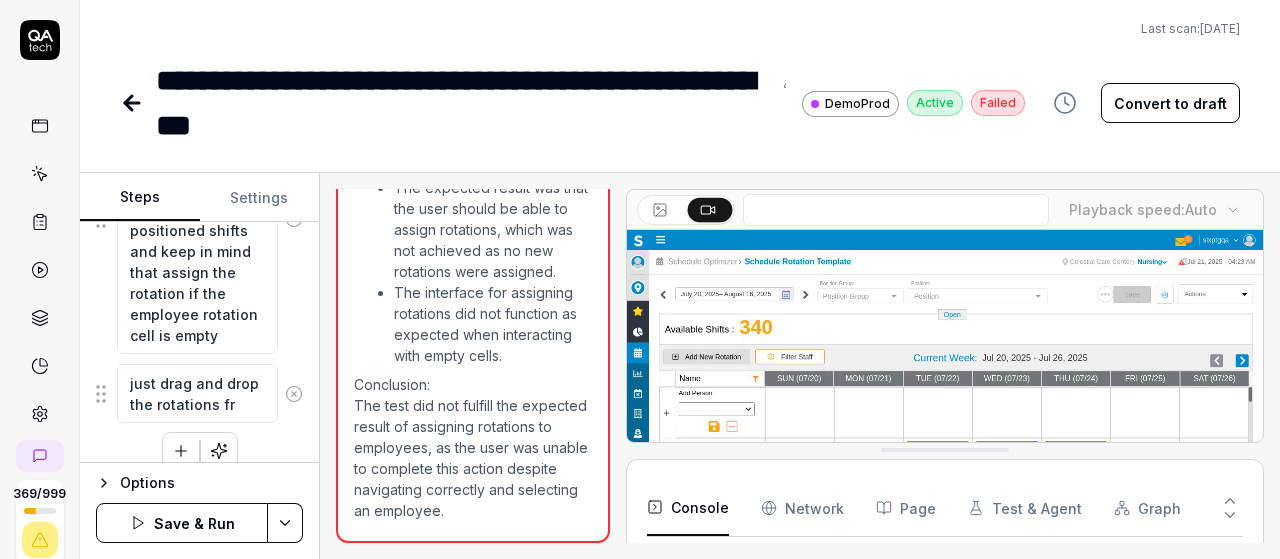 type on "just drag and drop the rotations fro" 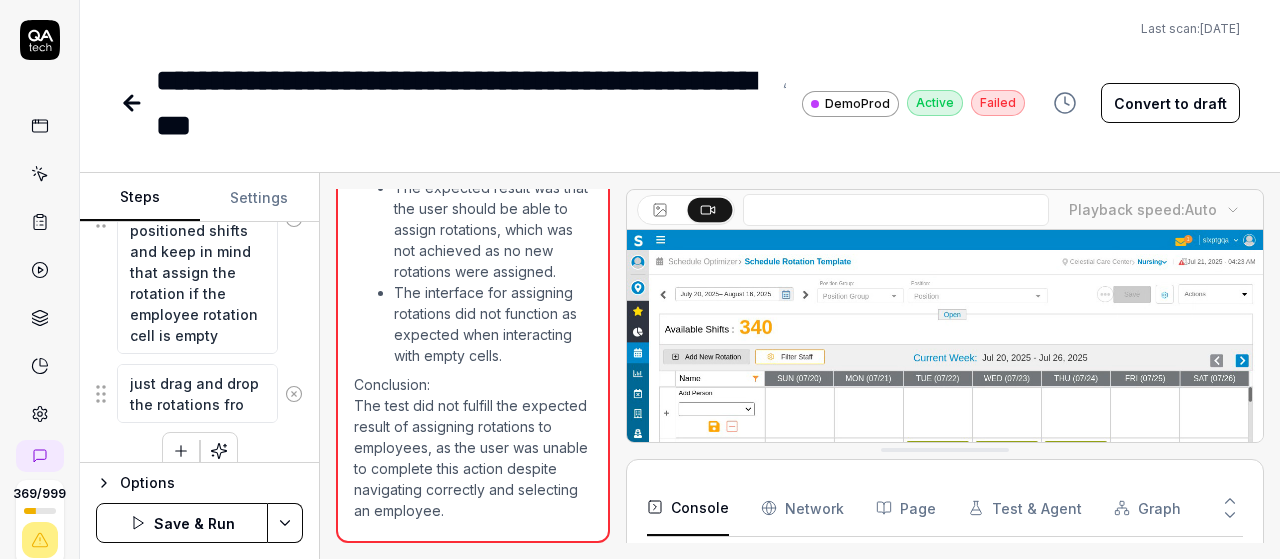 type on "*" 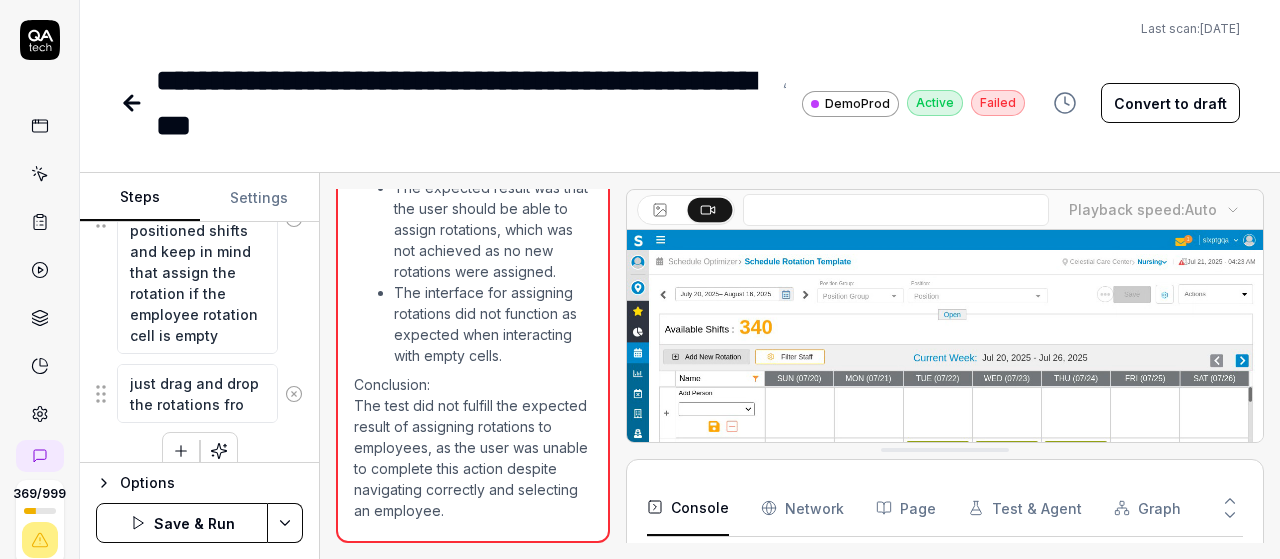type on "just drag and drop the rotations from" 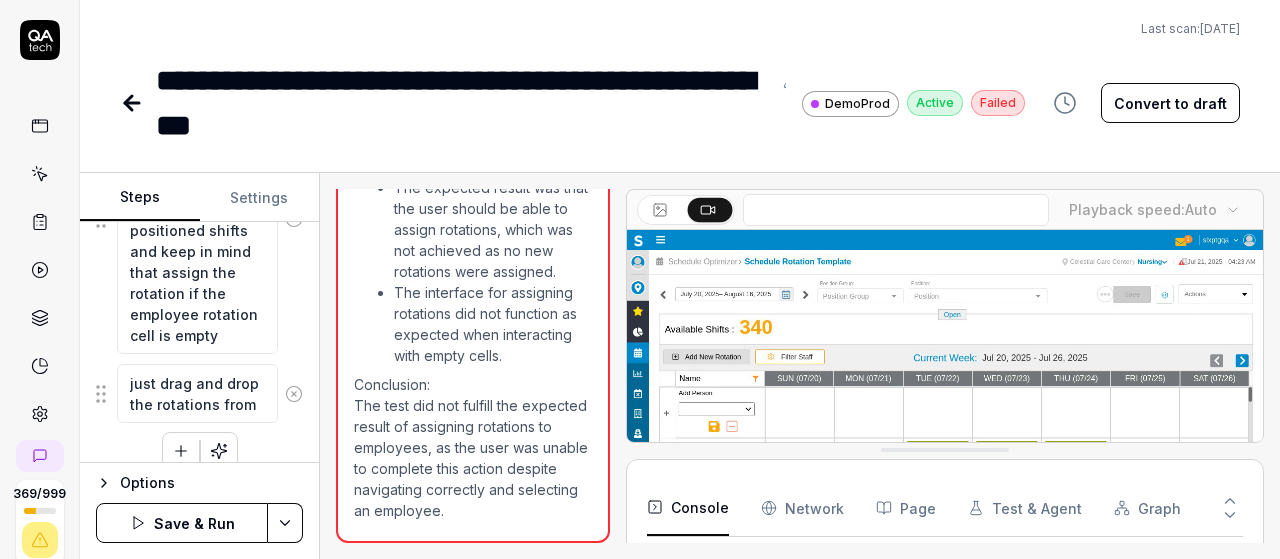 type on "*" 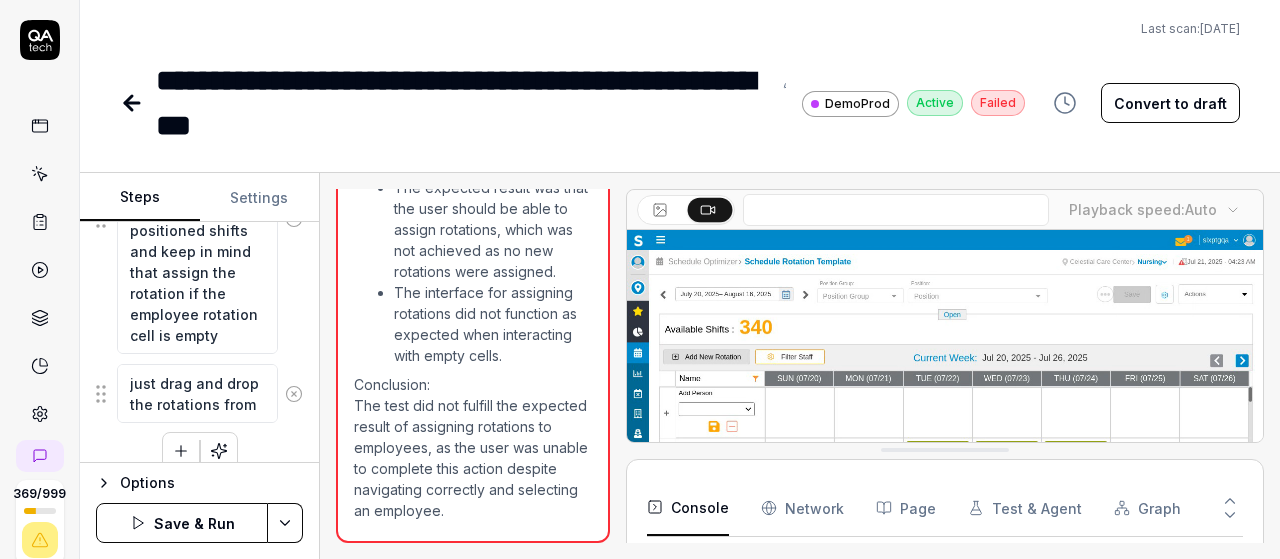 type on "just drag and drop the rotations from" 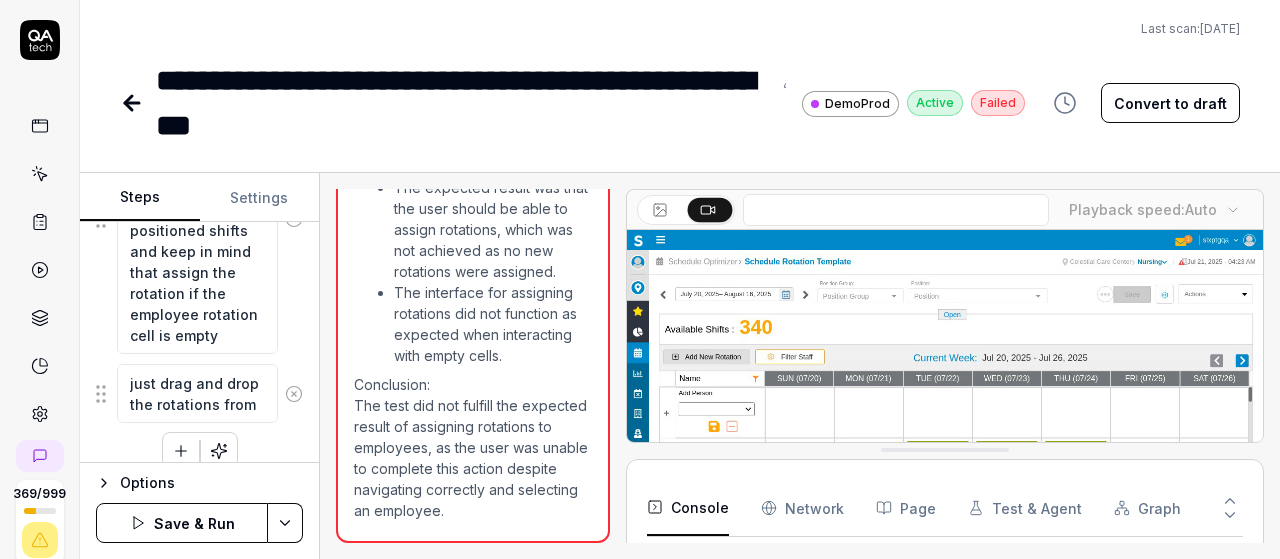 type on "*" 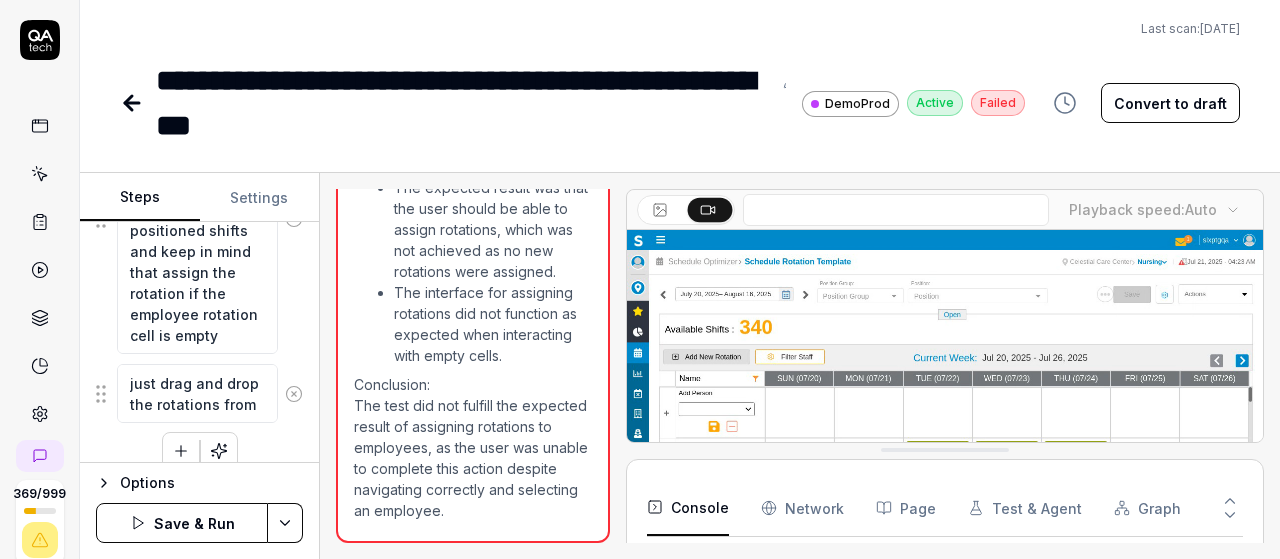 type on "just drag and drop the rotations from a" 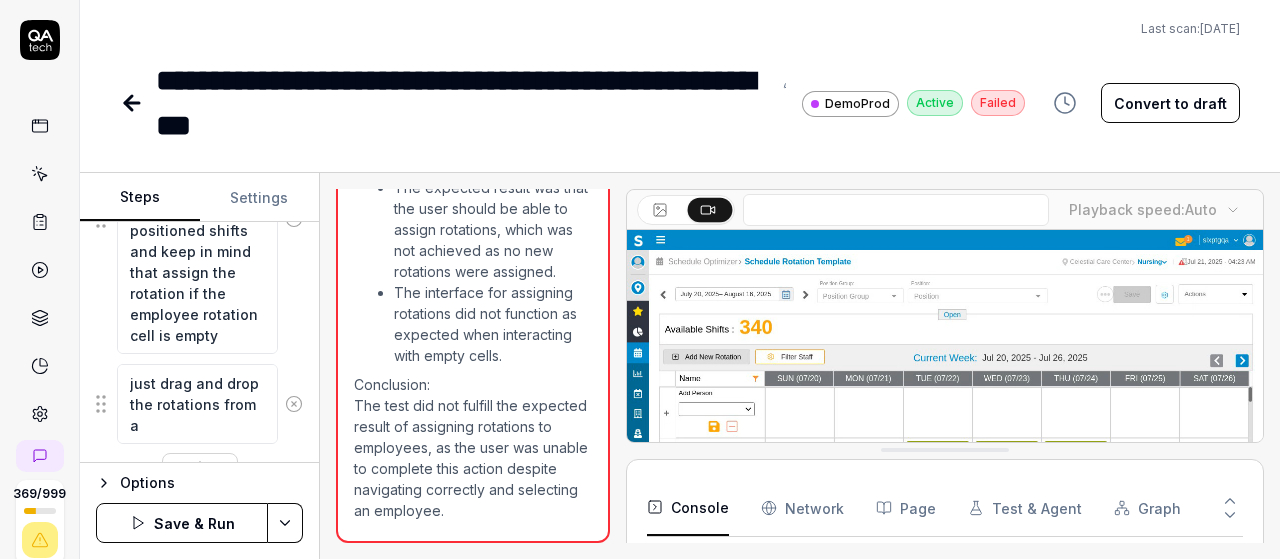 type on "*" 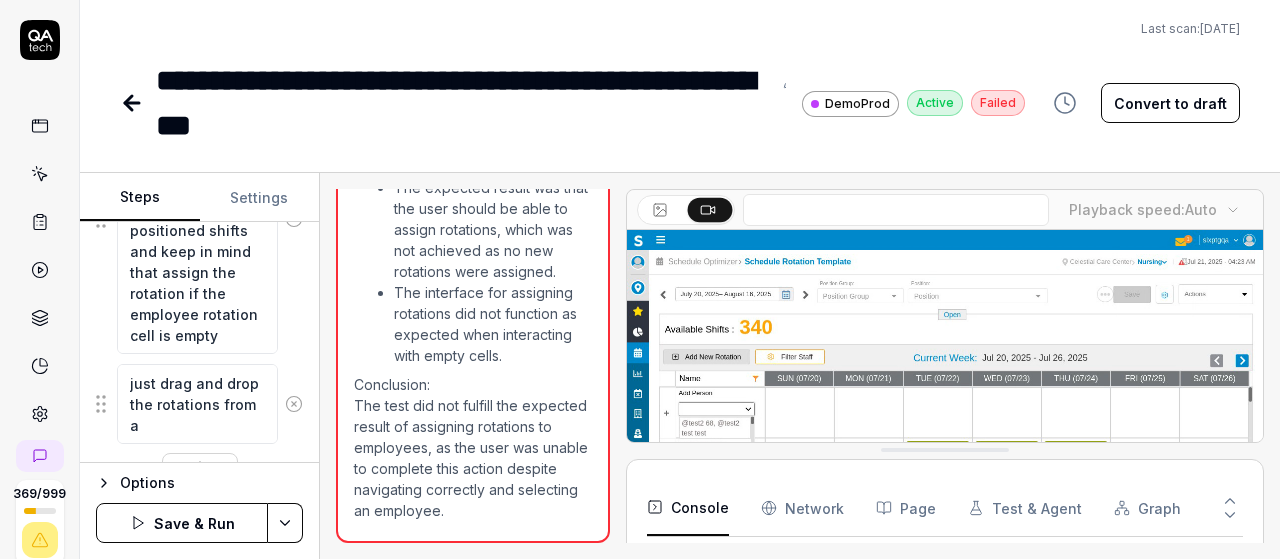 type on "just drag and drop the rotations from av" 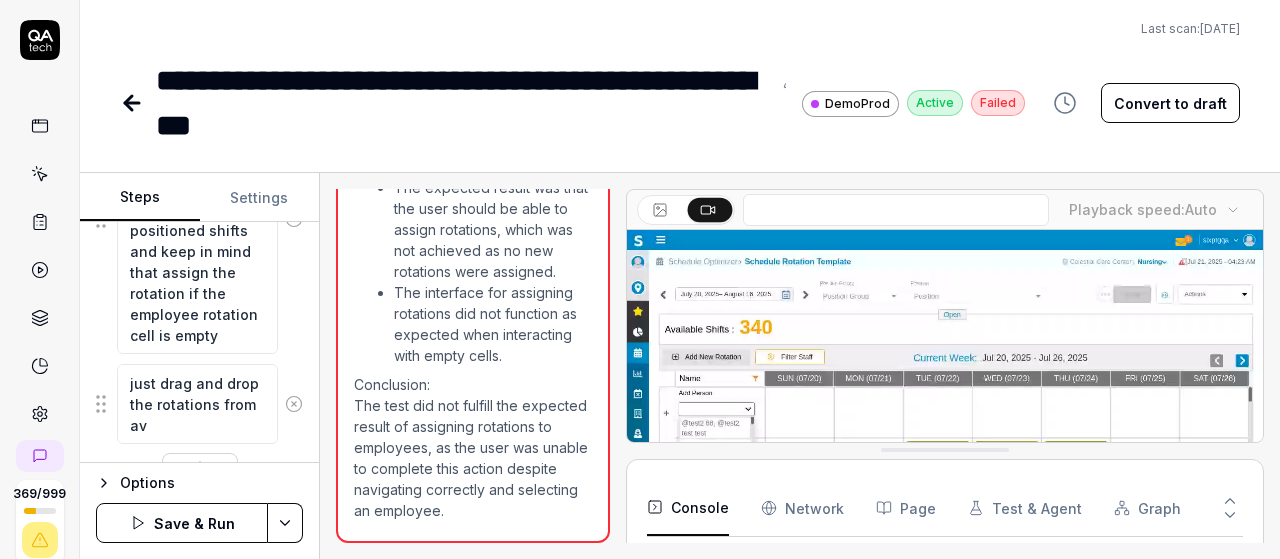 type on "*" 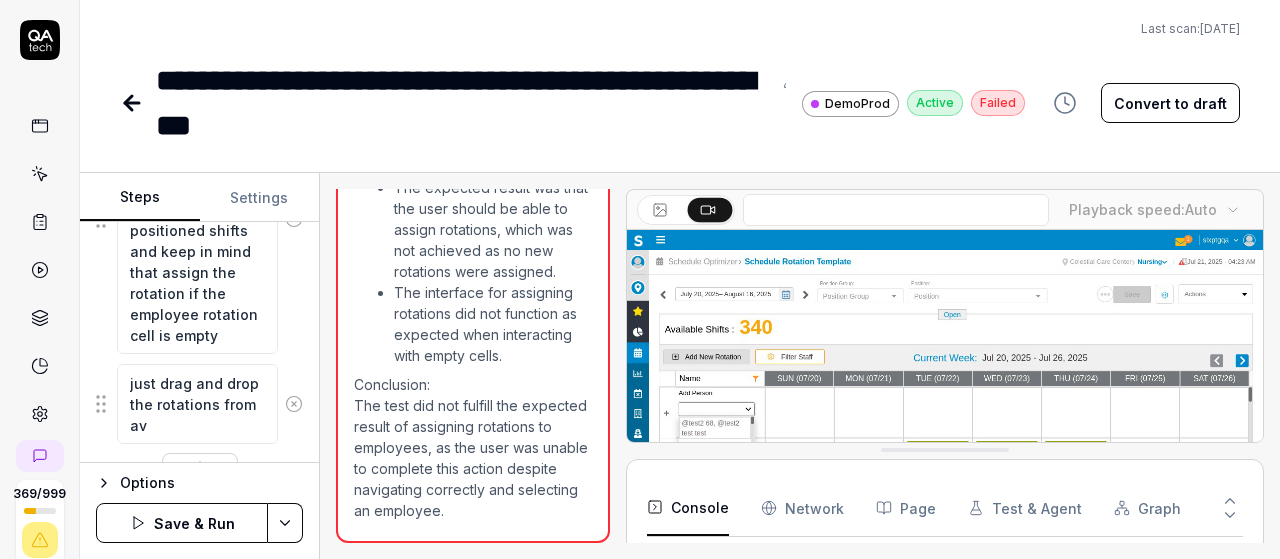 type on "just drag and drop the rotations from ava" 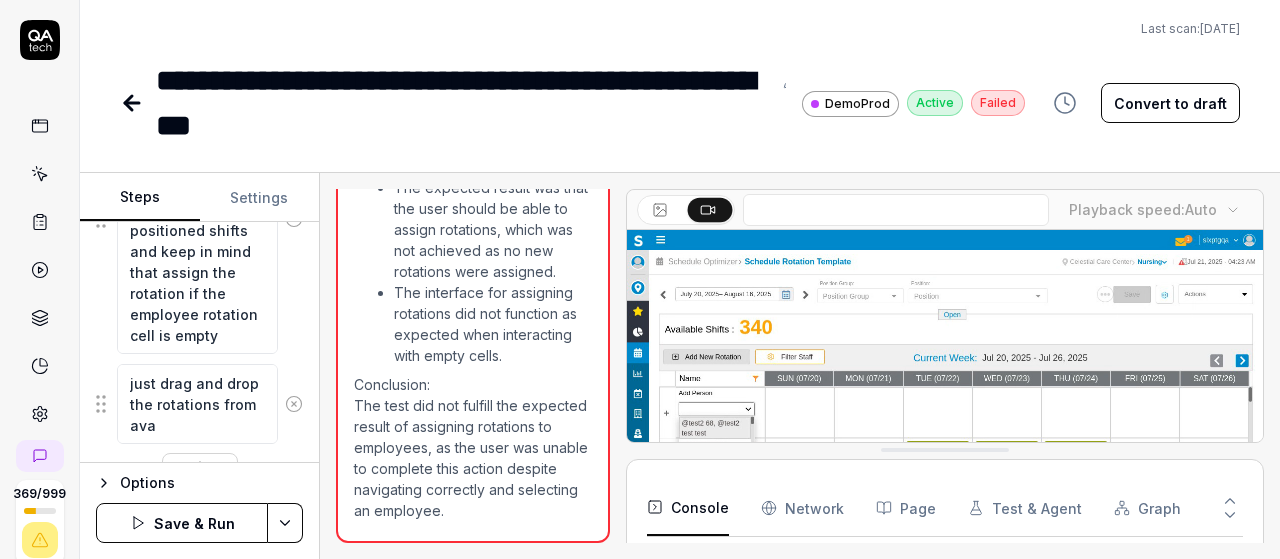 type on "*" 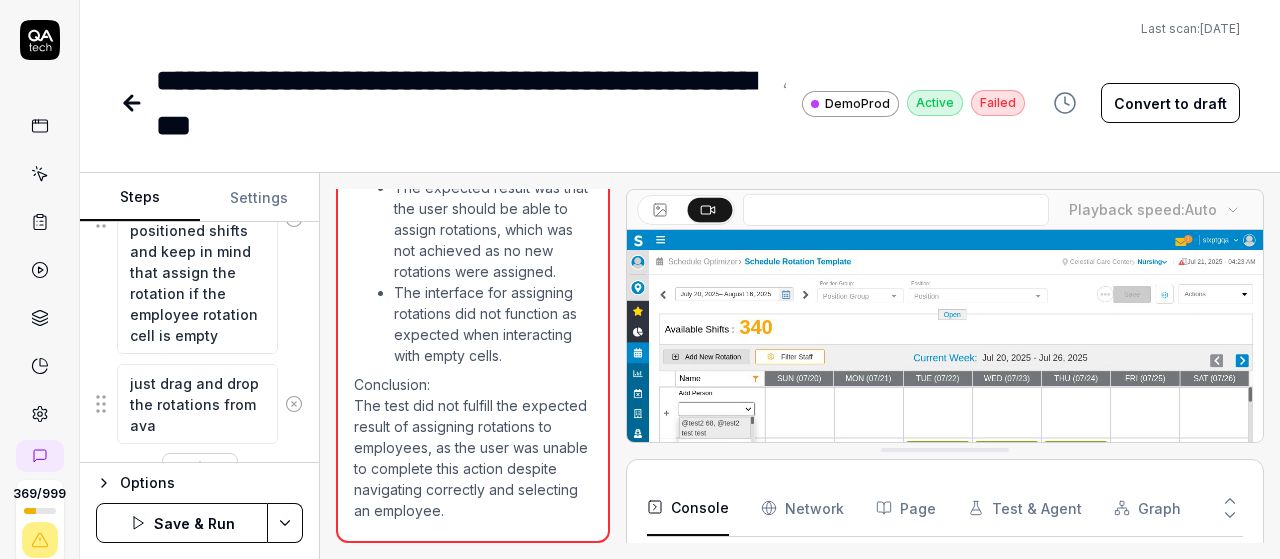 type on "just drag and drop the rotations from avai" 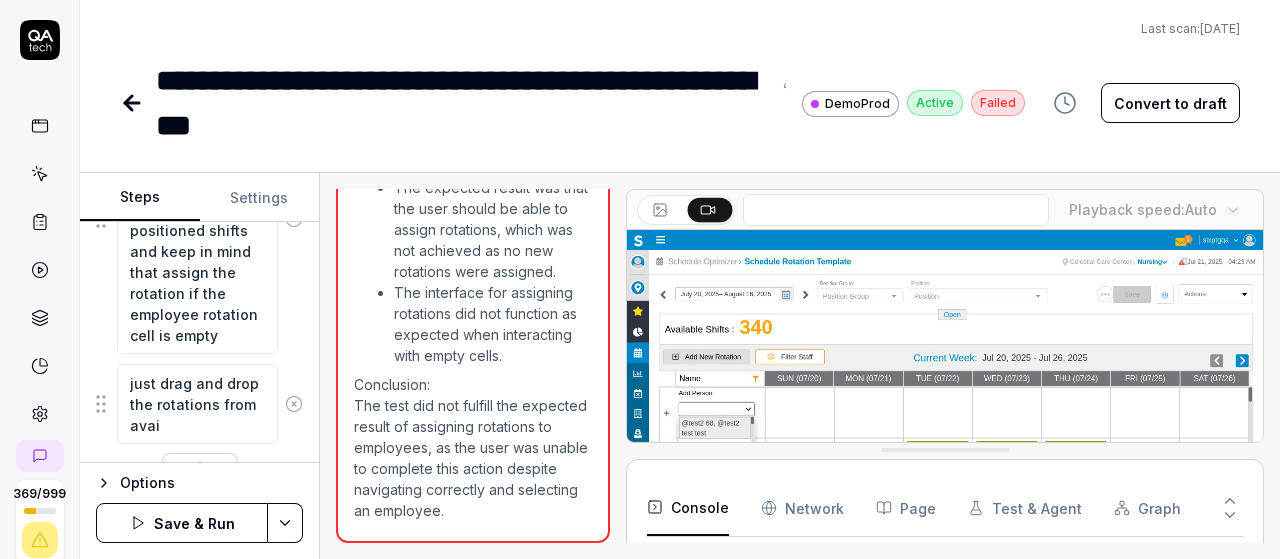 type on "*" 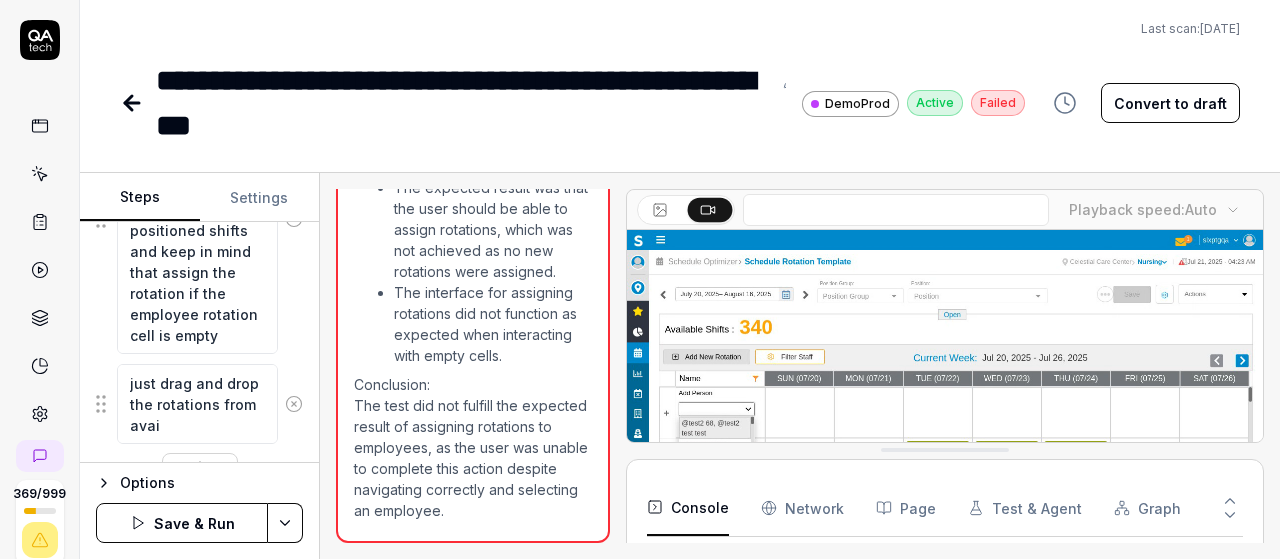 type on "just drag and drop the rotations from avail" 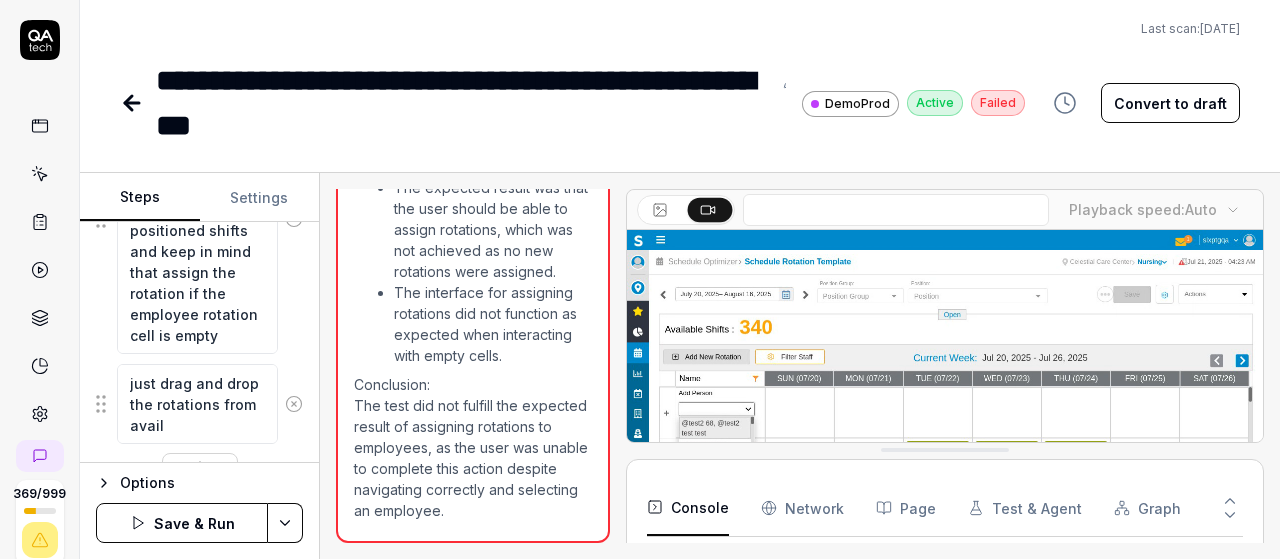 type on "*" 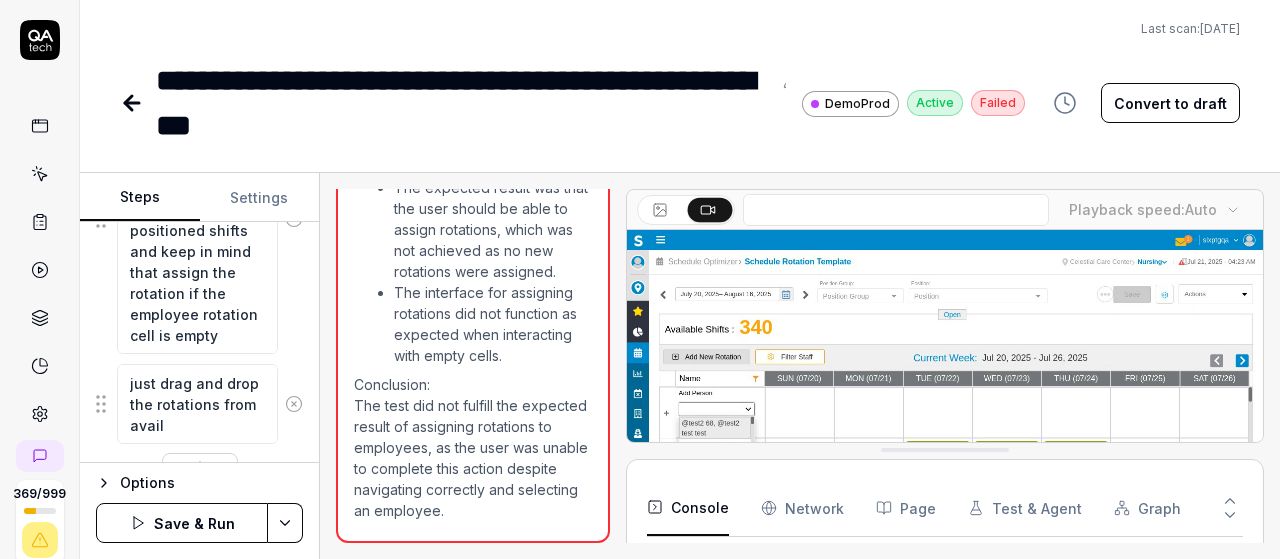 type on "just drag and drop the rotations from availa" 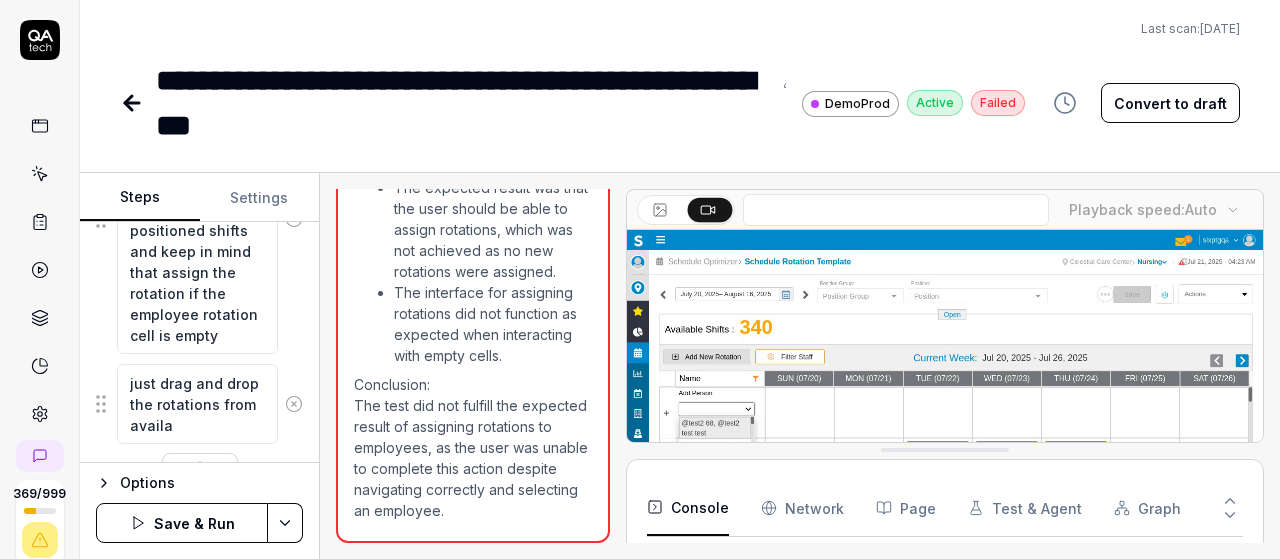 type on "*" 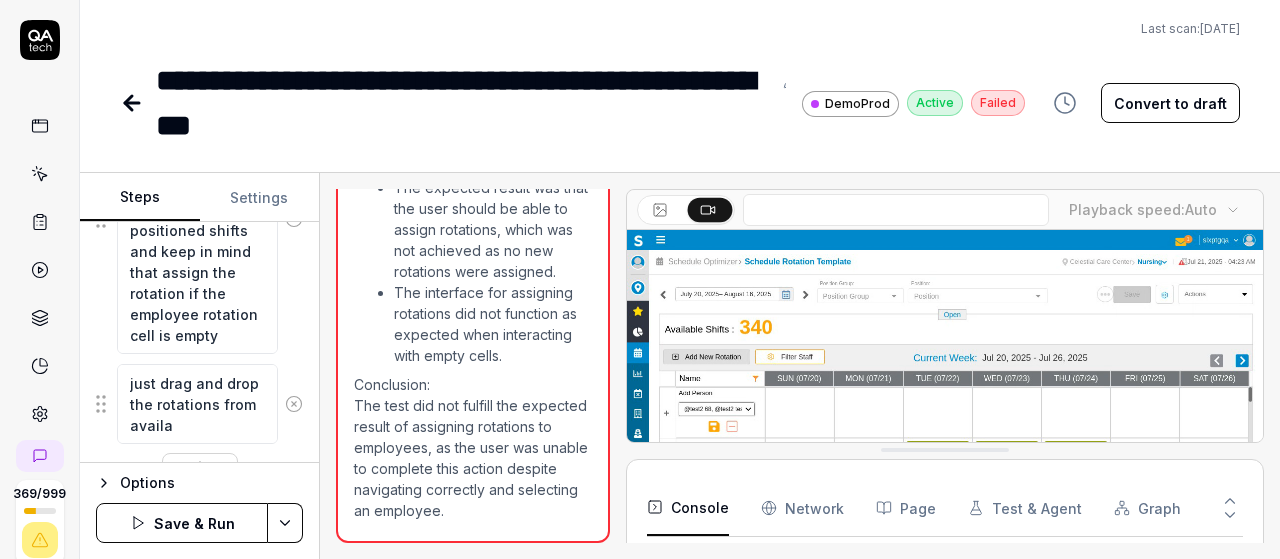 type on "just drag and drop the rotations from availab" 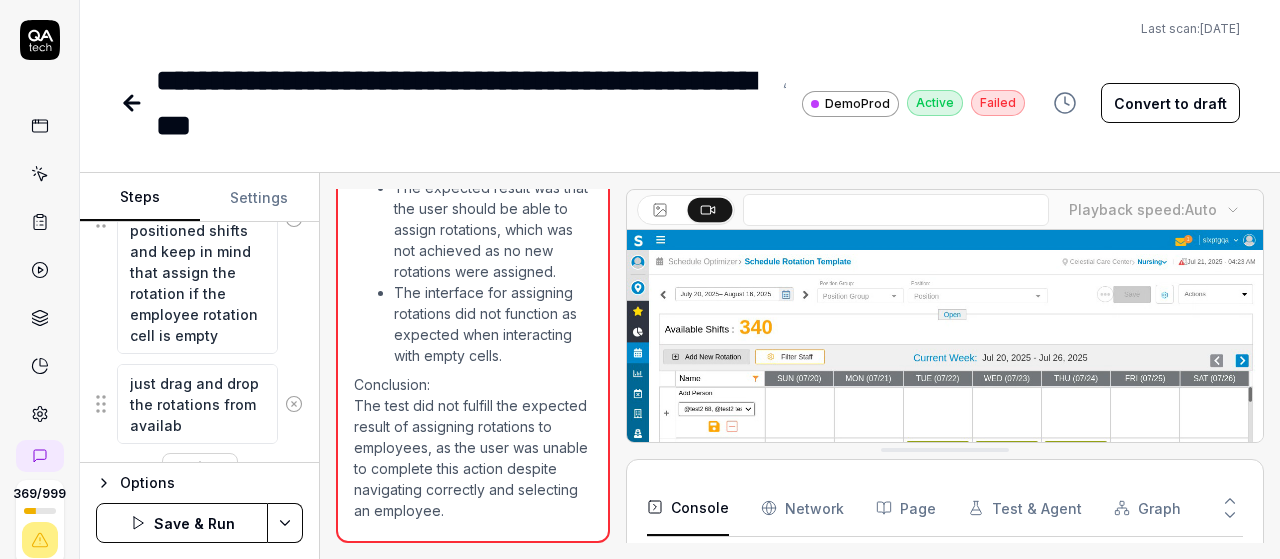 type on "*" 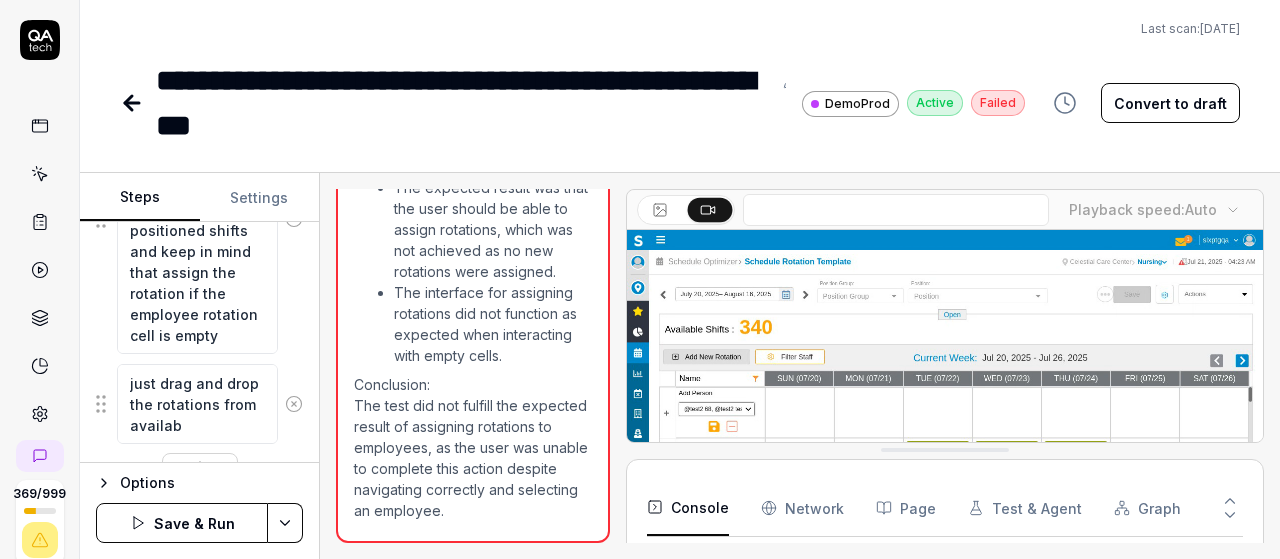 type on "just drag and drop the rotations from availabl" 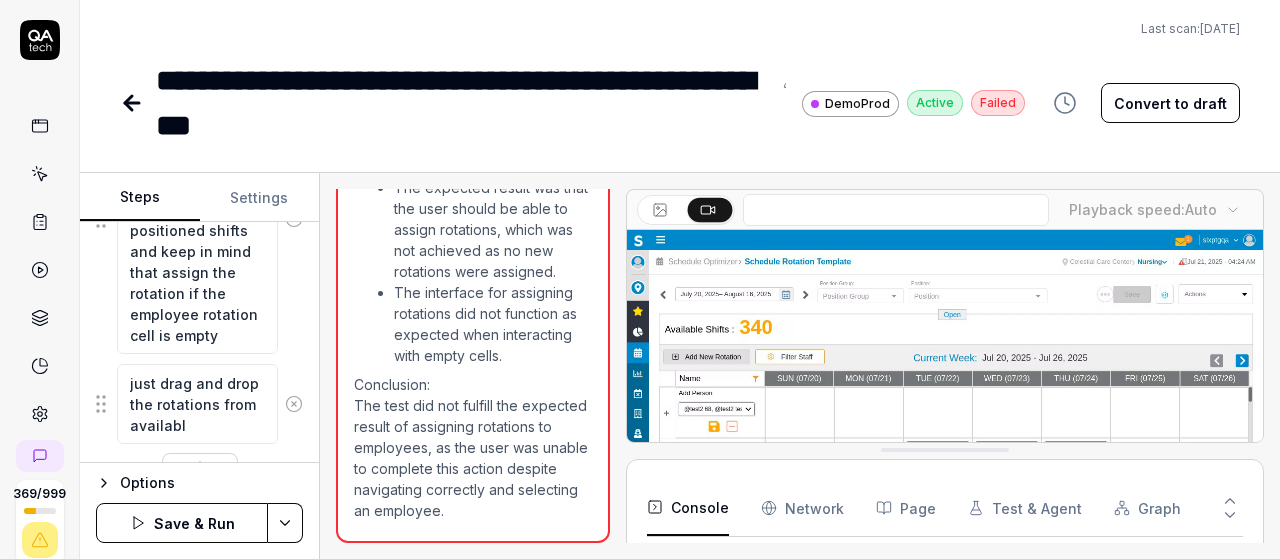 type on "*" 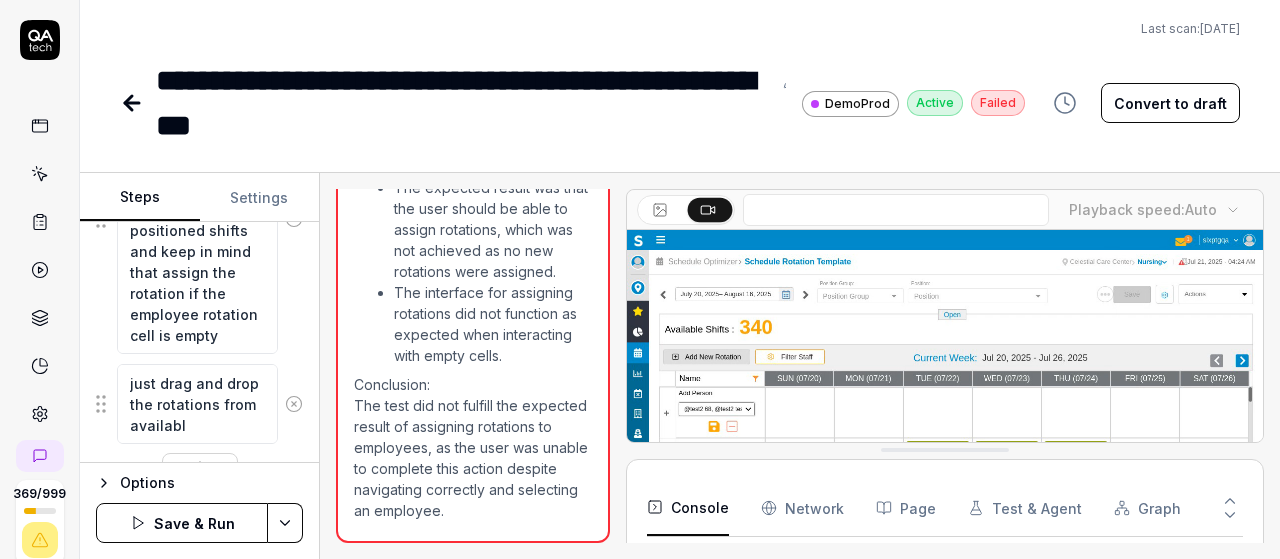type on "just drag and drop the rotations from available" 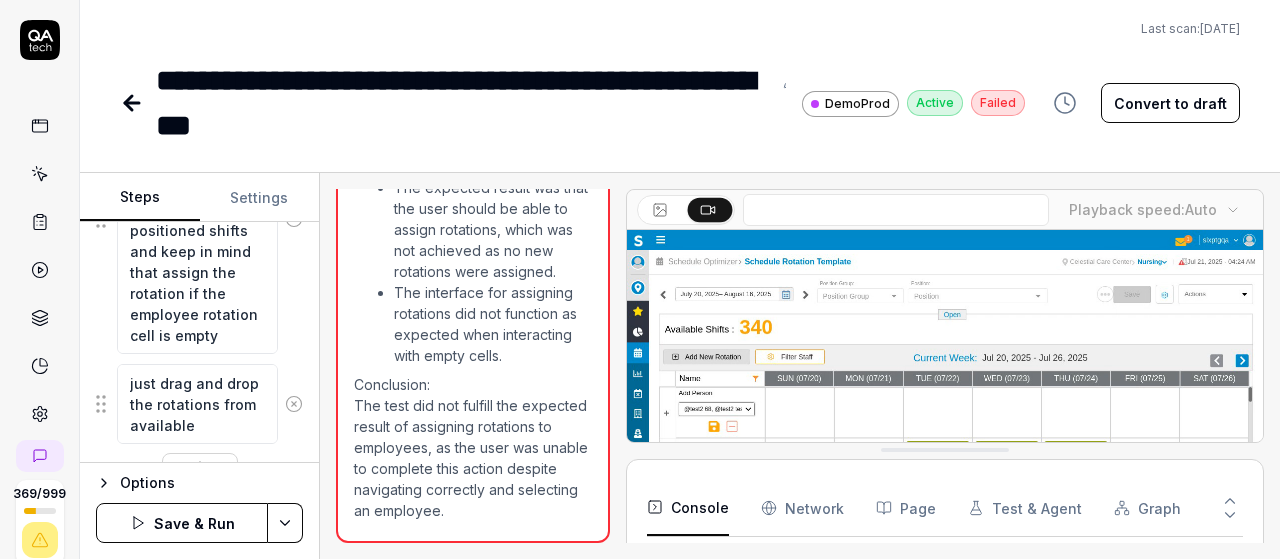 type on "*" 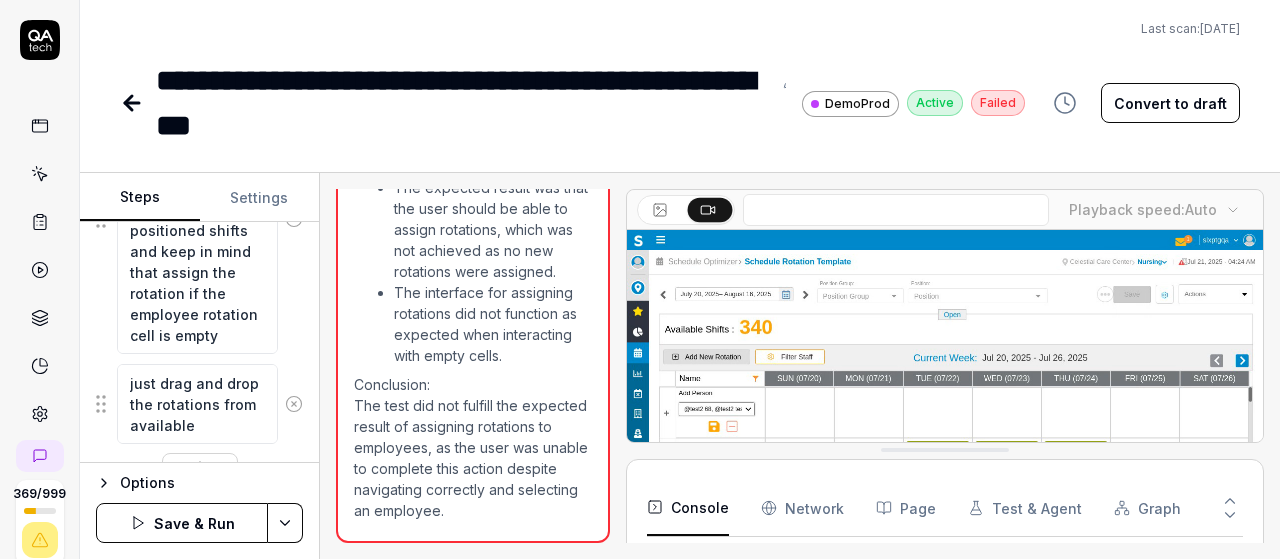 type on "just drag and drop the rotations from available" 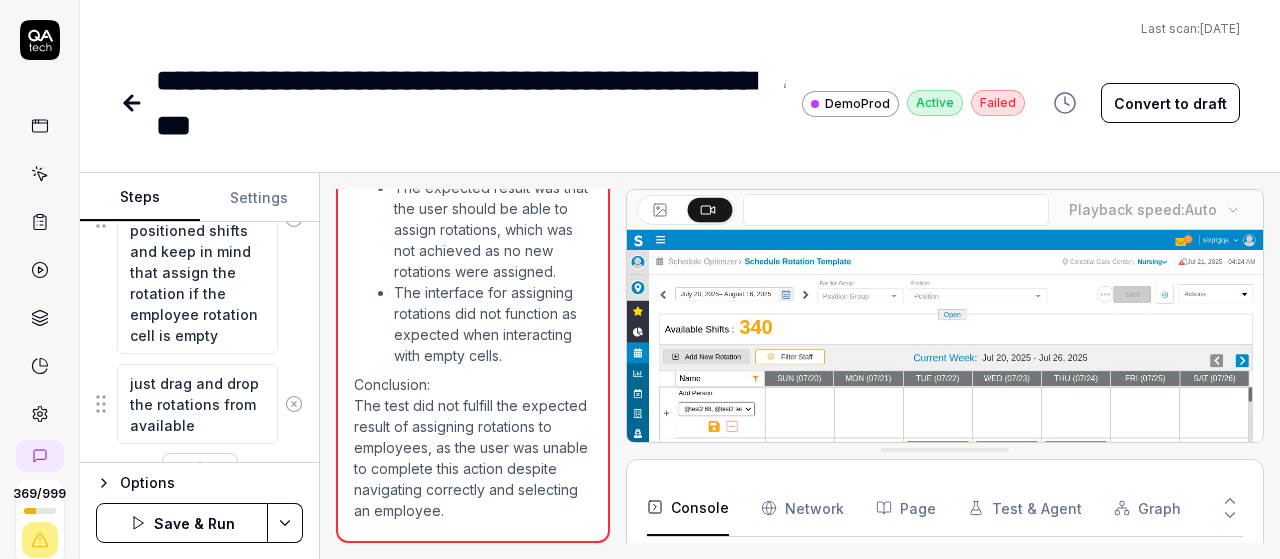 type on "*" 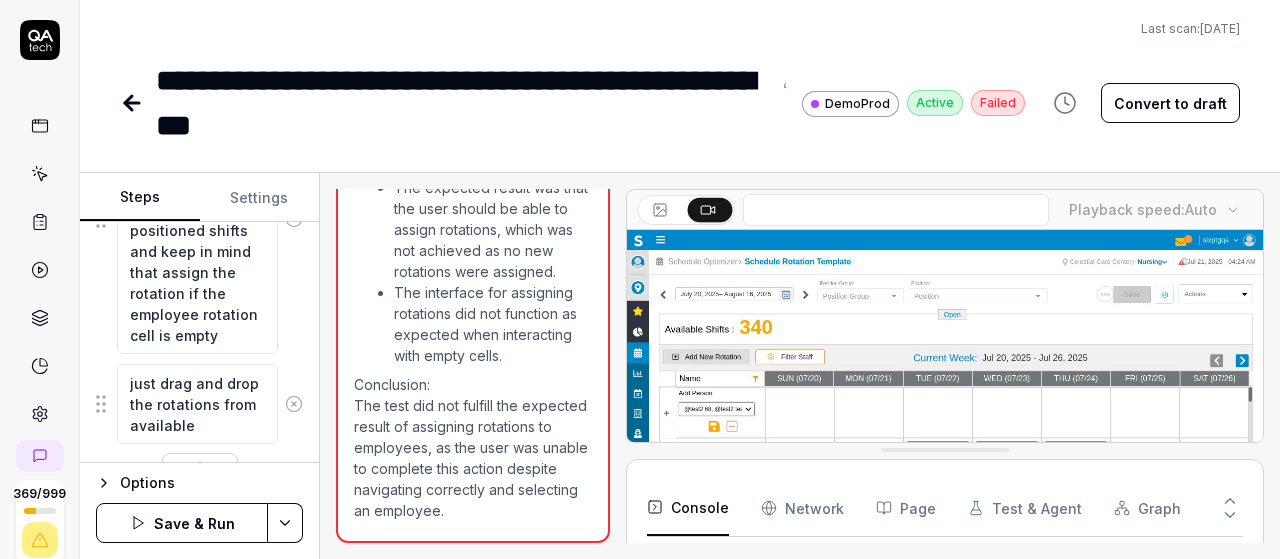 type on "just drag and drop the rotations from available s" 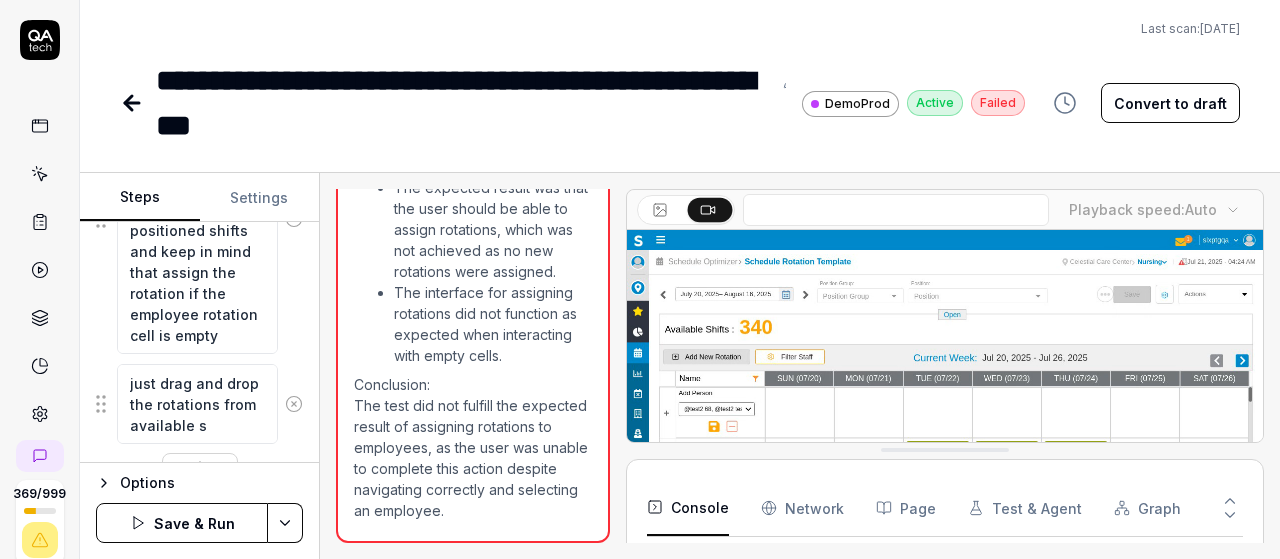 type on "*" 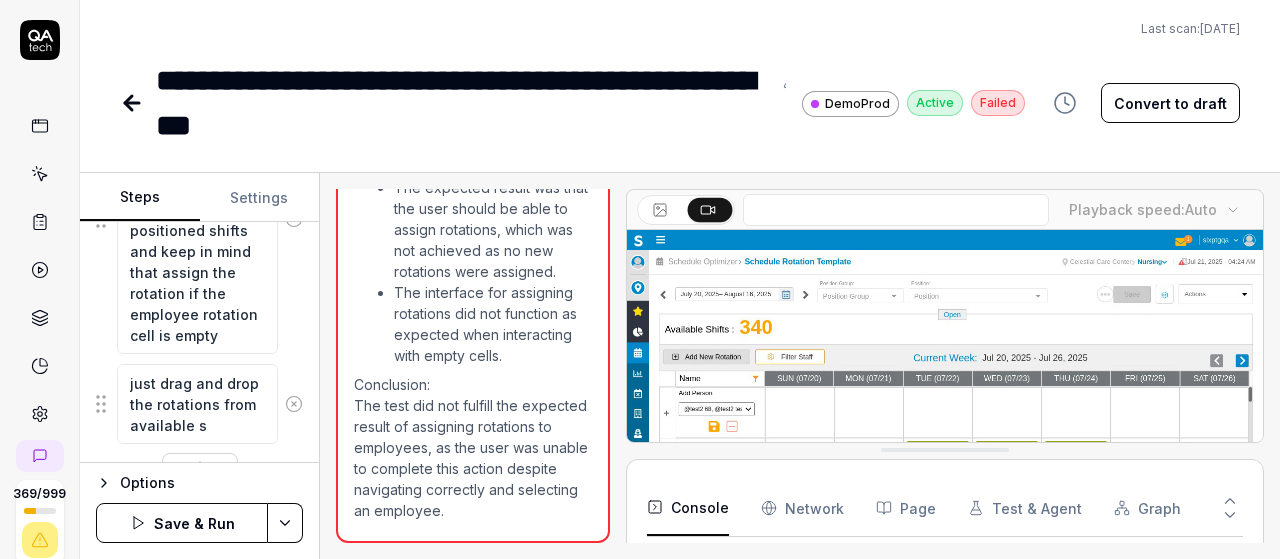 type on "just drag and drop the rotations from available sh" 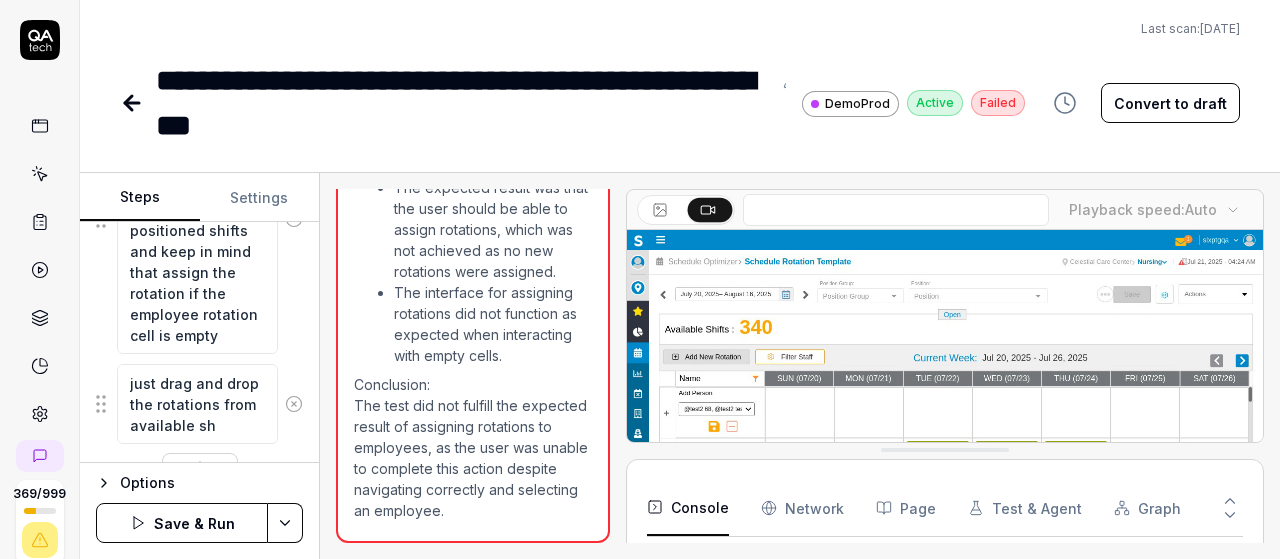 type on "*" 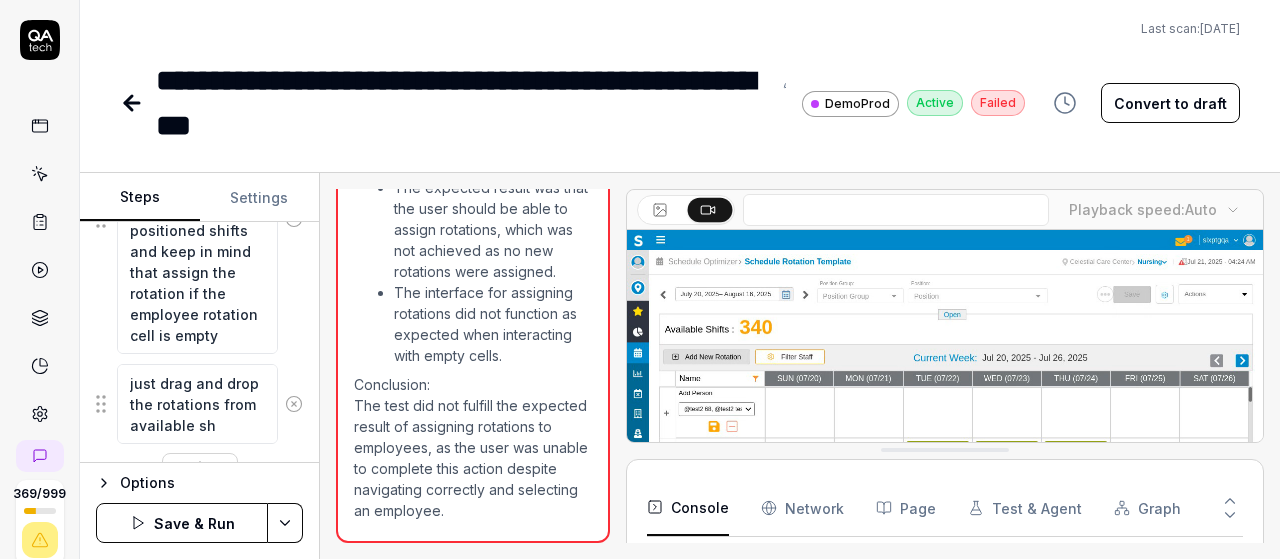 type on "just drag and drop the rotations from available shi" 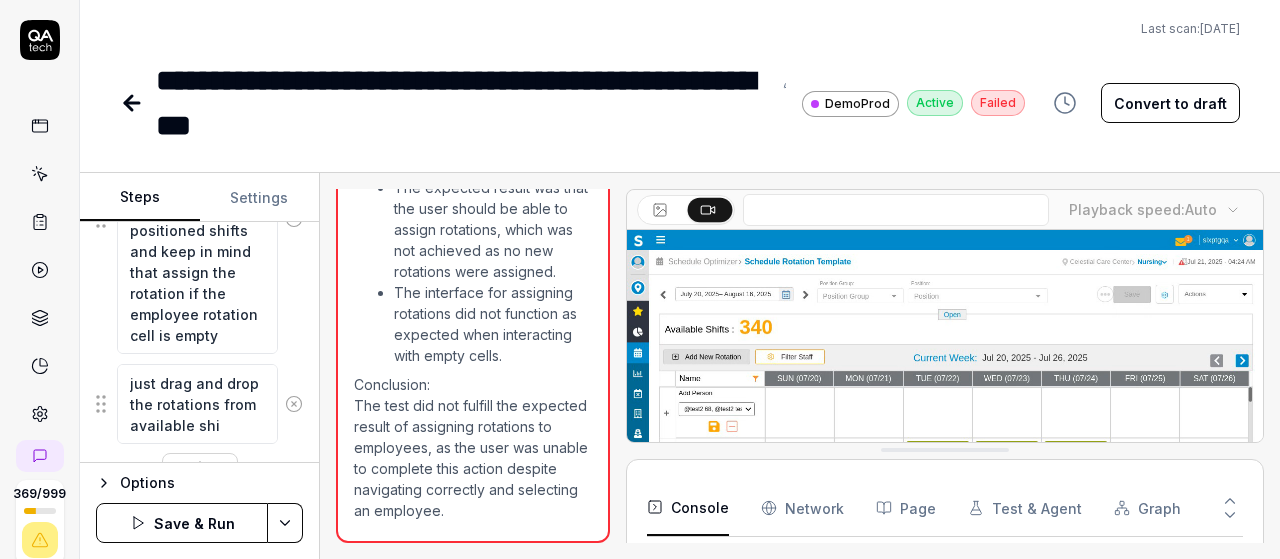 type on "*" 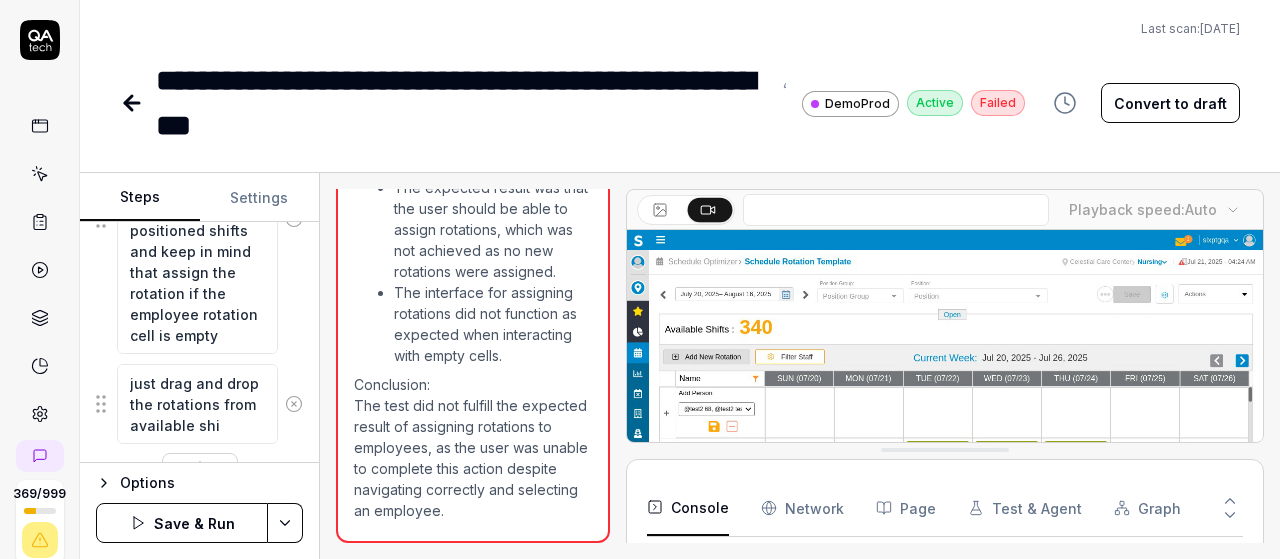 type on "just drag and drop the rotations from available shif" 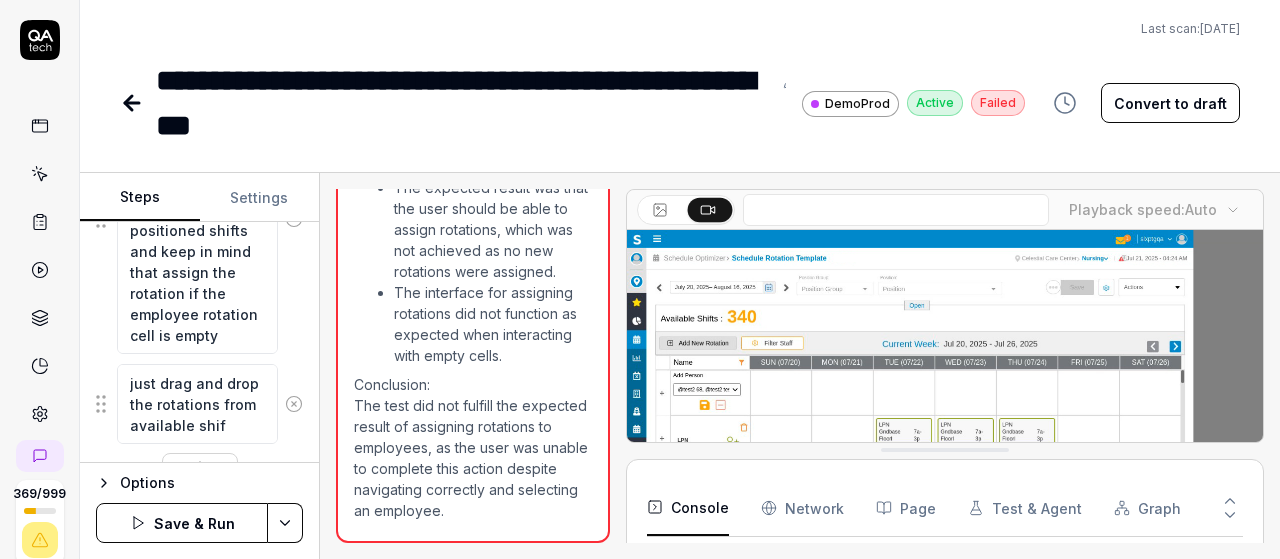 type on "*" 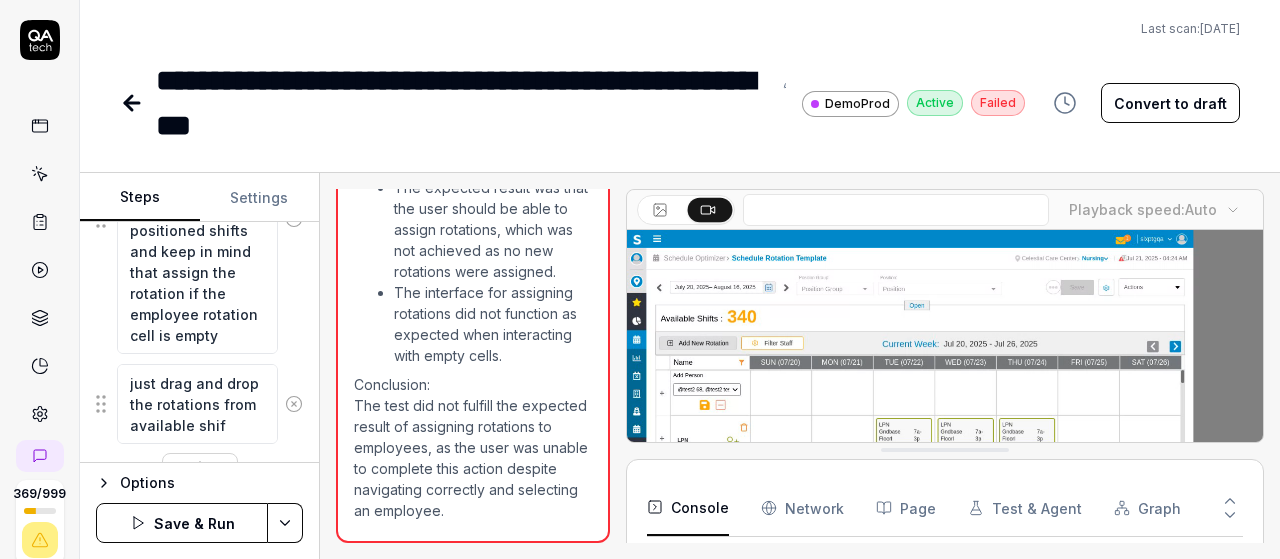 type on "just drag and drop the rotations from available shift" 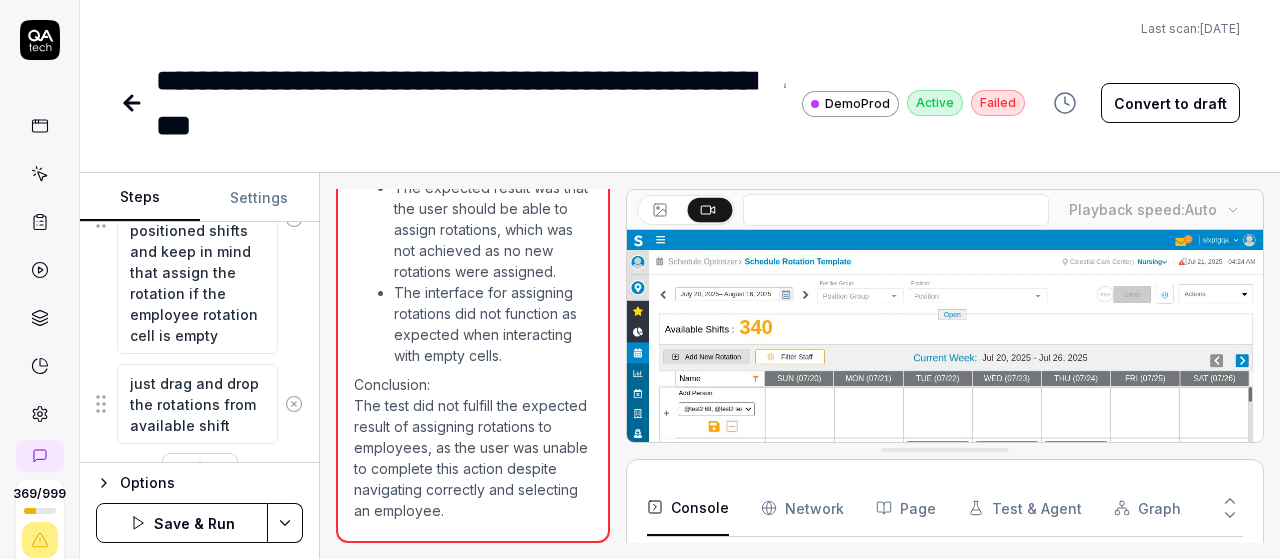 type on "*" 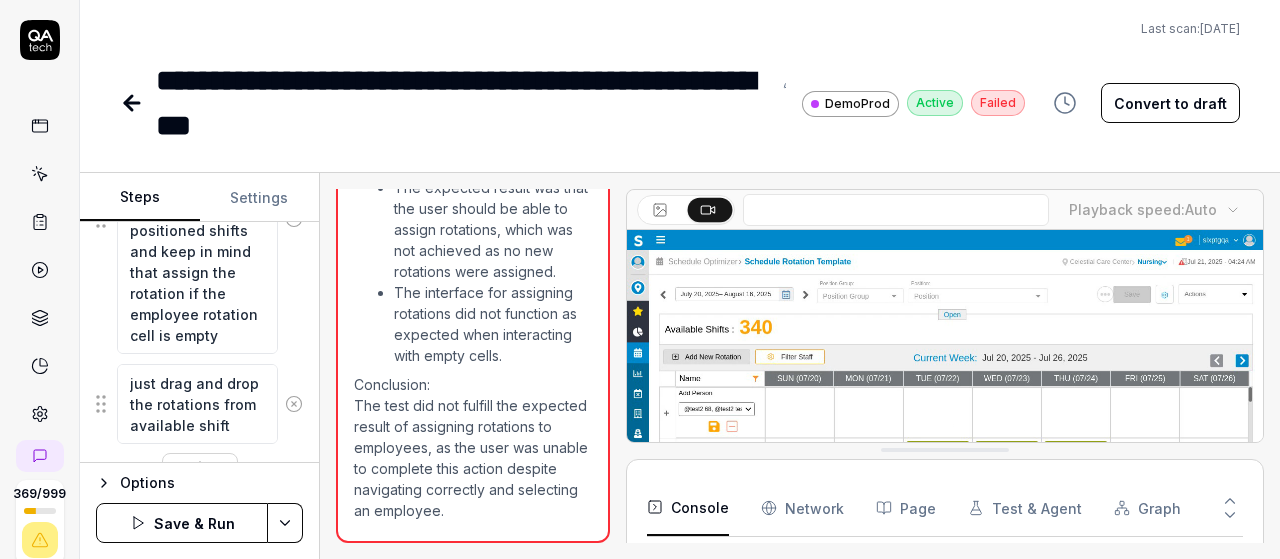 type on "just drag and drop the rotations from available shifts" 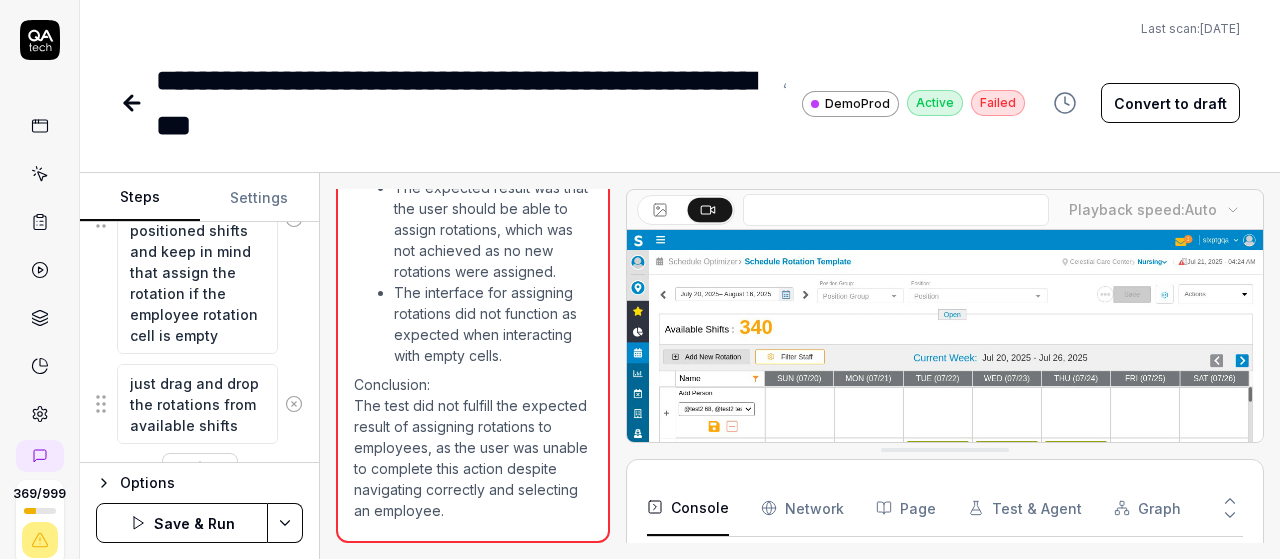 type on "*" 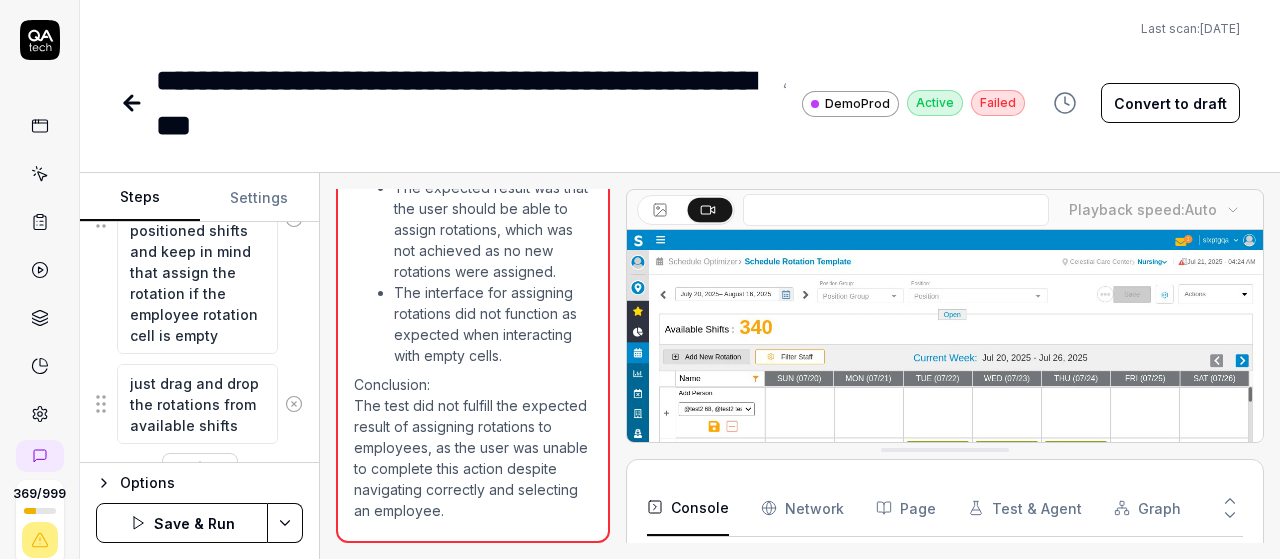 type on "just drag and drop the rotations from available shifts" 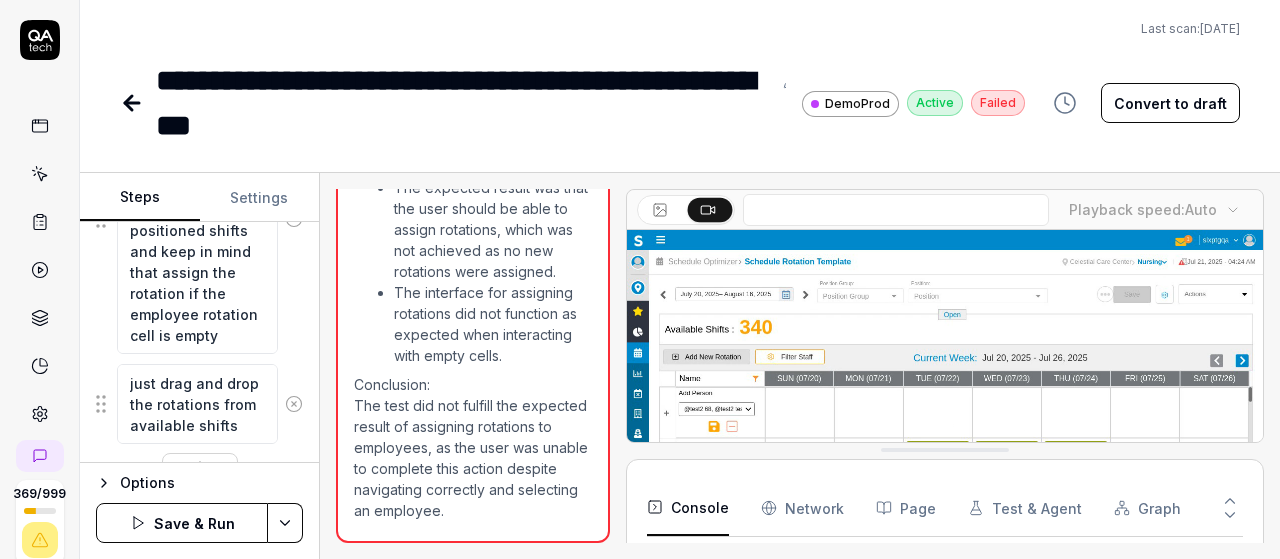 type on "*" 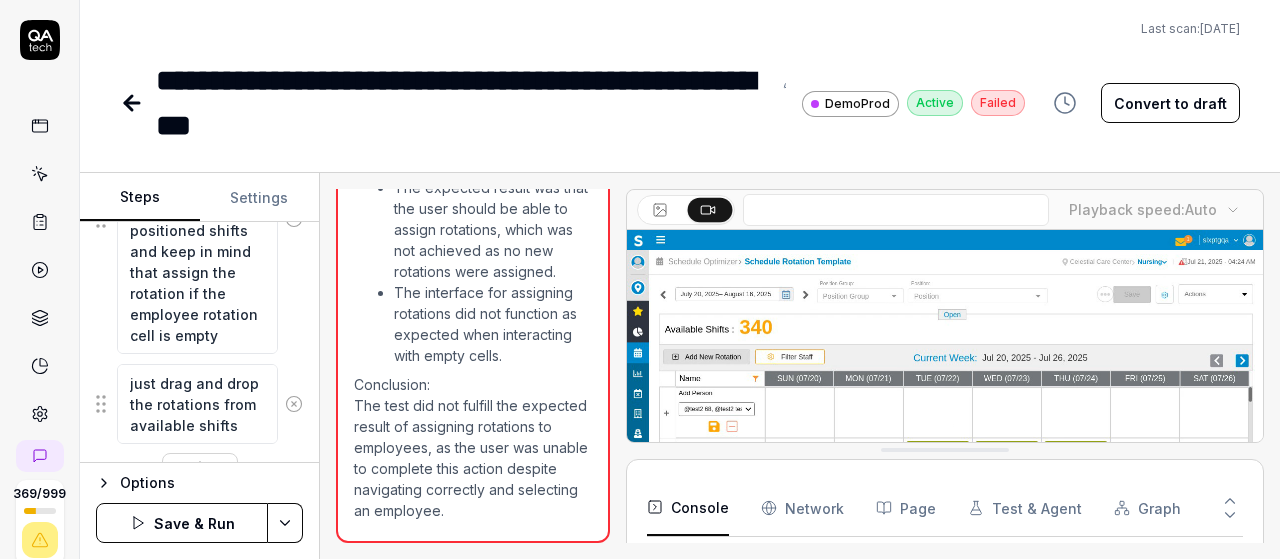 type on "just drag and drop the rotations from available shifts t" 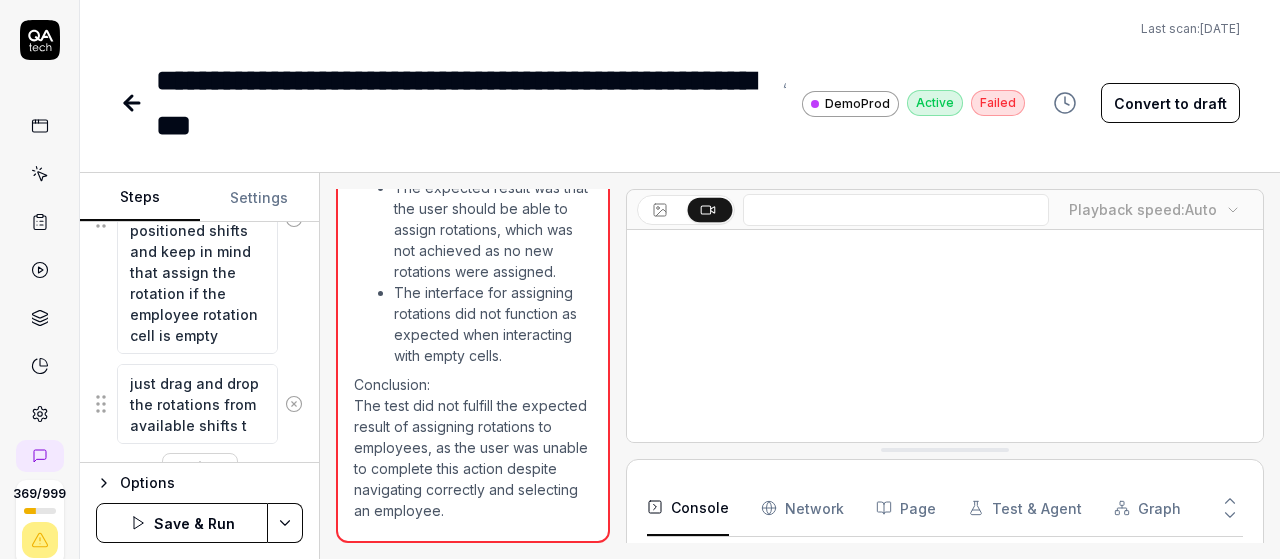 type on "*" 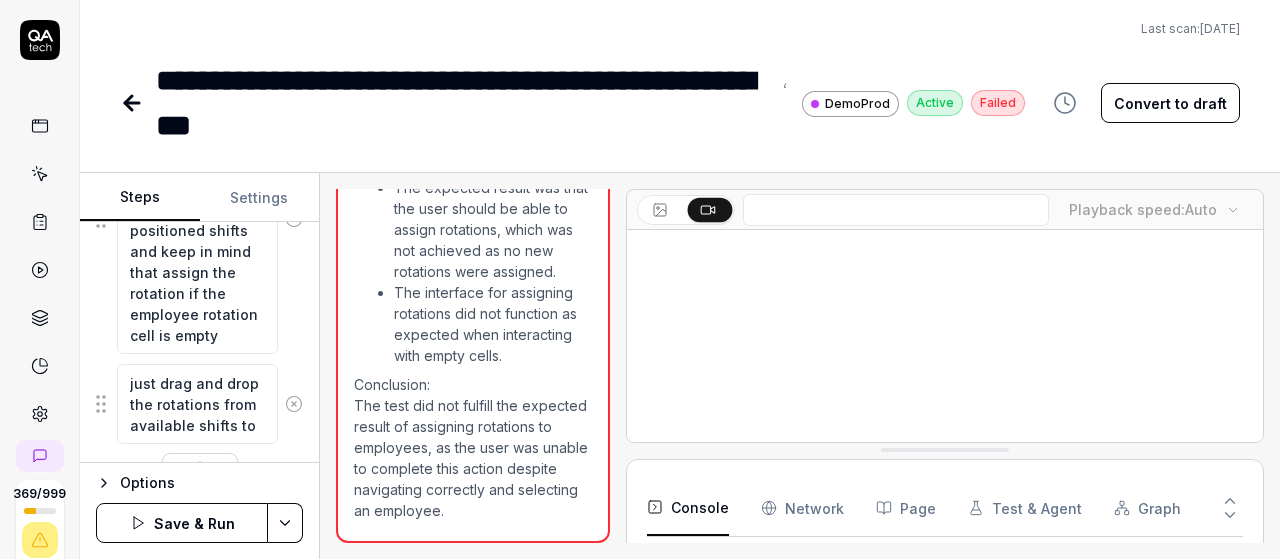 type on "*" 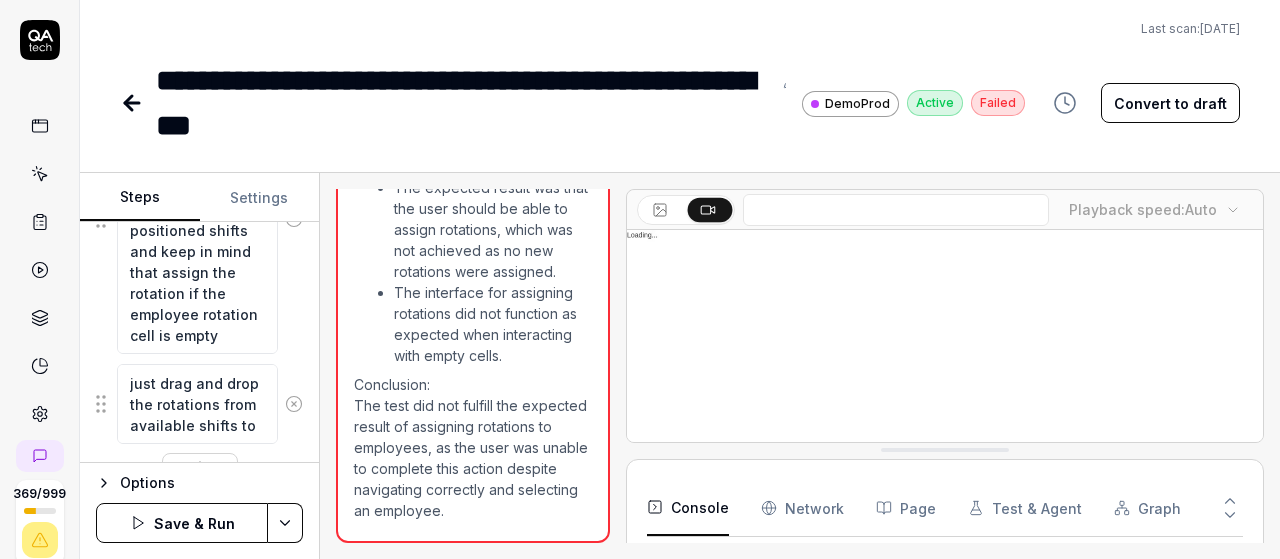 type on "just drag and drop the rotations from available shifts to" 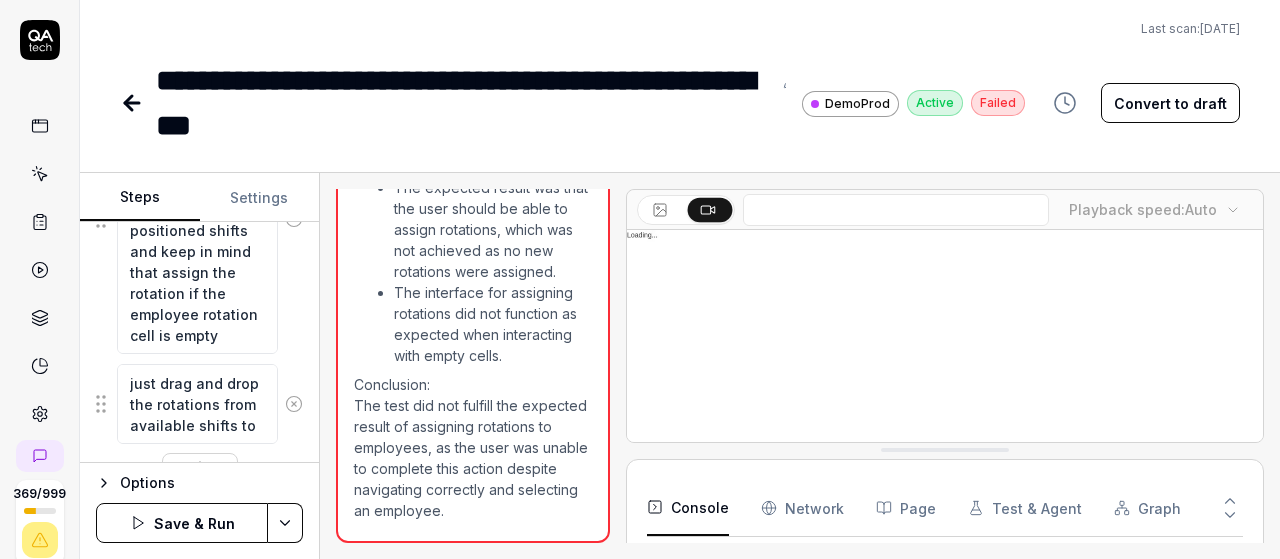 type on "*" 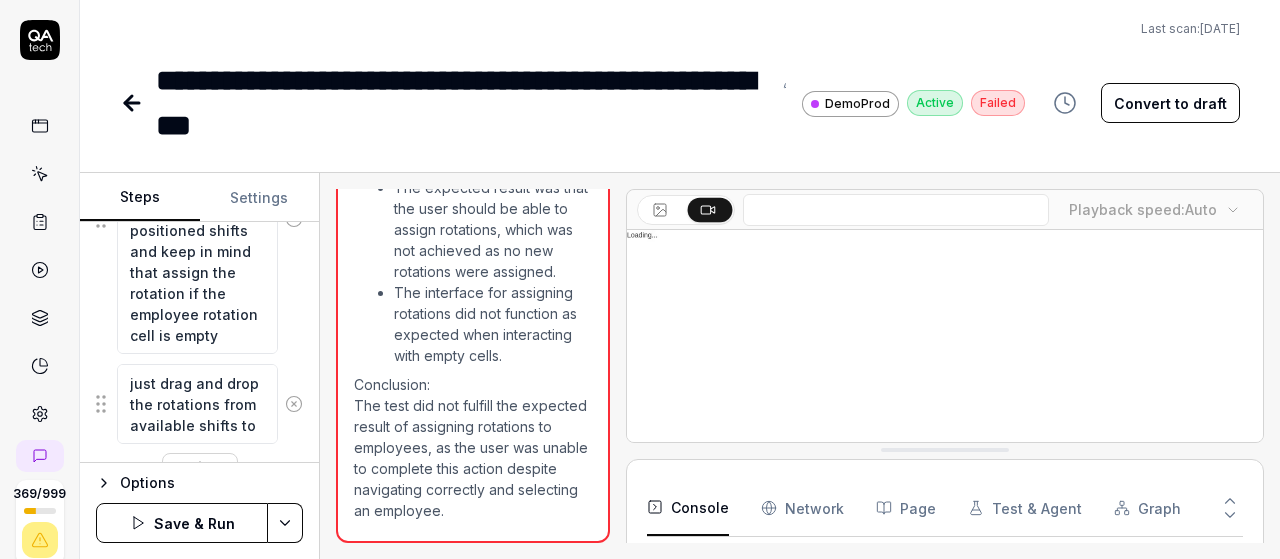 type on "just drag and drop the rotations from available shifts to e" 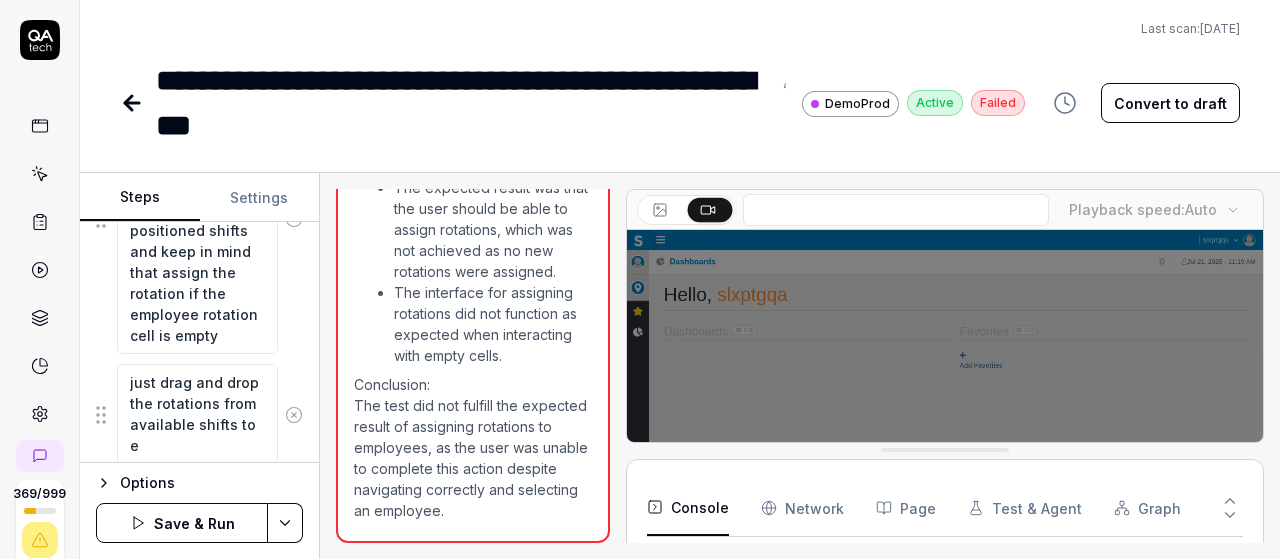 type on "*" 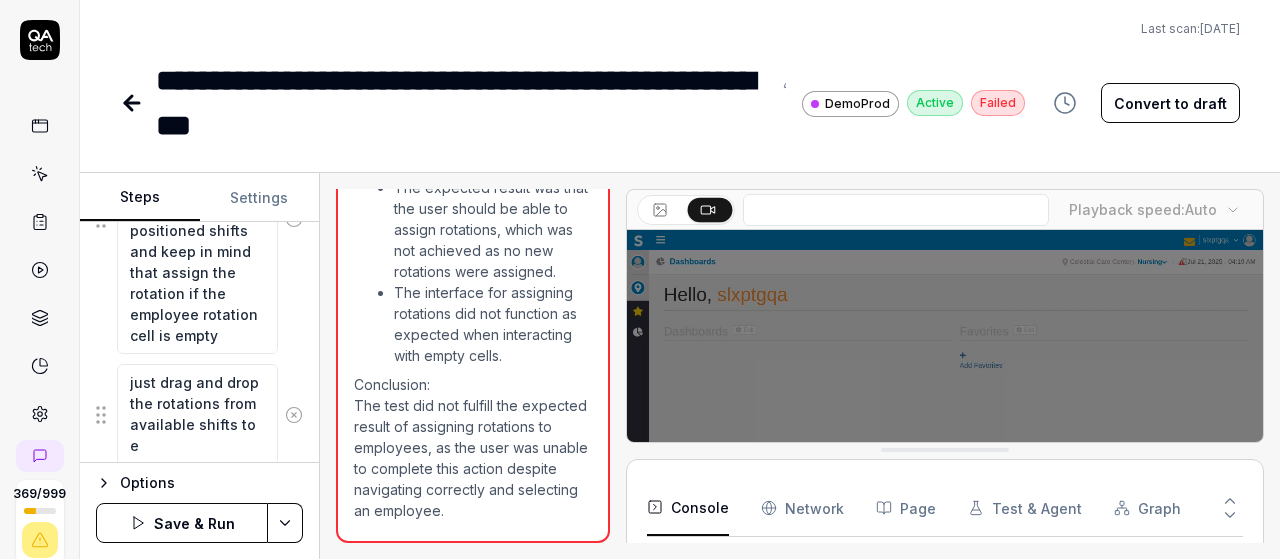 type on "just drag and drop the rotations from available shifts to em" 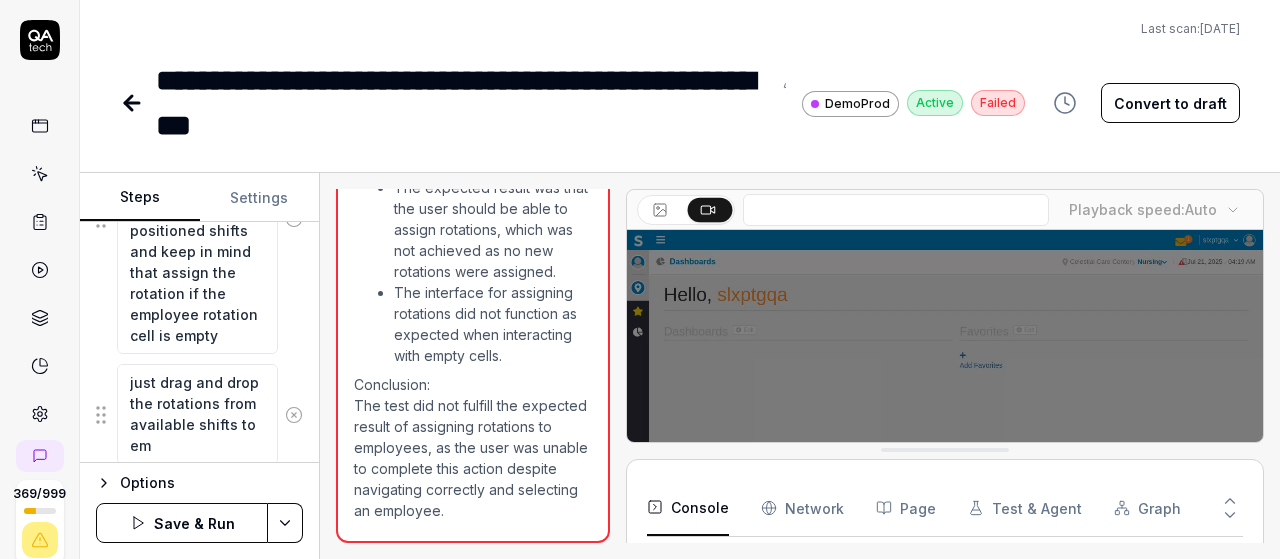 type on "*" 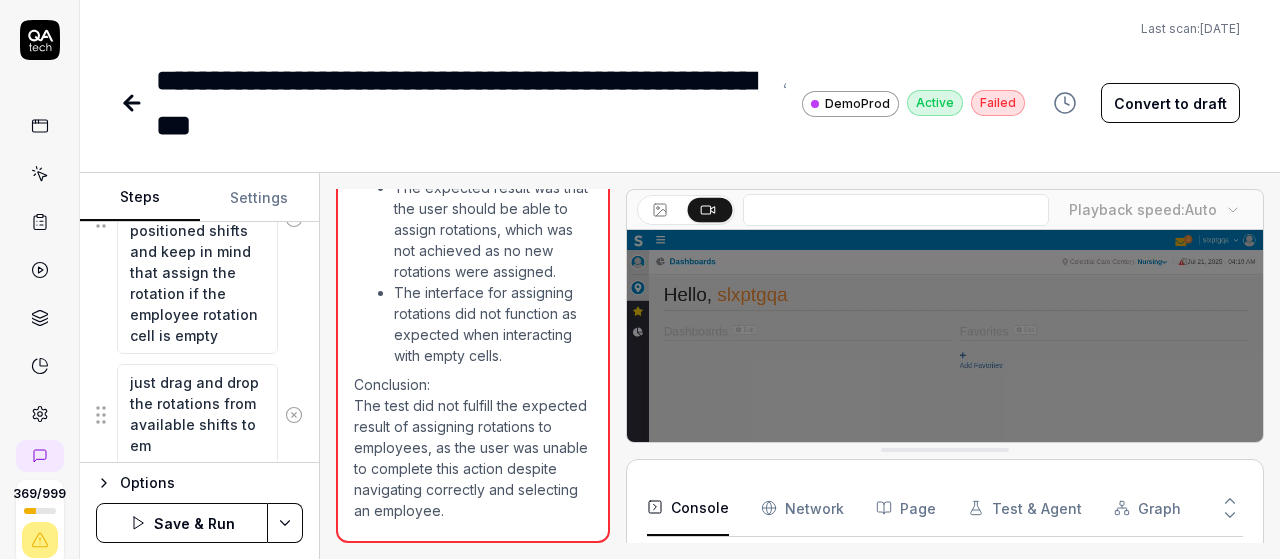 type on "just drag and drop the rotations from available shifts to emp" 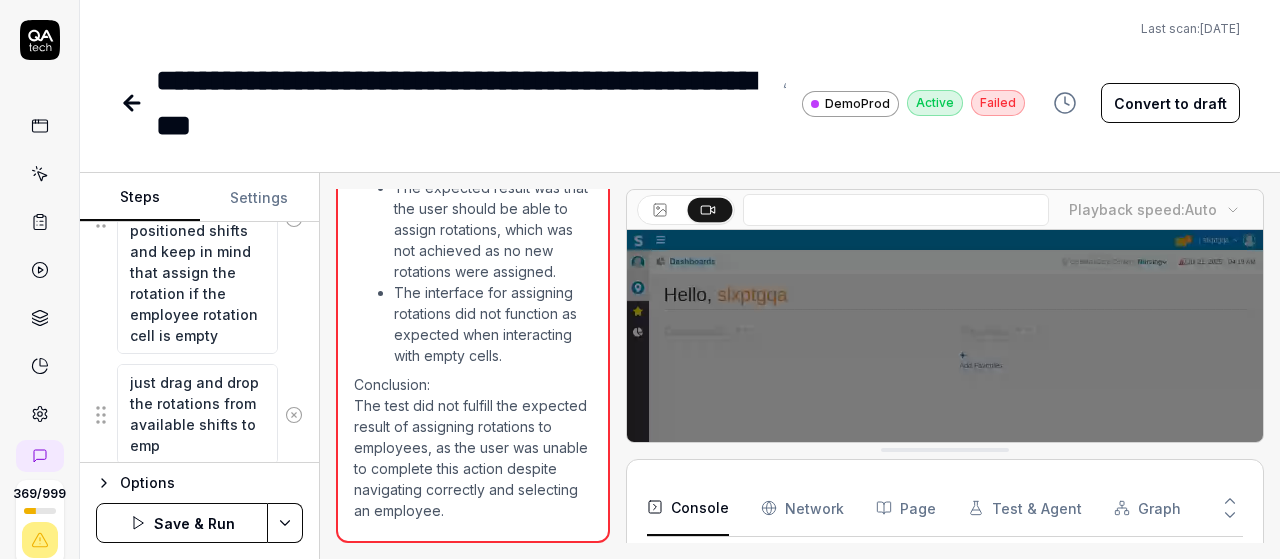 type on "*" 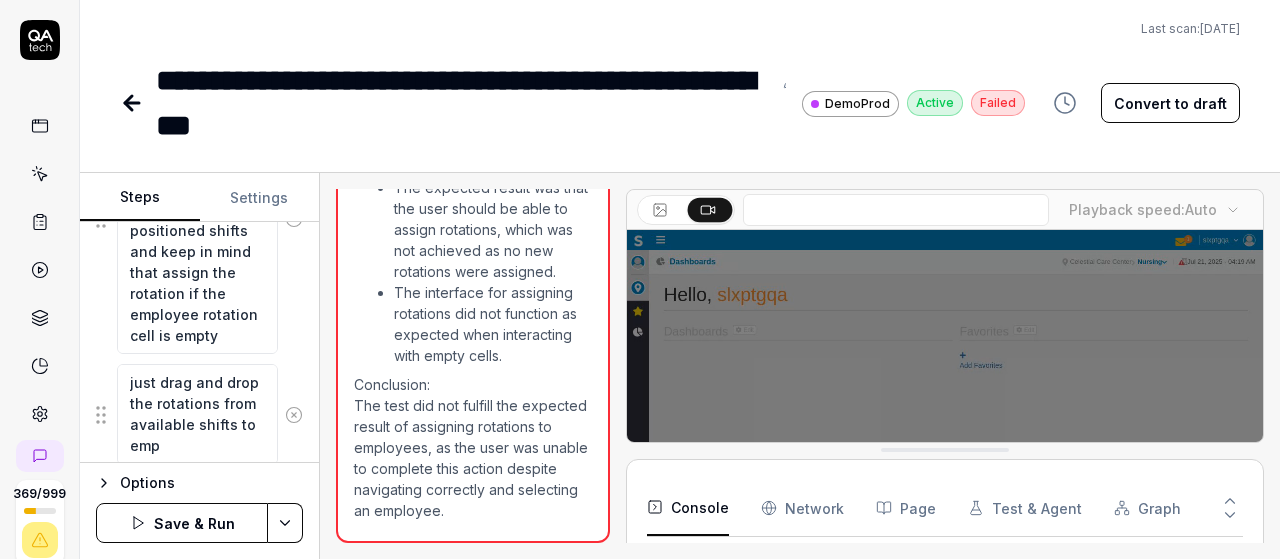 type on "just drag and drop the rotations from available shifts to empl" 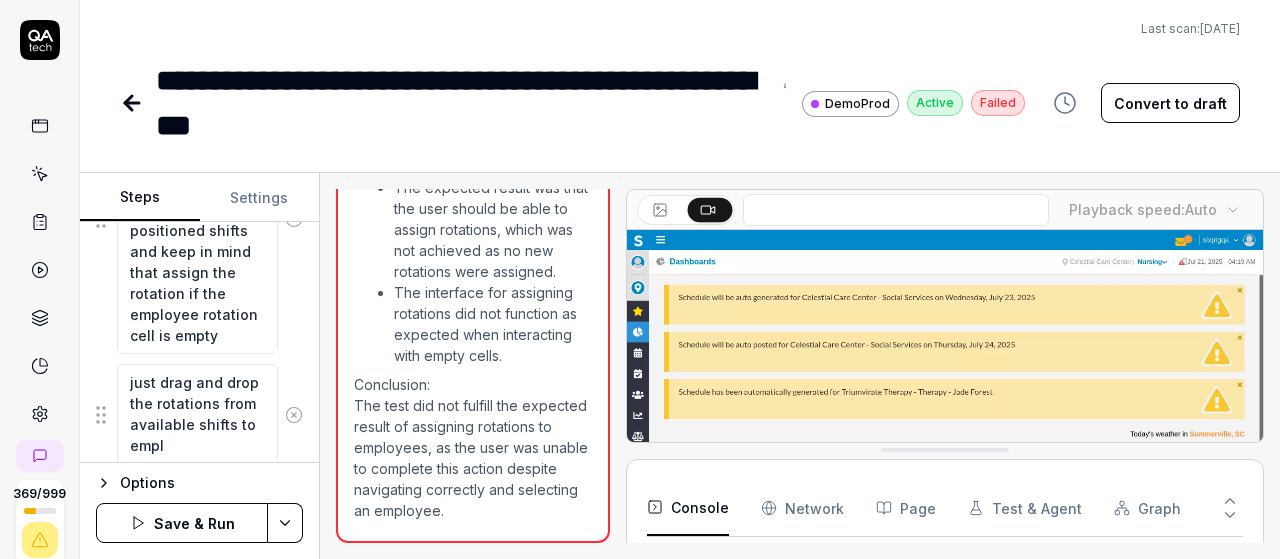 type on "*" 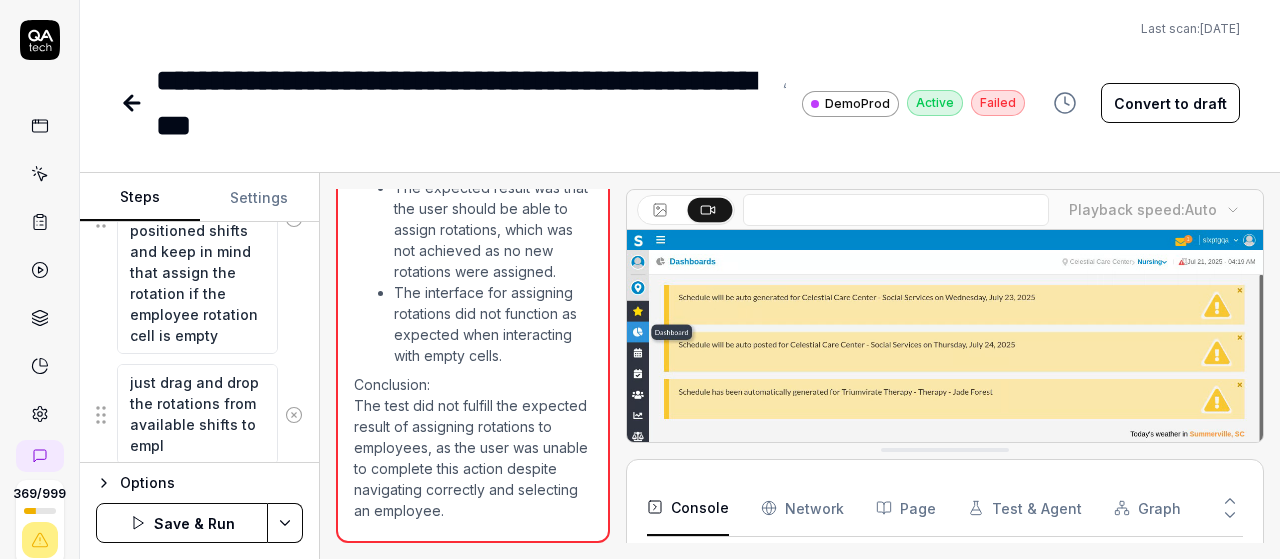 type on "just drag and drop the rotations from available shifts to emp" 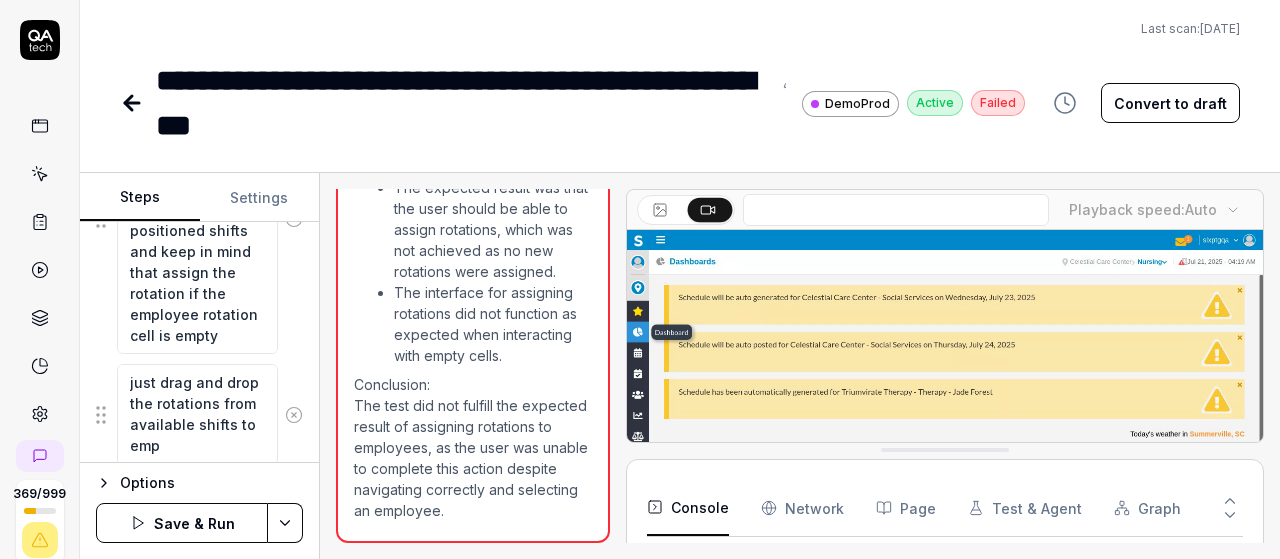type on "*" 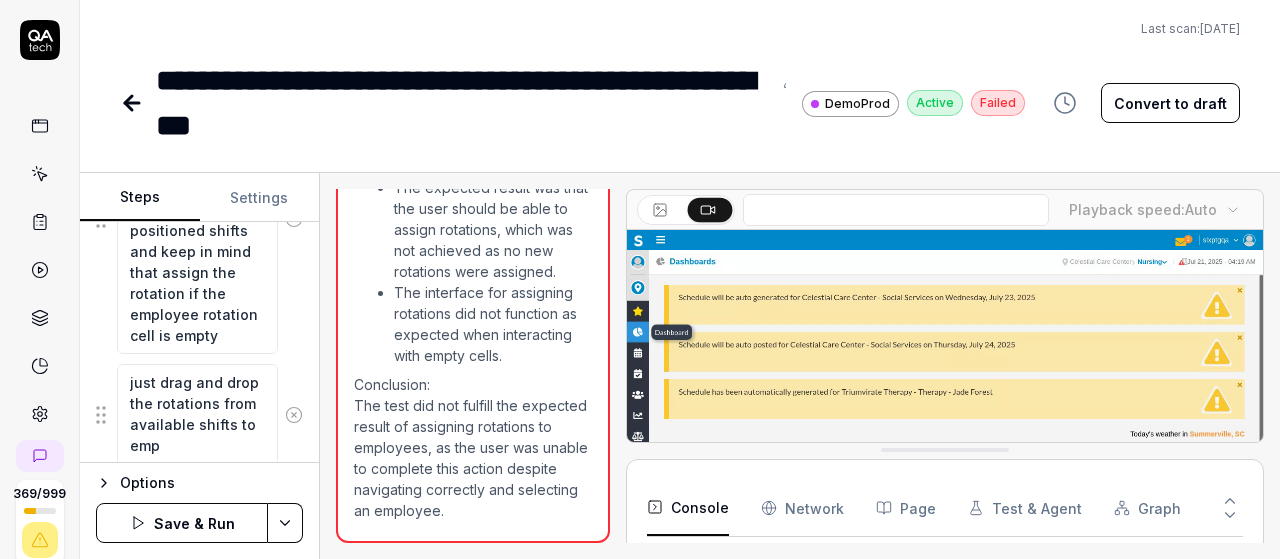 type on "just drag and drop the rotations from available shifts to em" 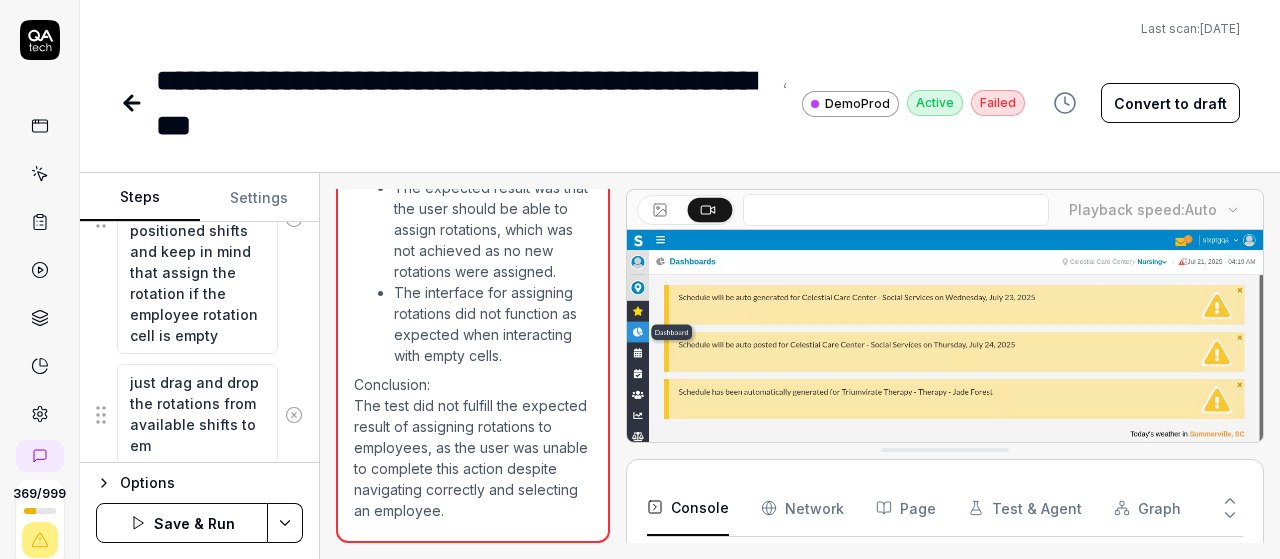 type on "*" 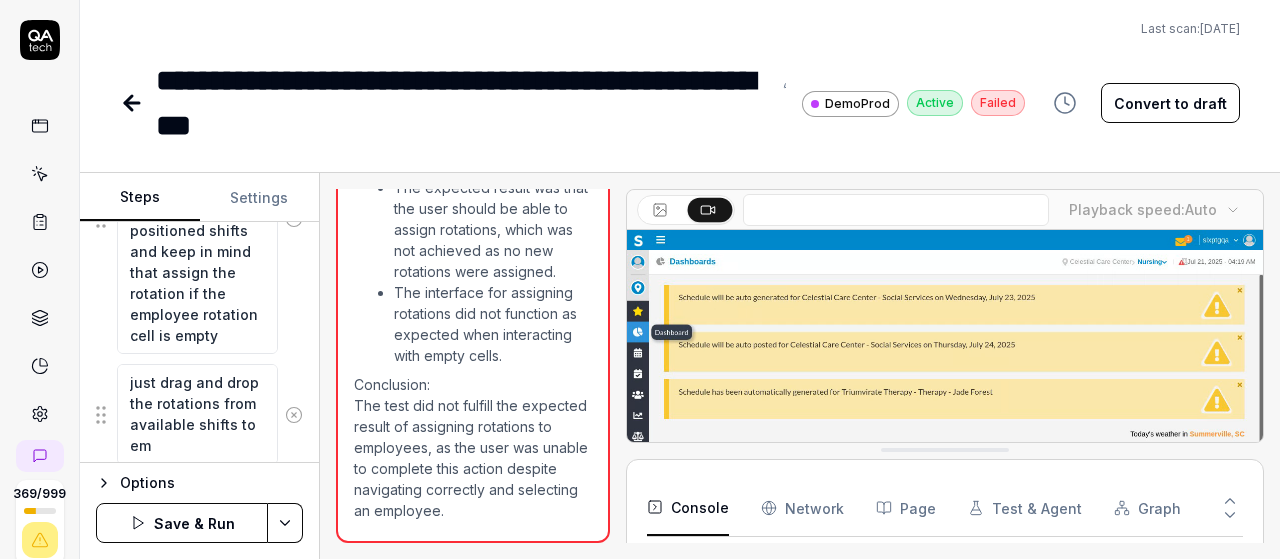 type on "just drag and drop the rotations from available shifts to e" 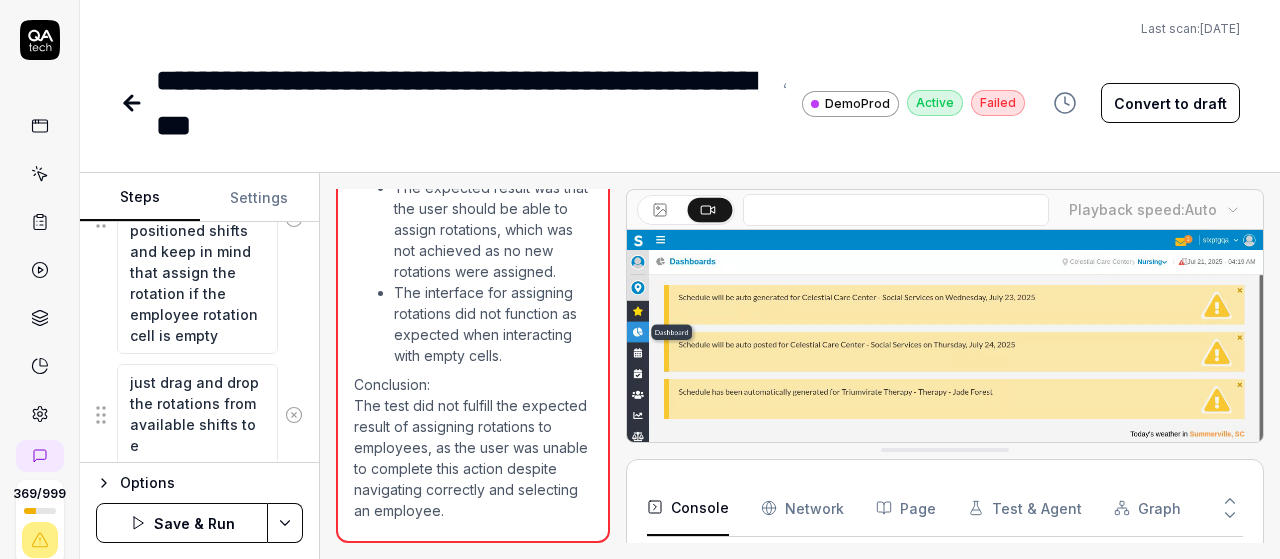 type on "*" 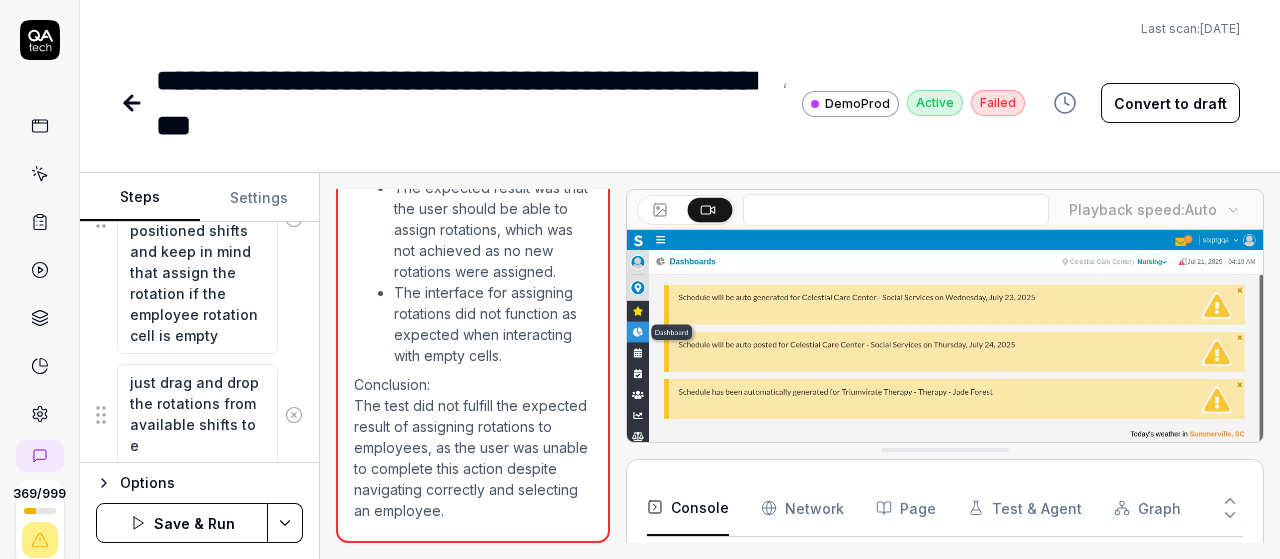 type on "just drag and drop the rotations from available shifts to" 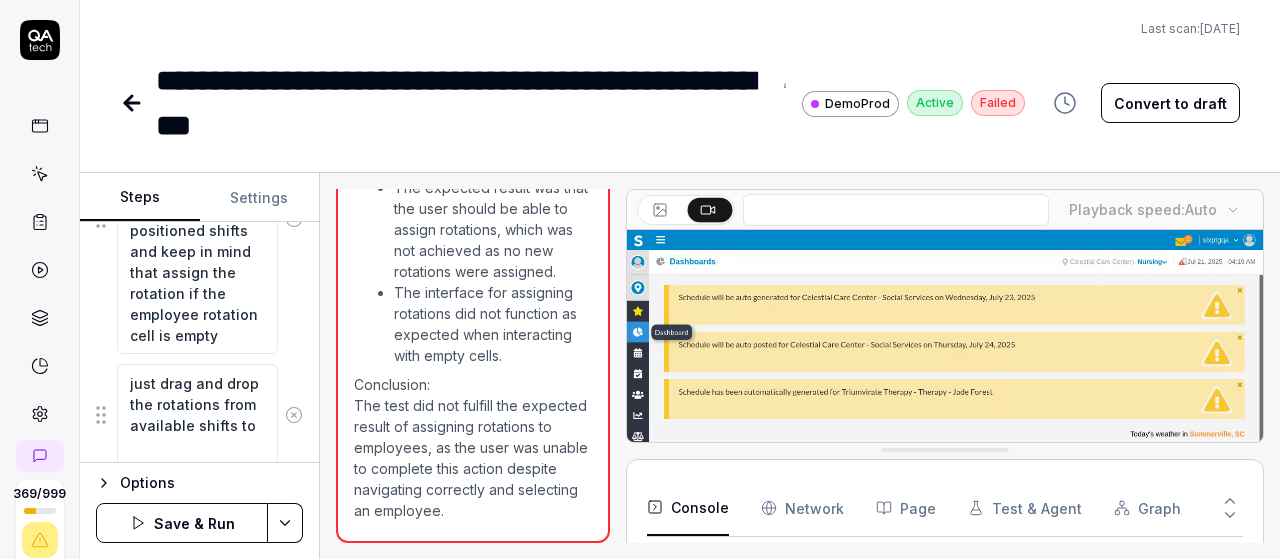 type on "*" 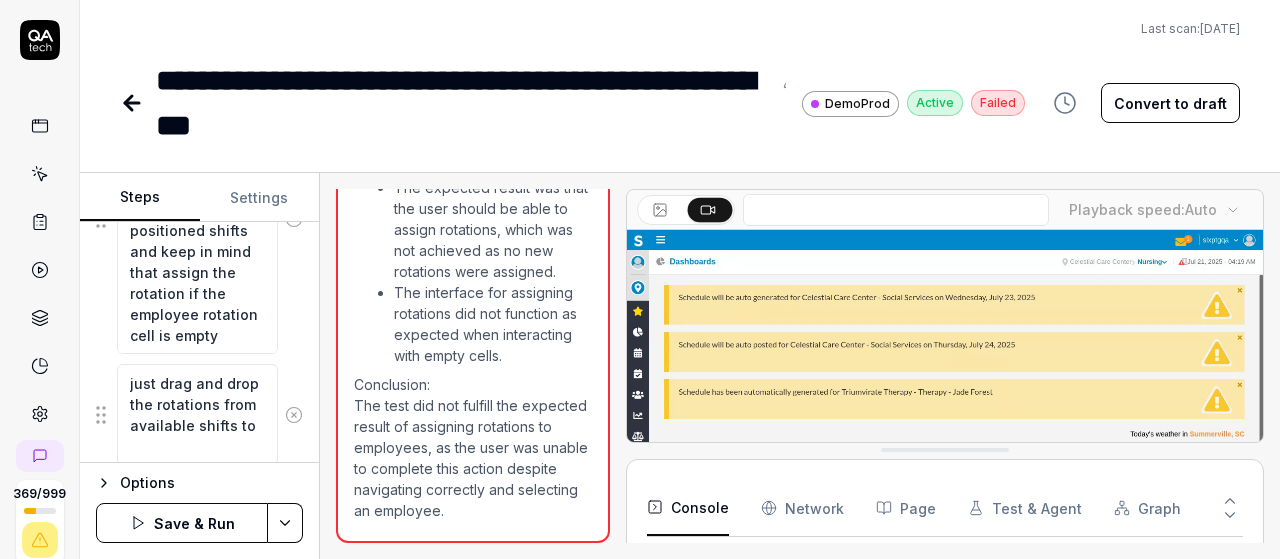 type on "just drag and drop the rotations from available shifts to" 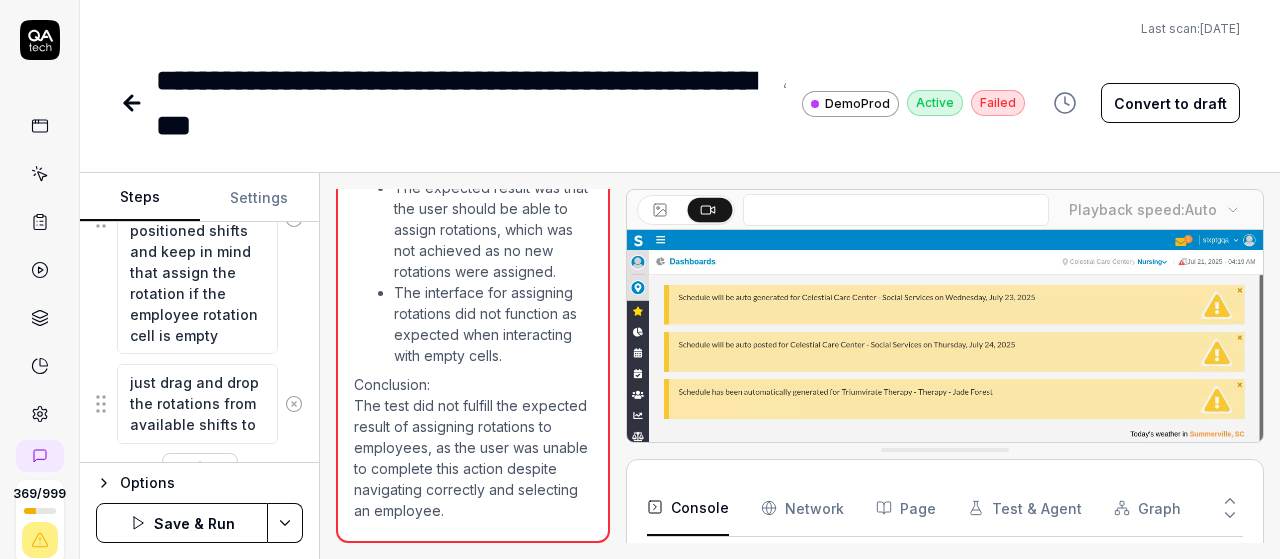 type on "*" 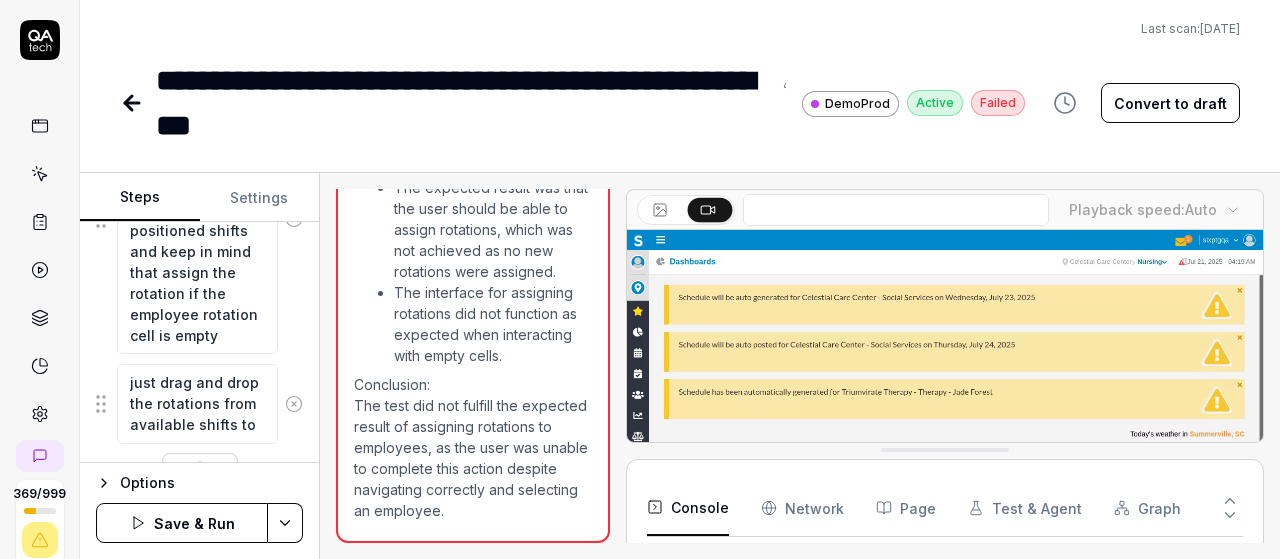 type on "just drag and drop the rotations from available shifts t" 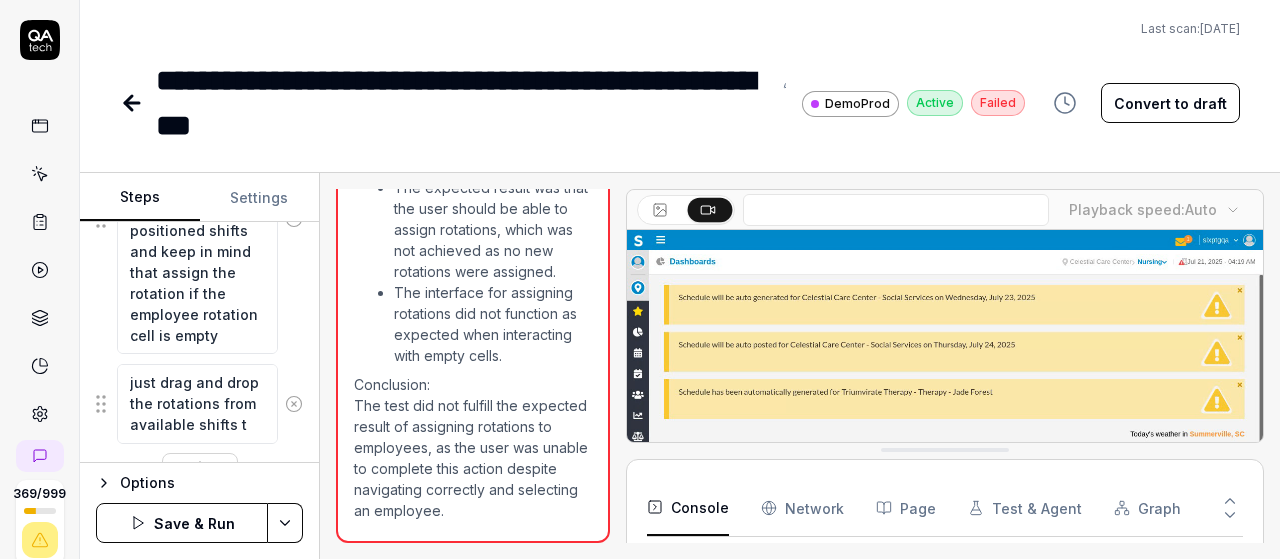 type on "*" 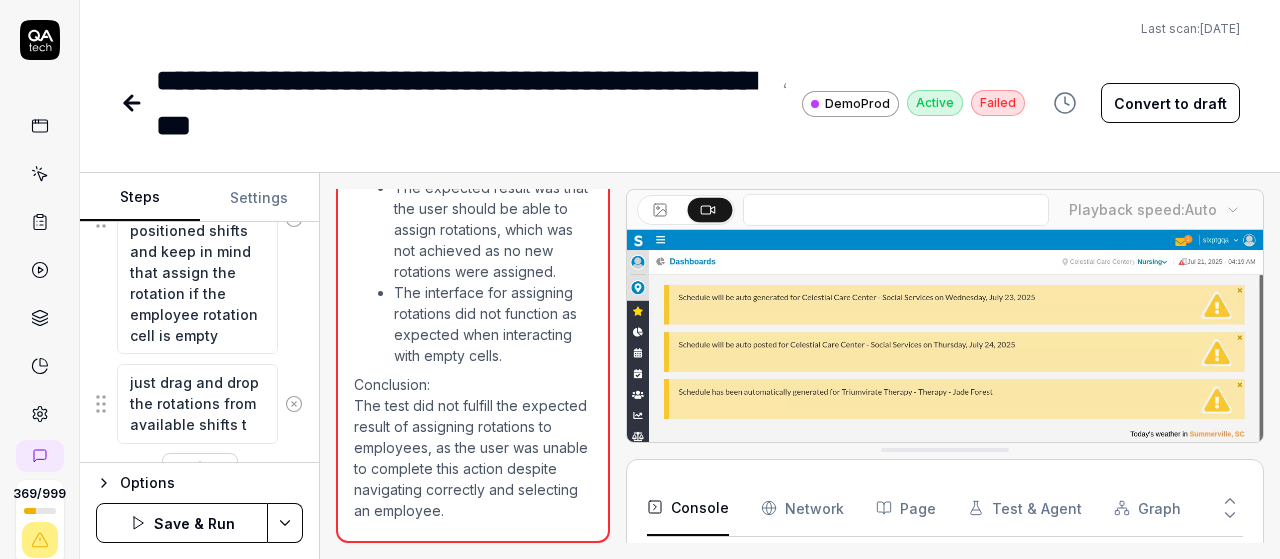 type on "just drag and drop the rotations from available shifts" 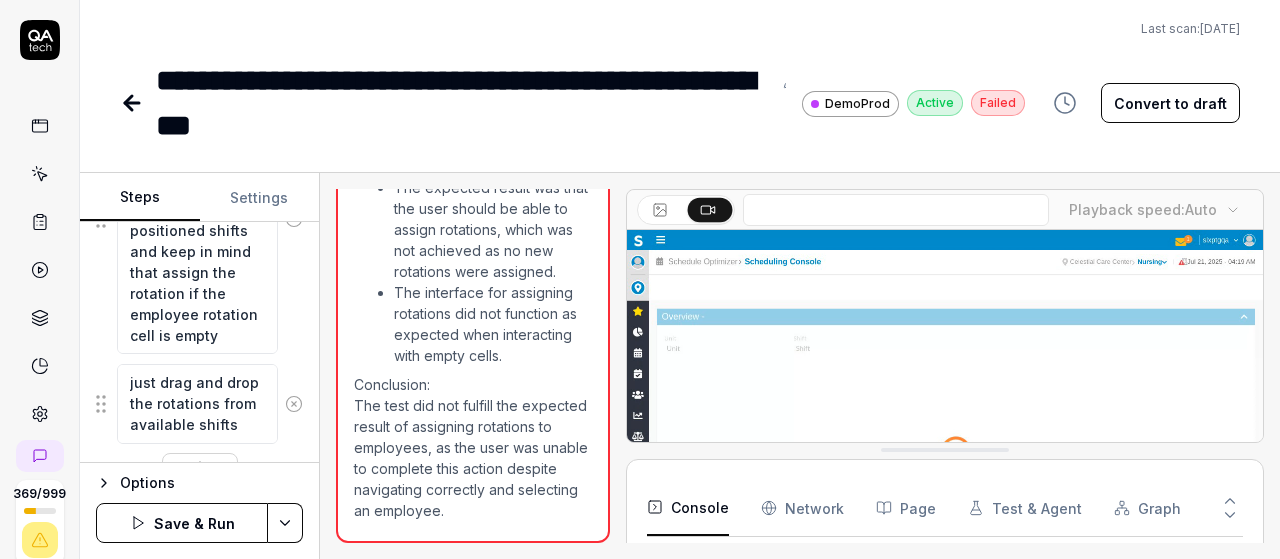 type on "*" 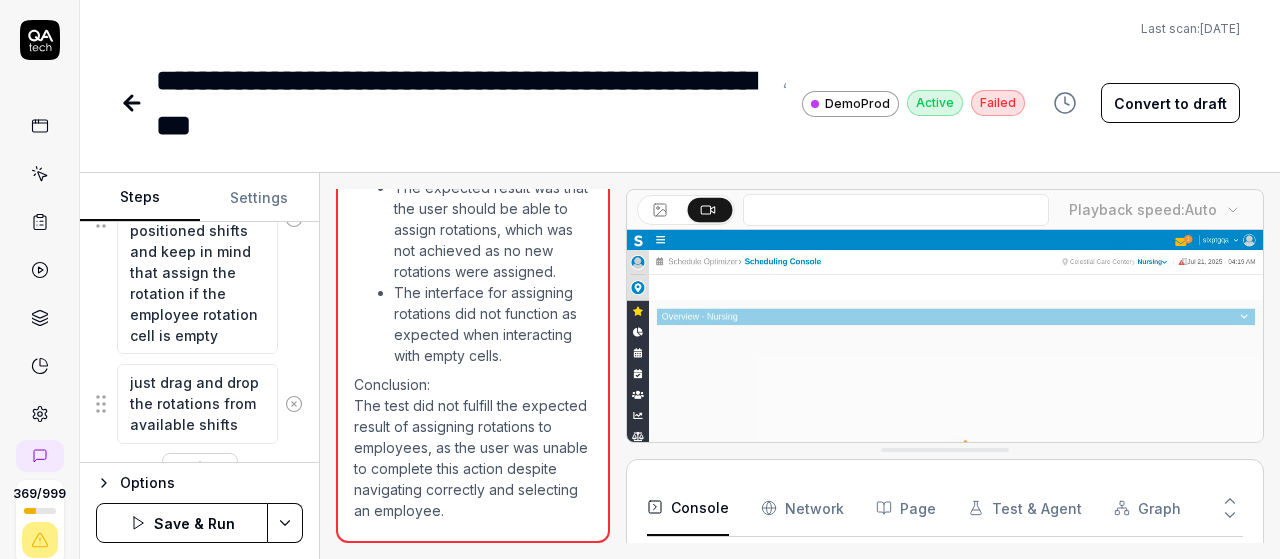 type on "just drag and drop the rotations from available shifts" 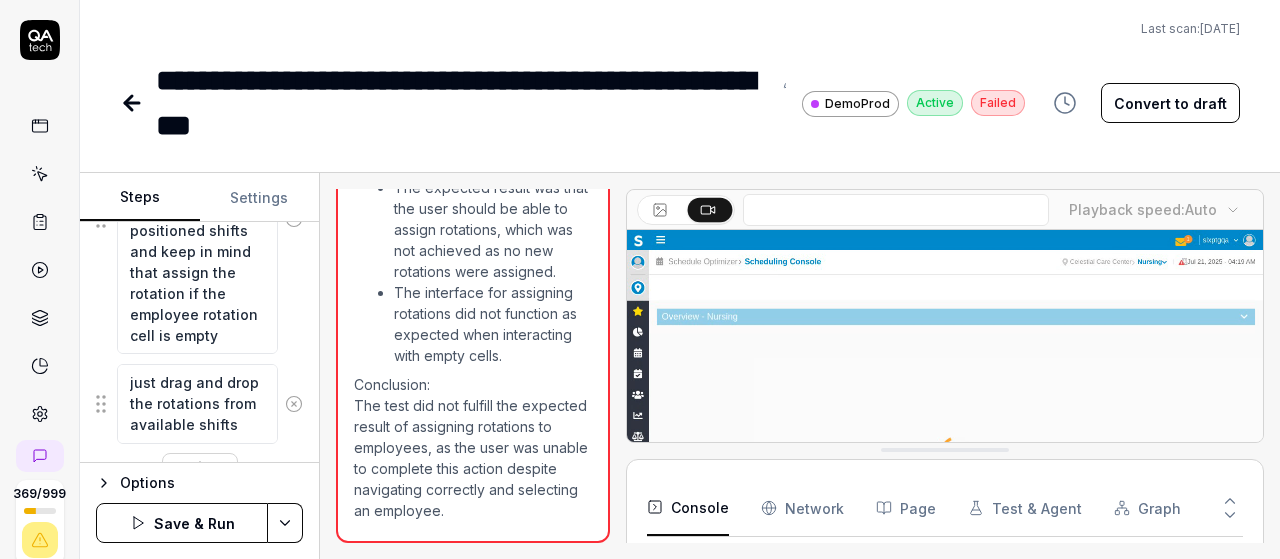 type on "*" 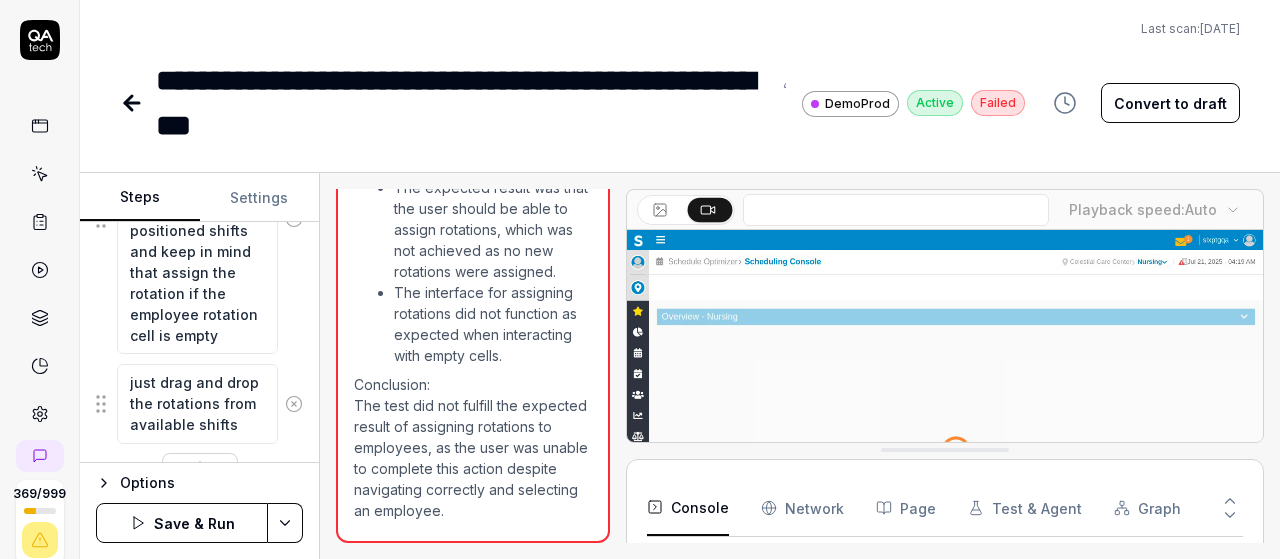 type on "just drag and drop the rotations from available shiftso" 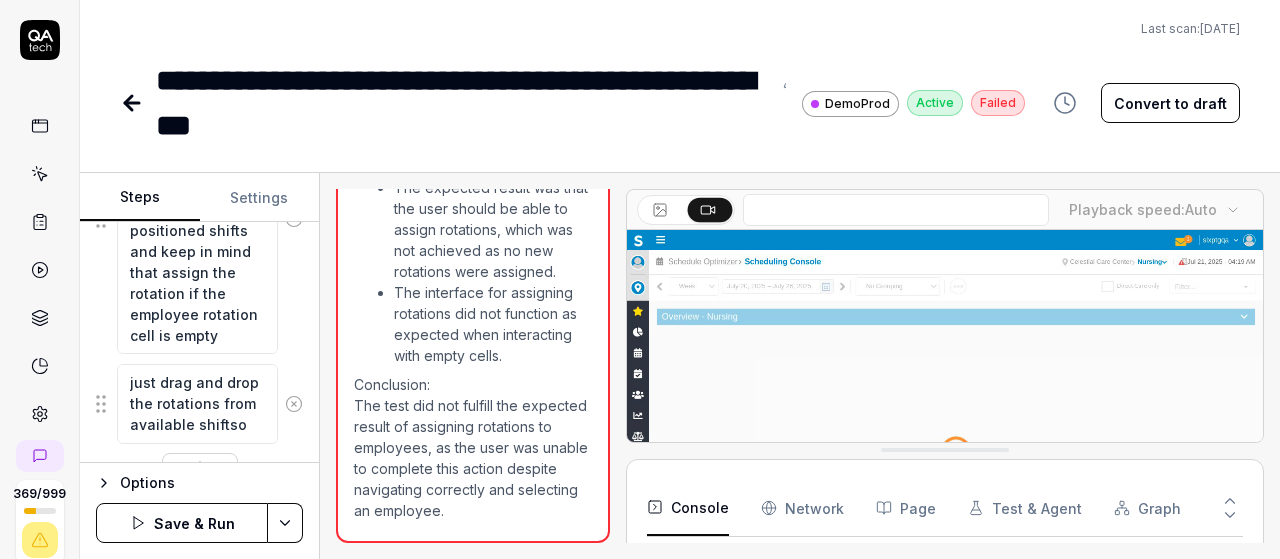 type on "*" 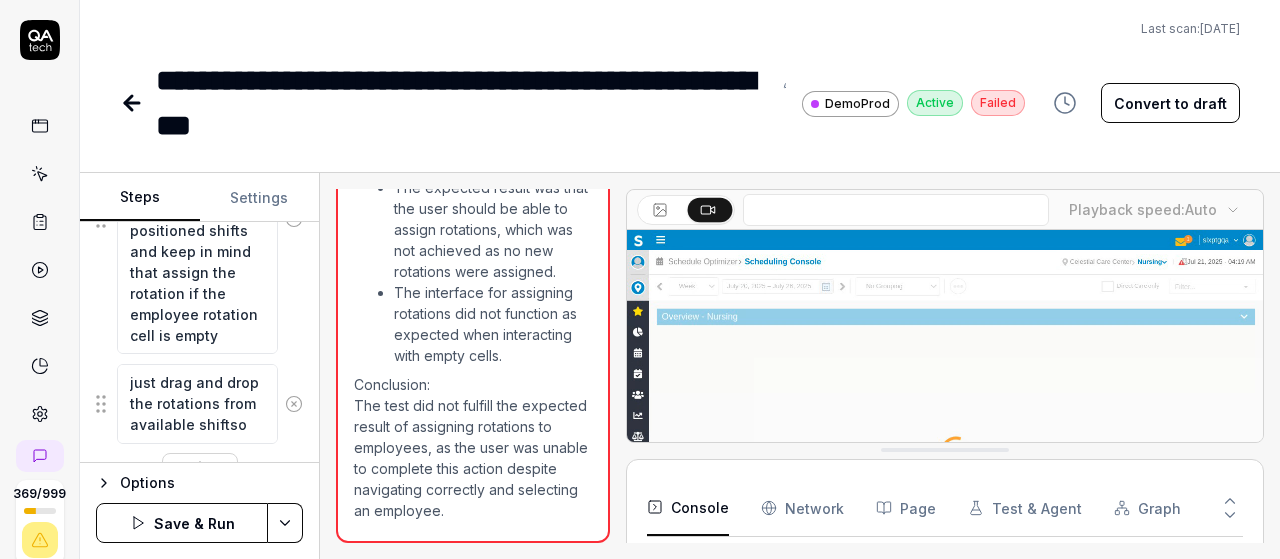 type on "just drag and drop the rotations from available shiftson" 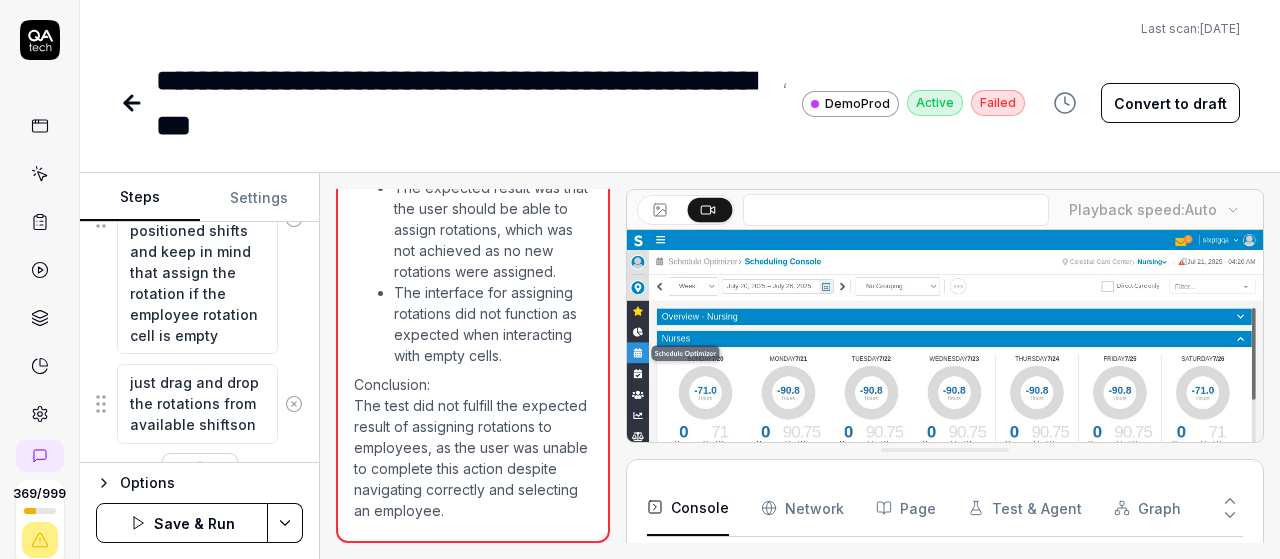 type on "*" 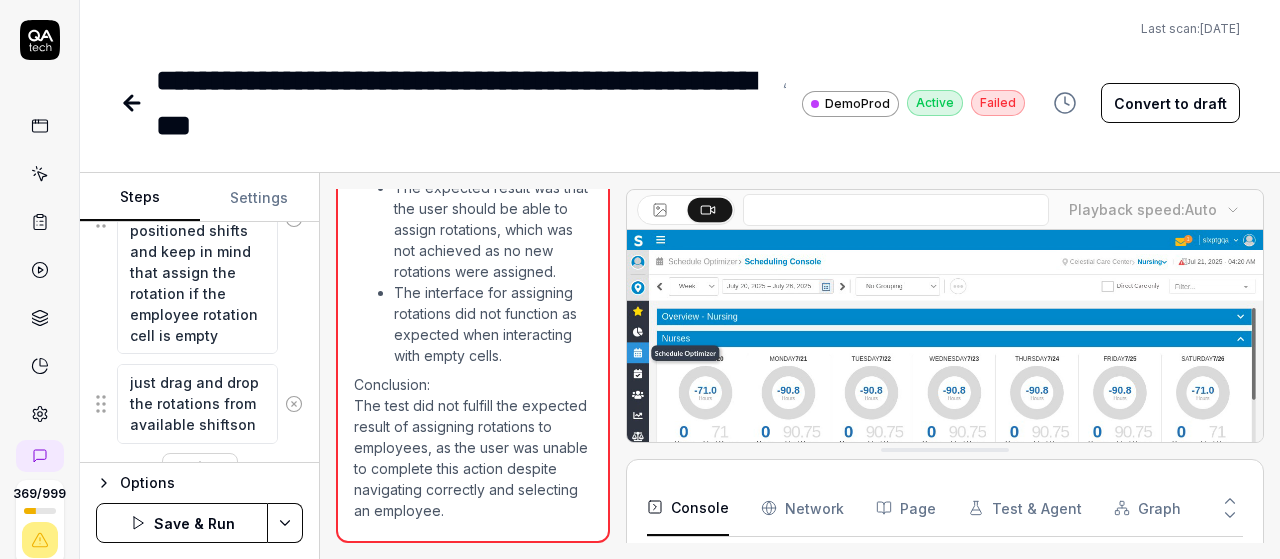 type on "just drag and drop the rotations from available shiftso" 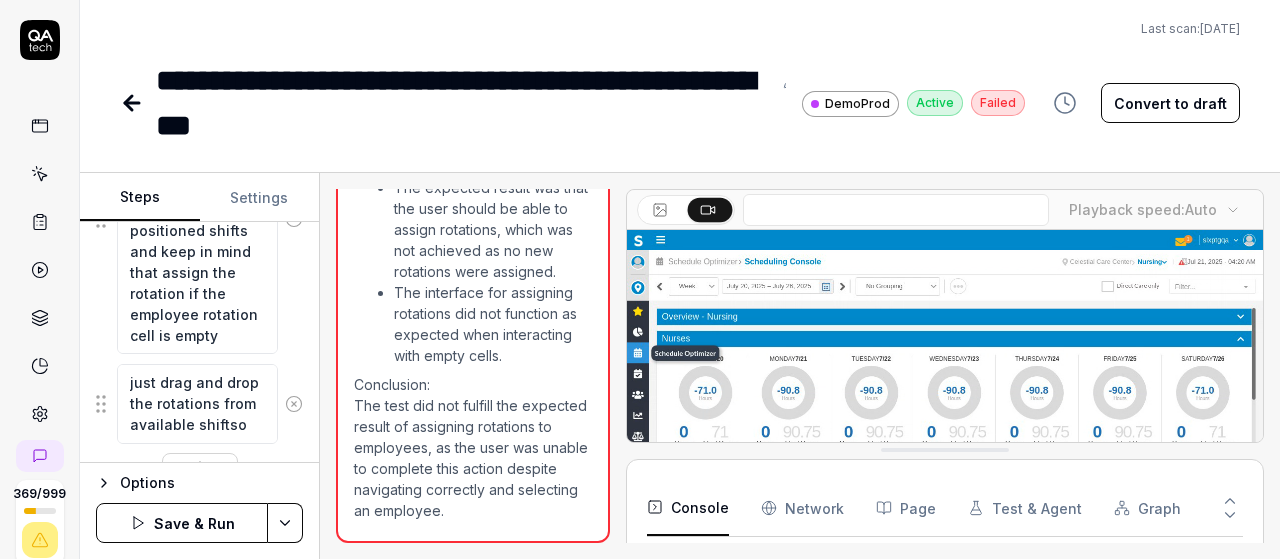 type on "*" 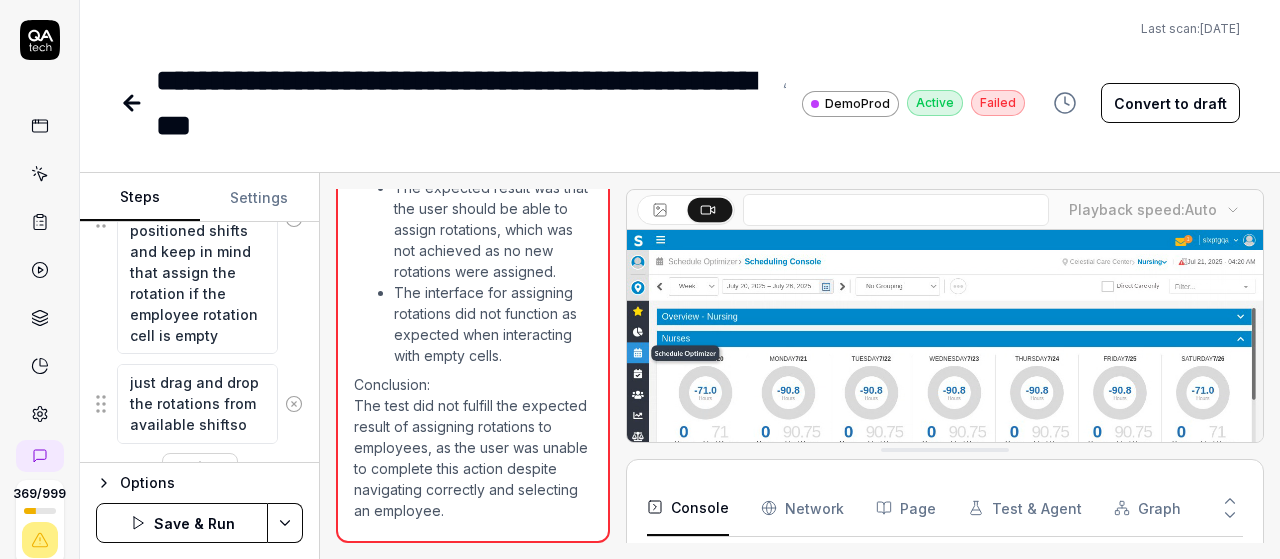 type on "just drag and drop the rotations from available shifts" 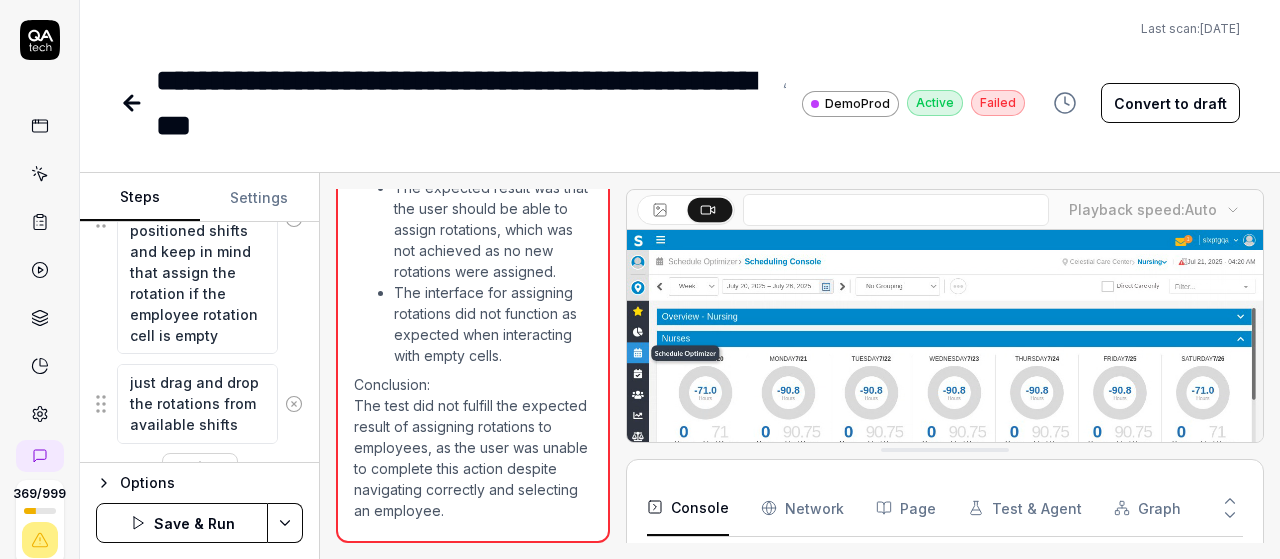 type on "*" 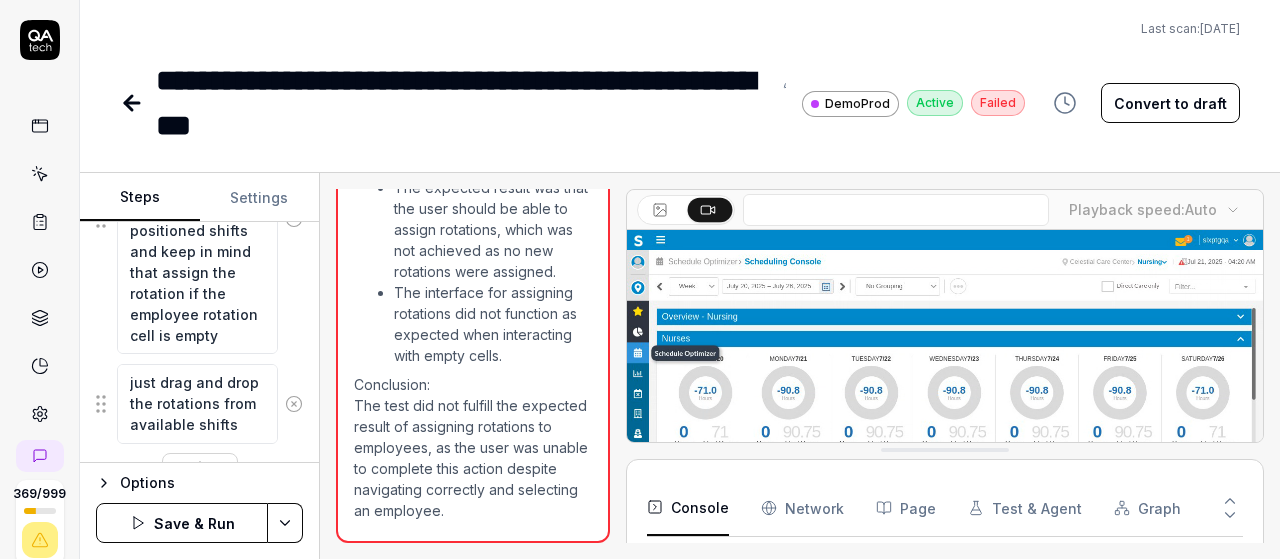 type on "just drag and drop the rotations from available shifts" 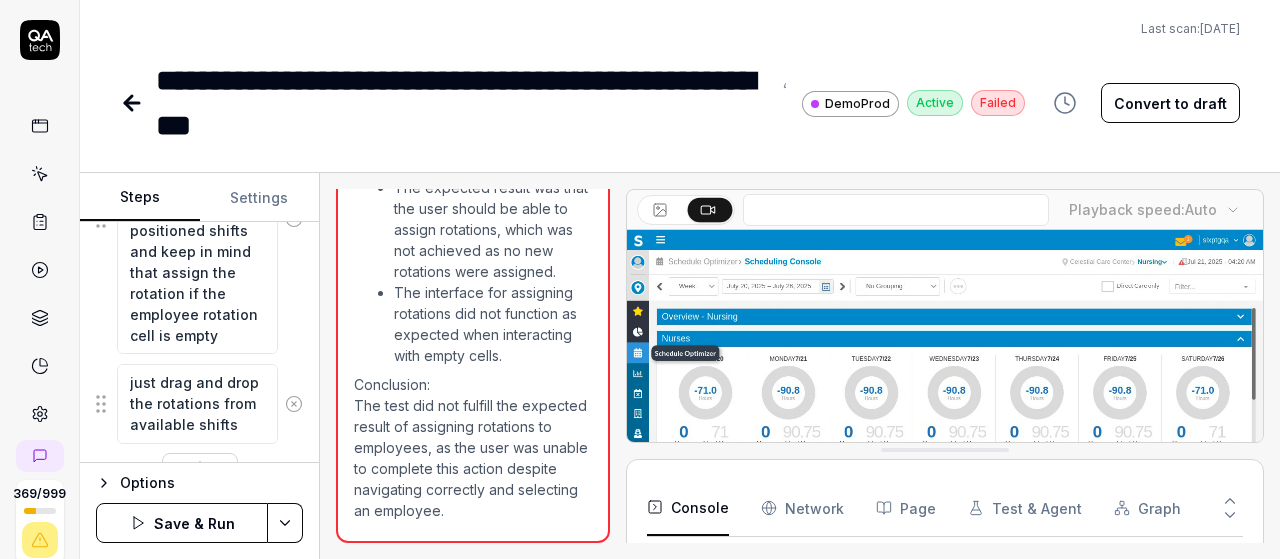 type on "*" 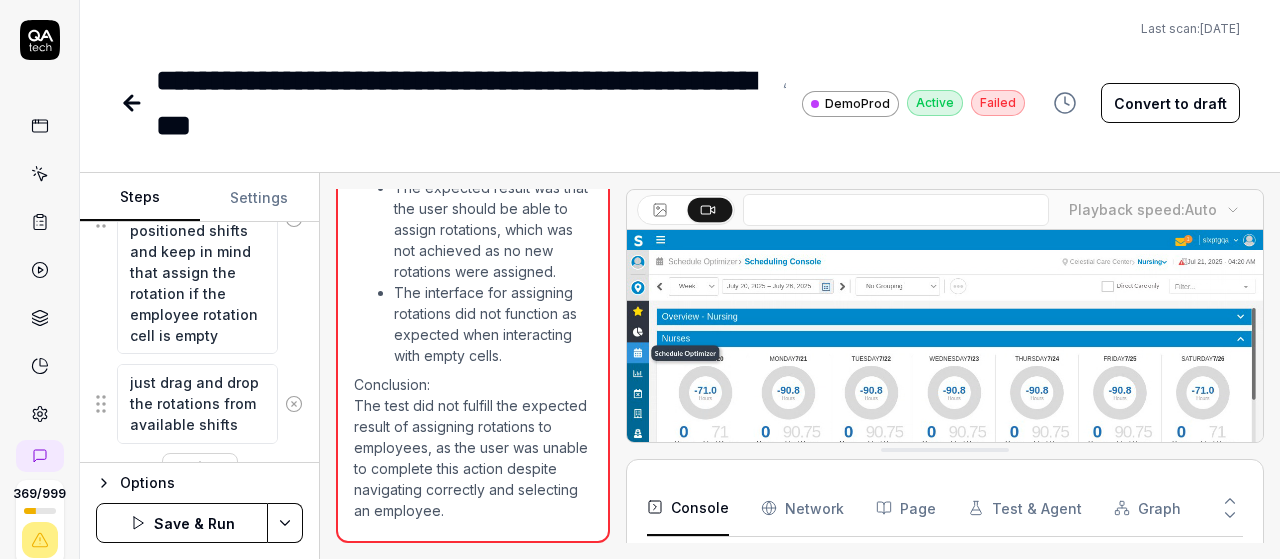 type on "just drag and drop the rotations from available shifts o" 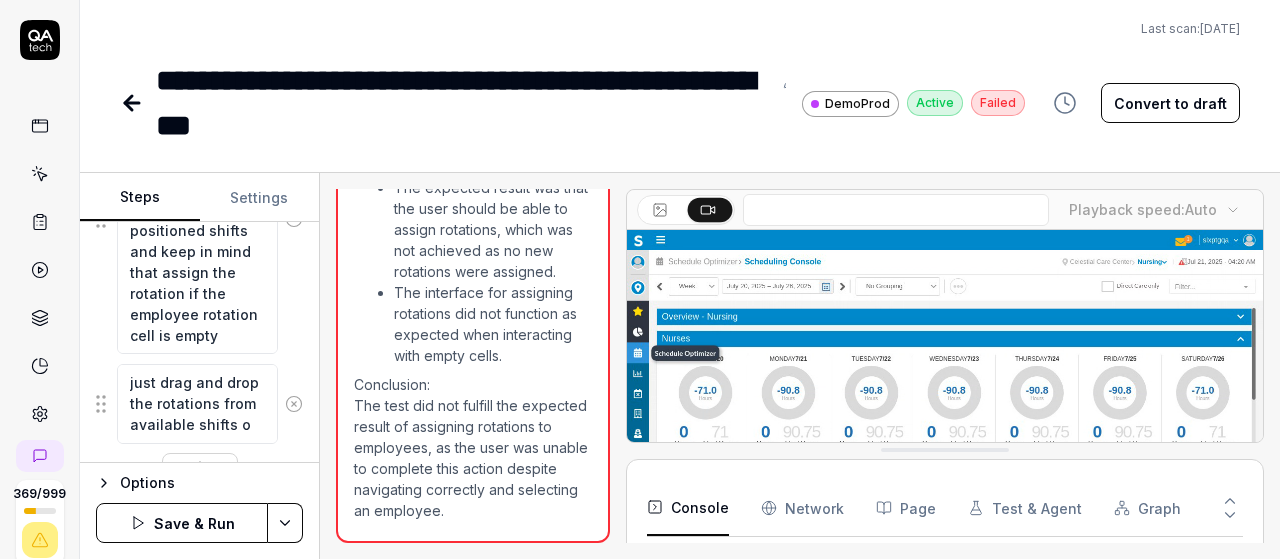 type on "*" 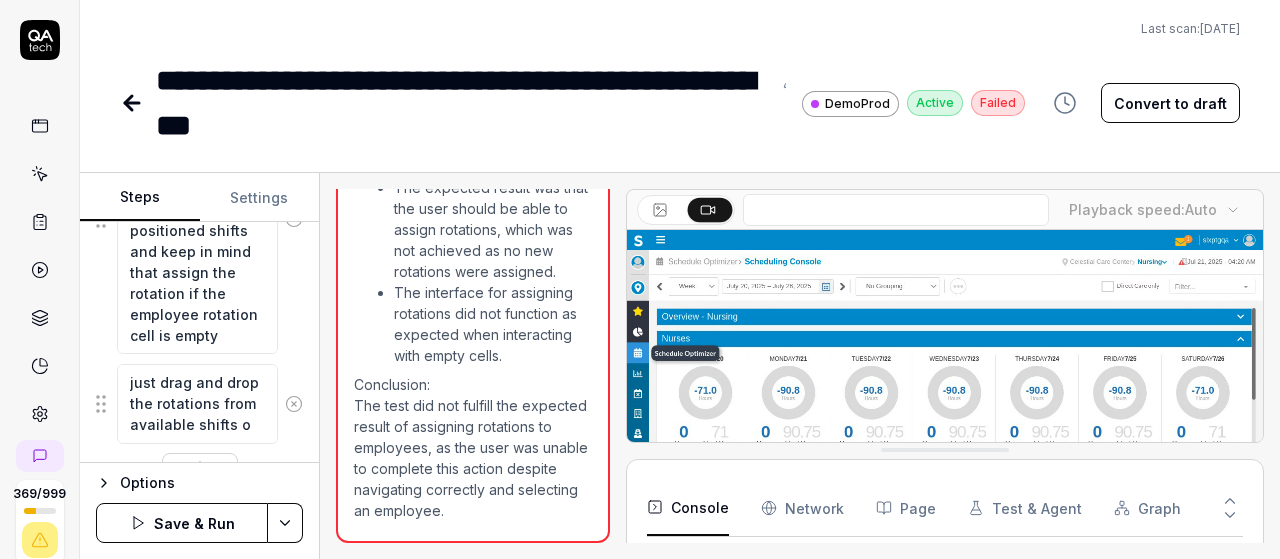 type on "just drag and drop the rotations from available shifts on" 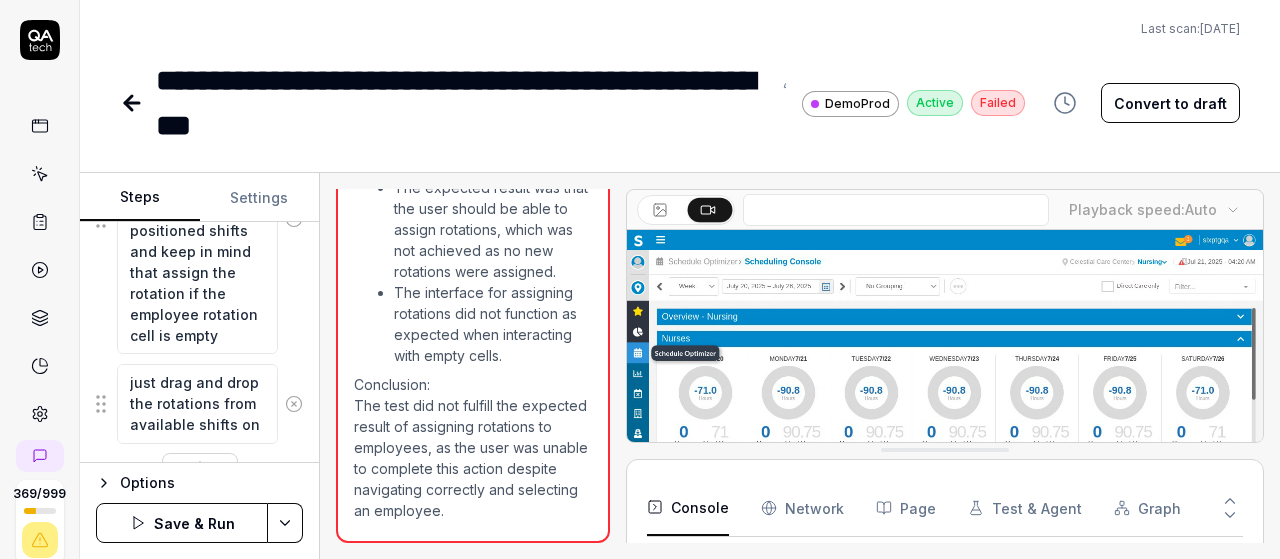 type on "*" 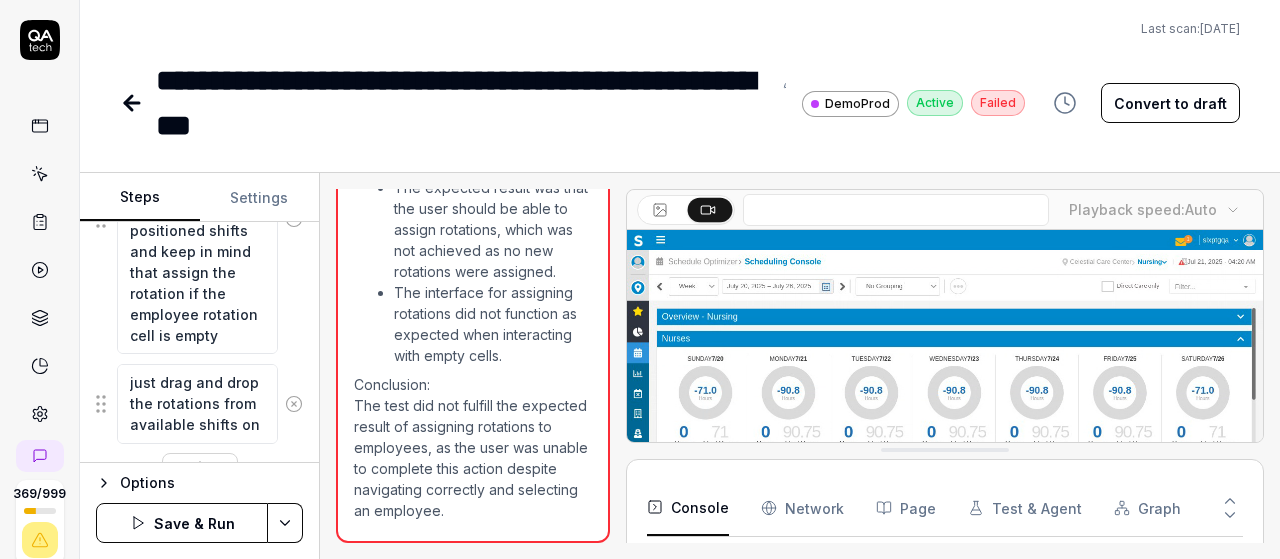 type on "just drag and drop the rotations from available shifts on" 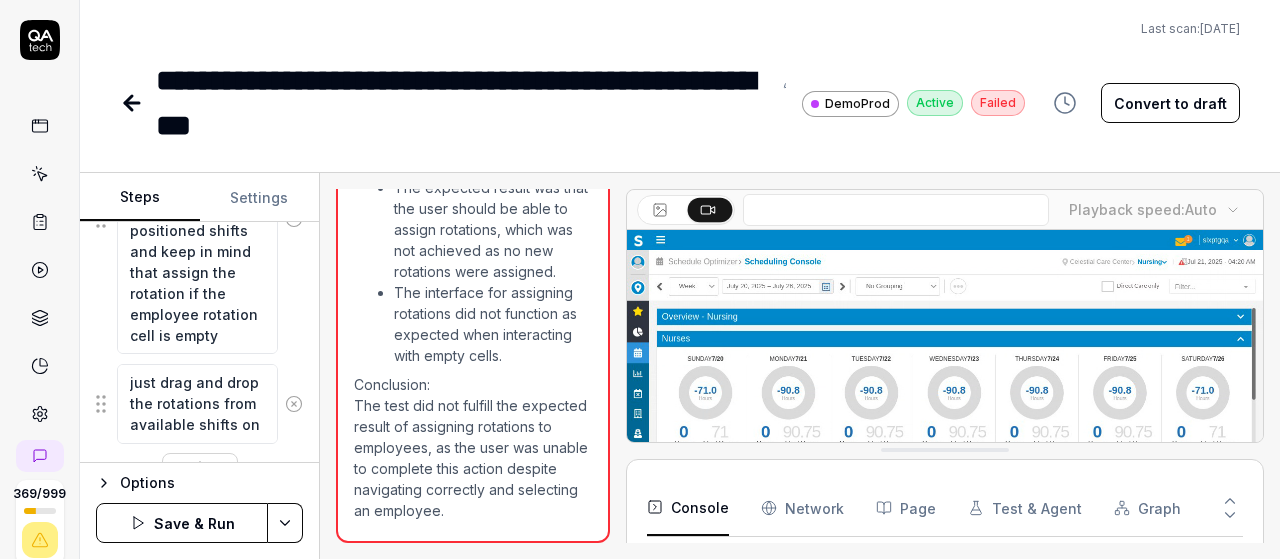 type on "*" 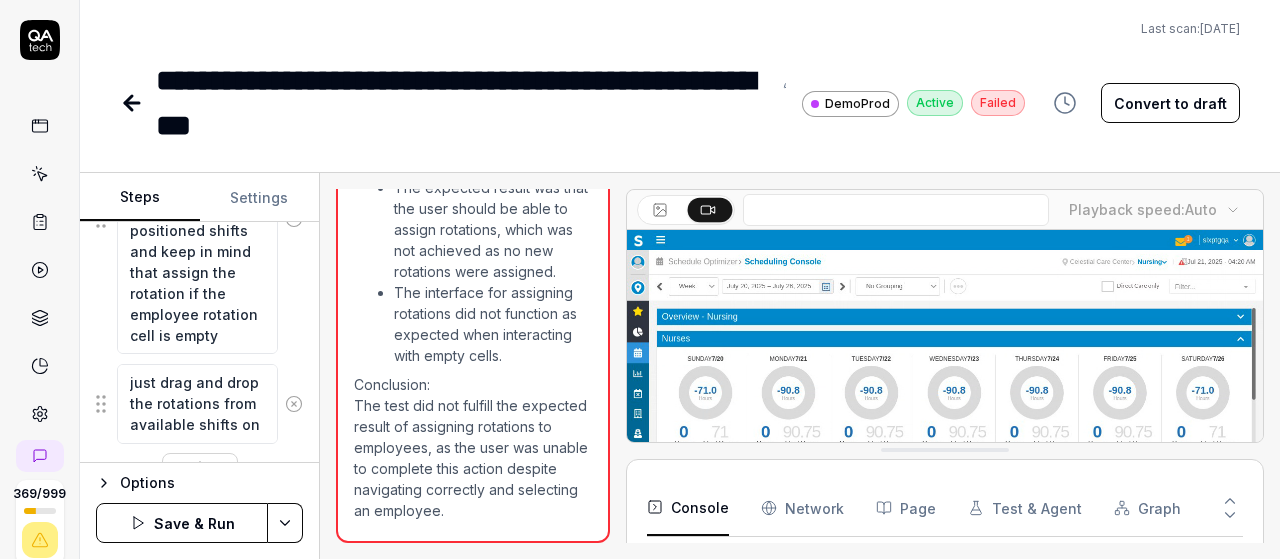 type on "just drag and drop the rotations from available shifts on e" 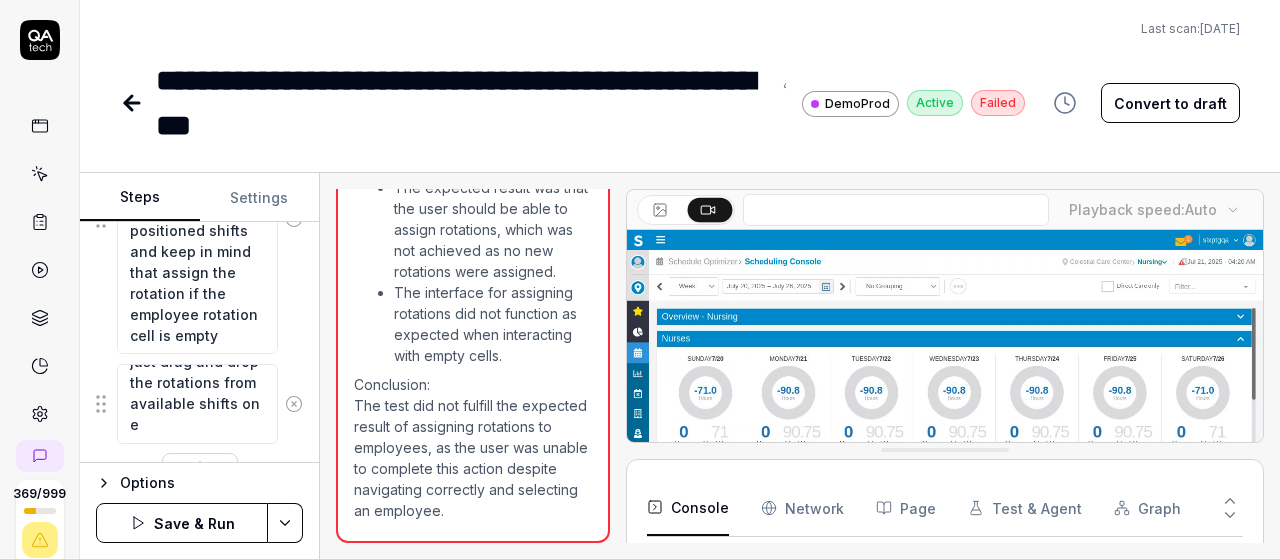 scroll, scrollTop: 21, scrollLeft: 0, axis: vertical 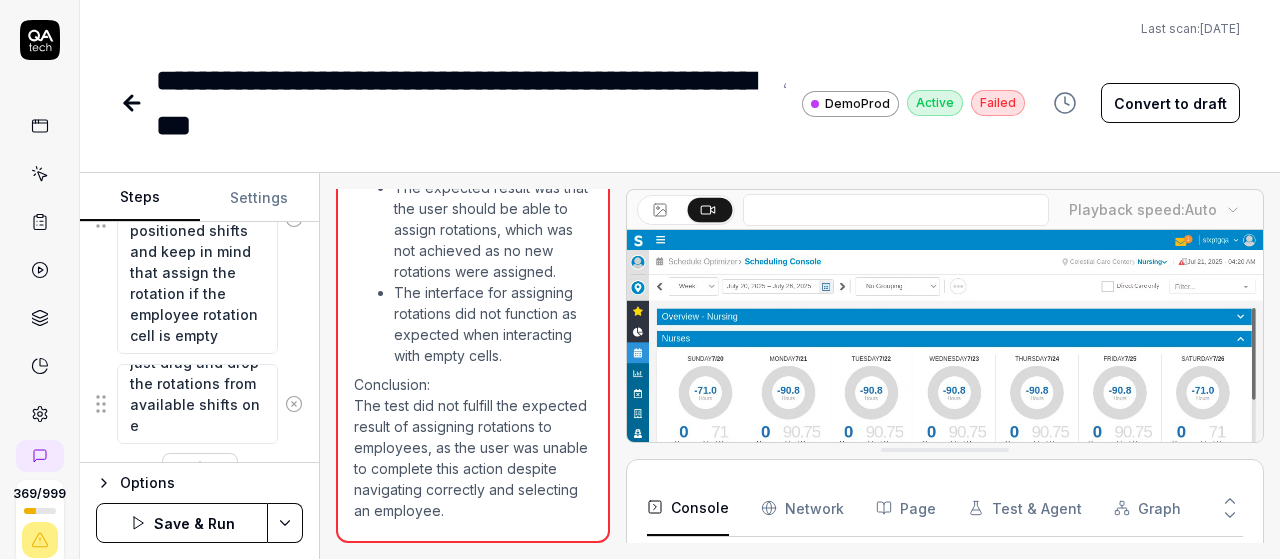 type on "*" 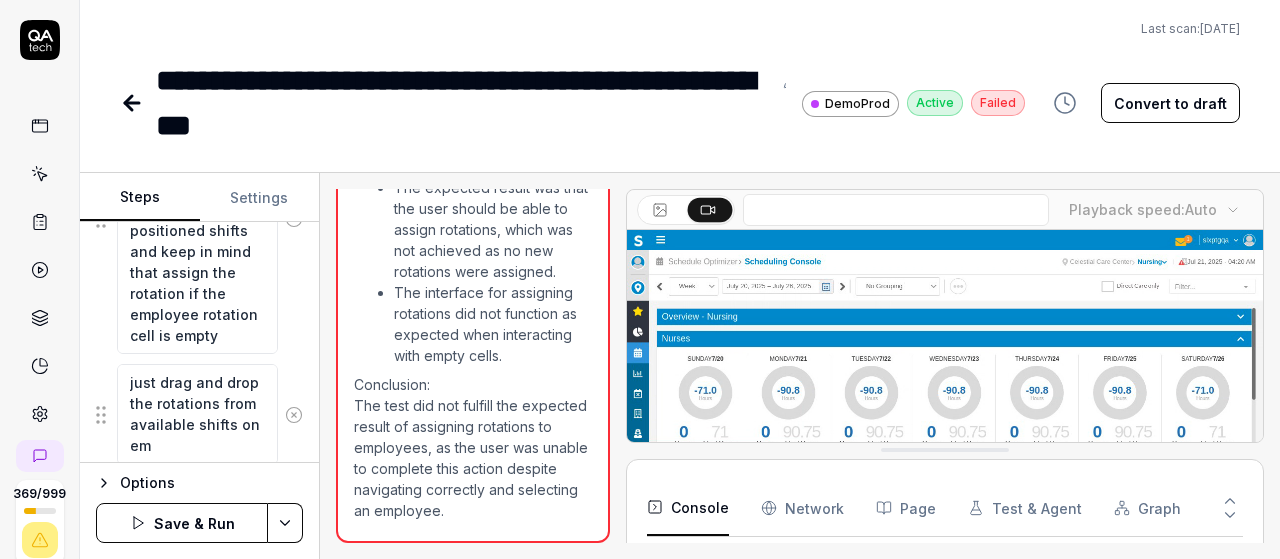 type on "just drag and drop the rotations from available shifts on emp" 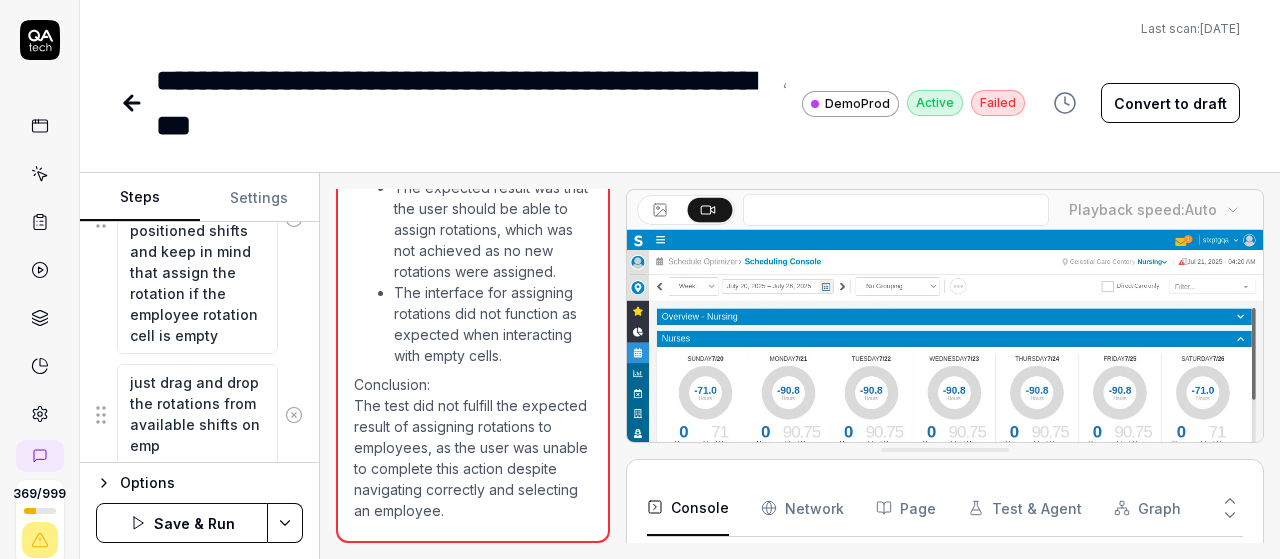 type on "*" 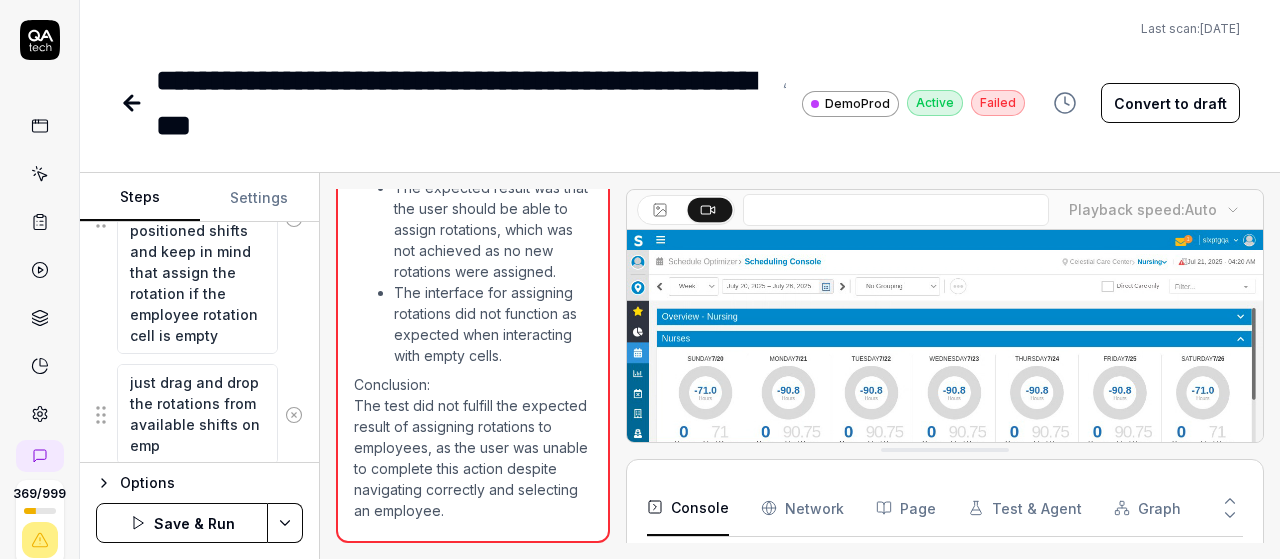 type on "just drag and drop the rotations from available shifts on empt" 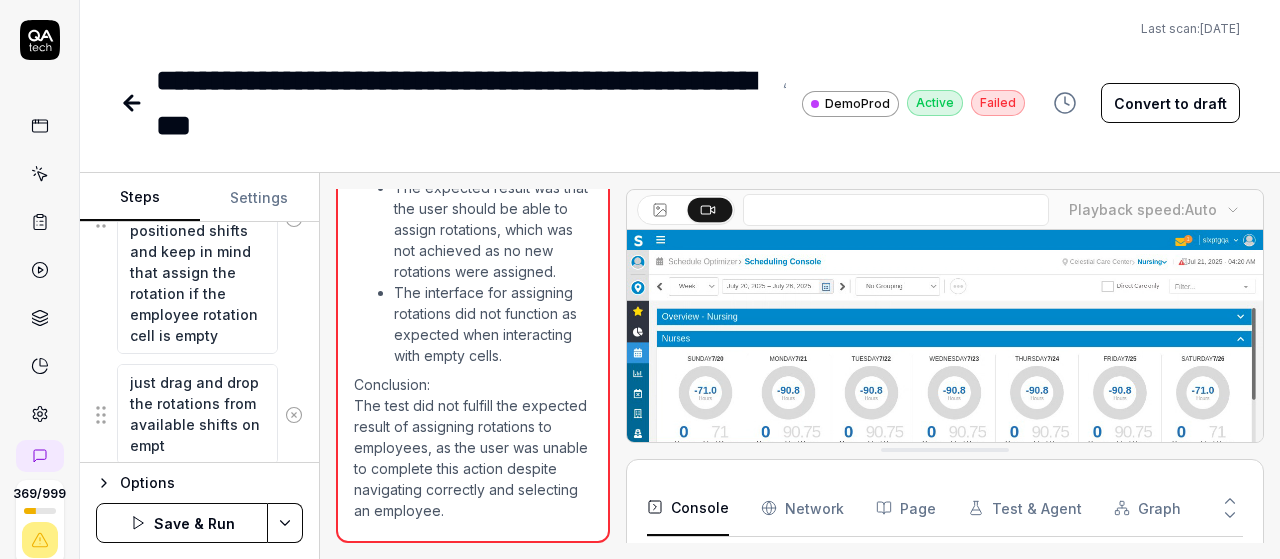 type on "*" 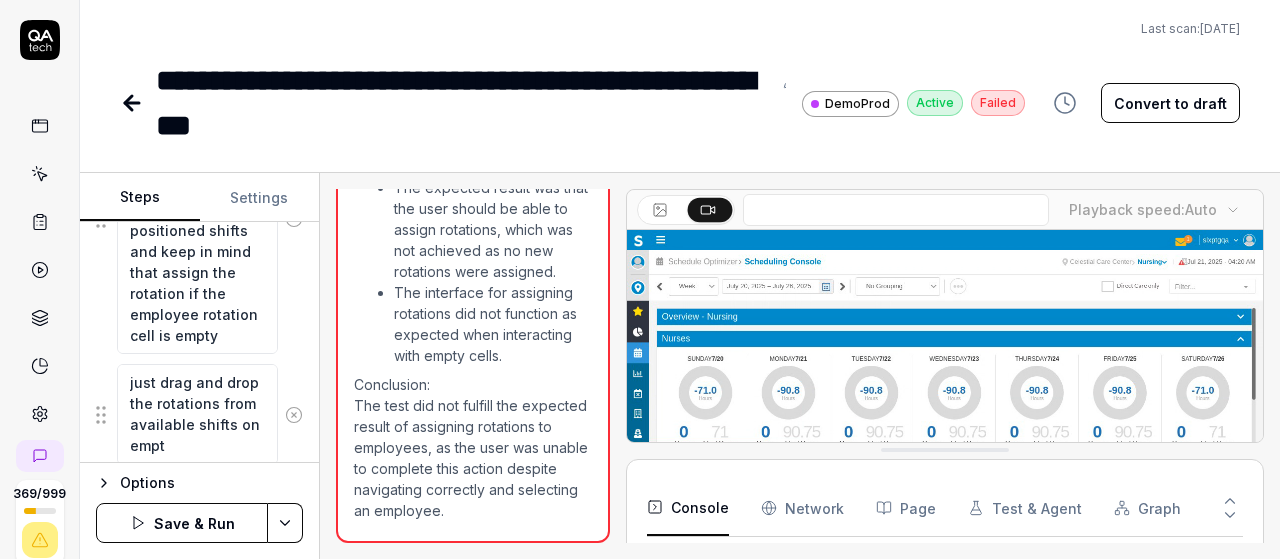 type on "just drag and drop the rotations from available shifts on empty" 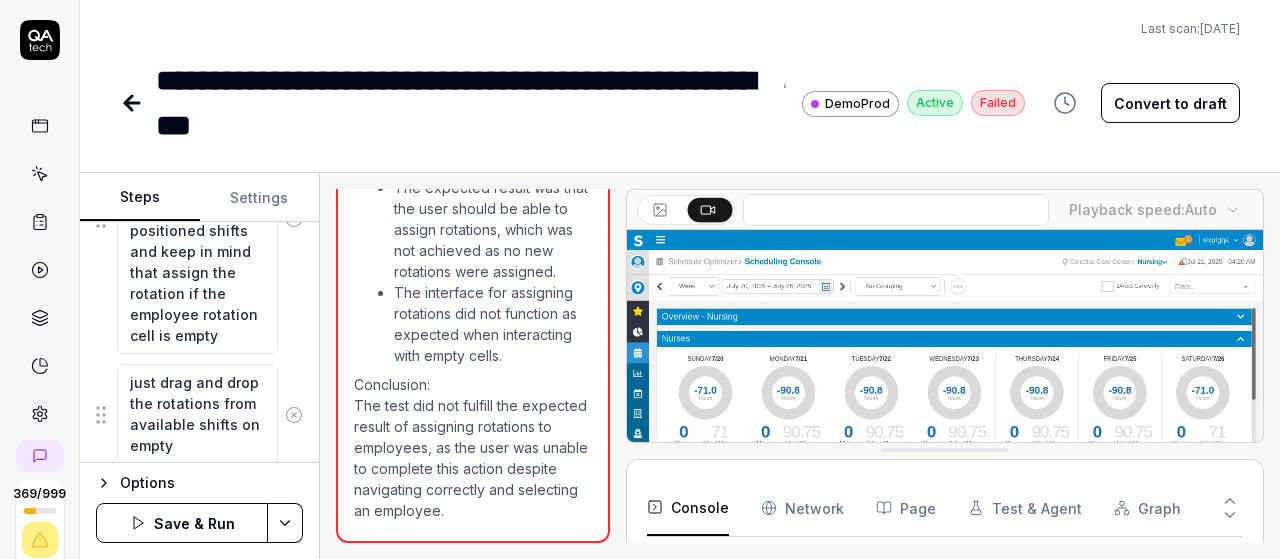 type on "*" 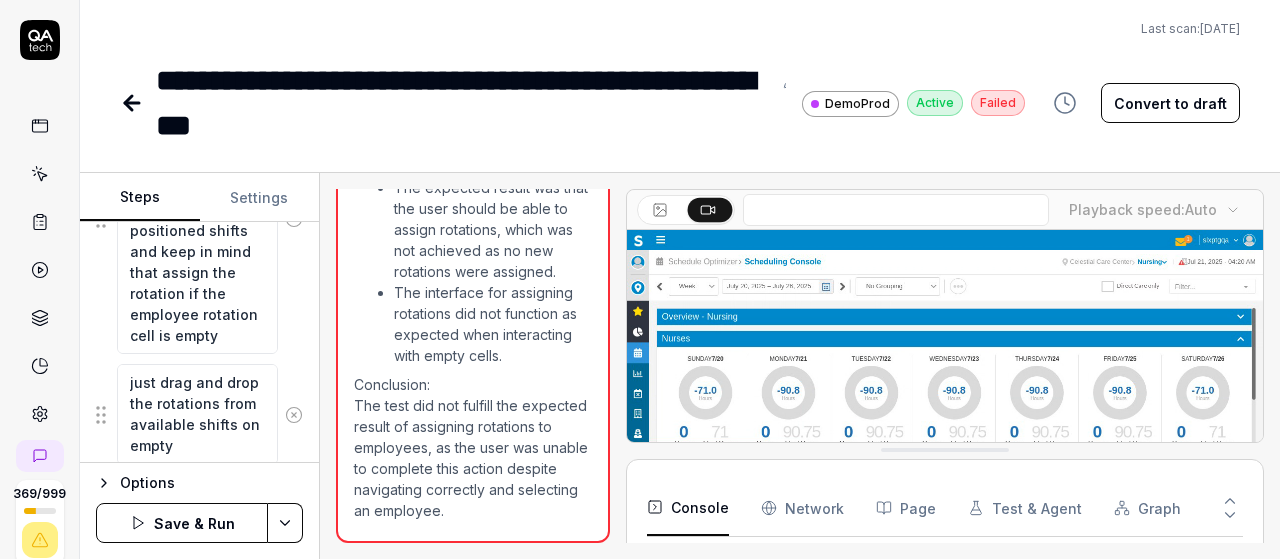 type on "just drag and drop the rotations from available shifts on empty" 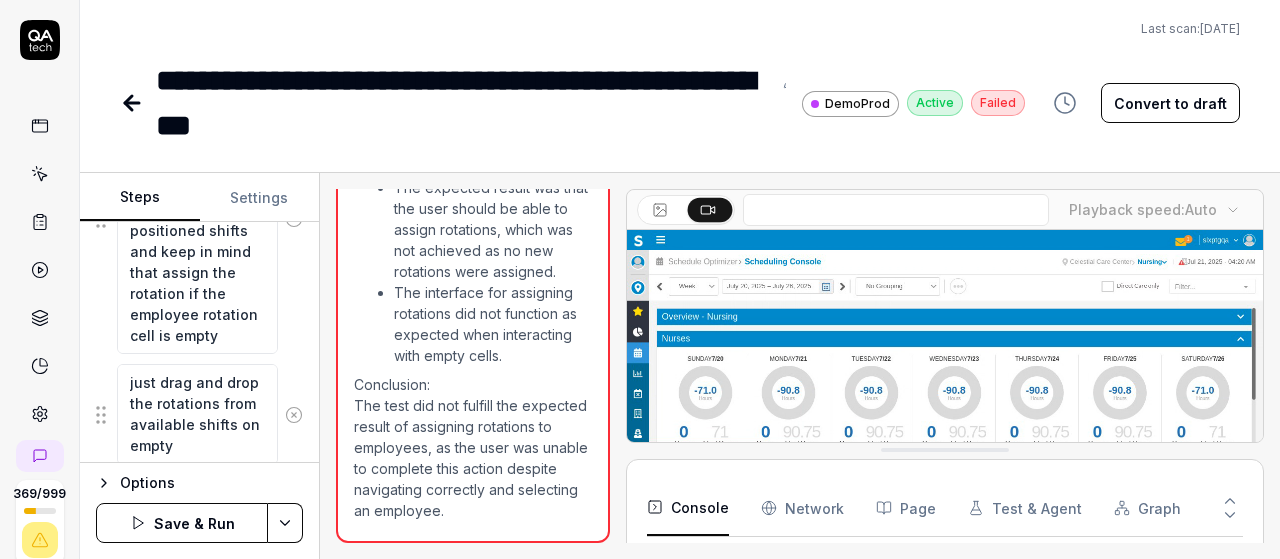 type on "*" 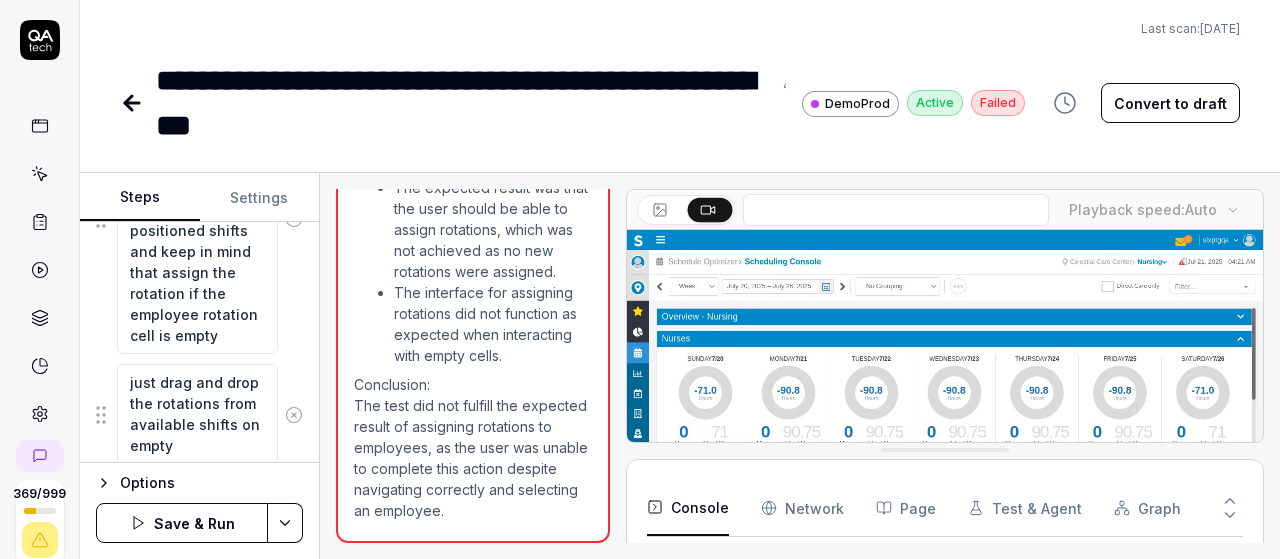type on "just drag and drop the rotations from available shifts on empty c" 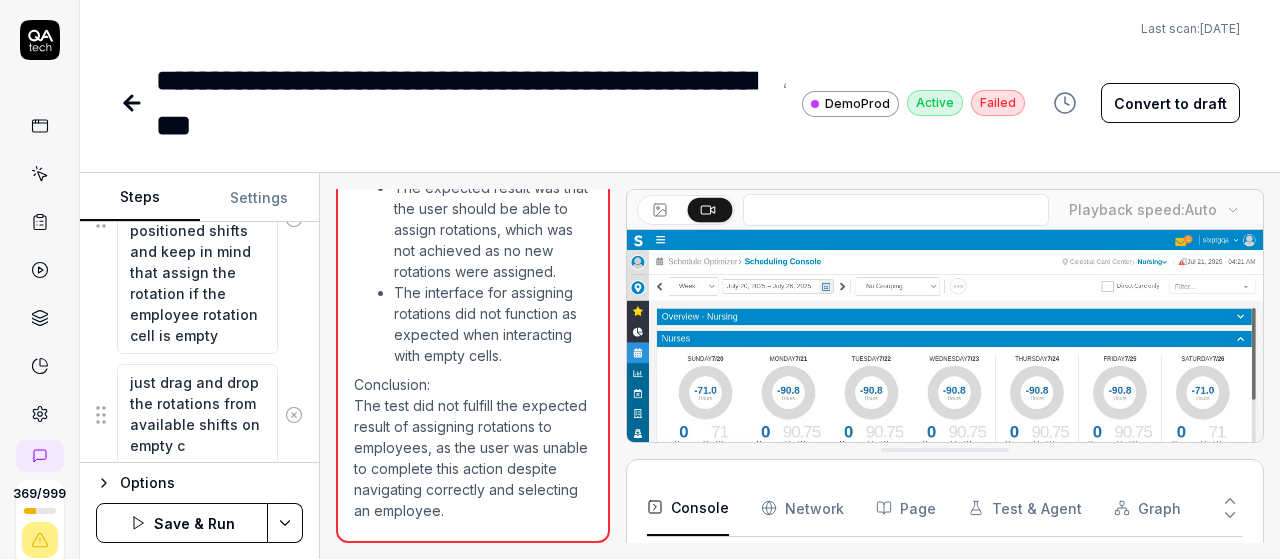 type on "*" 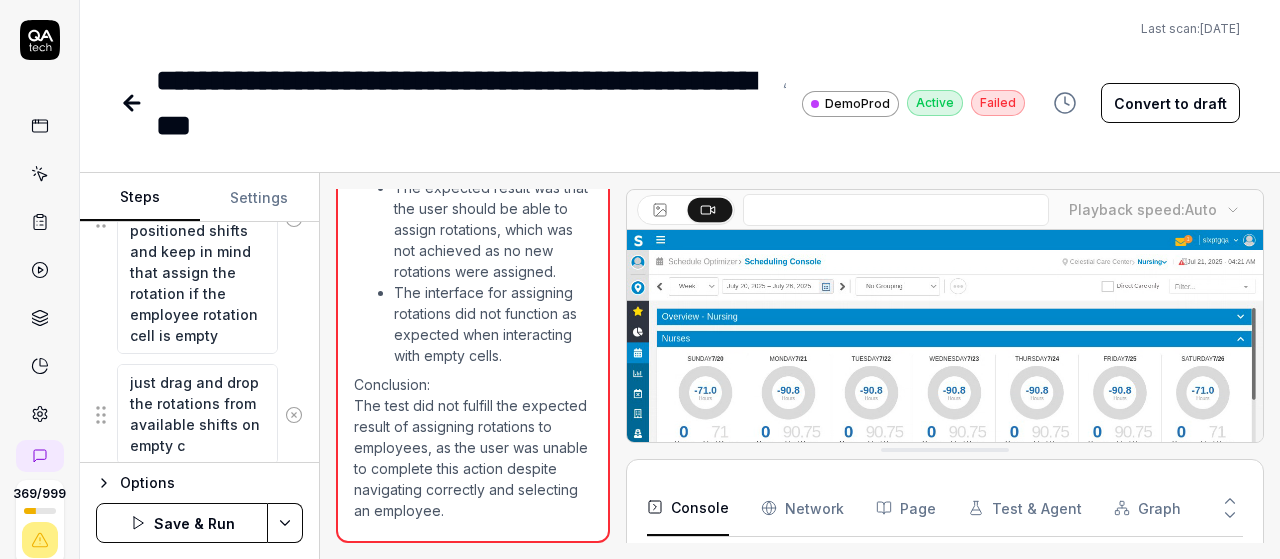 type on "just drag and drop the rotations from available shifts on empty ce" 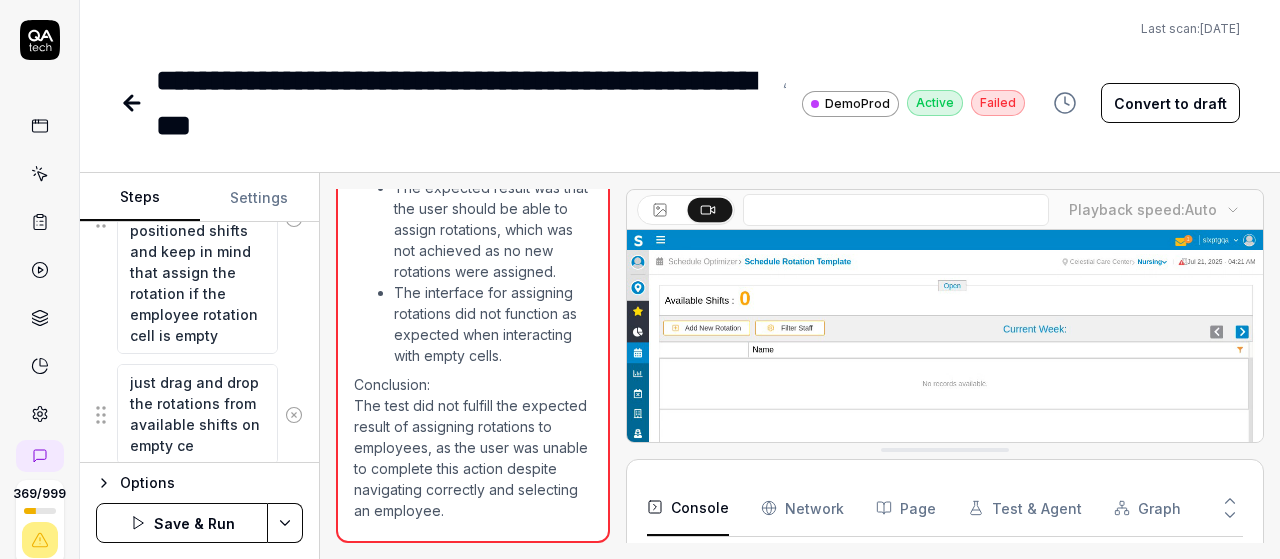 type on "*" 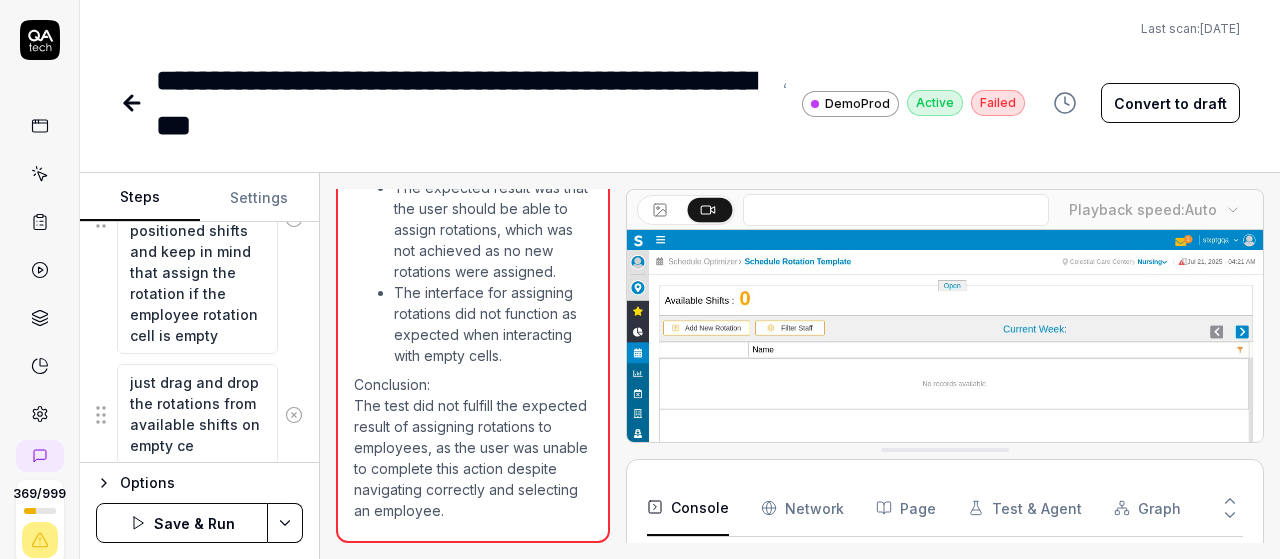 type on "just drag and drop the rotations from available shifts on empty cel" 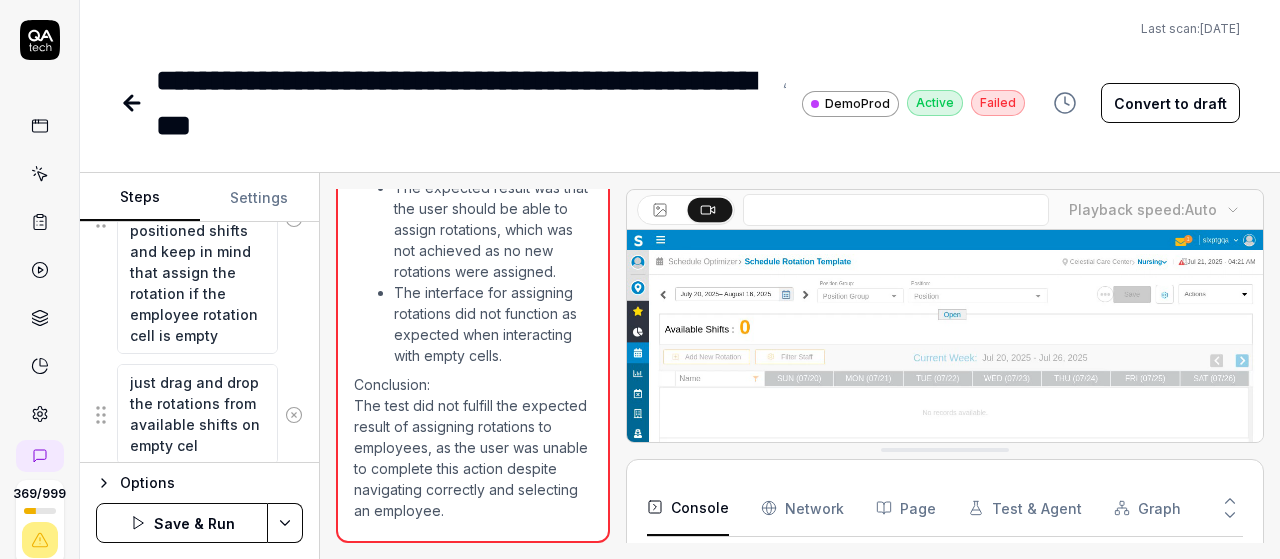 type on "*" 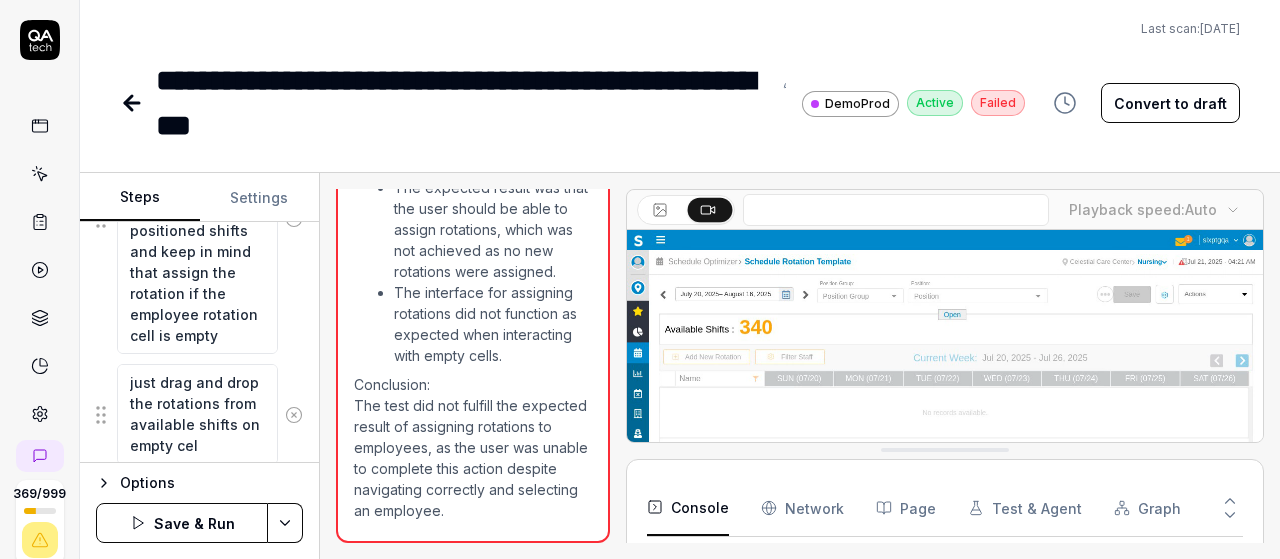 type on "just drag and drop the rotations from available shifts on empty cell" 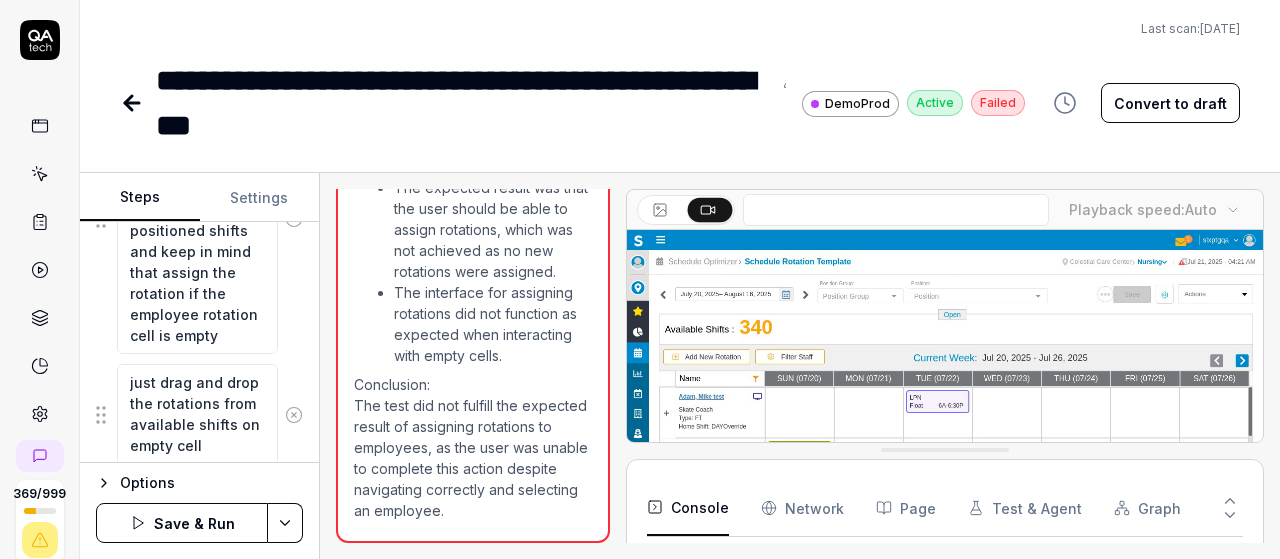 type on "*" 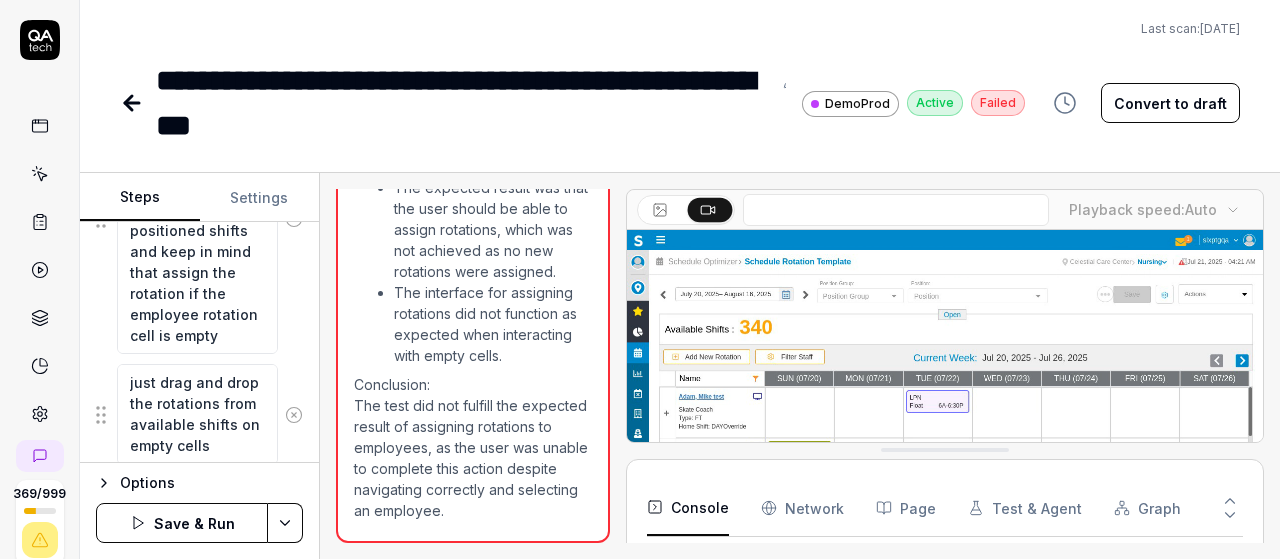 type on "*" 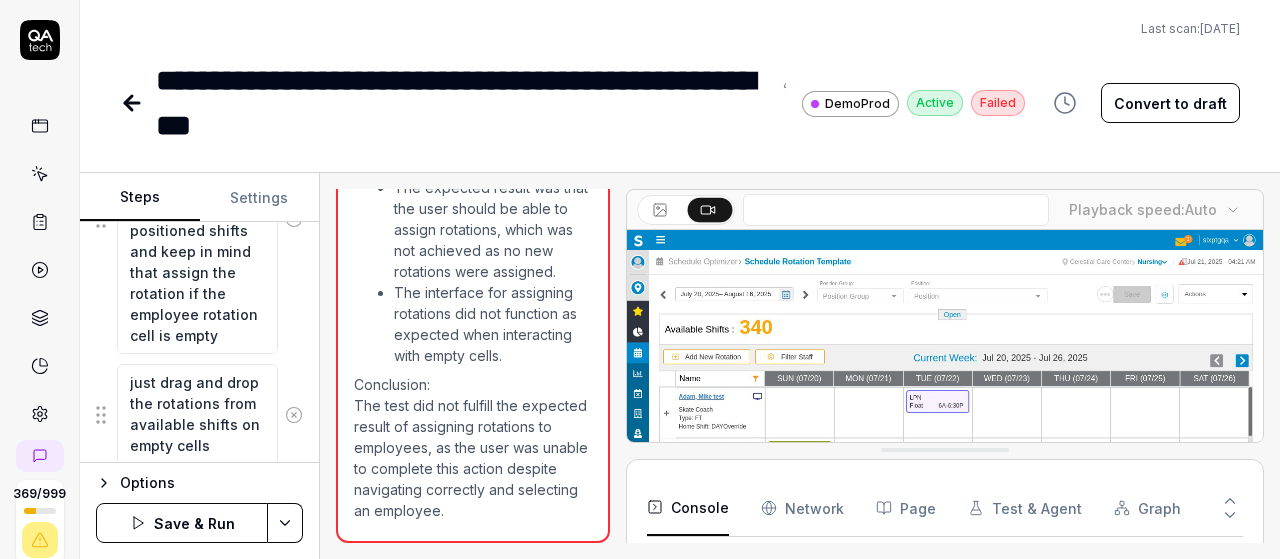 type 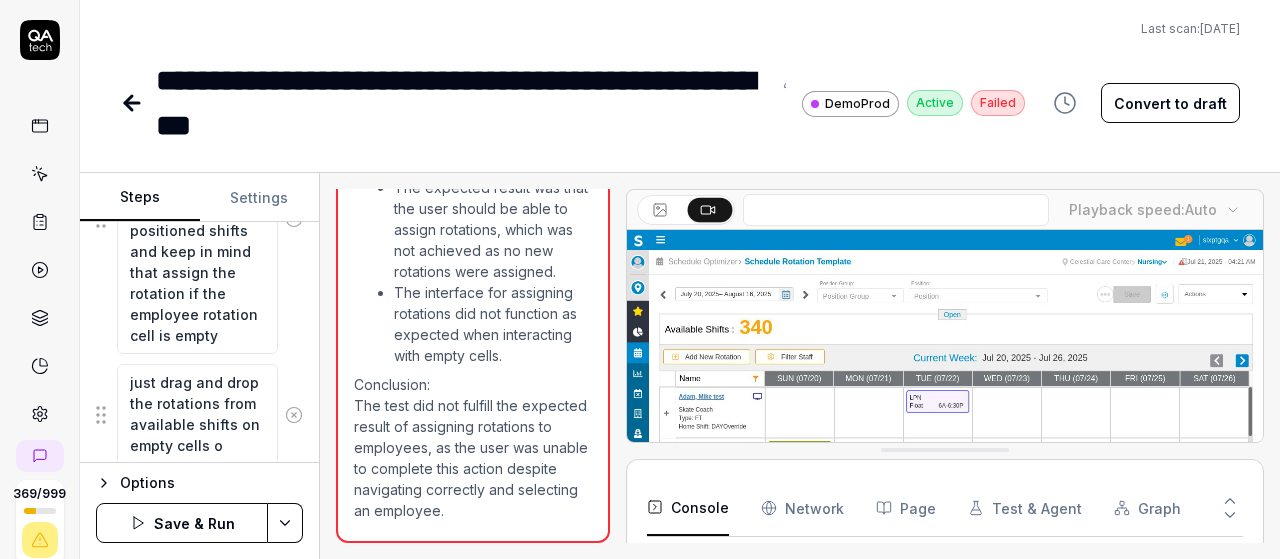 scroll, scrollTop: 32, scrollLeft: 0, axis: vertical 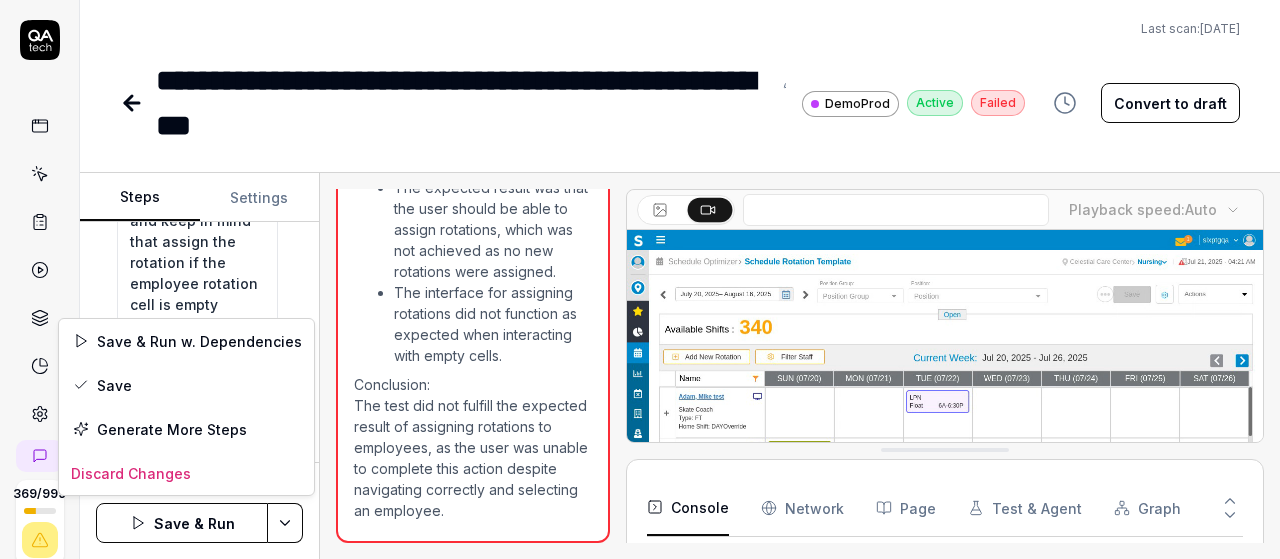 click on "**********" at bounding box center [640, 279] 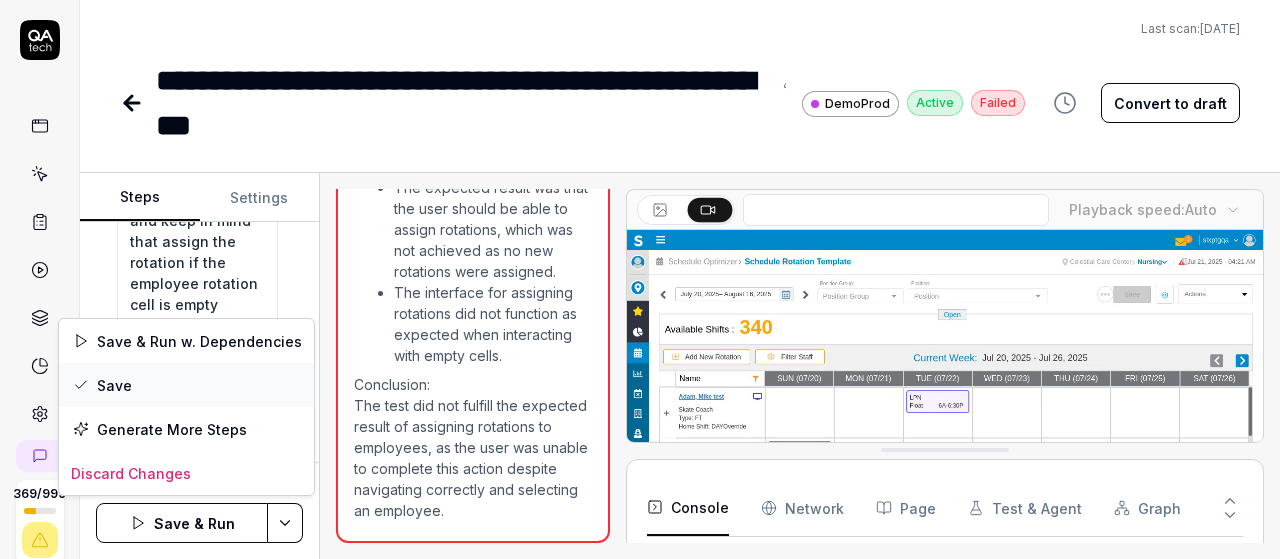 click on "Save" at bounding box center [186, 385] 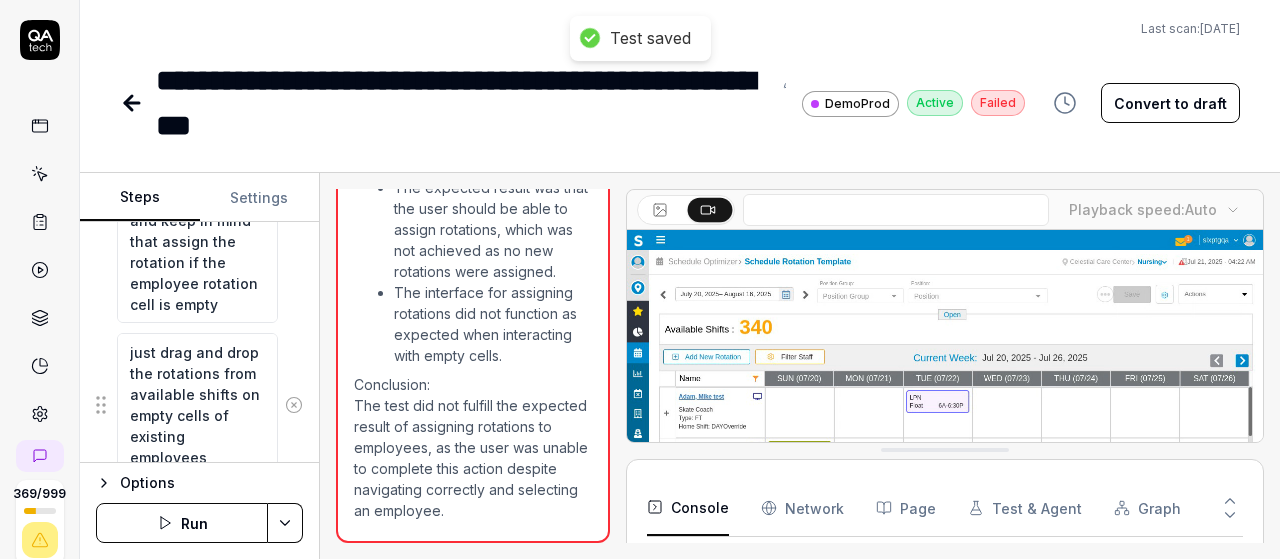 click 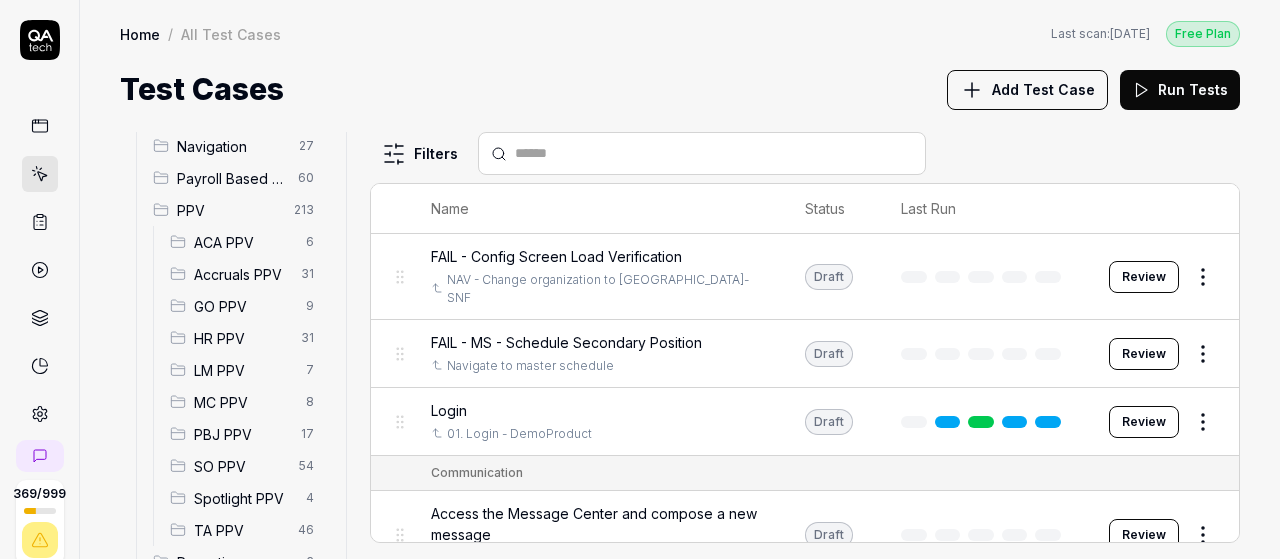 scroll, scrollTop: 362, scrollLeft: 0, axis: vertical 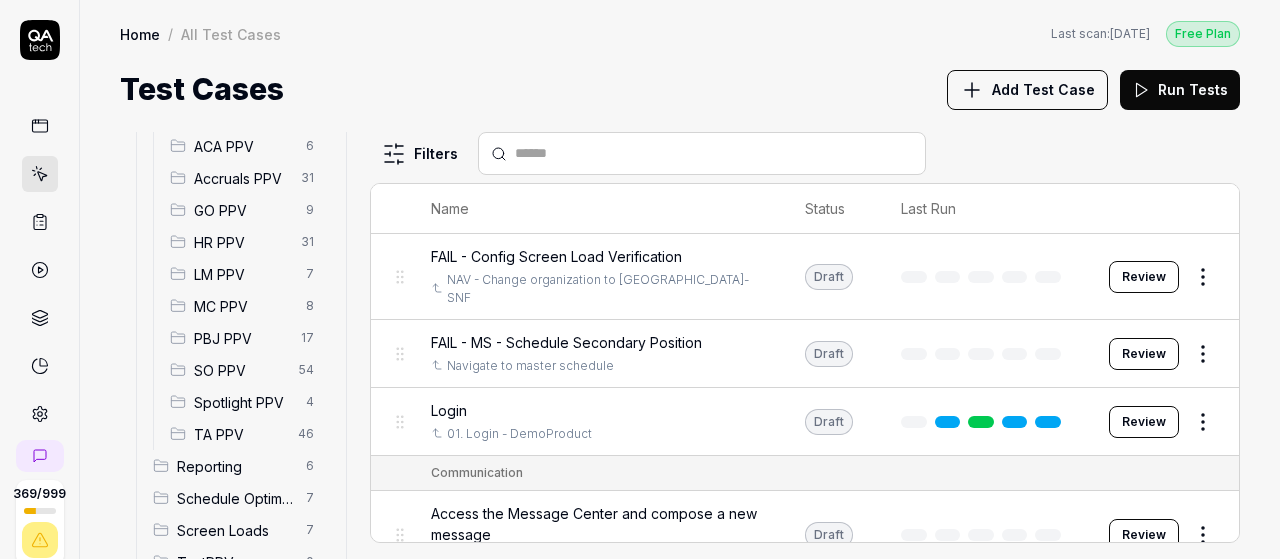 click on "SO PPV" at bounding box center [240, 370] 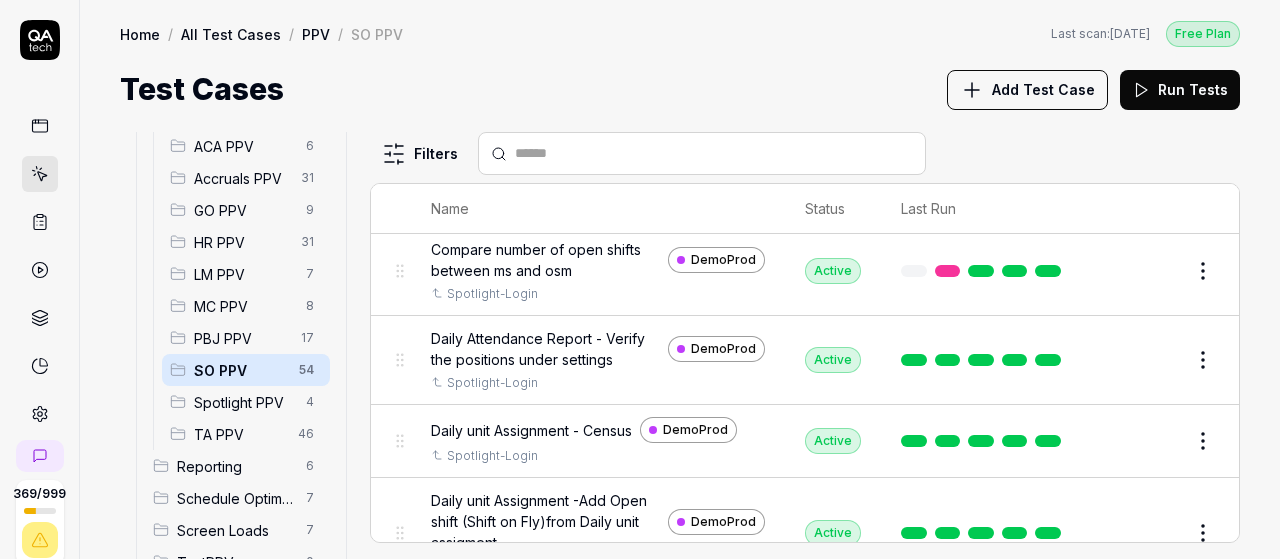 scroll, scrollTop: 0, scrollLeft: 0, axis: both 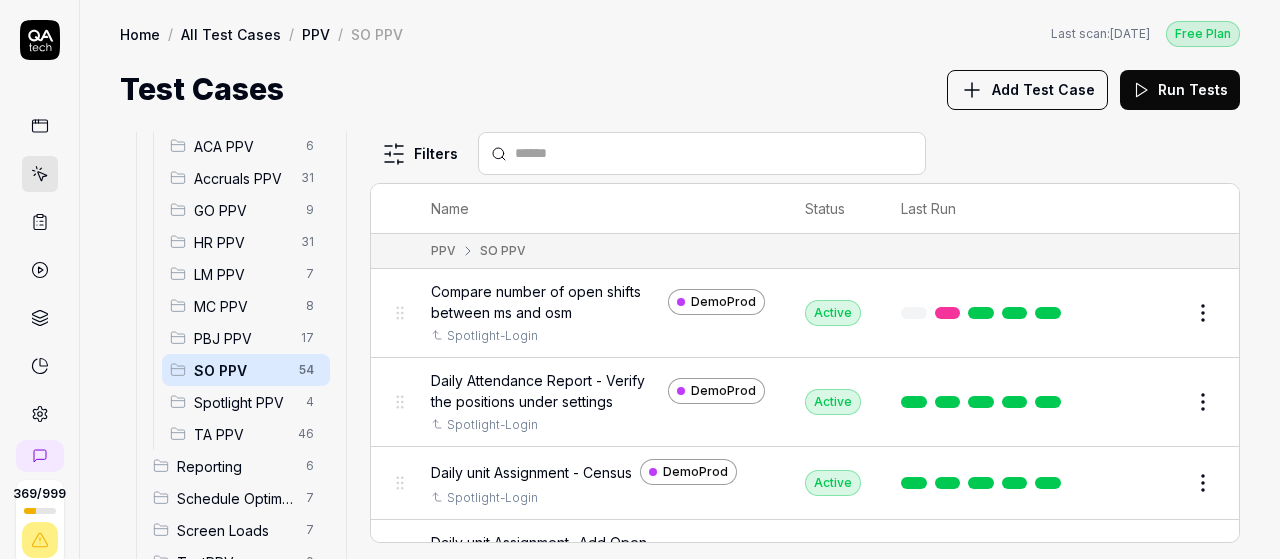 click at bounding box center (714, 153) 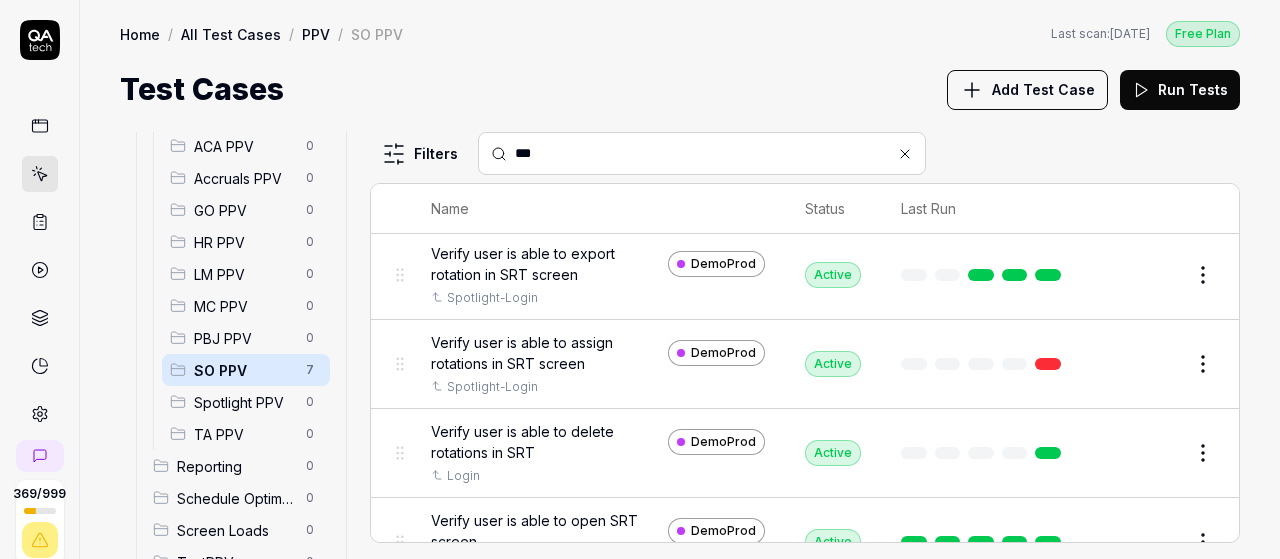 scroll, scrollTop: 326, scrollLeft: 0, axis: vertical 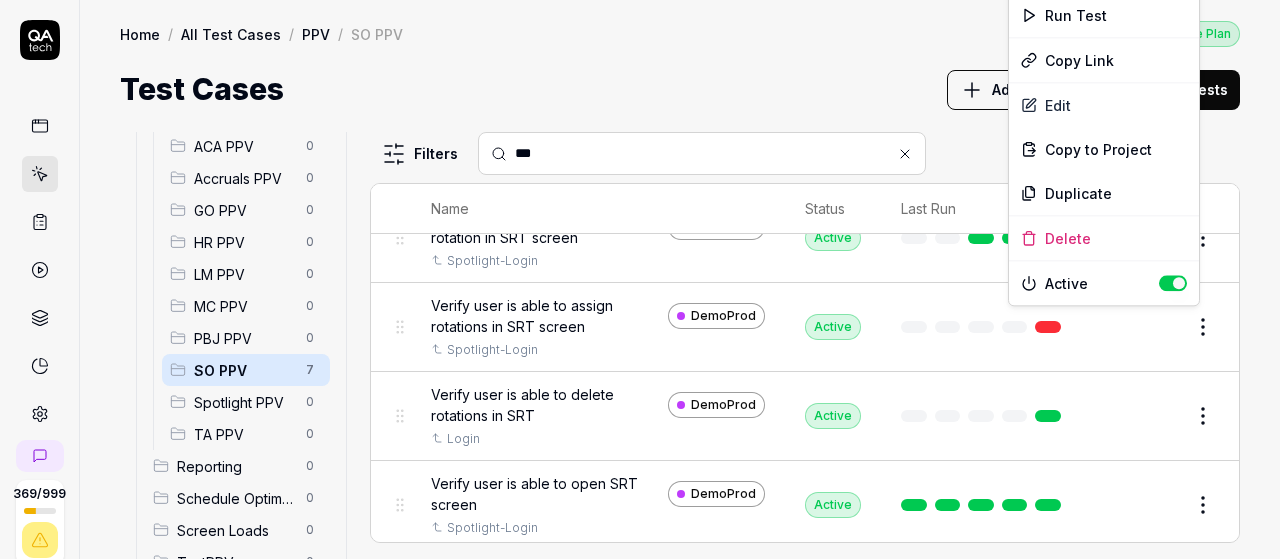 click on "369  /  999 s S Home / All Test Cases / PPV / SO PPV Free Plan Home / All Test Cases / PPV / SO PPV Last scan:  [DATE] Free Plan Test Cases Add Test Case Run Tests All Test Cases 7 Communication 0 Dashboard Management 0 Employee Management 0 Help and Support 0 Login 0 Logout 0 Master Schedule 0 Navigation 0 Payroll Based Journal 0 PPV 7 ACA PPV 0 Accruals PPV 0 GO PPV 0 HR PPV 0 LM PPV 0 MC PPV 0 PBJ PPV 0 SO PPV 7 Spotlight PPV 0 TA PPV 0 Reporting 0 Schedule Optimizer 0 Screen Loads 0 TestPPV 0 Time & Attendance 0 User Profile 0 Filters *** Name Status Last Run PPV SO PPV SRT-Verify the secondary position shift color (different secondary department) Login Draft Review Verify overlapping scenario in SRT DemoProd Spotlight-Login Draft Review Verify overtime scenario in SRT DemoProd Spotlight-Login Draft Review Verify user  is able to export rotation in SRT screen DemoProd Spotlight-Login Active Edit Verify user is able to assign rotations in SRT screen DemoProd Spotlight-Login Active Edit DemoProd Login *" at bounding box center (640, 279) 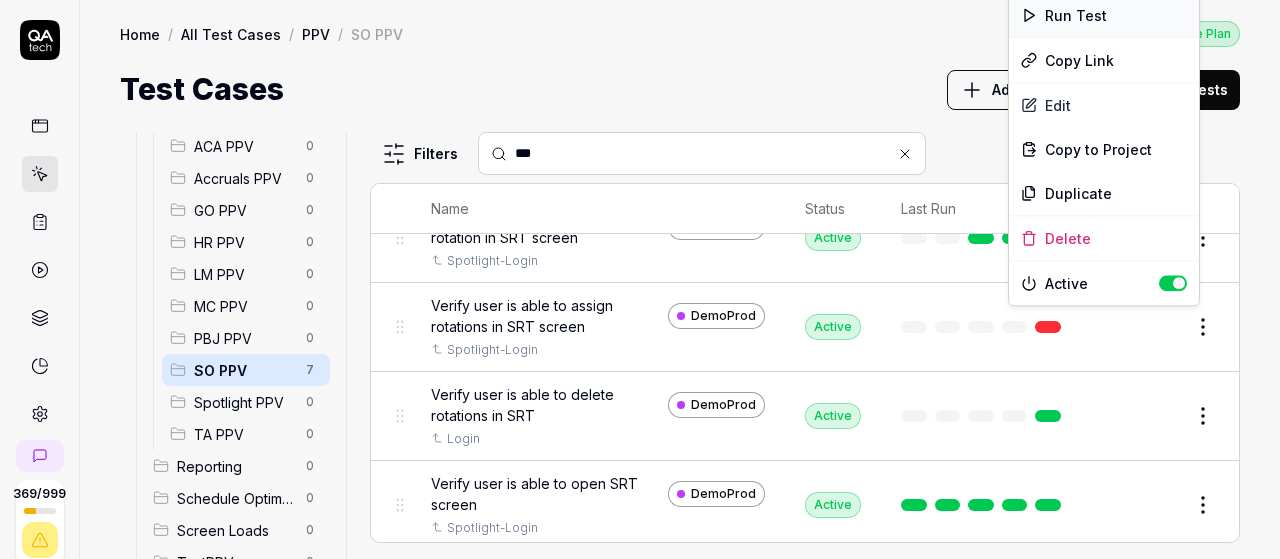click on "Run Test" at bounding box center [1104, 15] 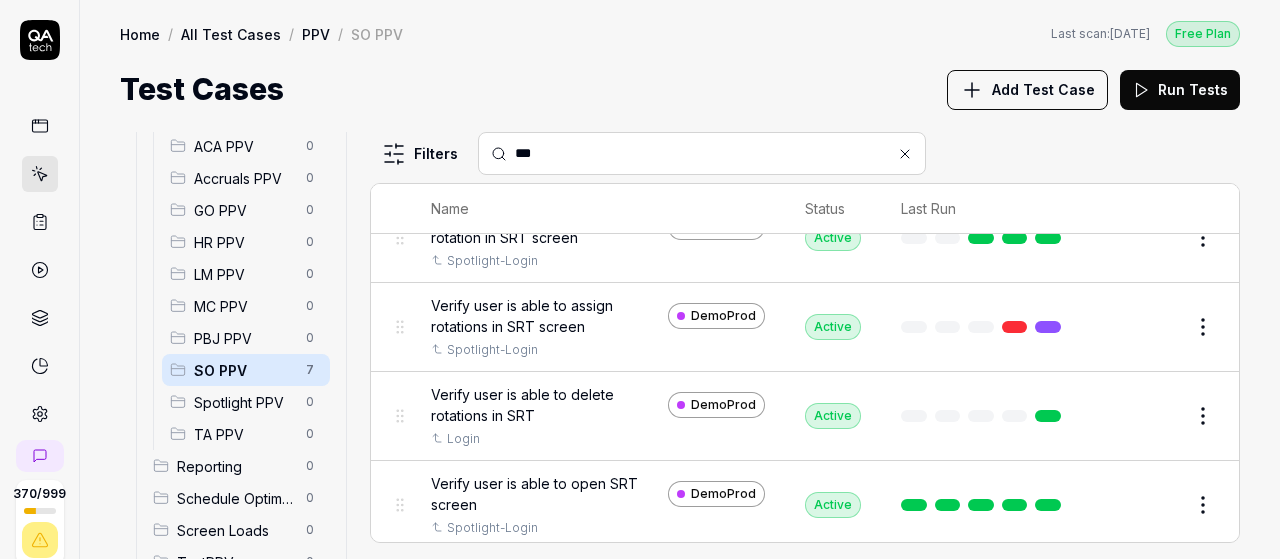 click on "Add Test Case" at bounding box center (1043, 89) 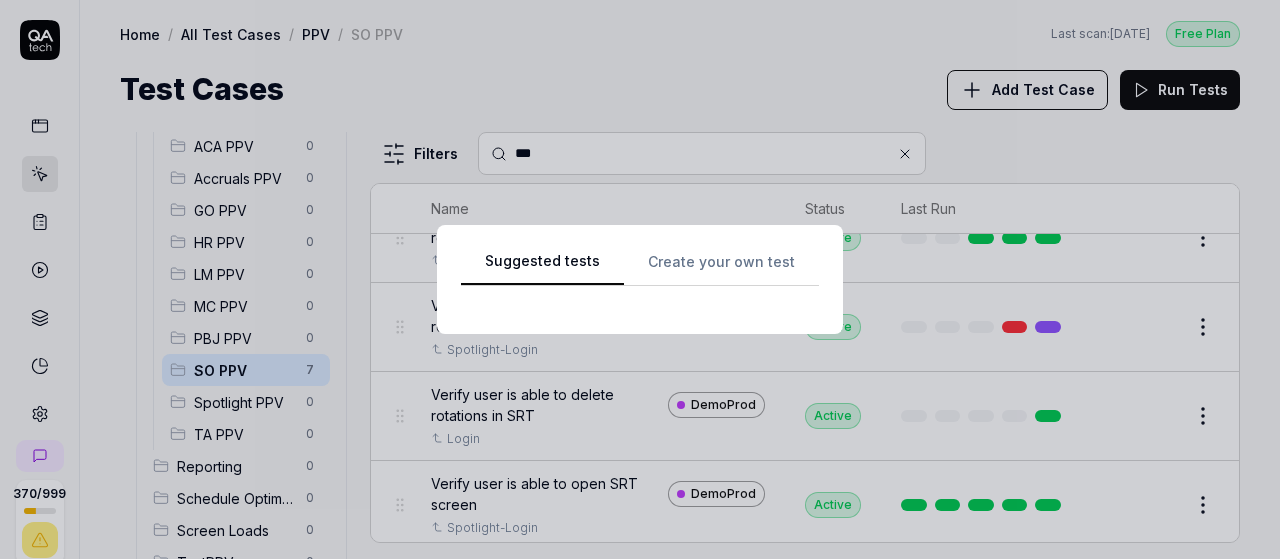 scroll, scrollTop: 0, scrollLeft: 0, axis: both 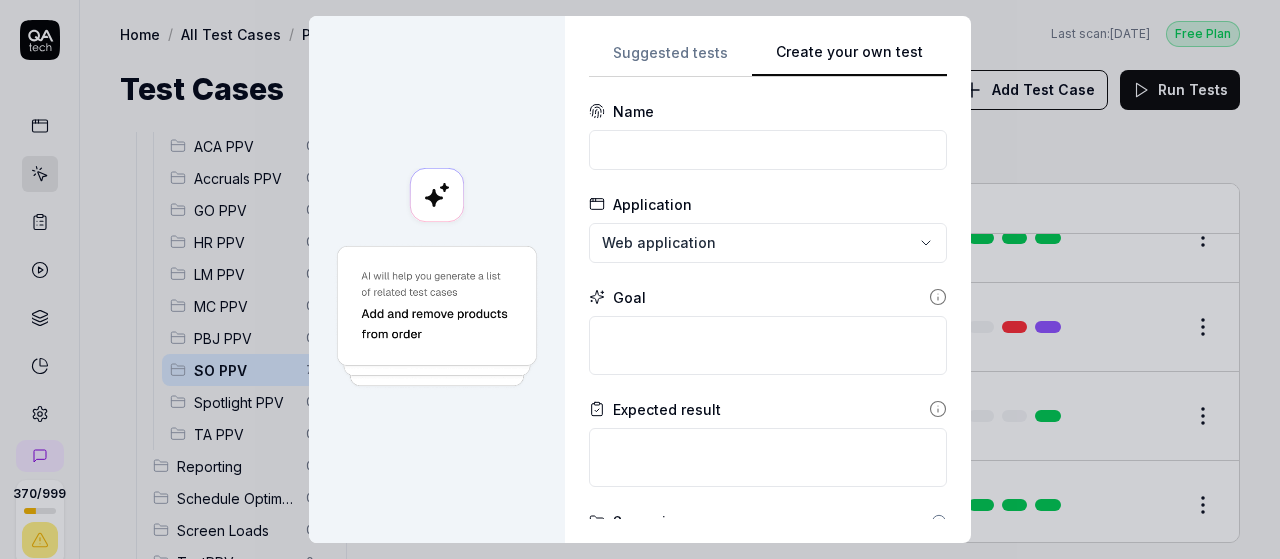click on "Create your own test" at bounding box center [849, 59] 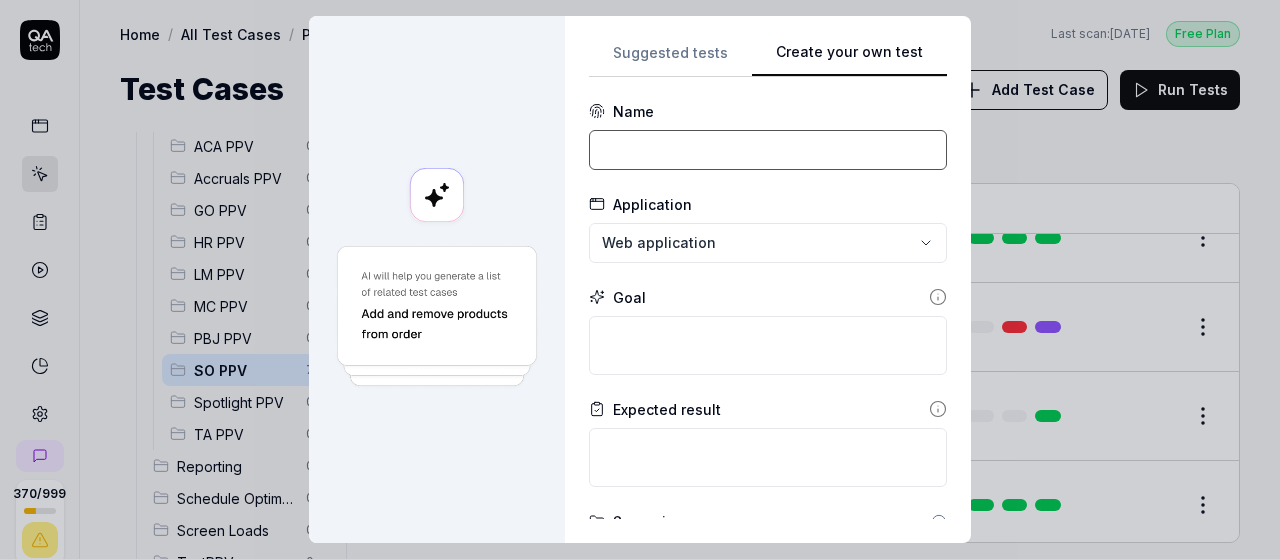 click at bounding box center (768, 150) 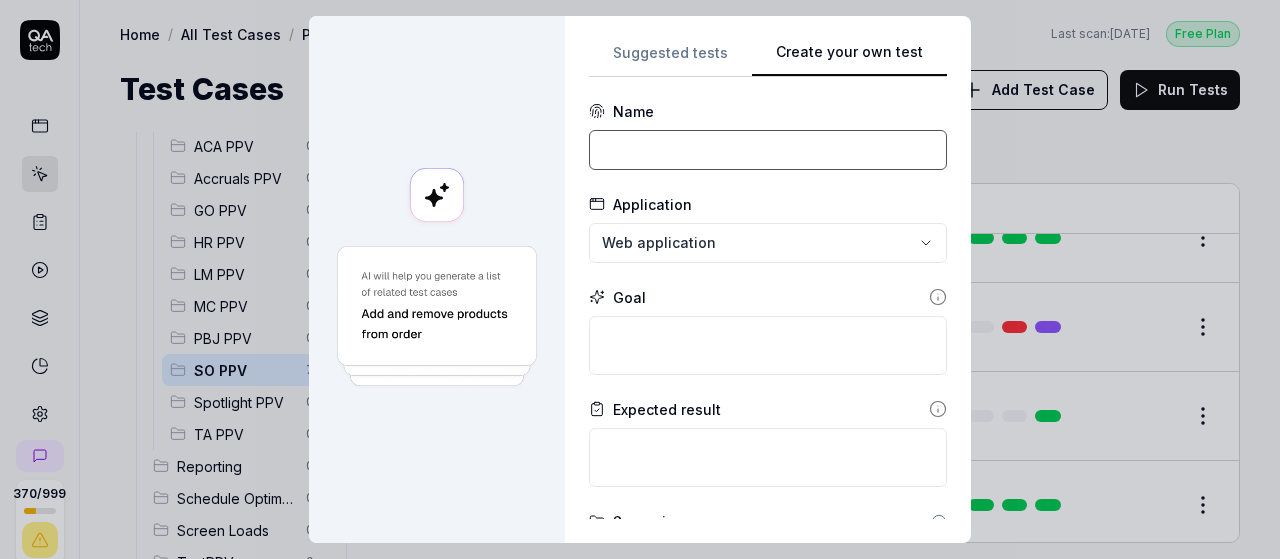 paste on "verify date overlapping in ideal schedule screen" 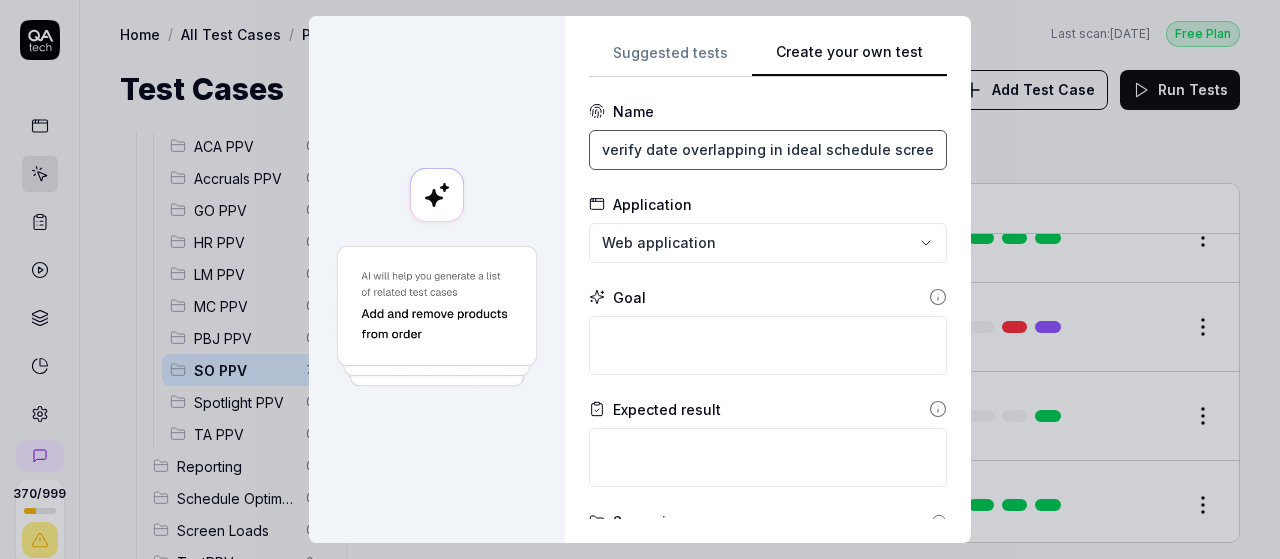 scroll, scrollTop: 0, scrollLeft: 1, axis: horizontal 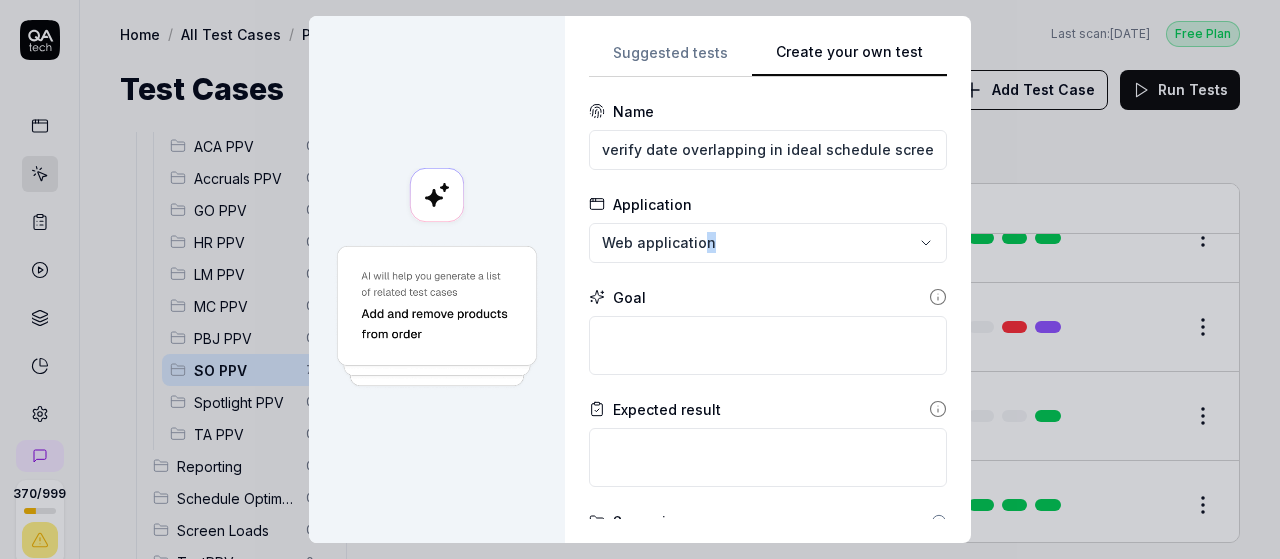 drag, startPoint x: 655, startPoint y: 263, endPoint x: 698, endPoint y: 243, distance: 47.423622 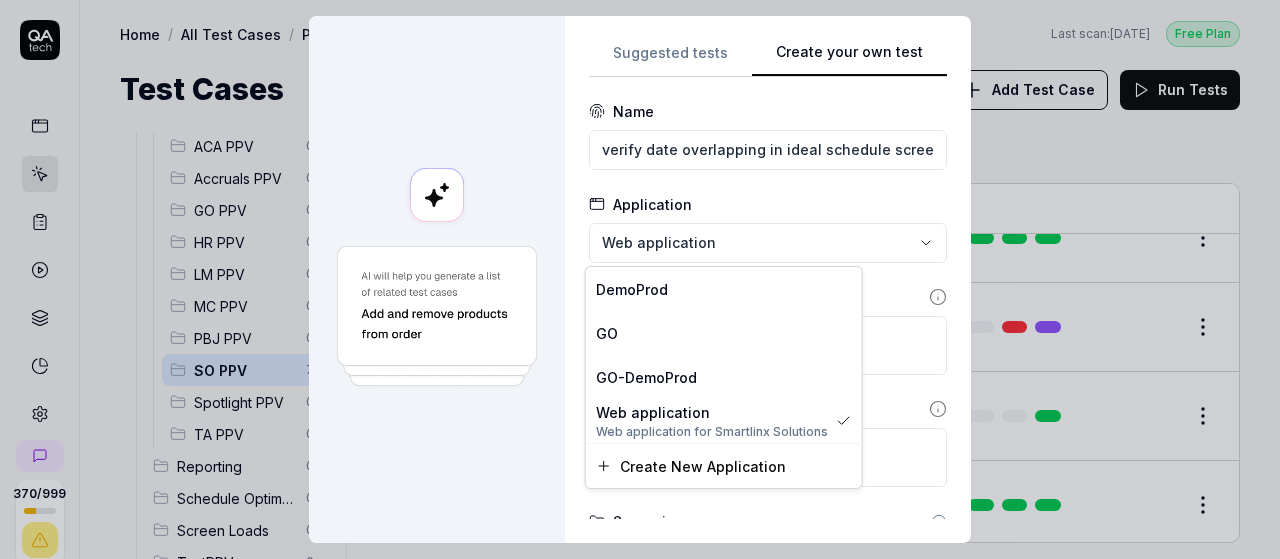 click on "**********" at bounding box center [640, 279] 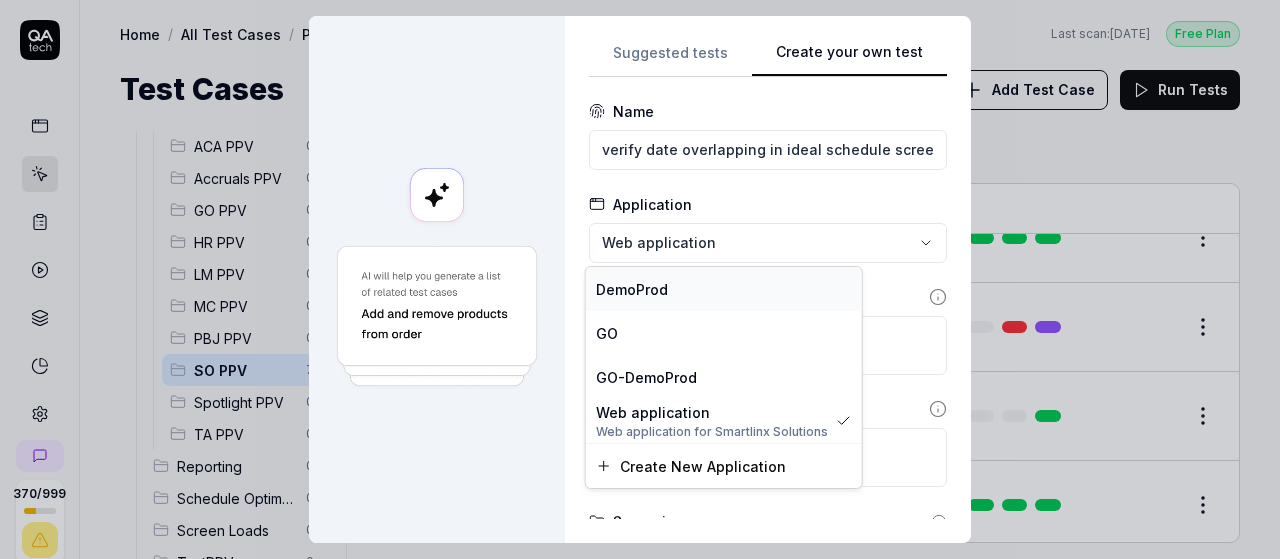 click on "DemoProd" at bounding box center (724, 289) 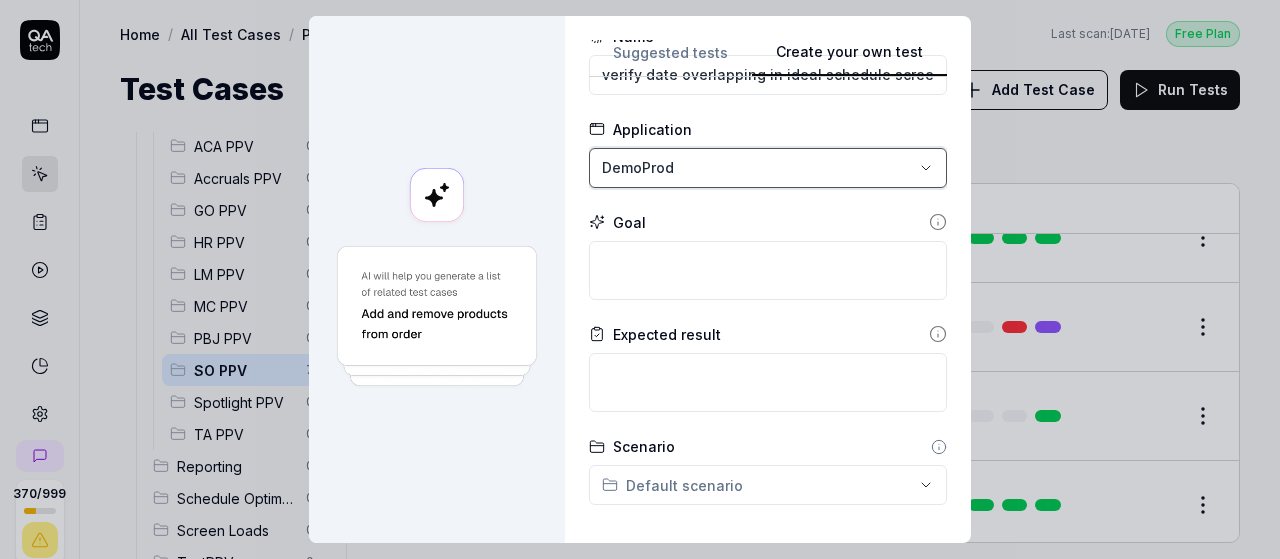 scroll, scrollTop: 76, scrollLeft: 0, axis: vertical 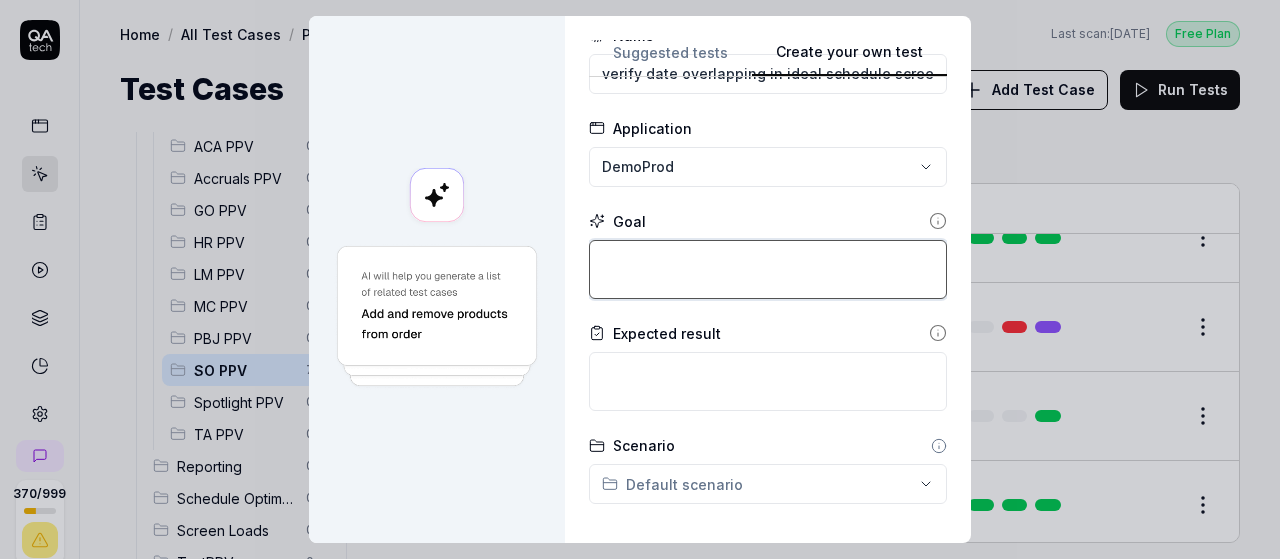 click at bounding box center [768, 269] 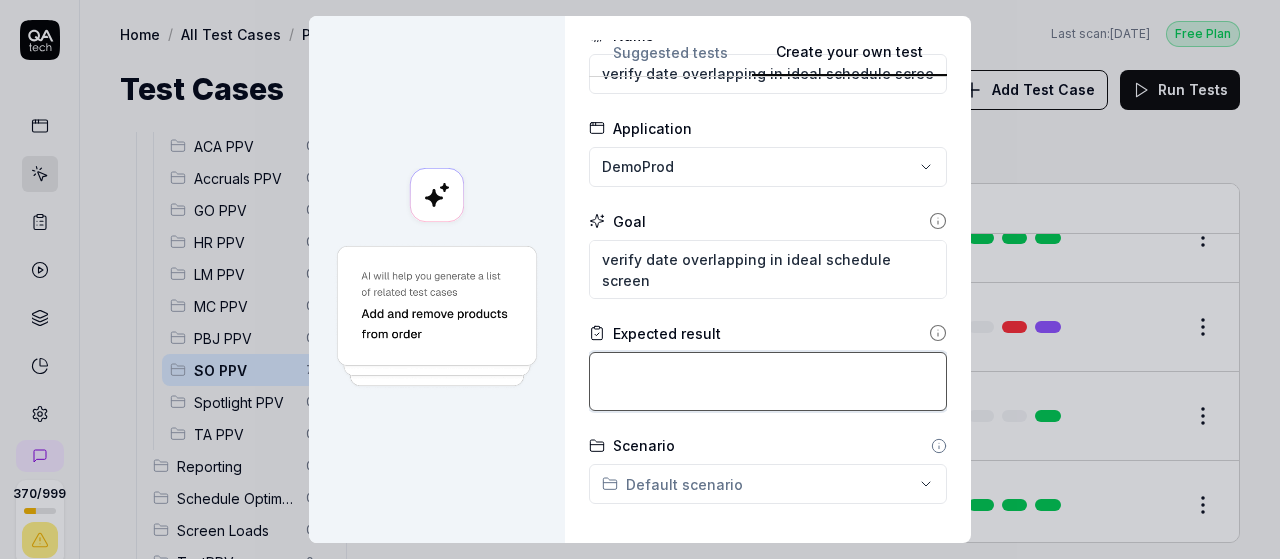 click at bounding box center [768, 381] 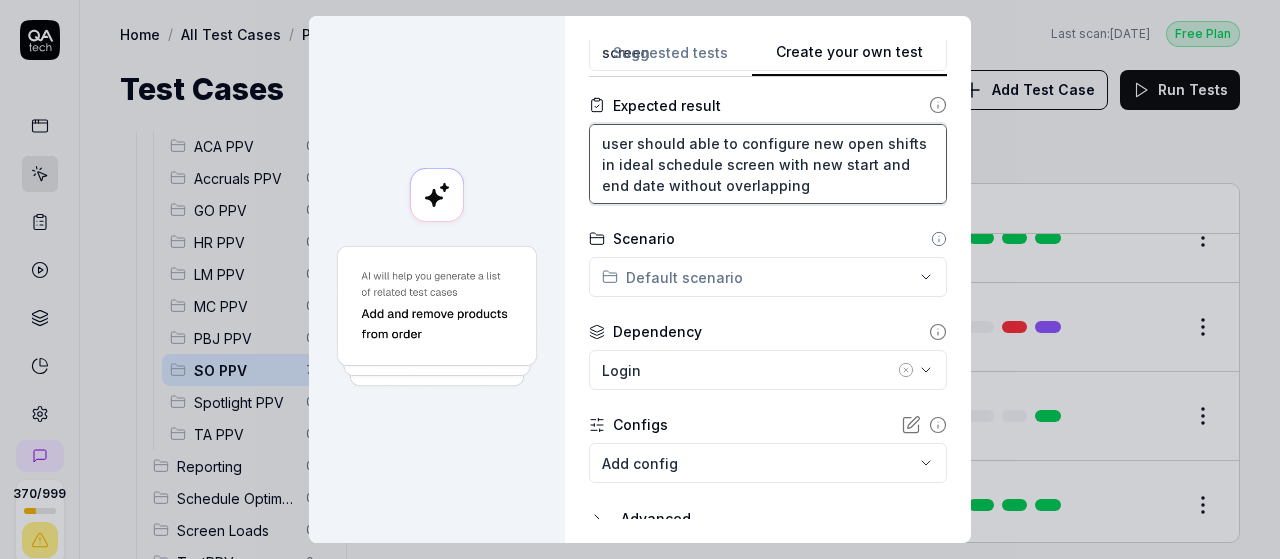 scroll, scrollTop: 338, scrollLeft: 0, axis: vertical 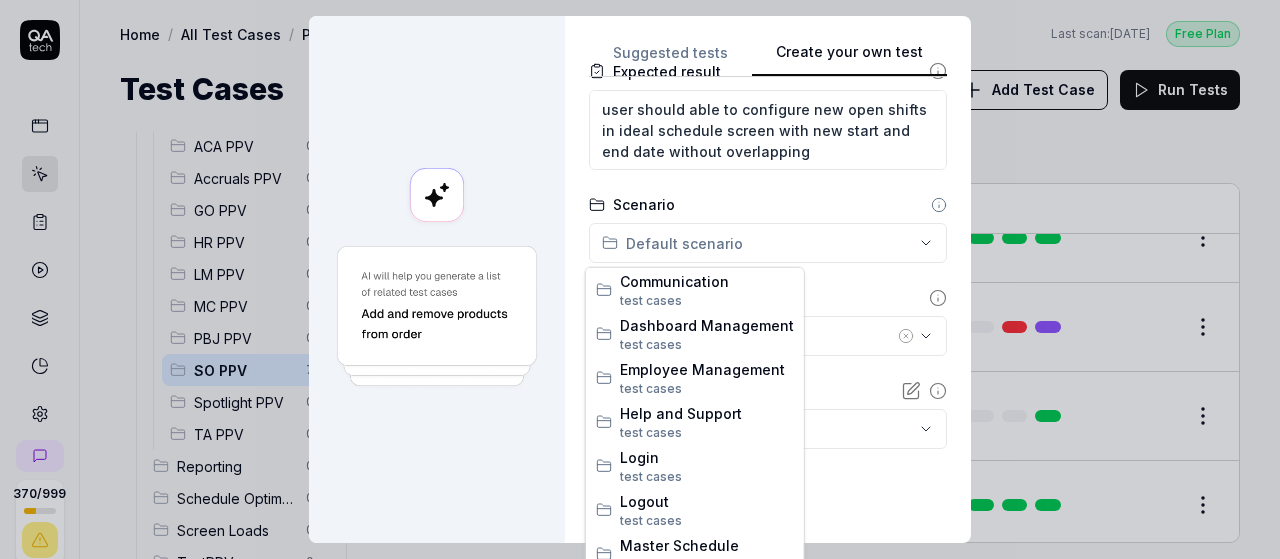 click on "**********" at bounding box center [640, 279] 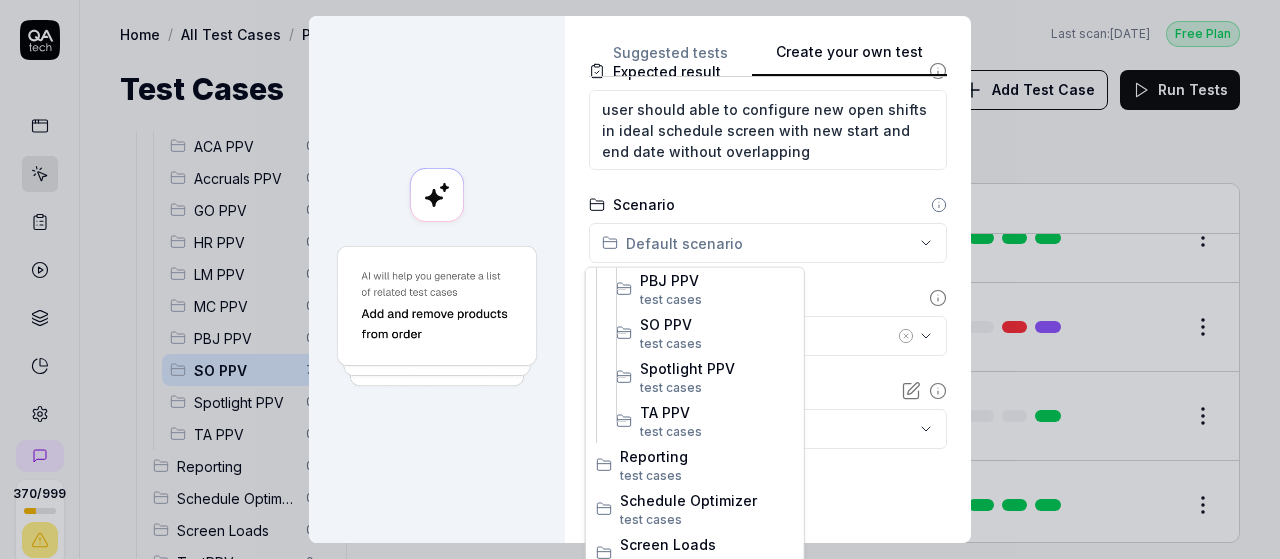 scroll, scrollTop: 706, scrollLeft: 0, axis: vertical 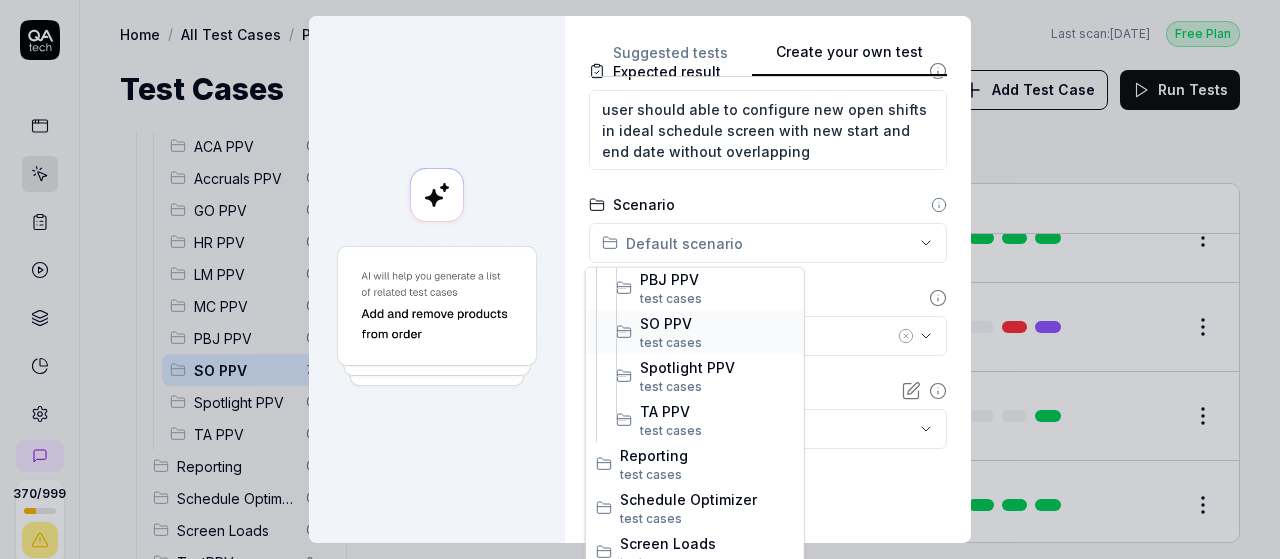 click on "test case" at bounding box center (667, 341) 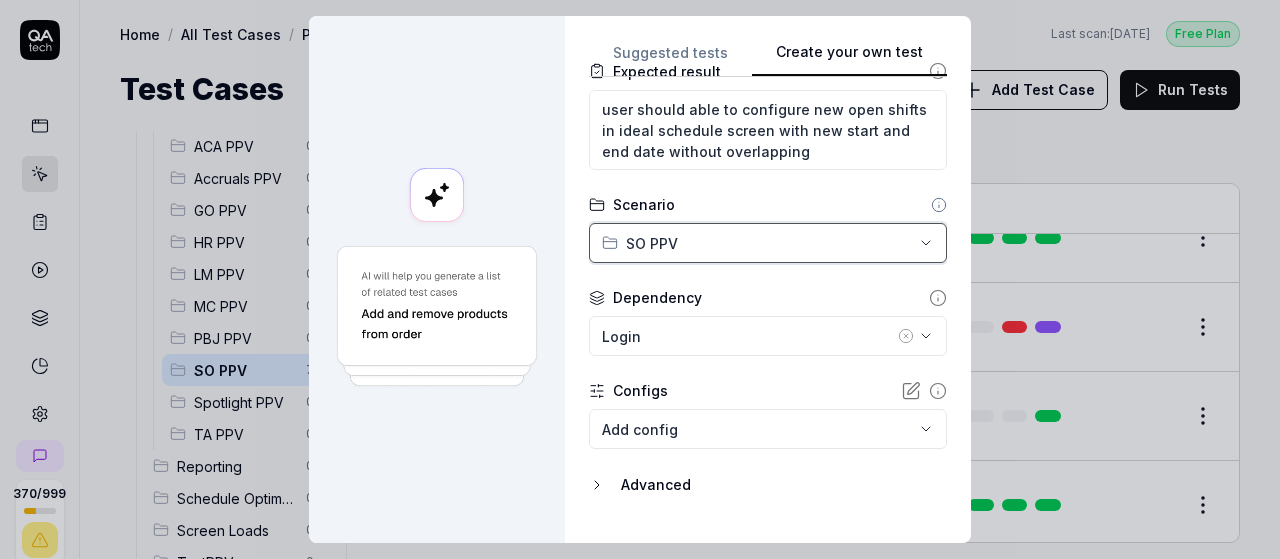 scroll, scrollTop: 379, scrollLeft: 0, axis: vertical 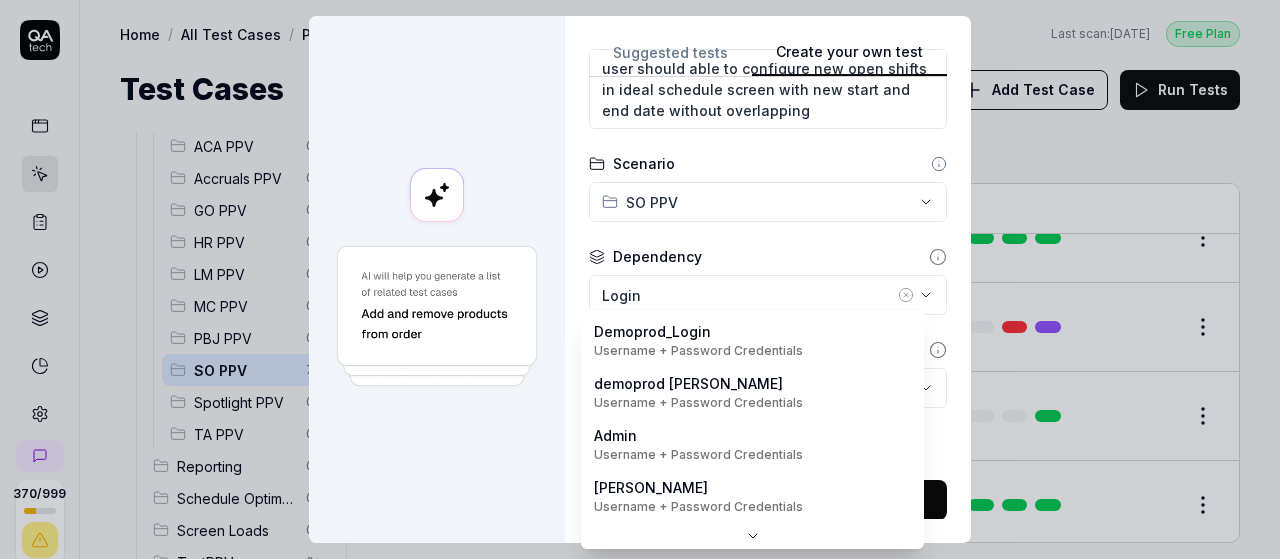 click on "370  /  999 s S Home / All Test Cases / PPV / SO PPV Free Plan Home / All Test Cases / PPV / SO PPV Last scan:  [DATE] Free Plan Test Cases Add Test Case Run Tests All Test Cases 7 Communication 0 Dashboard Management 0 Employee Management 0 Help and Support 0 Login 0 Logout 0 Master Schedule 0 Navigation 0 Payroll Based Journal 0 PPV 7 ACA PPV 0 Accruals PPV 0 GO PPV 0 HR PPV 0 LM PPV 0 MC PPV 0 PBJ PPV 0 SO PPV 7 Spotlight PPV 0 TA PPV 0 Reporting 0 Schedule Optimizer 0 Screen Loads 0 TestPPV 0 Time & Attendance 0 User Profile 0 Filters *** Name Status Last Run PPV SO PPV SRT-Verify the secondary position shift color (different secondary department) Login Draft Review Verify overlapping scenario in SRT DemoProd Spotlight-Login Draft Review Verify overtime scenario in SRT DemoProd Spotlight-Login Draft Review Verify user  is able to export rotation in SRT screen DemoProd Spotlight-Login Active Edit Verify user is able to assign rotations in SRT screen DemoProd Spotlight-Login Active Edit DemoProd Login *" at bounding box center (640, 279) 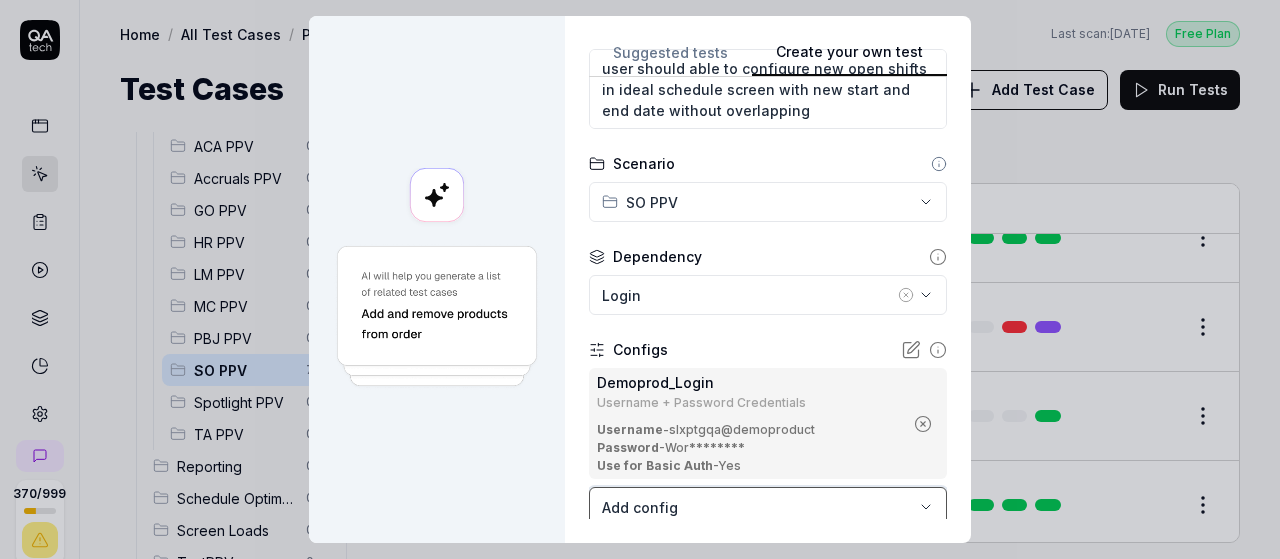 scroll, scrollTop: 498, scrollLeft: 0, axis: vertical 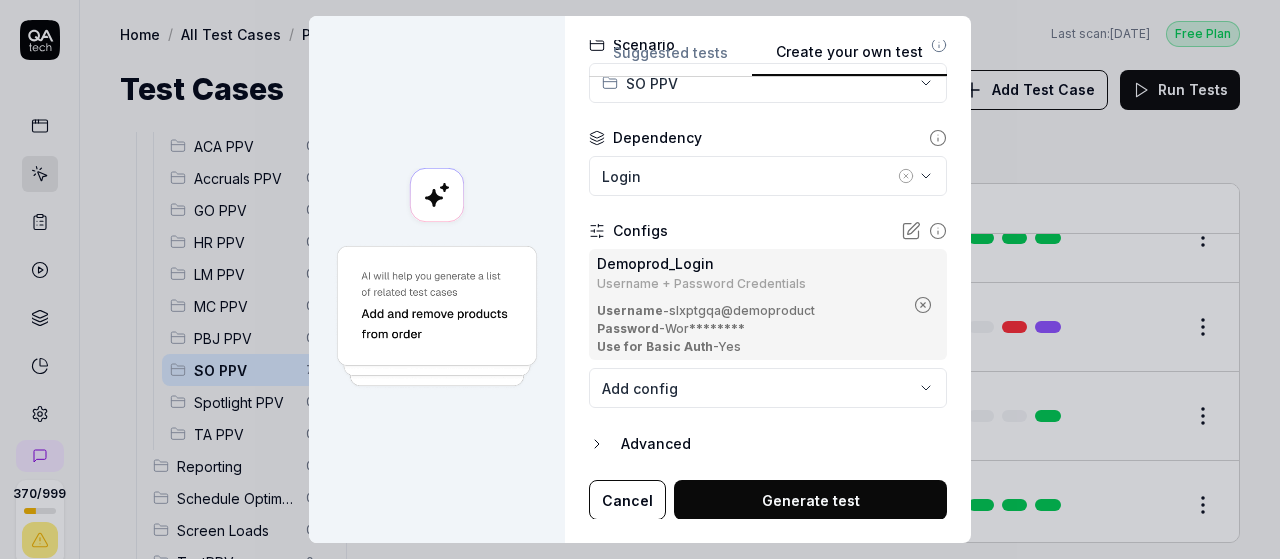 click on "Generate test" at bounding box center [810, 500] 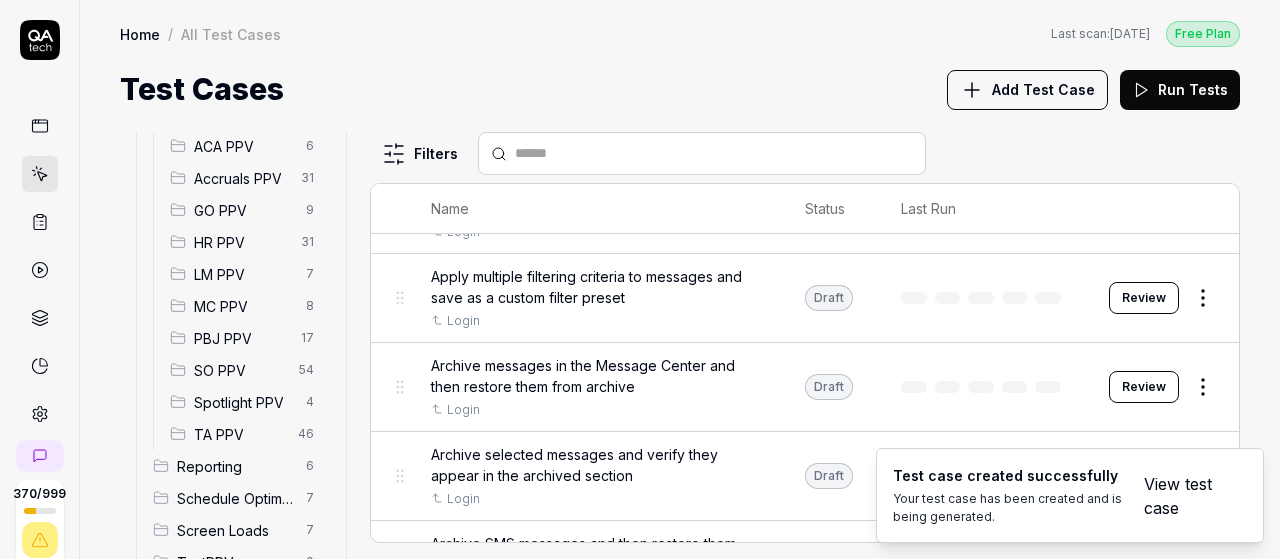 scroll, scrollTop: 31152, scrollLeft: 0, axis: vertical 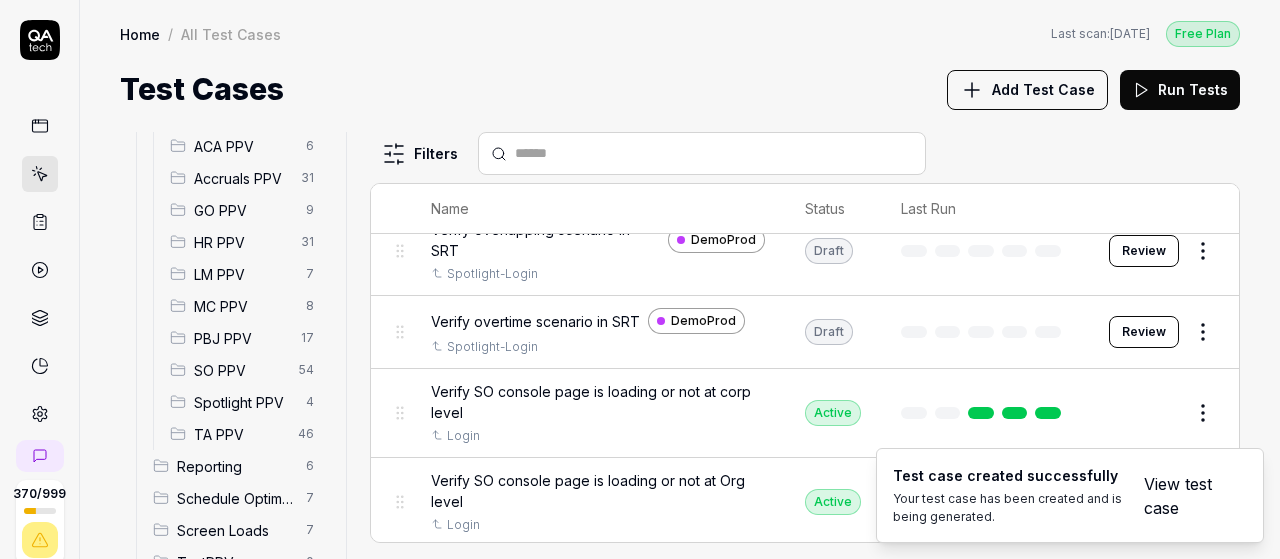 click on "View test case" at bounding box center [1183, 496] 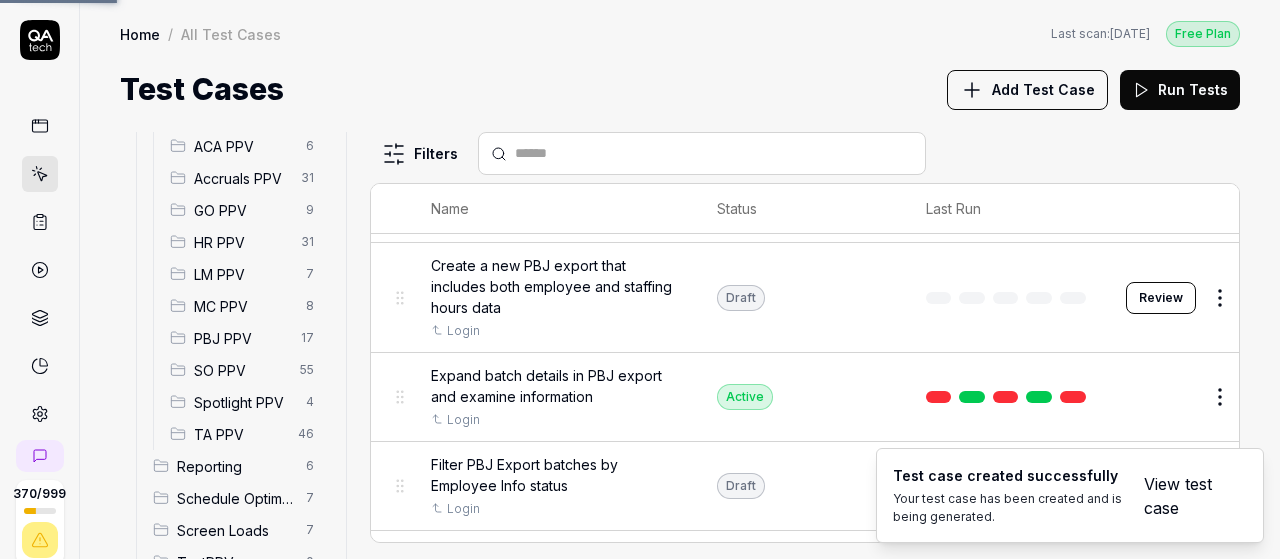 scroll, scrollTop: 37704, scrollLeft: 0, axis: vertical 